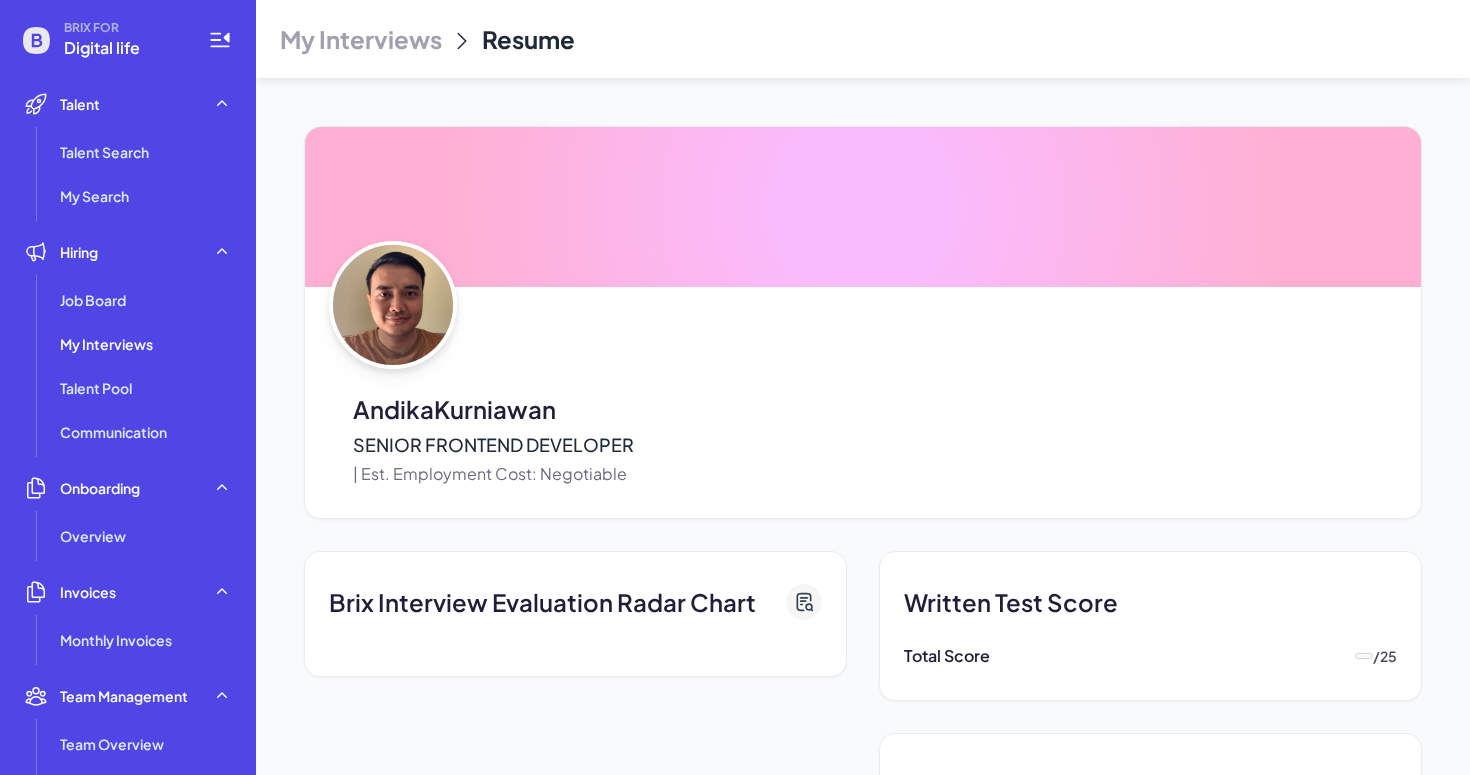 scroll, scrollTop: 0, scrollLeft: 0, axis: both 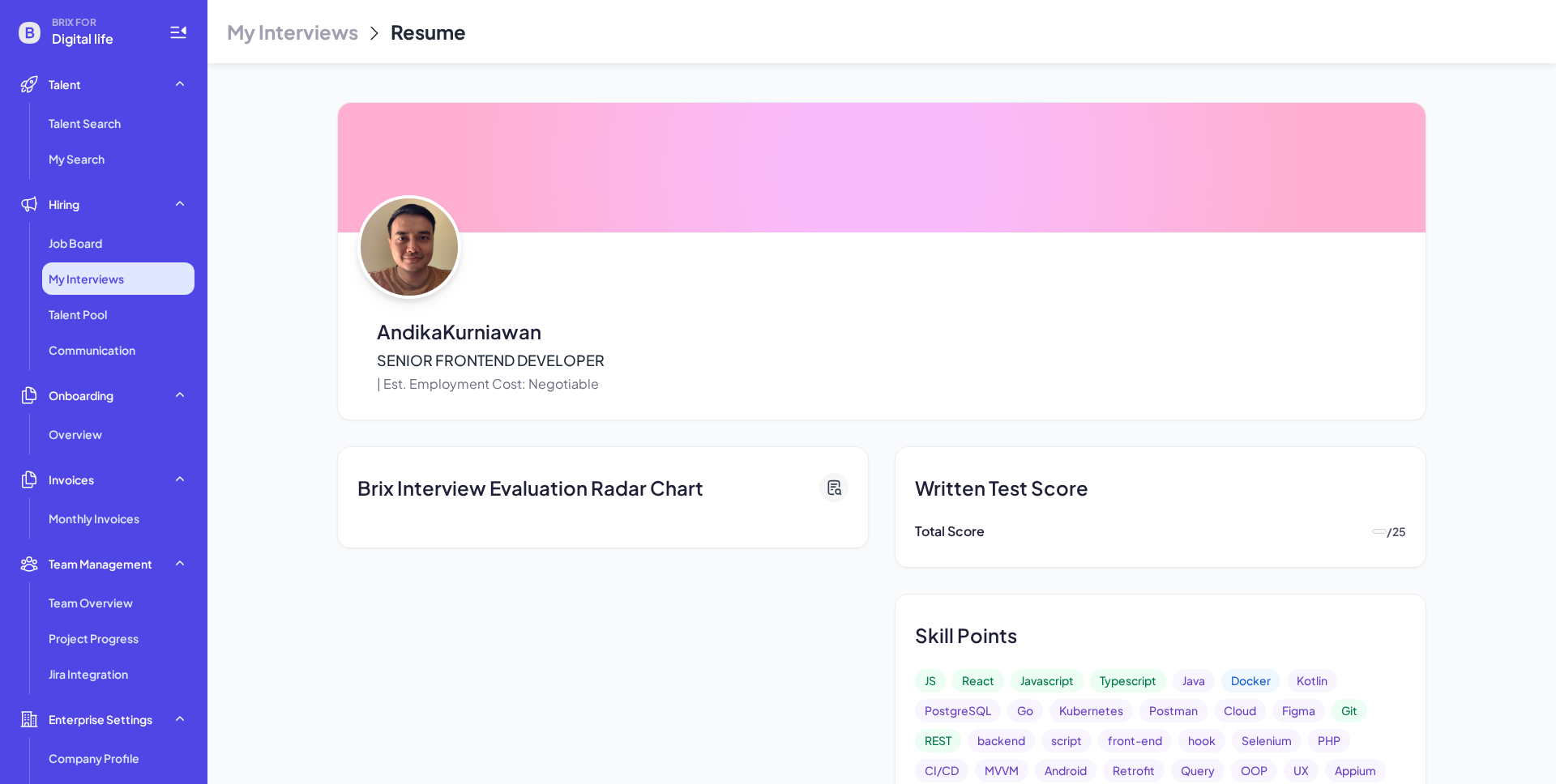 click on "My Interviews" at bounding box center (118, 279) 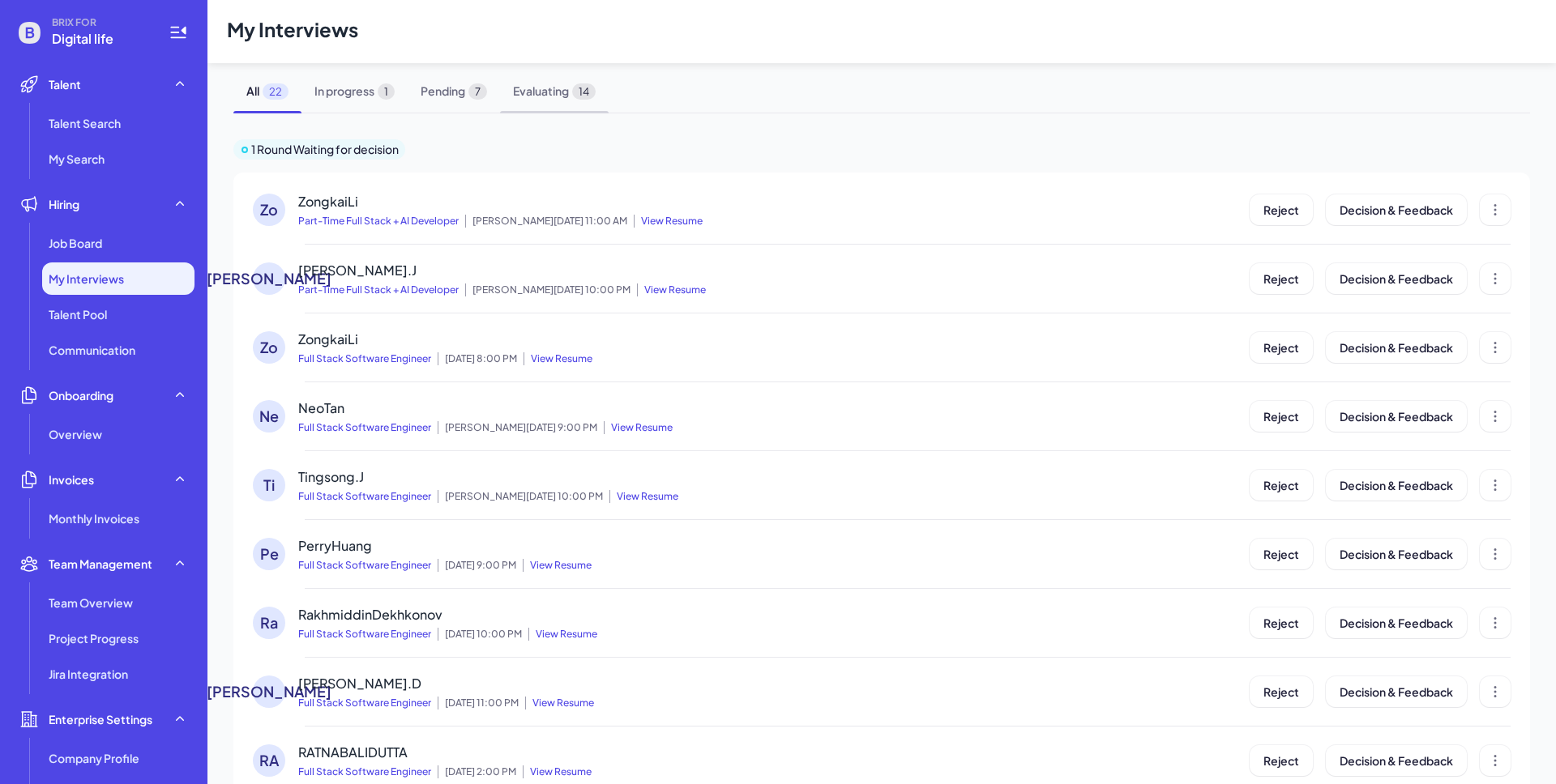 click on "Evaluating 14" at bounding box center [554, 91] 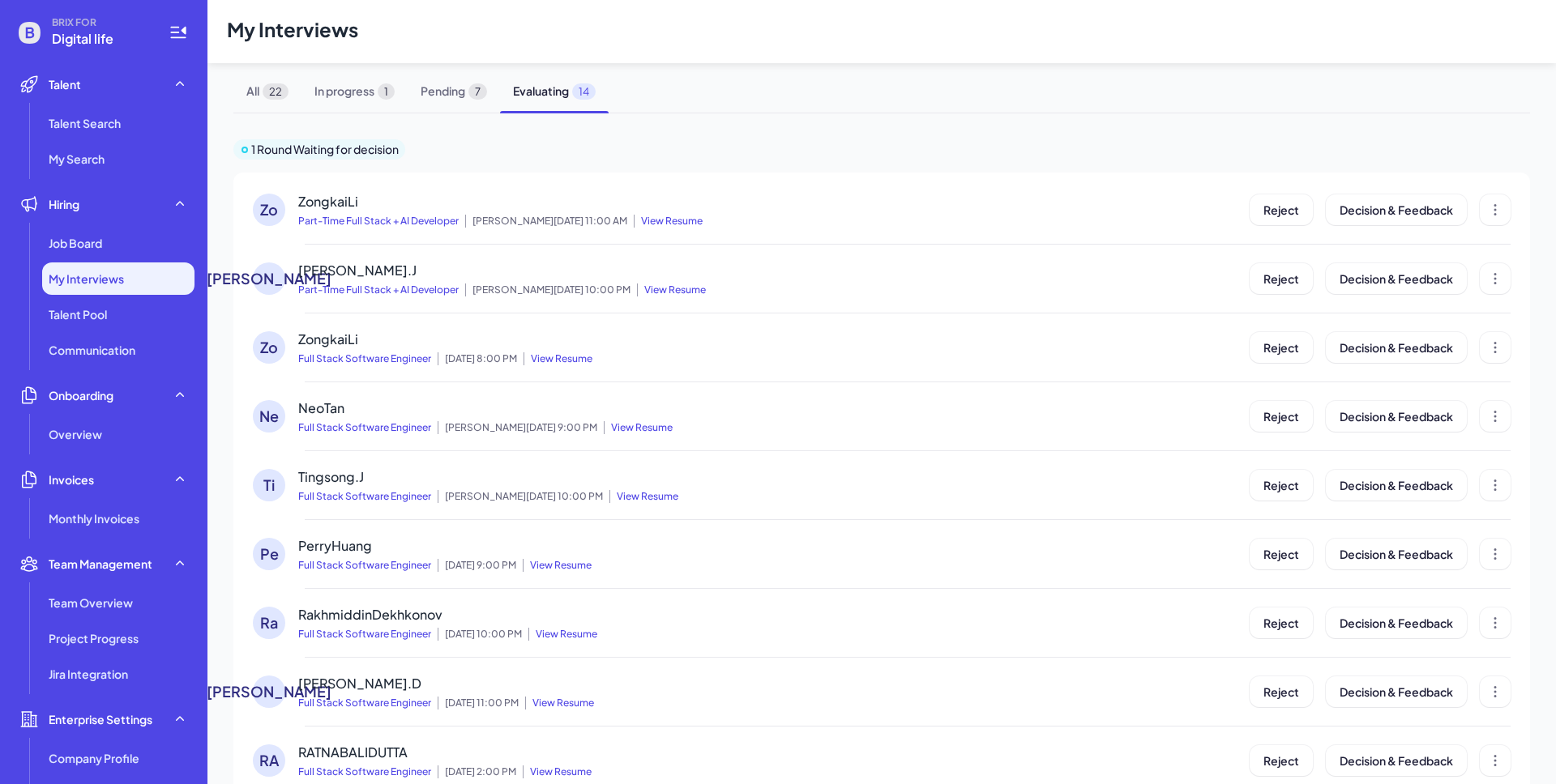 scroll, scrollTop: 412, scrollLeft: 0, axis: vertical 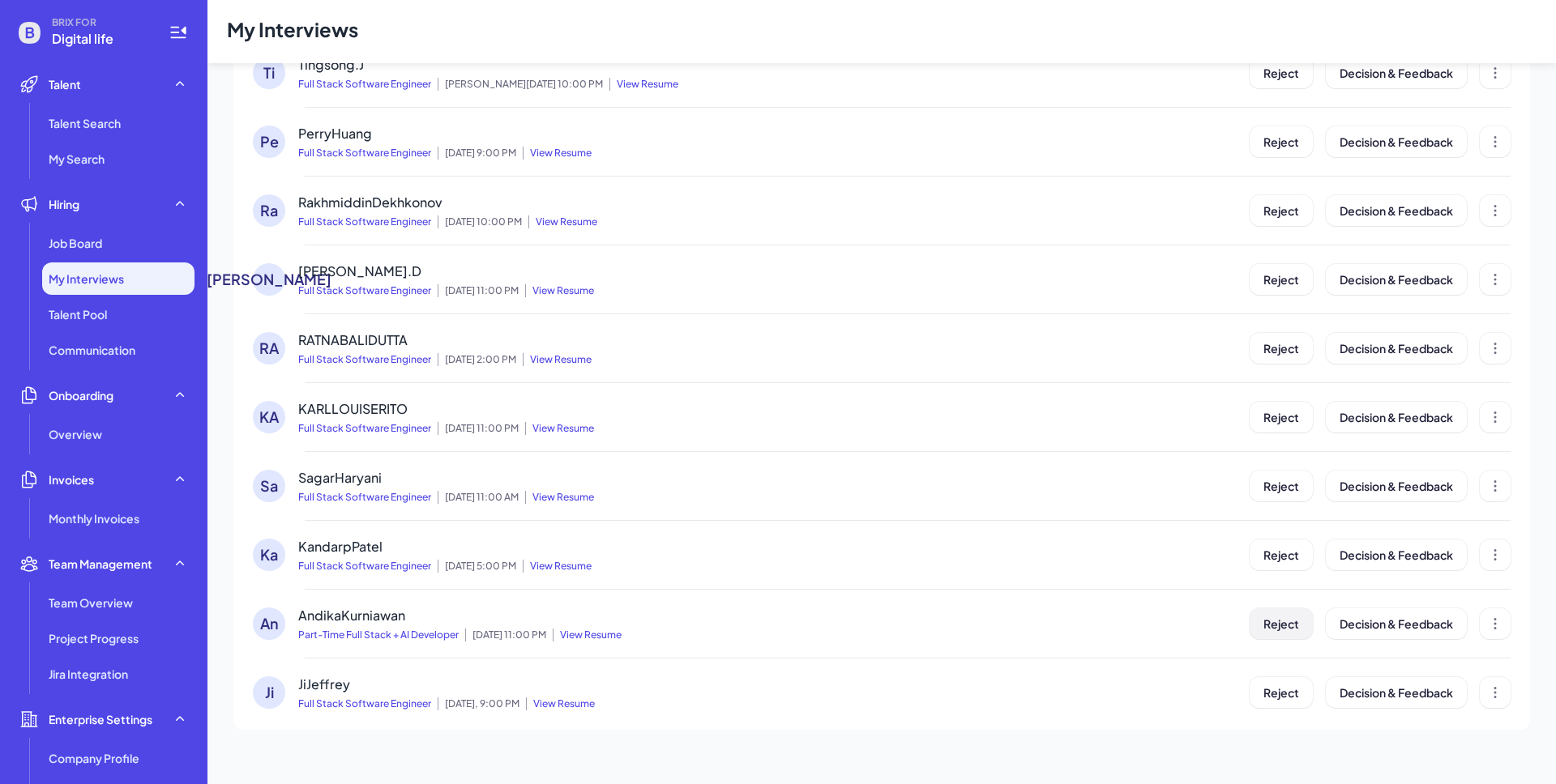click on "Reject" at bounding box center [1281, 624] 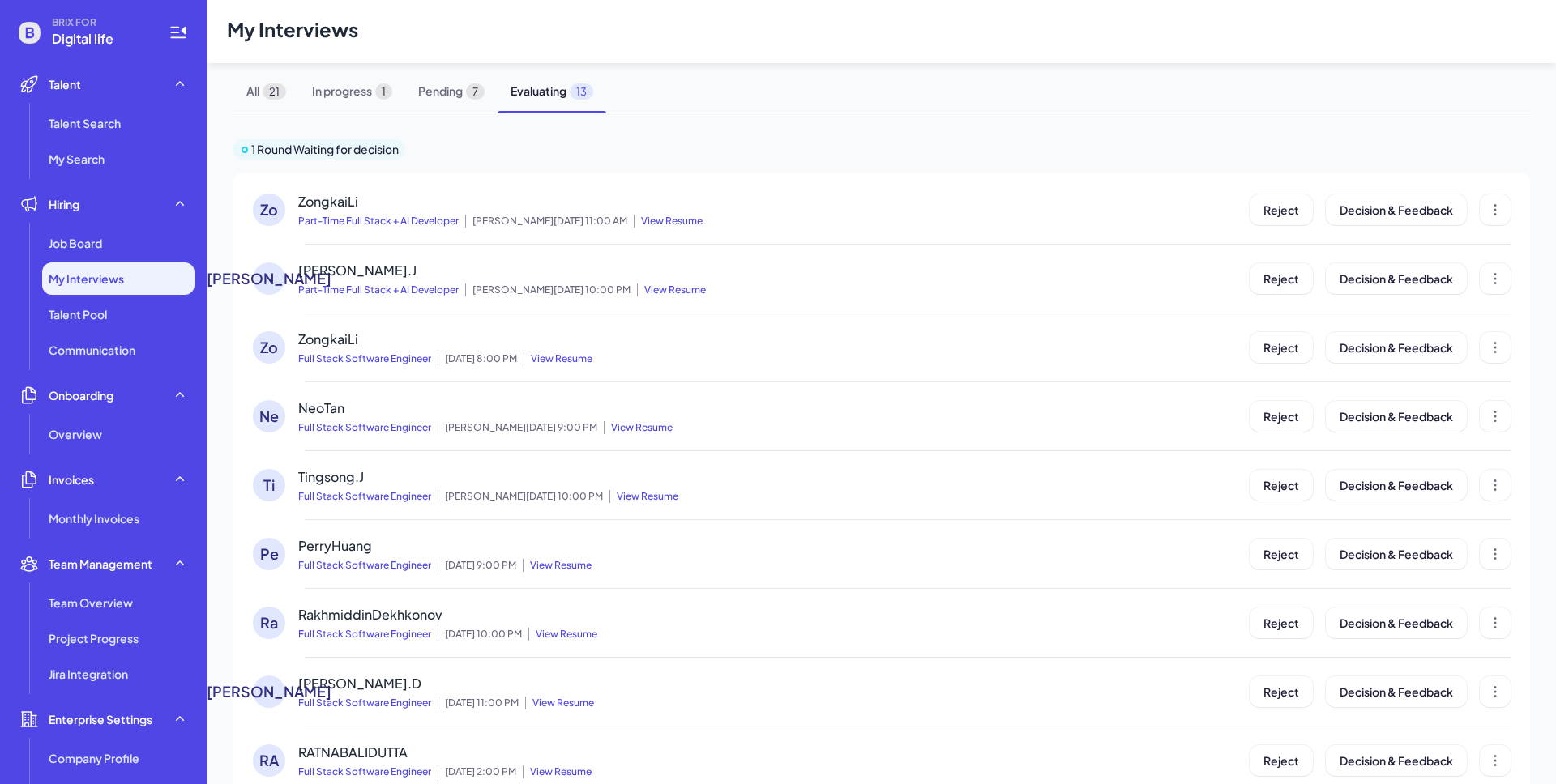scroll, scrollTop: 15, scrollLeft: 0, axis: vertical 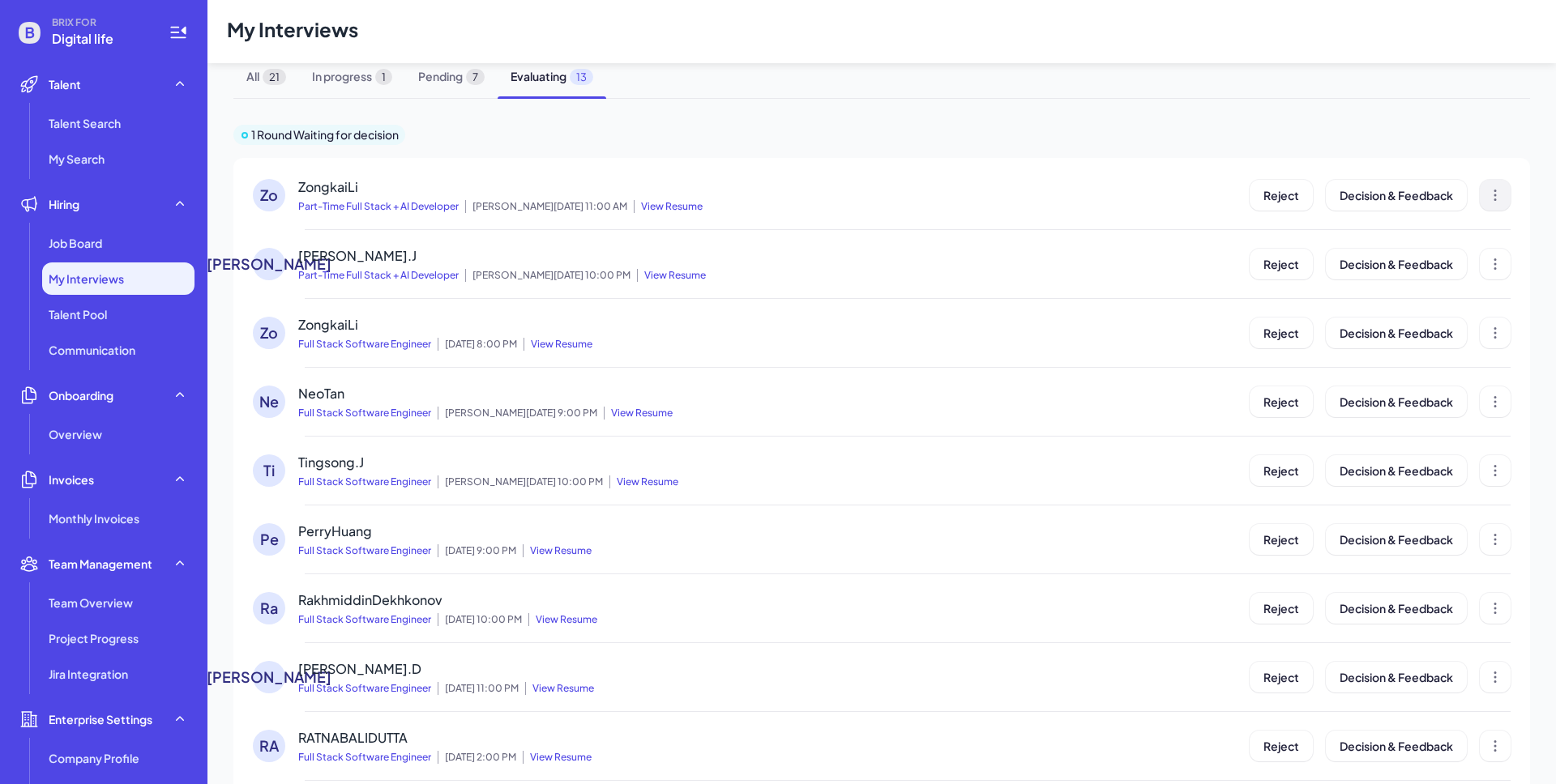 click 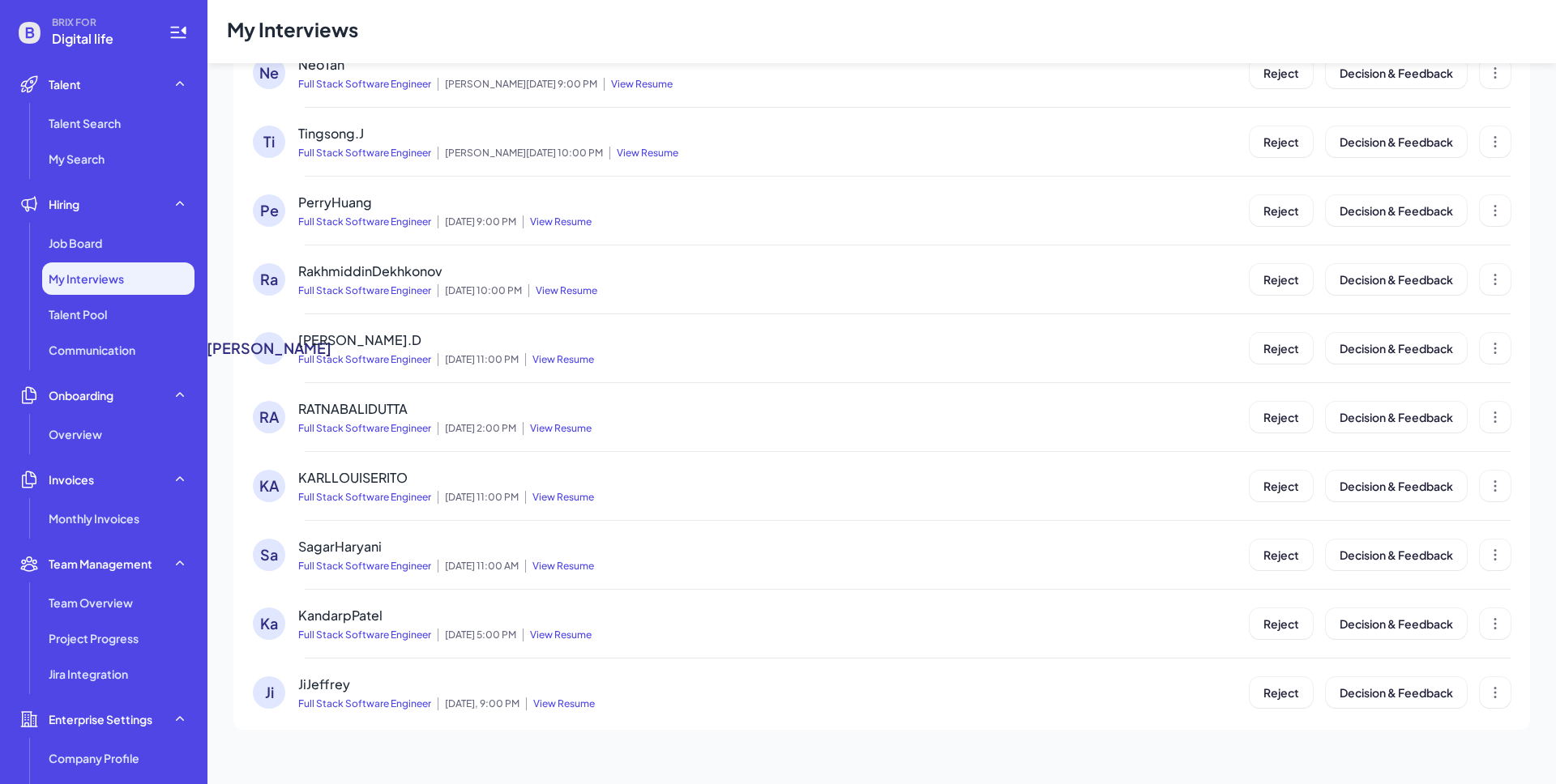 scroll, scrollTop: 336, scrollLeft: 0, axis: vertical 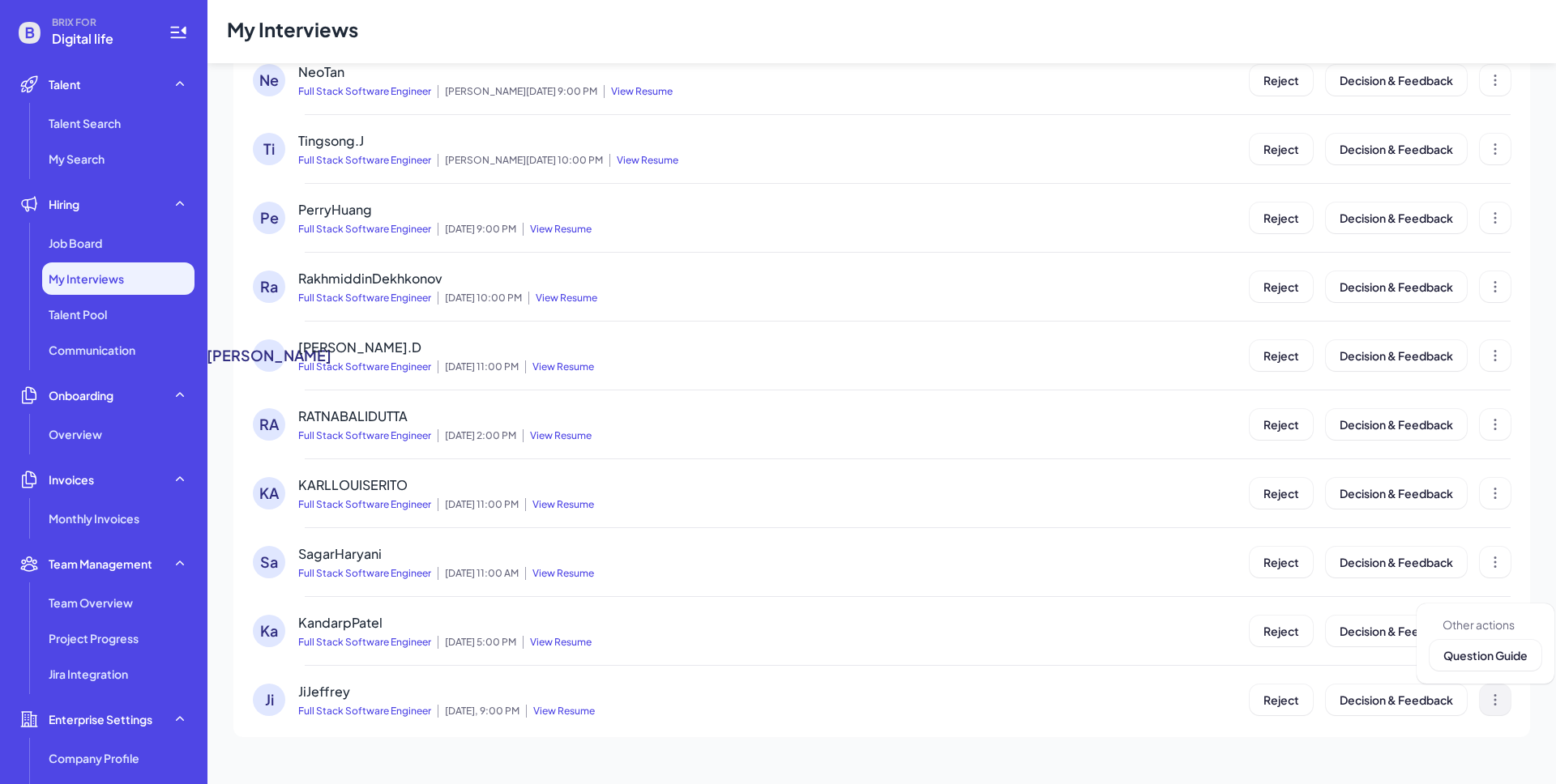 click 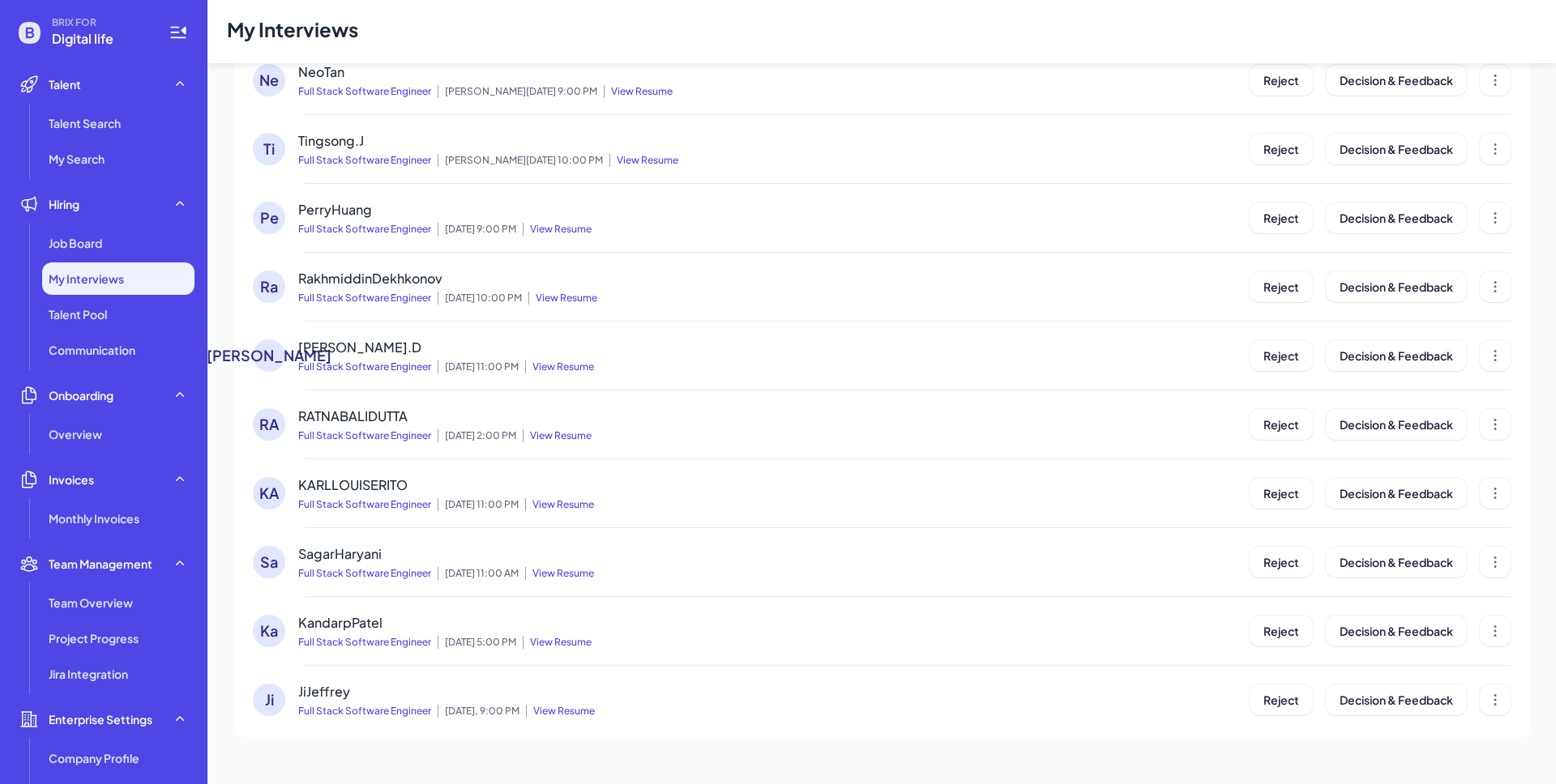 click on "1 Round Waiting for decision Zo ZongkaiLi Part-Time Full Stack + AI Developer [PERSON_NAME][DATE] 11:00 AM View Resume Reject Decision & Feedback [PERSON_NAME].J Part-Time Full Stack + AI Developer [PERSON_NAME][DATE] 10:00 PM View Resume Reject Decision & Feedback Zo ZongkaiLi Full Stack Software Engineer [DATE] 8:00 PM View Resume Reject Decision & Feedback Ne NeoTan Full Stack Software Engineer [PERSON_NAME][DATE] 9:00 PM View Resume Reject Decision & Feedback Ti Tingsong.J Full Stack Software Engineer [PERSON_NAME][DATE] 10:00 PM View Resume Reject Decision & Feedback Pe PerryHuang Full Stack Software Engineer [DATE] 9:00 PM View Resume Reject Decision & Feedback Ra RakhmiddinDekhkonov Full Stack Software Engineer [DATE] 10:00 PM View Resume Reject Decision & Feedback [PERSON_NAME].D Full Stack Software Engineer [DATE] 11:00 PM View Resume Reject Decision & Feedback RA RATNABALIDUTTA Full Stack Software Engineer [DATE] 2:00 PM View Resume Reject Decision & Feedback KA KARLLOUISERITO Full Stack Software Engineer Sa" at bounding box center (882, 284) 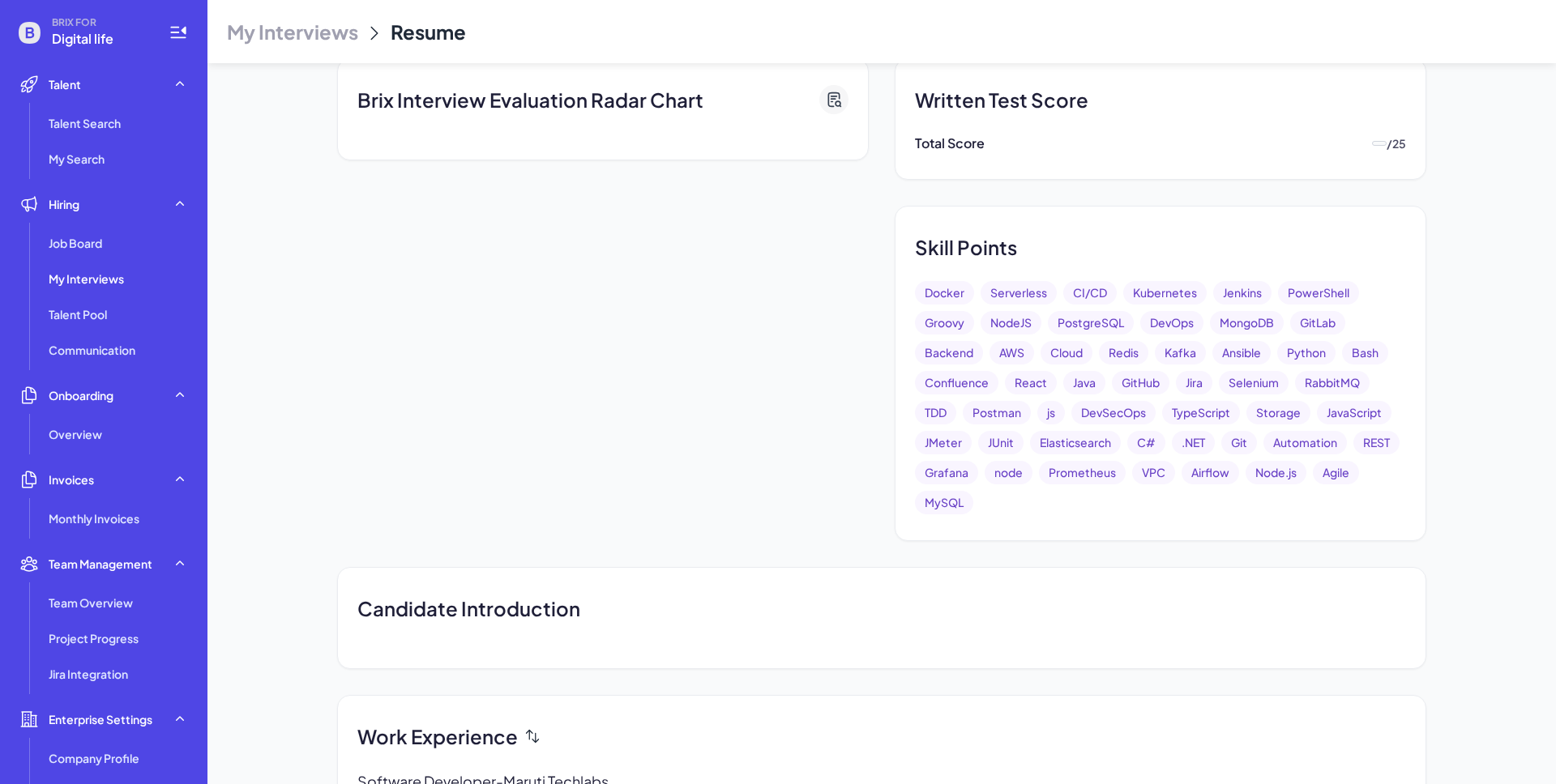 scroll, scrollTop: 0, scrollLeft: 0, axis: both 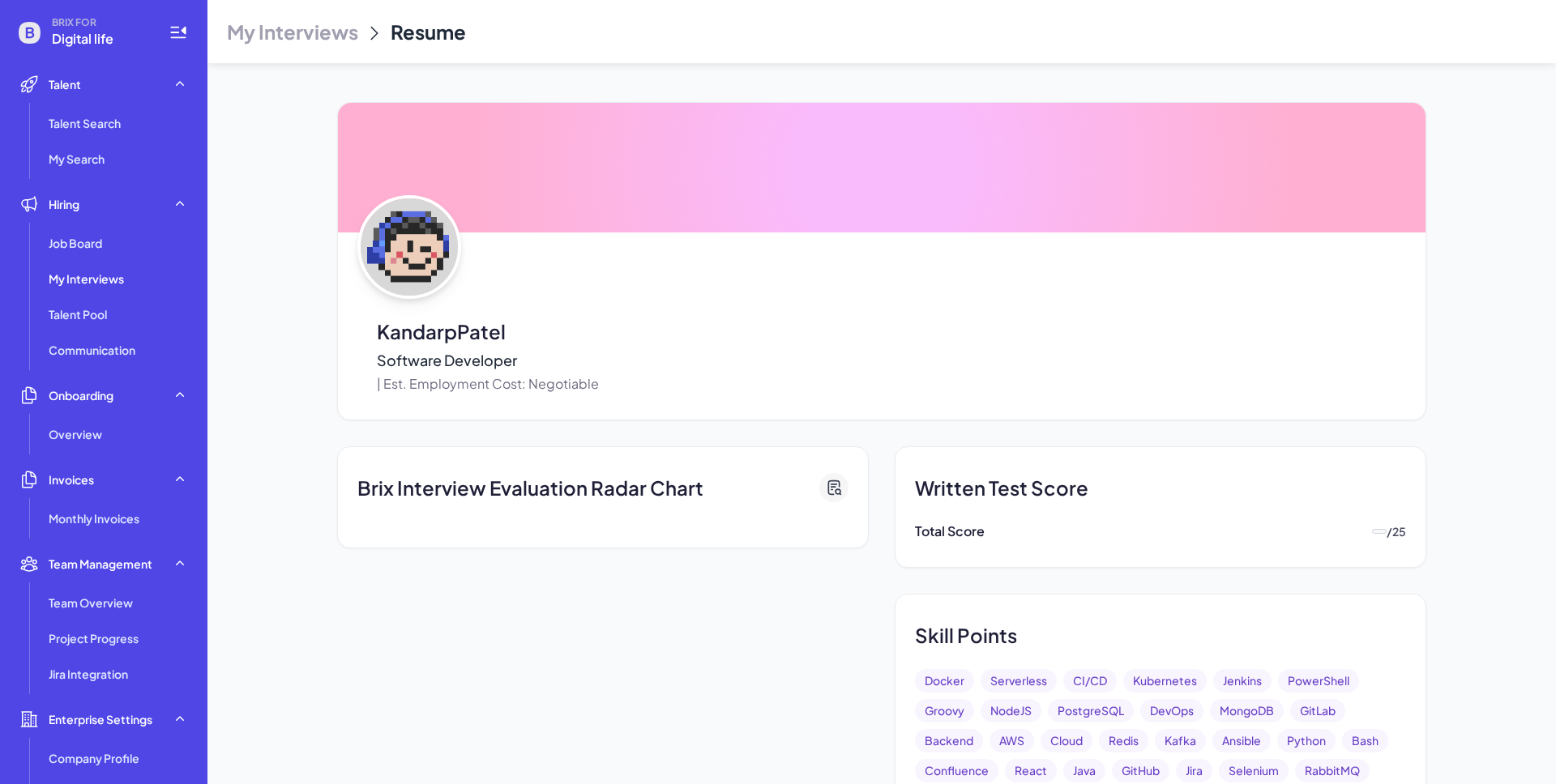 click on "My Interviews" at bounding box center [293, 32] 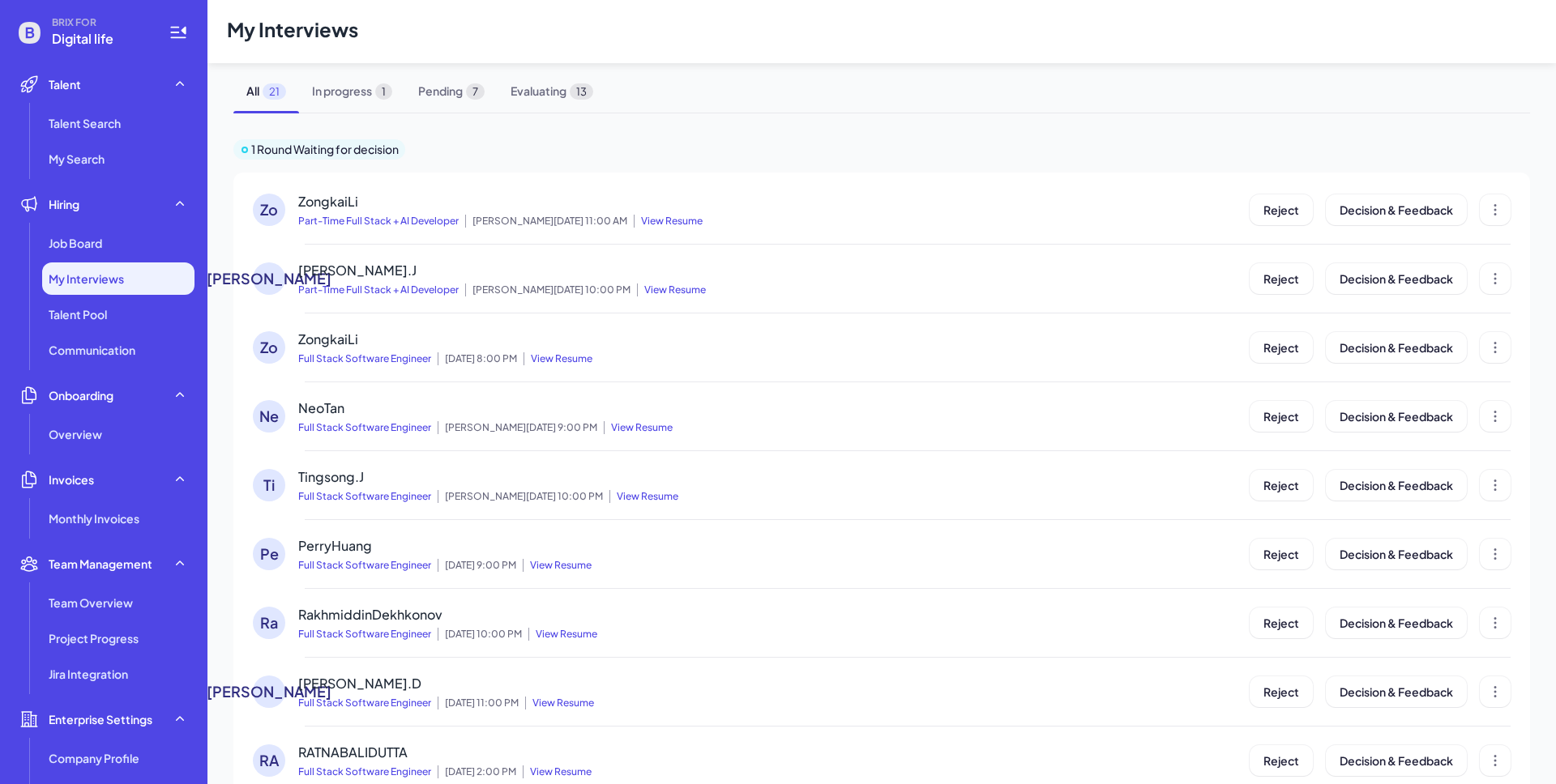 click on "View Resume" at bounding box center [668, 221] 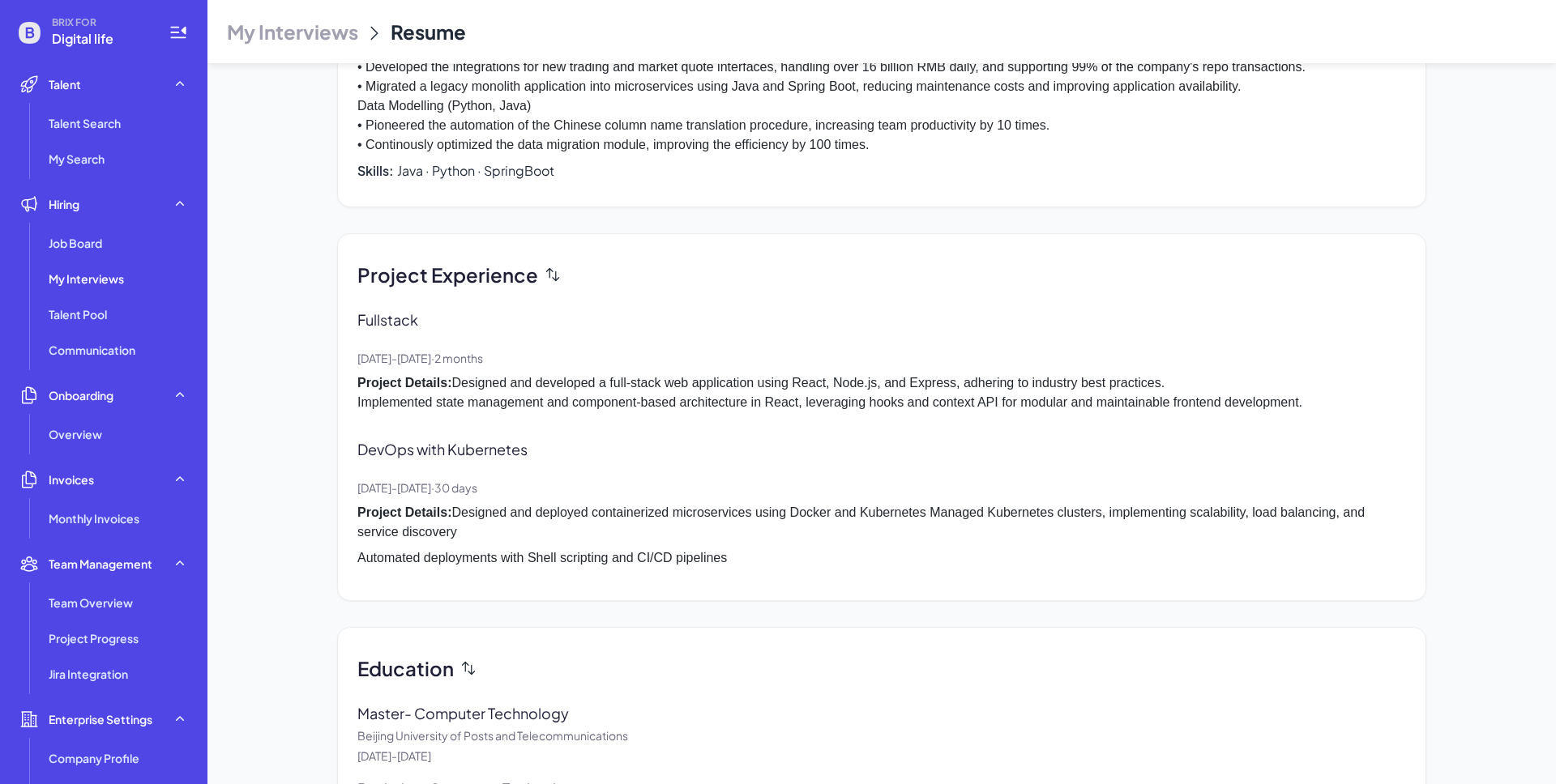 scroll, scrollTop: 1293, scrollLeft: 0, axis: vertical 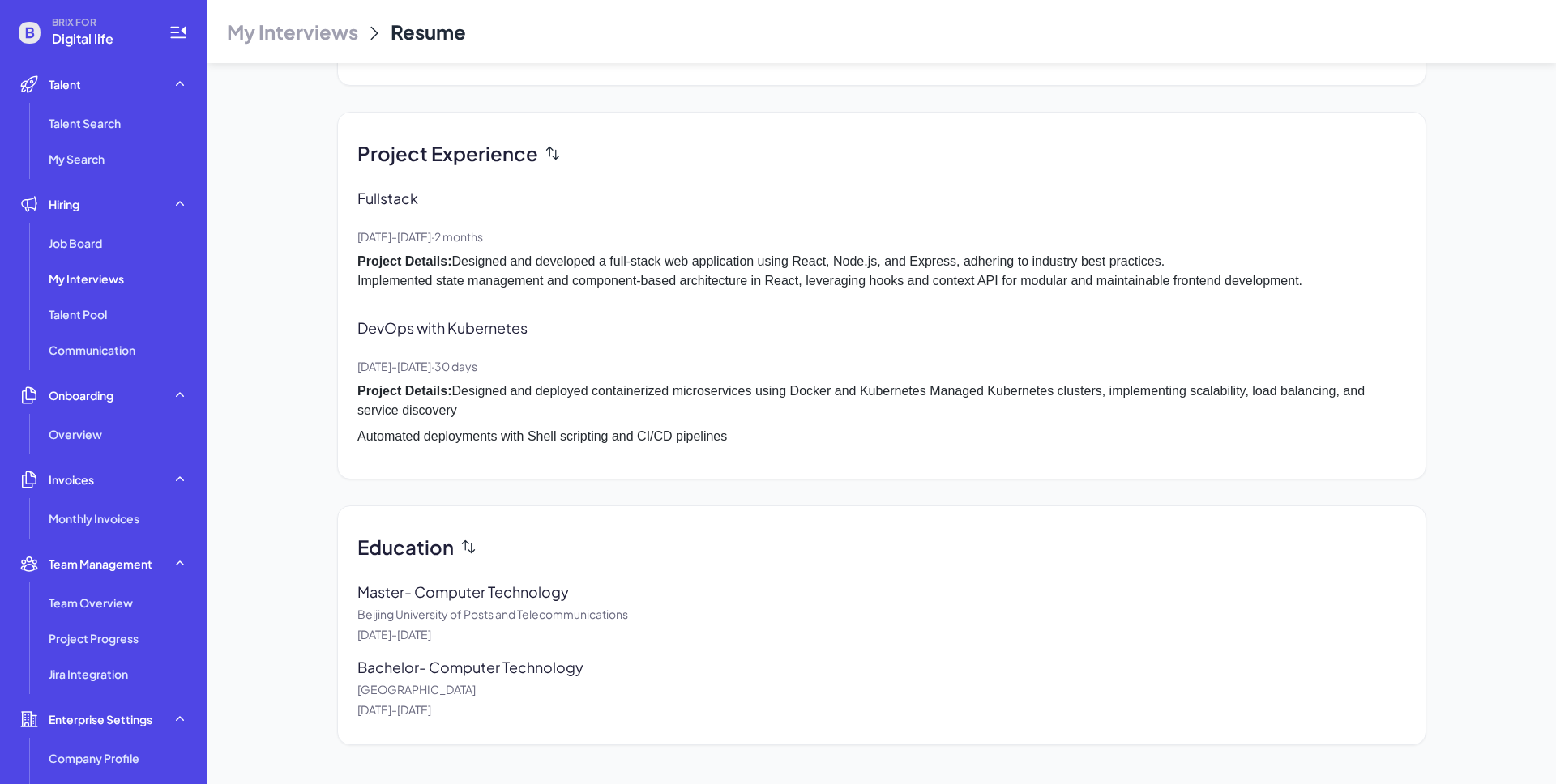 click on "My Interviews" at bounding box center [293, 32] 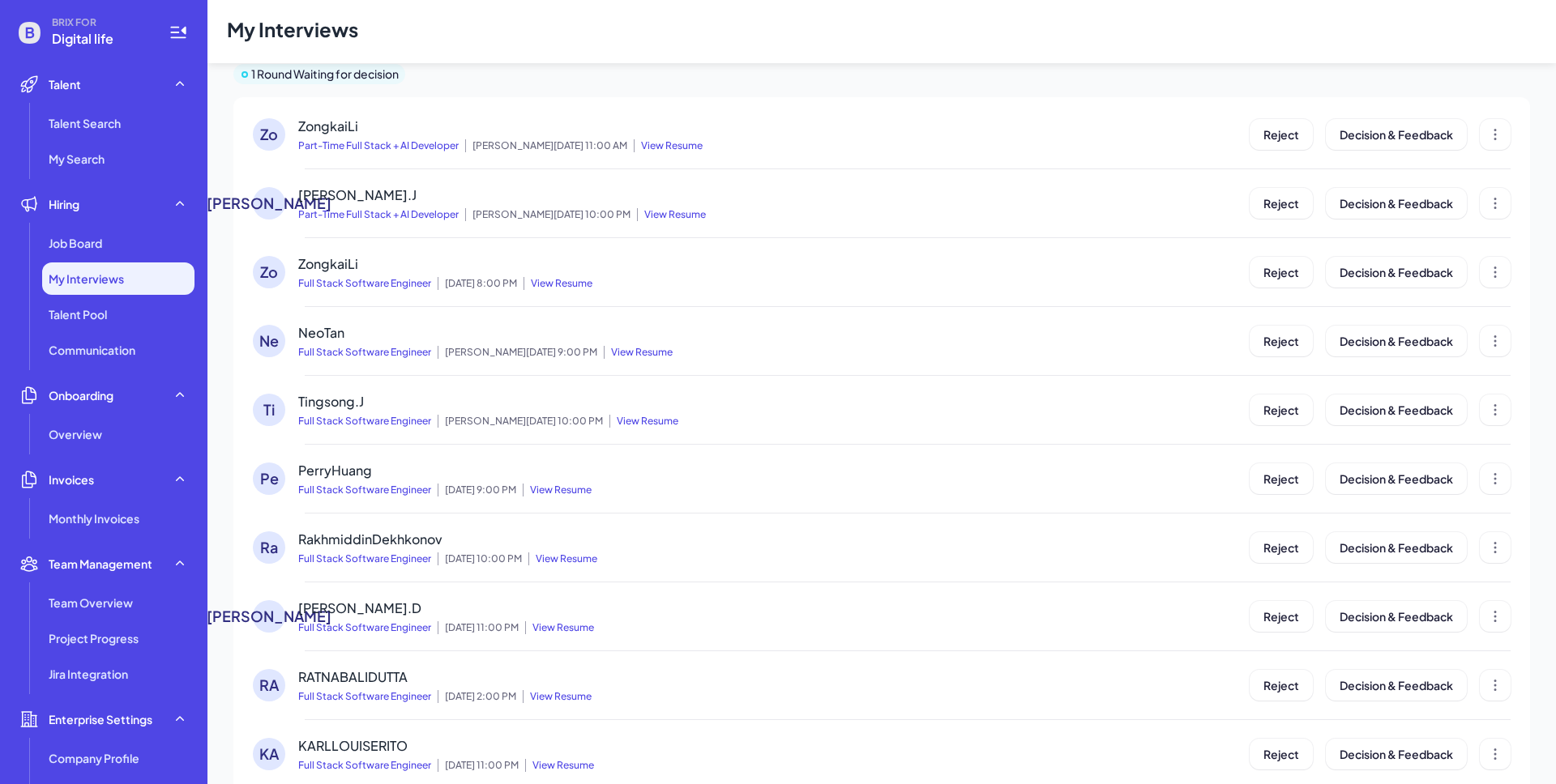 scroll, scrollTop: 0, scrollLeft: 0, axis: both 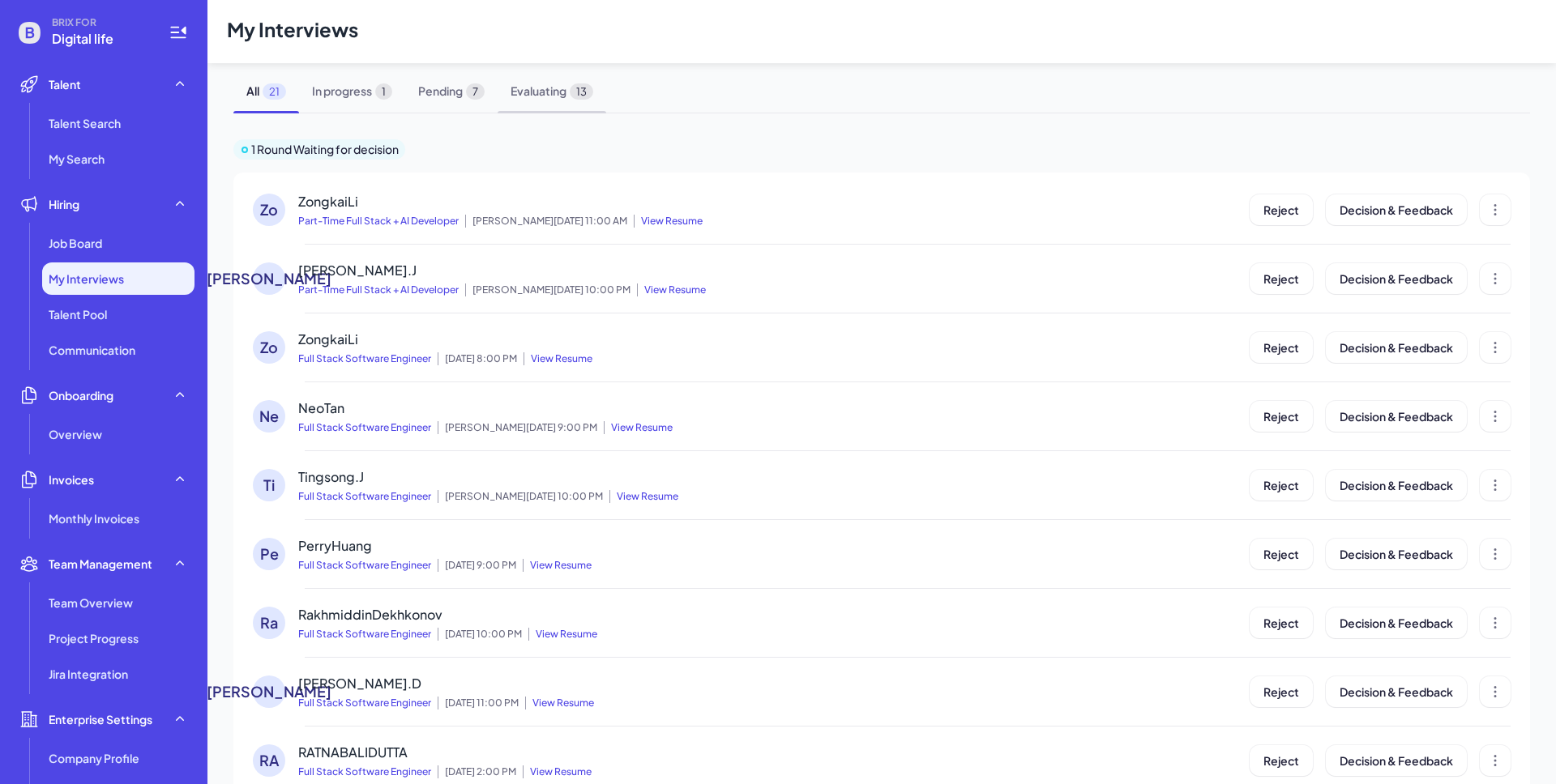 click on "Evaluating 13" at bounding box center [552, 91] 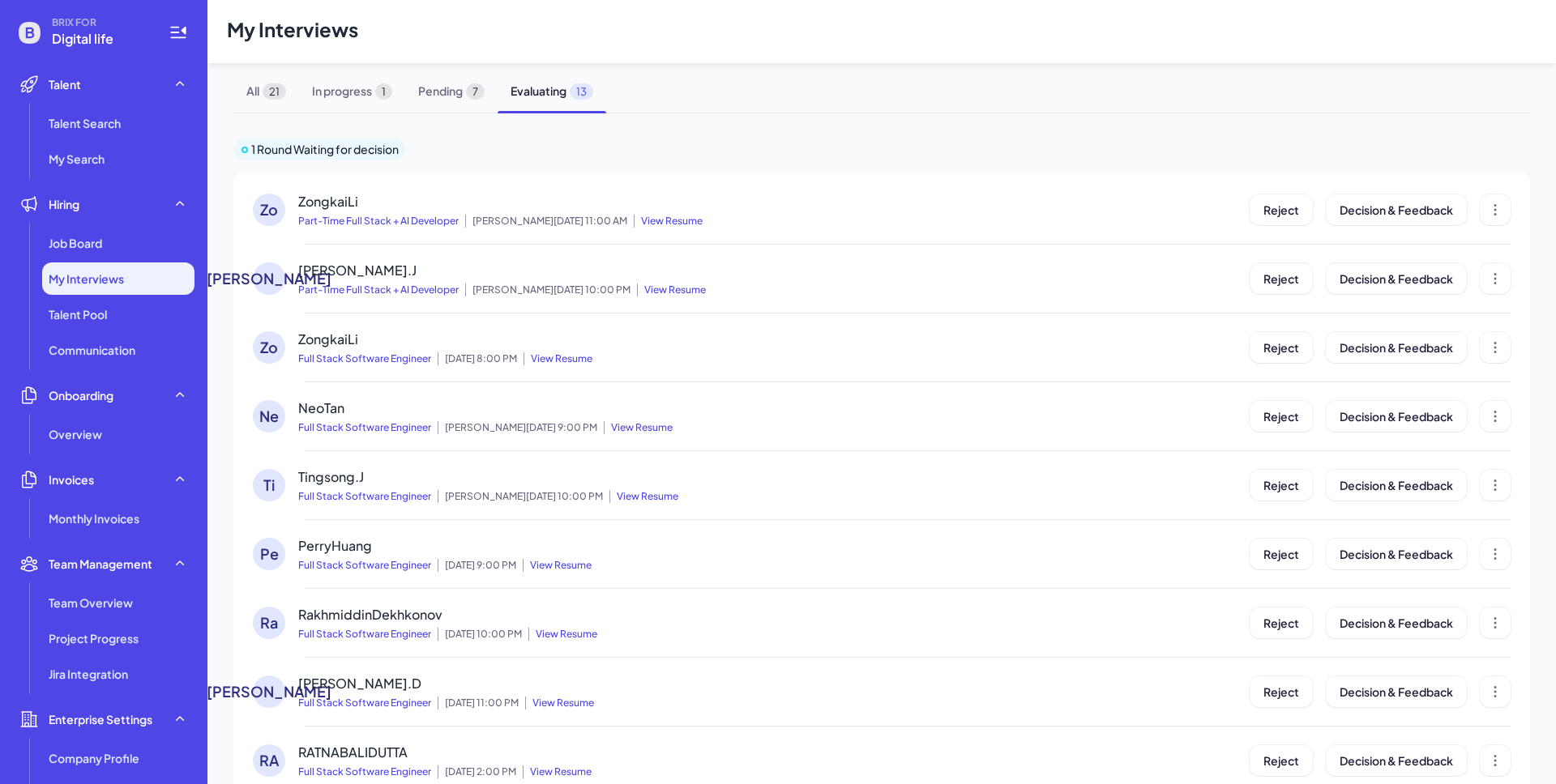 click on "View Resume" at bounding box center (671, 290) 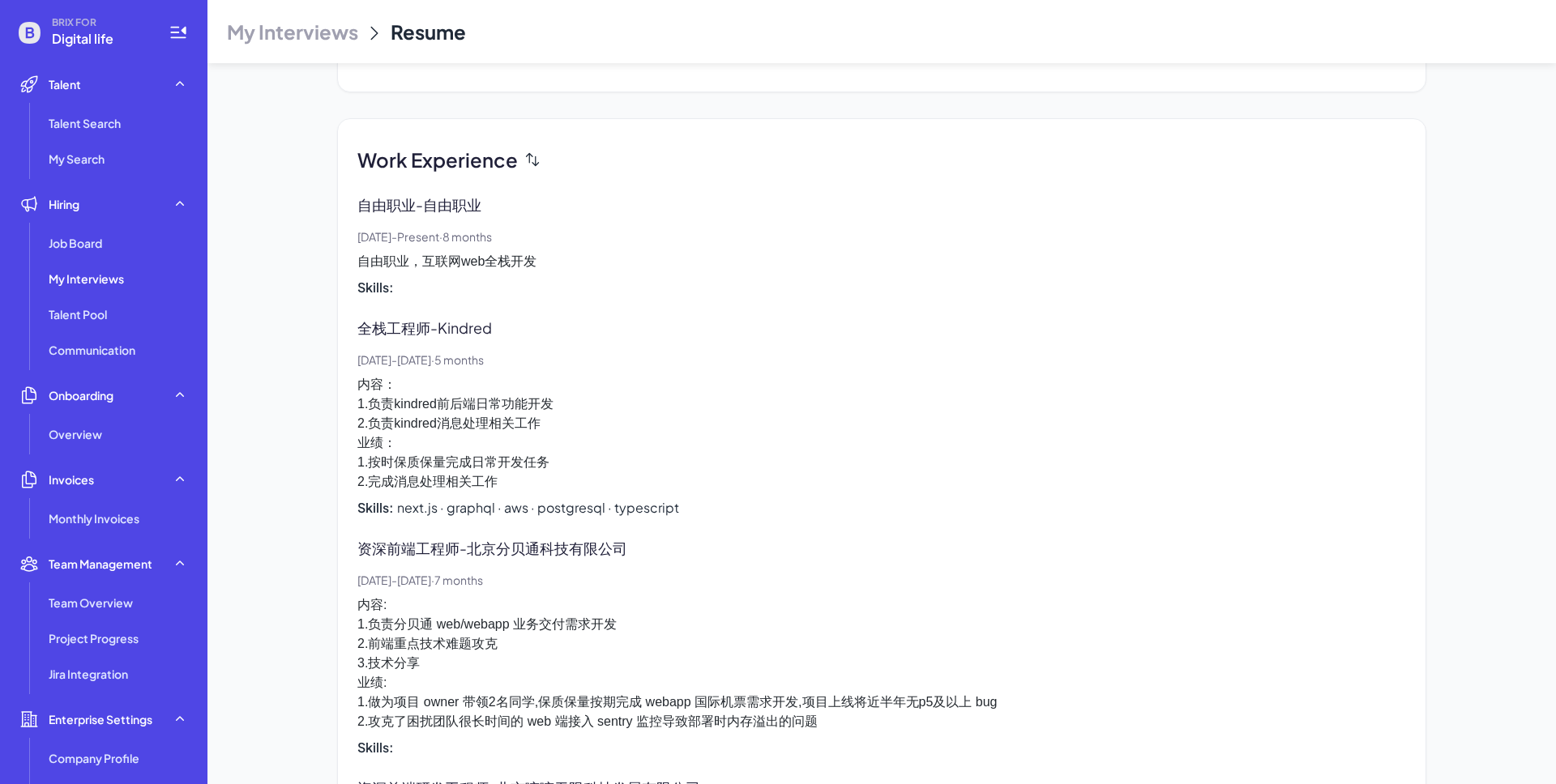 scroll, scrollTop: 809, scrollLeft: 0, axis: vertical 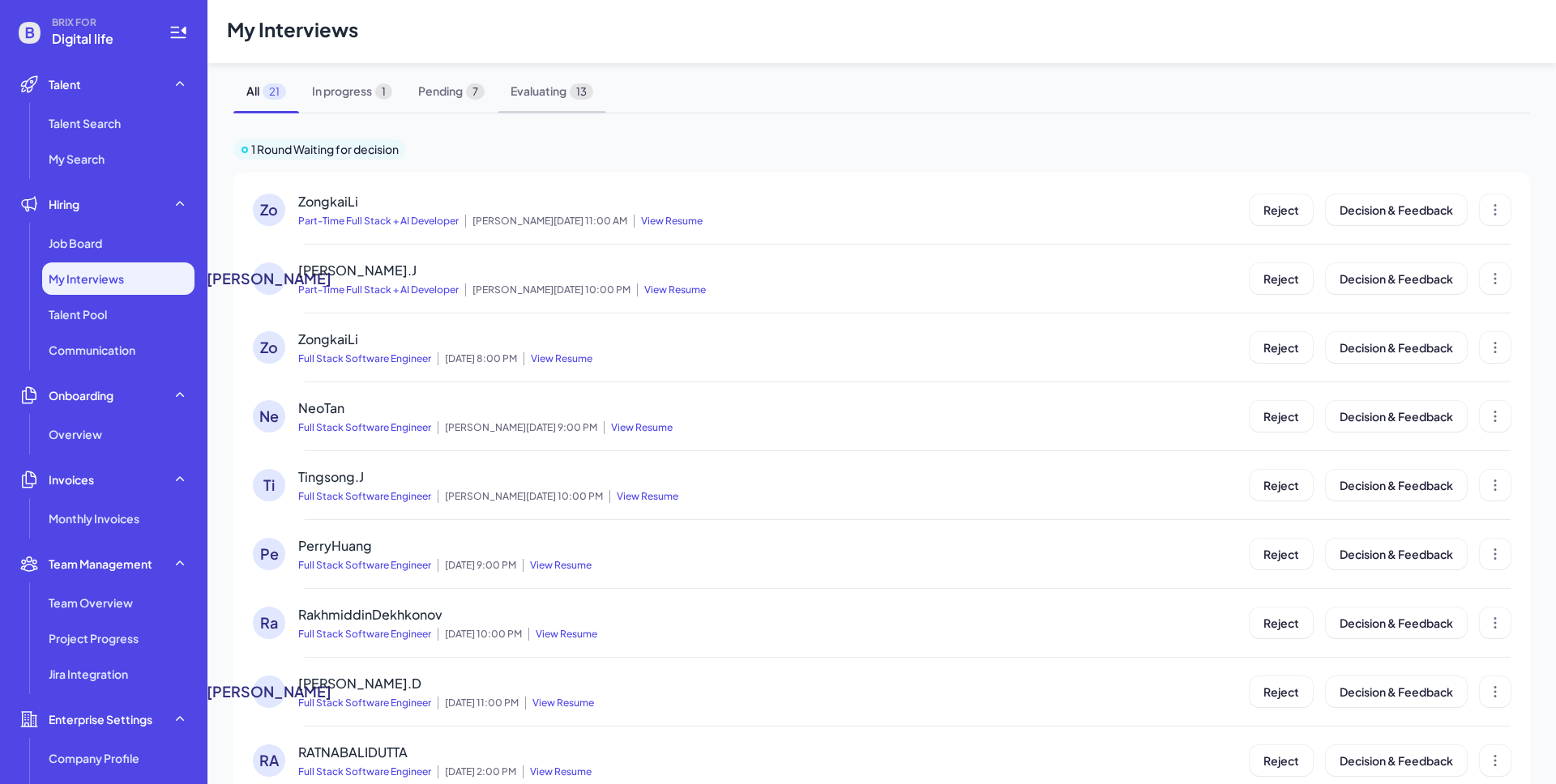 click on "Evaluating 13" at bounding box center (552, 91) 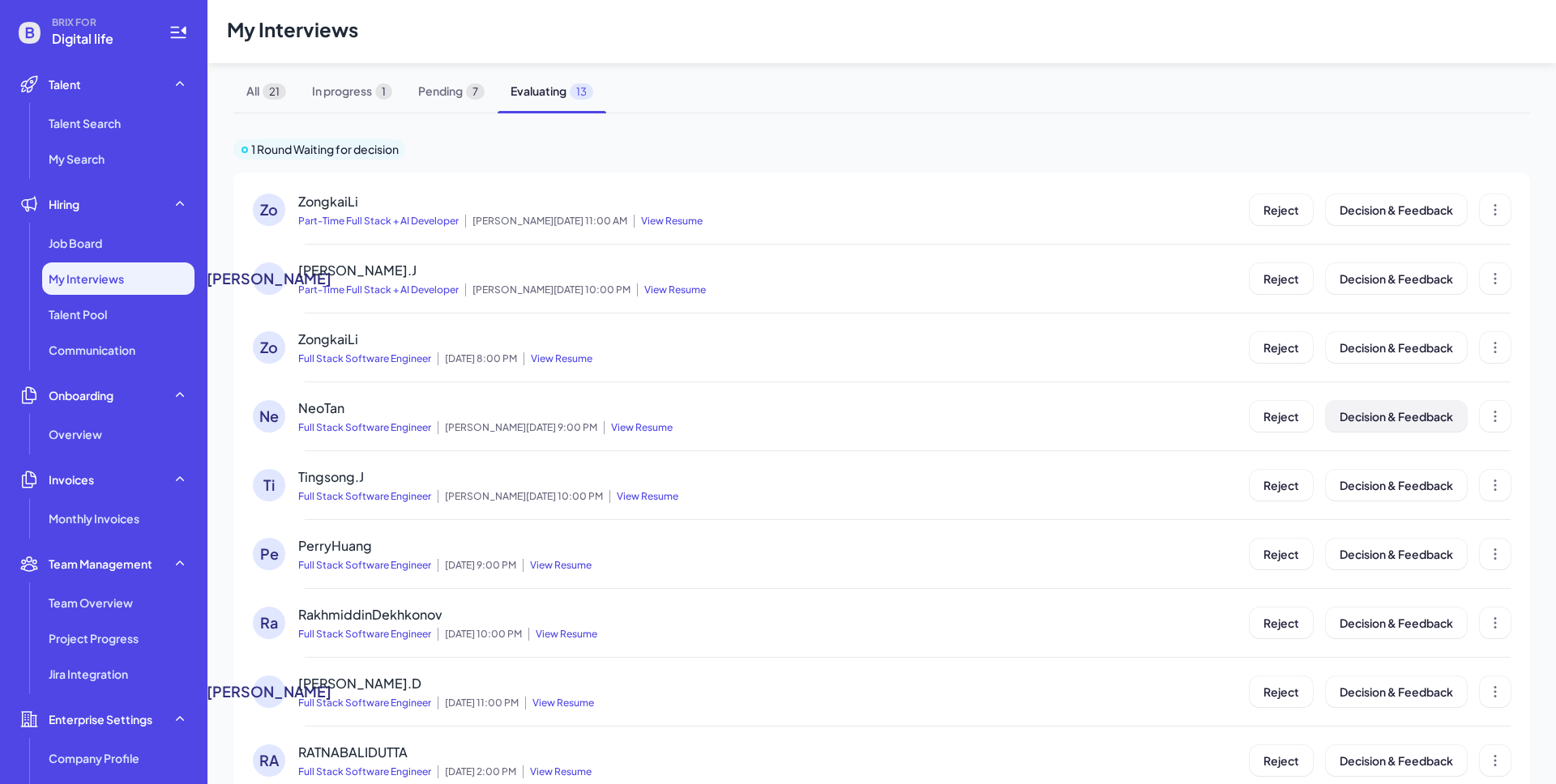 click on "Decision & Feedback" at bounding box center (1396, 416) 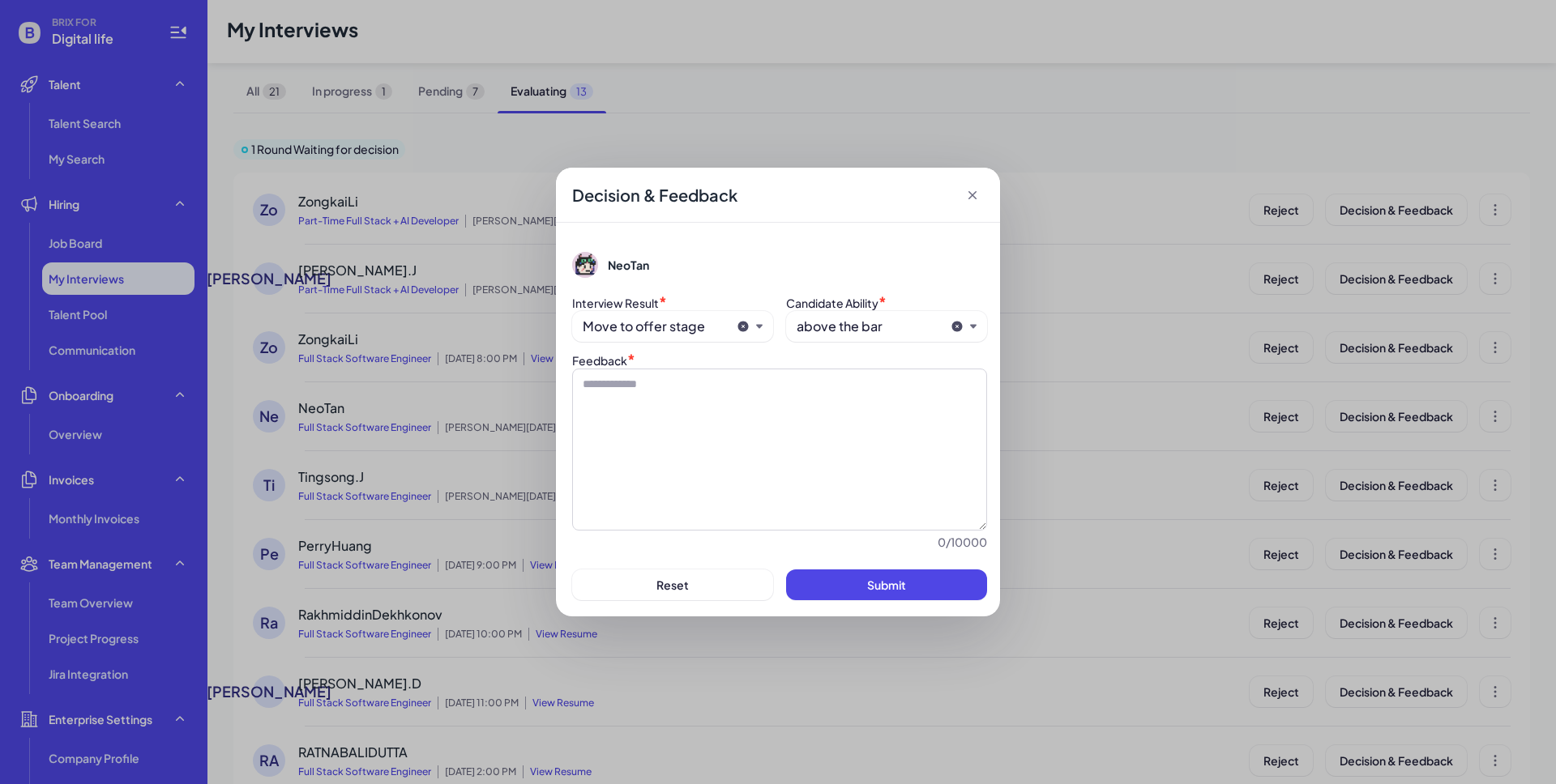 click on "Move to offer stage" at bounding box center [656, 326] 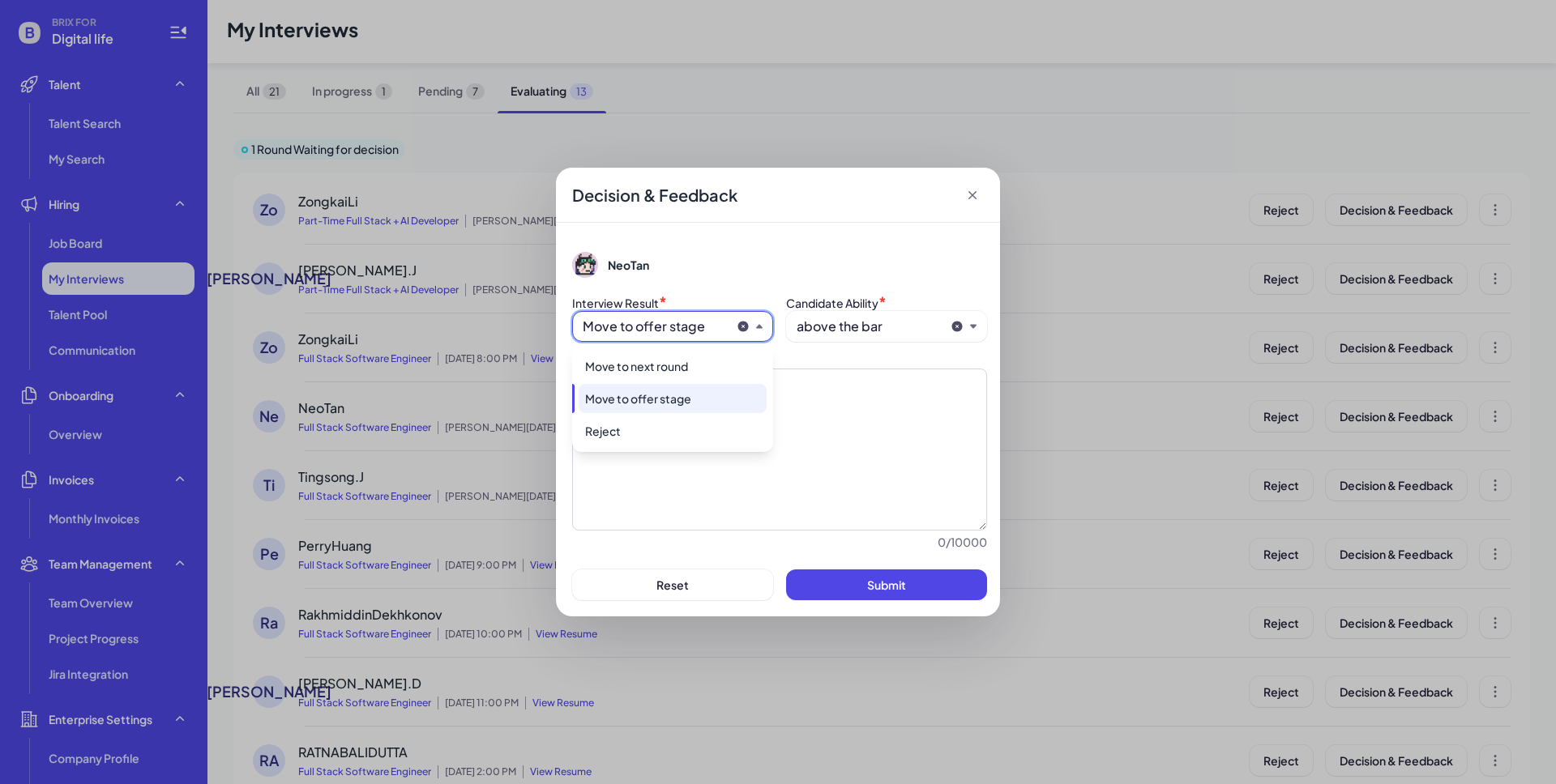 click on "NeoTan Interview Result * Move to offer stage Candidate Ability * above the bar Feedback * 0 / 10000 Reset Submit" at bounding box center (780, 420) 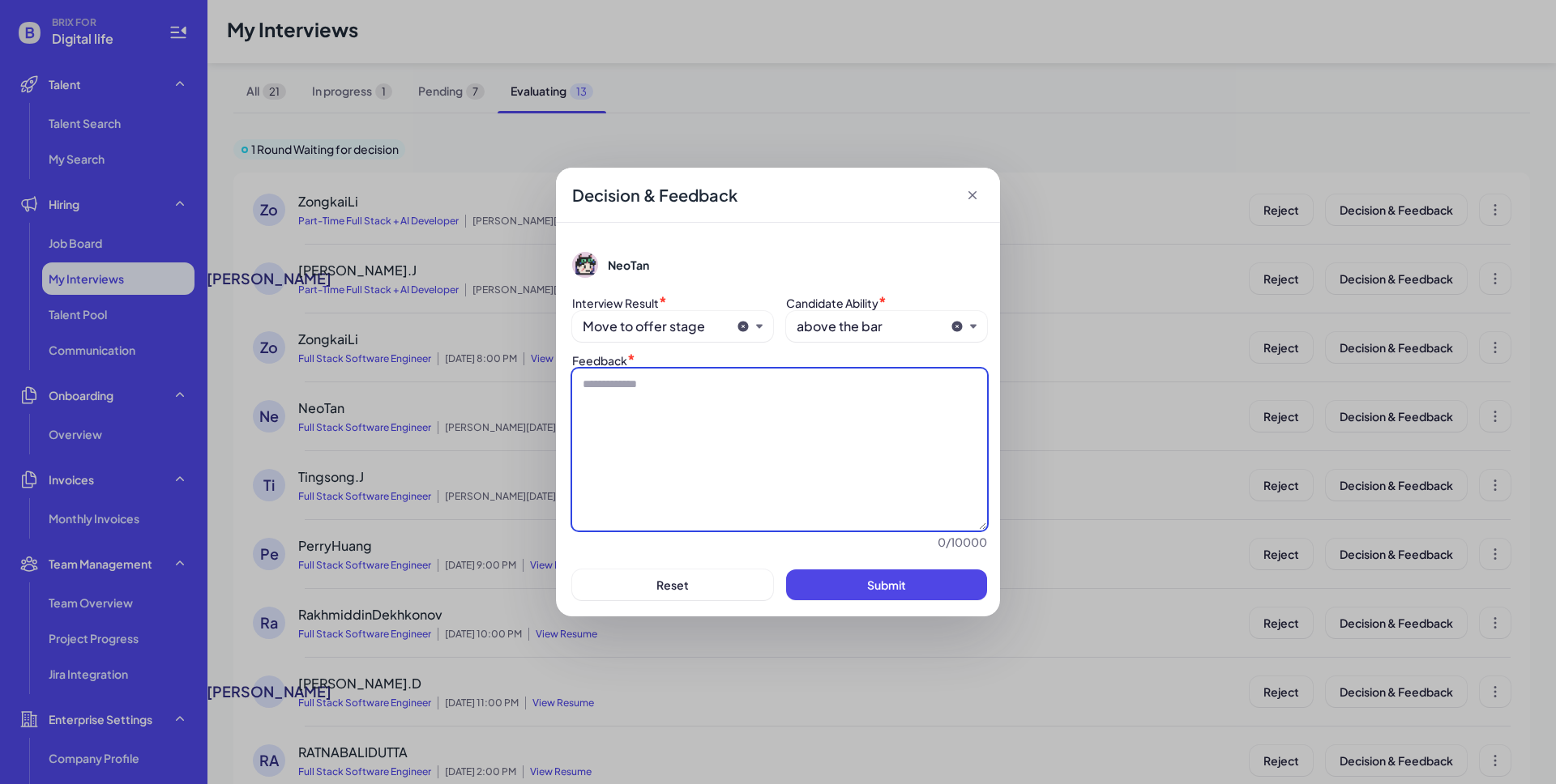 click at bounding box center [780, 450] 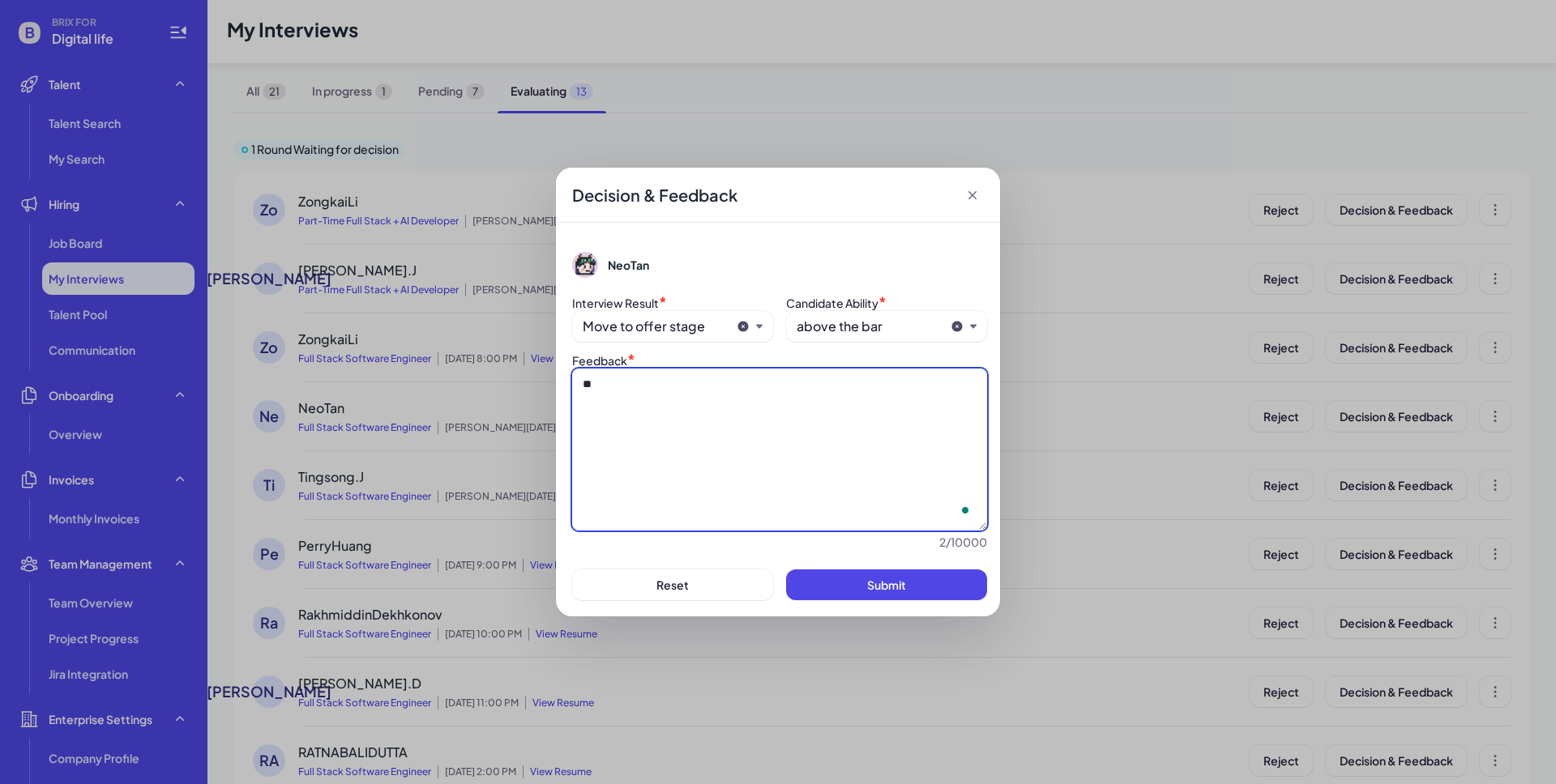 type on "*" 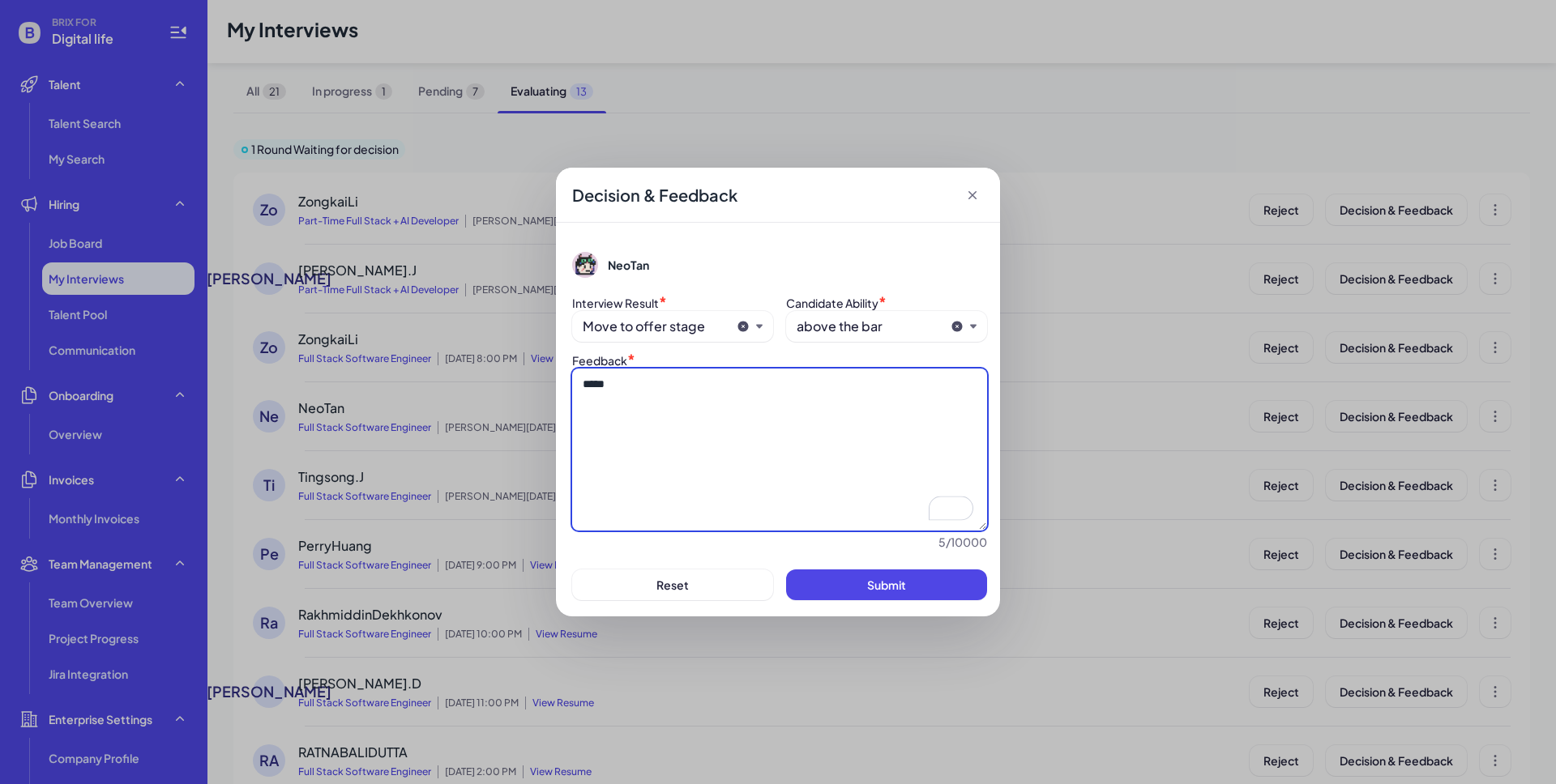 drag, startPoint x: 819, startPoint y: 462, endPoint x: 799, endPoint y: 462, distance: 20 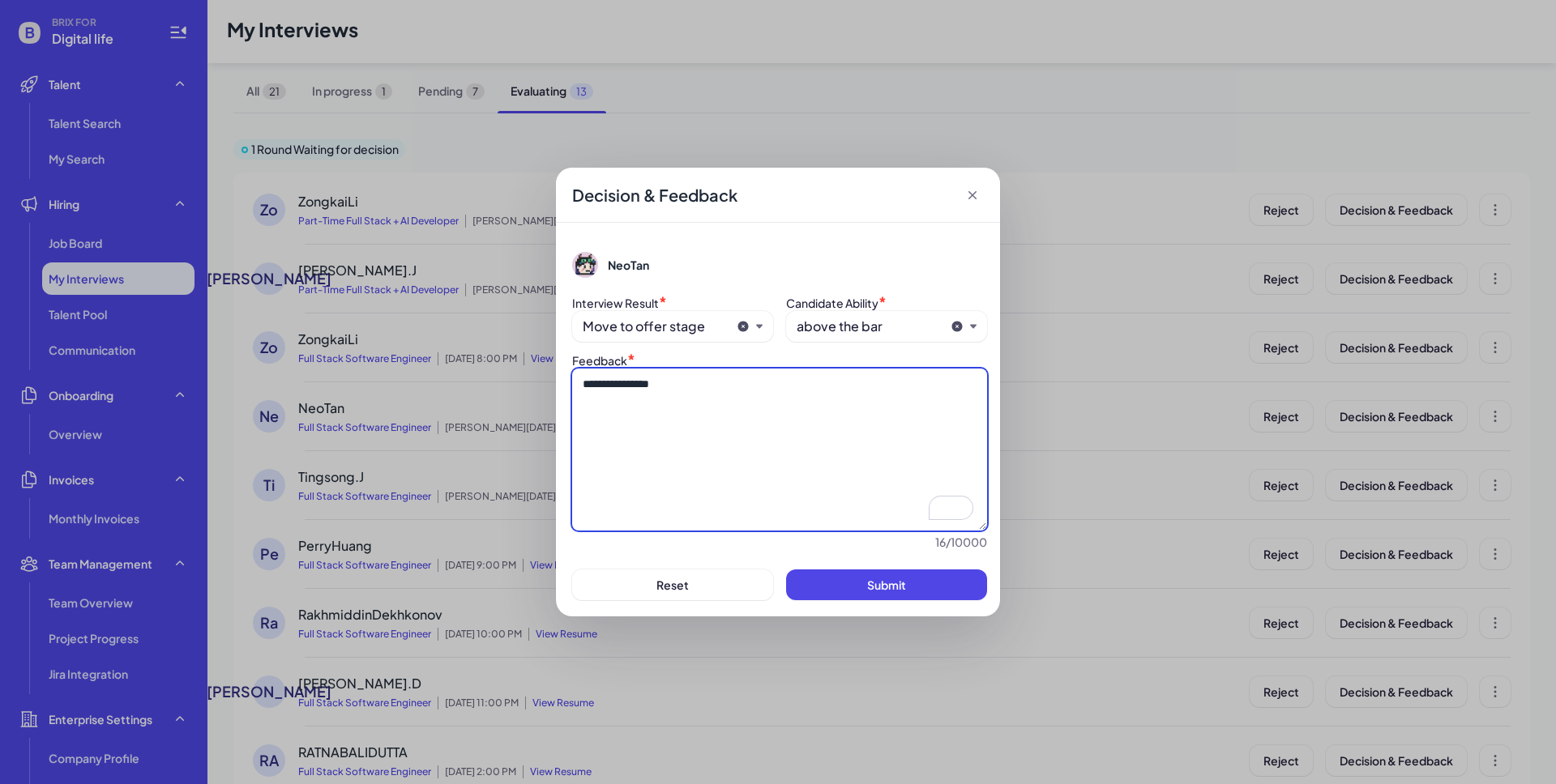 drag, startPoint x: 720, startPoint y: 390, endPoint x: 481, endPoint y: 387, distance: 239.01883 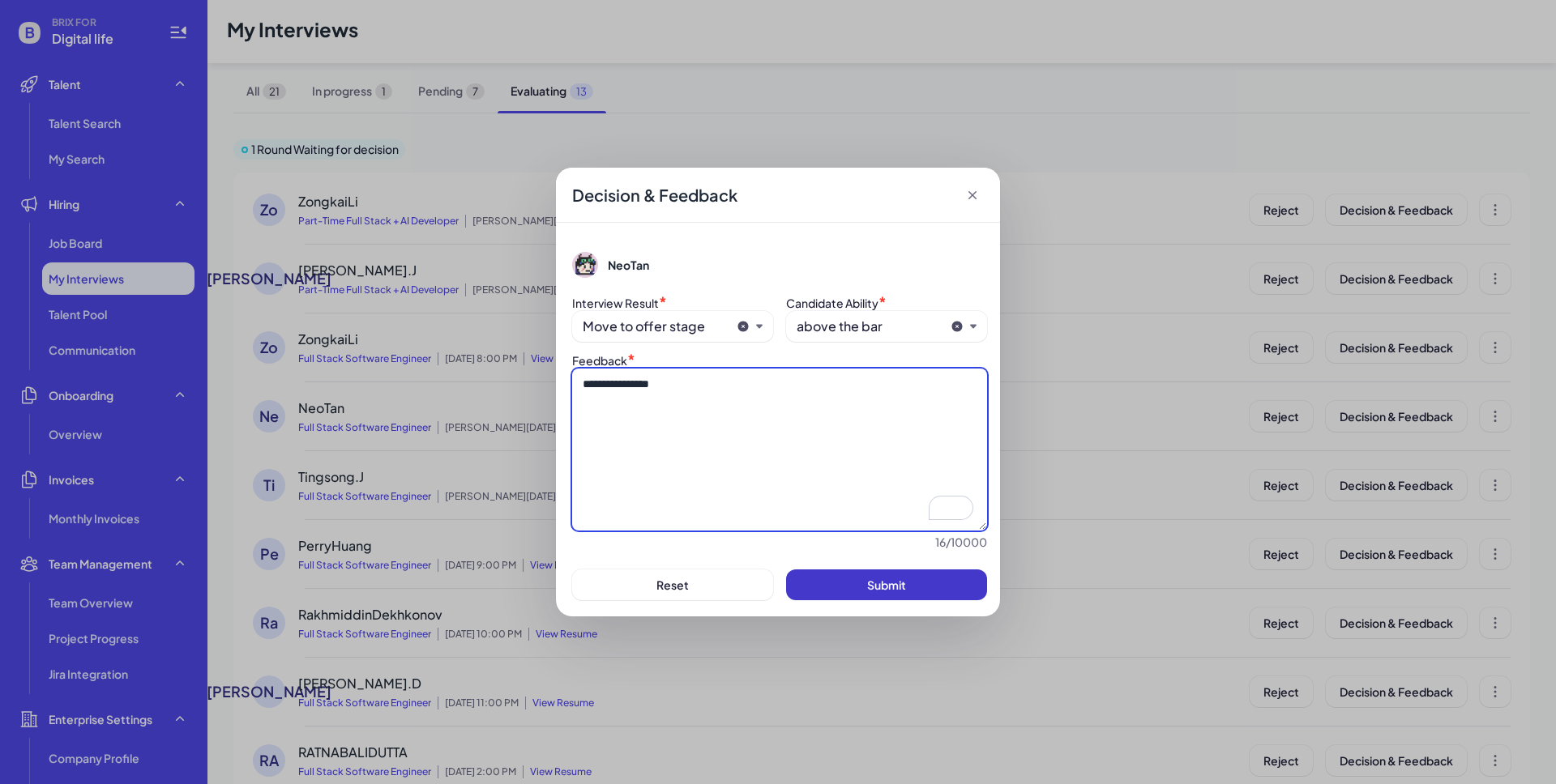 type on "**********" 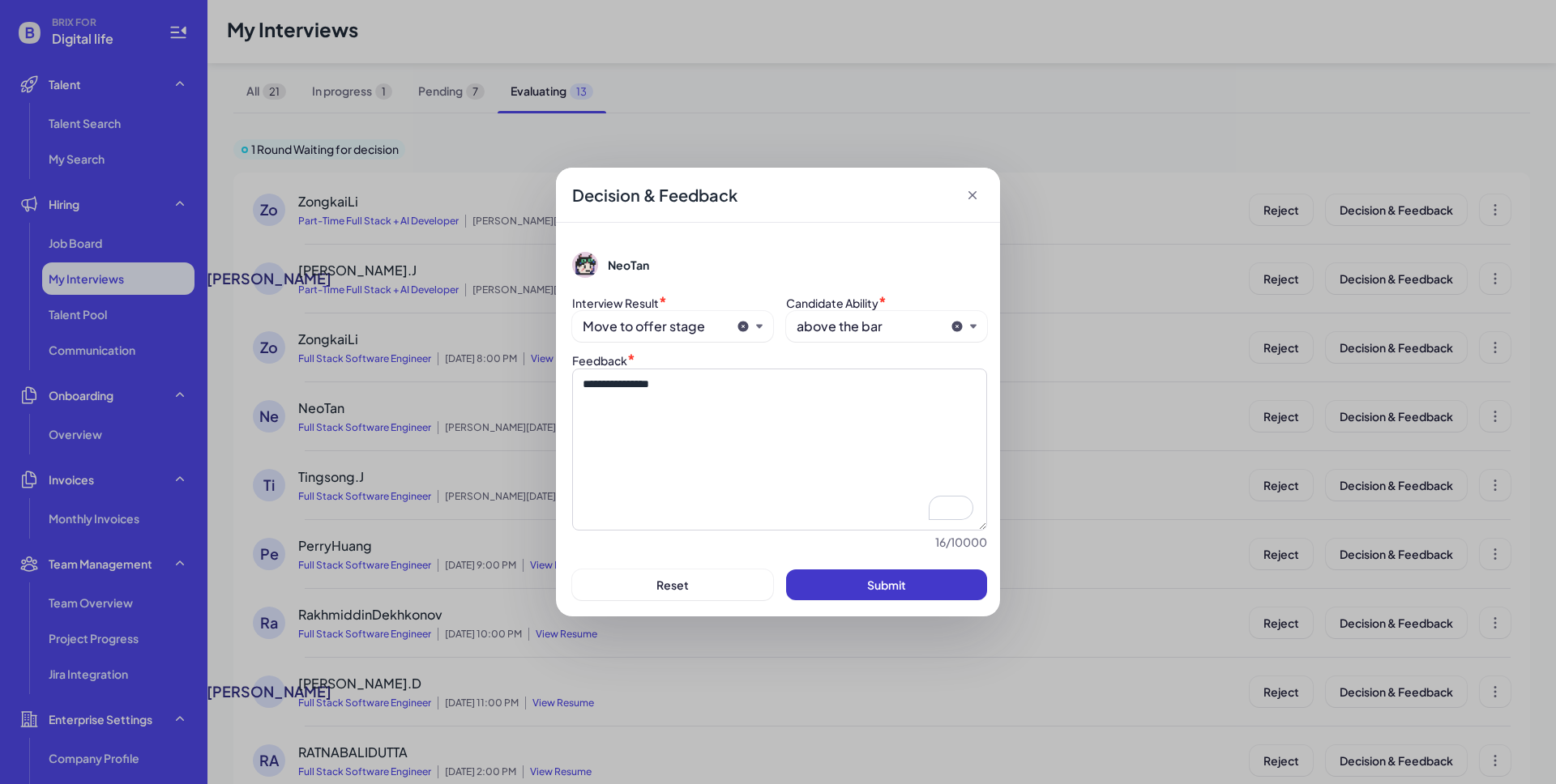 click on "Submit" at bounding box center (887, 585) 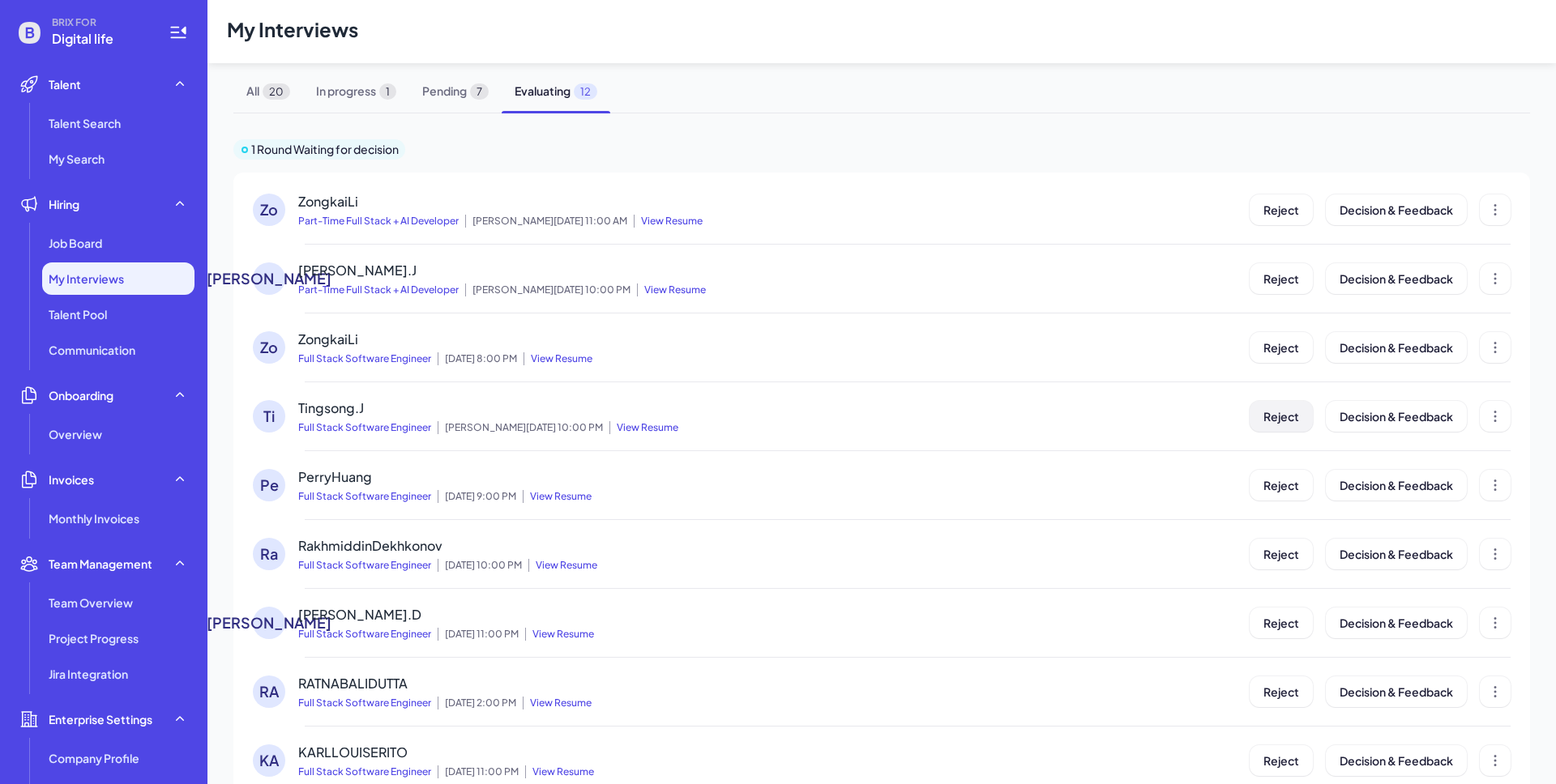 click on "Reject" at bounding box center [1281, 416] 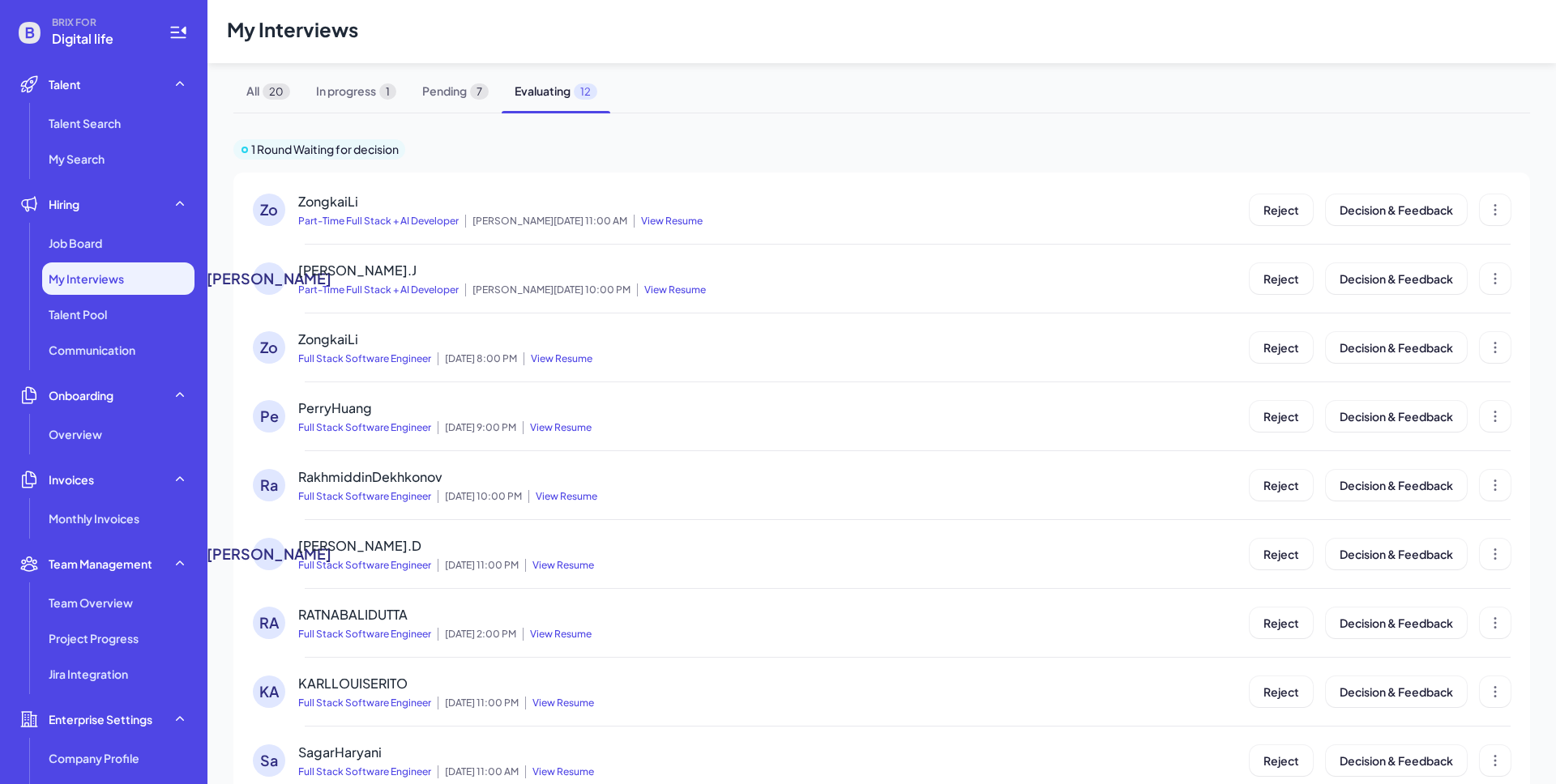 click on "View Resume" at bounding box center (557, 428) 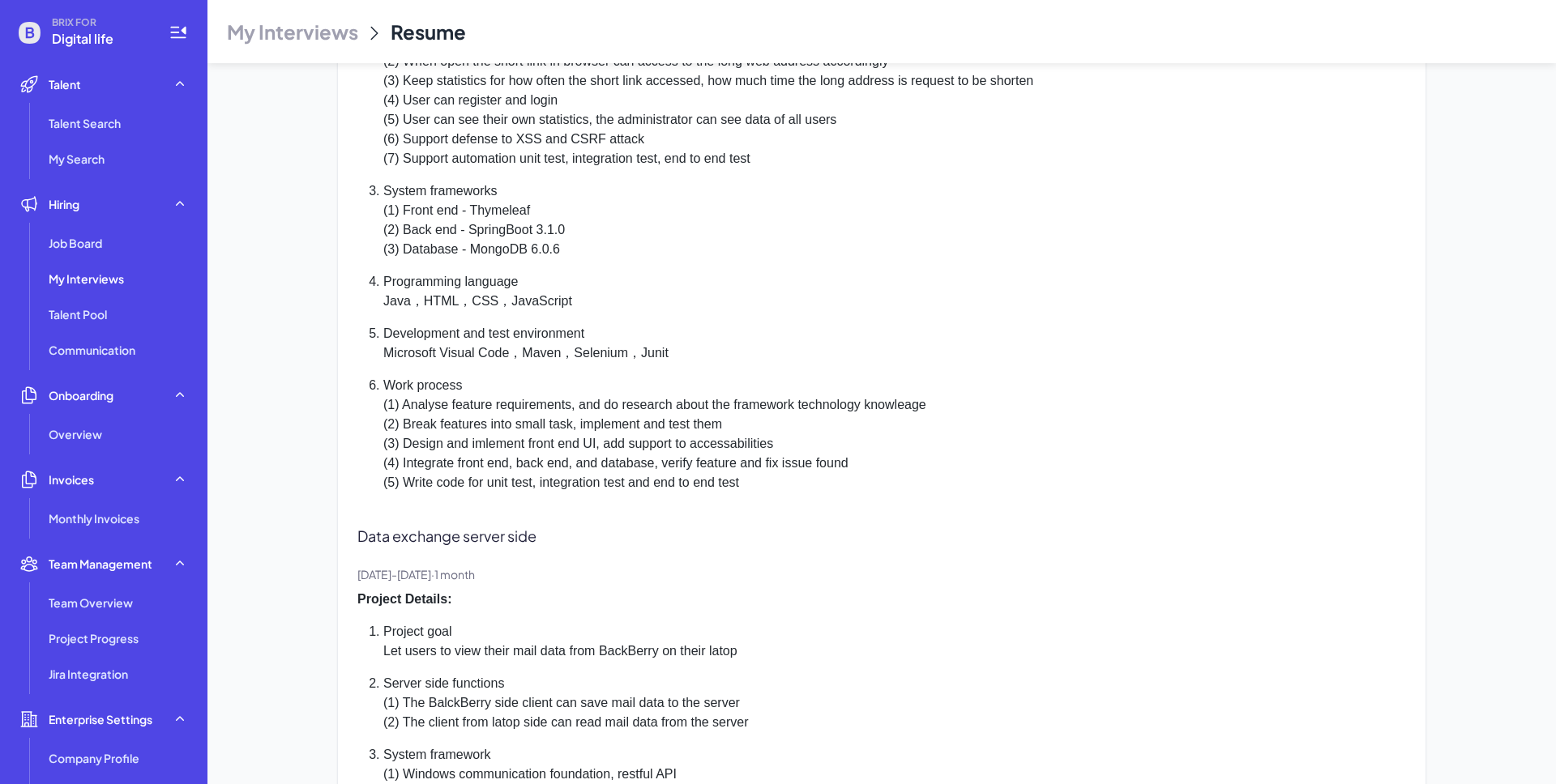 scroll, scrollTop: 4524, scrollLeft: 0, axis: vertical 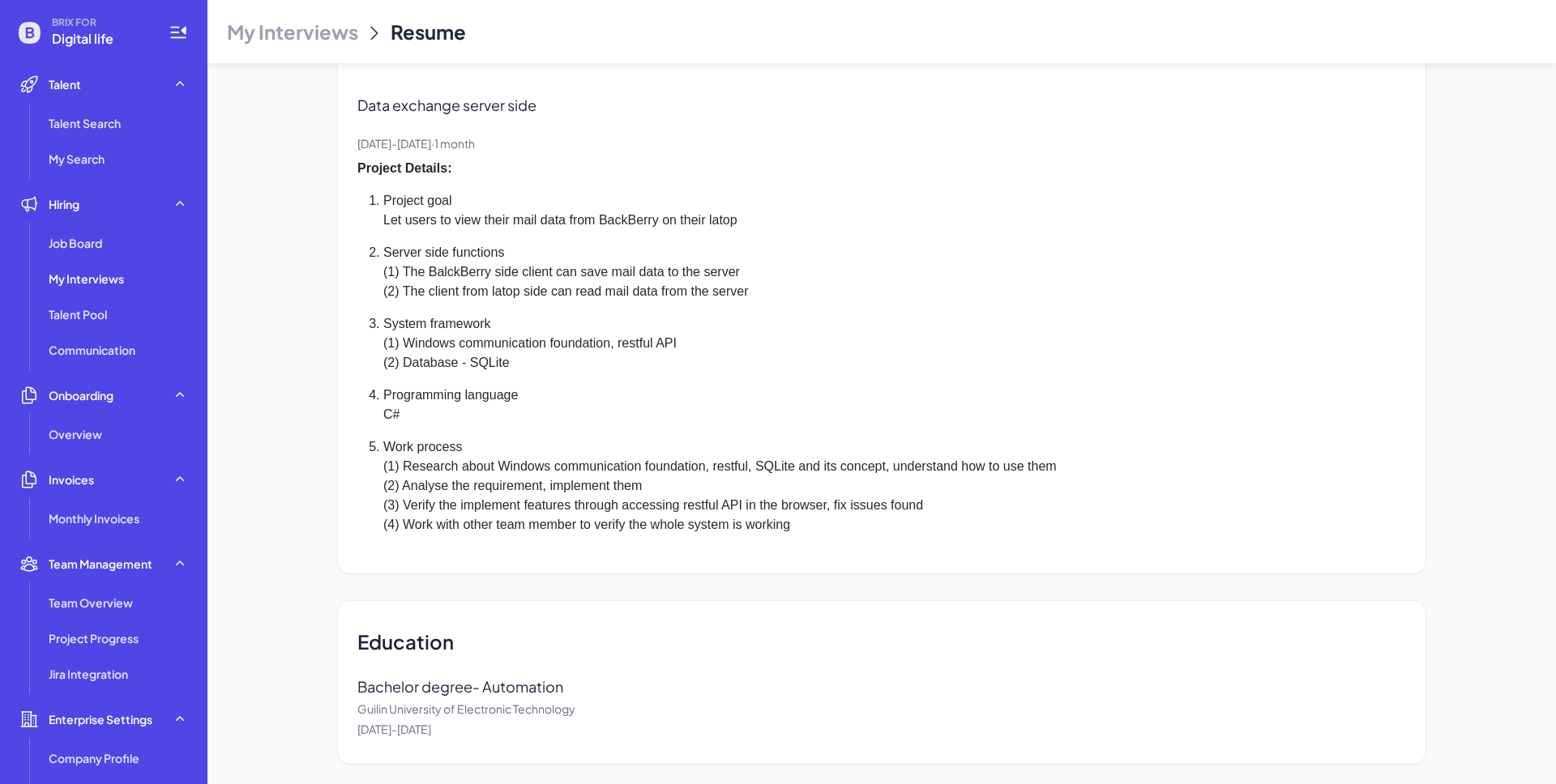 click on "My Interviews" at bounding box center (293, 32) 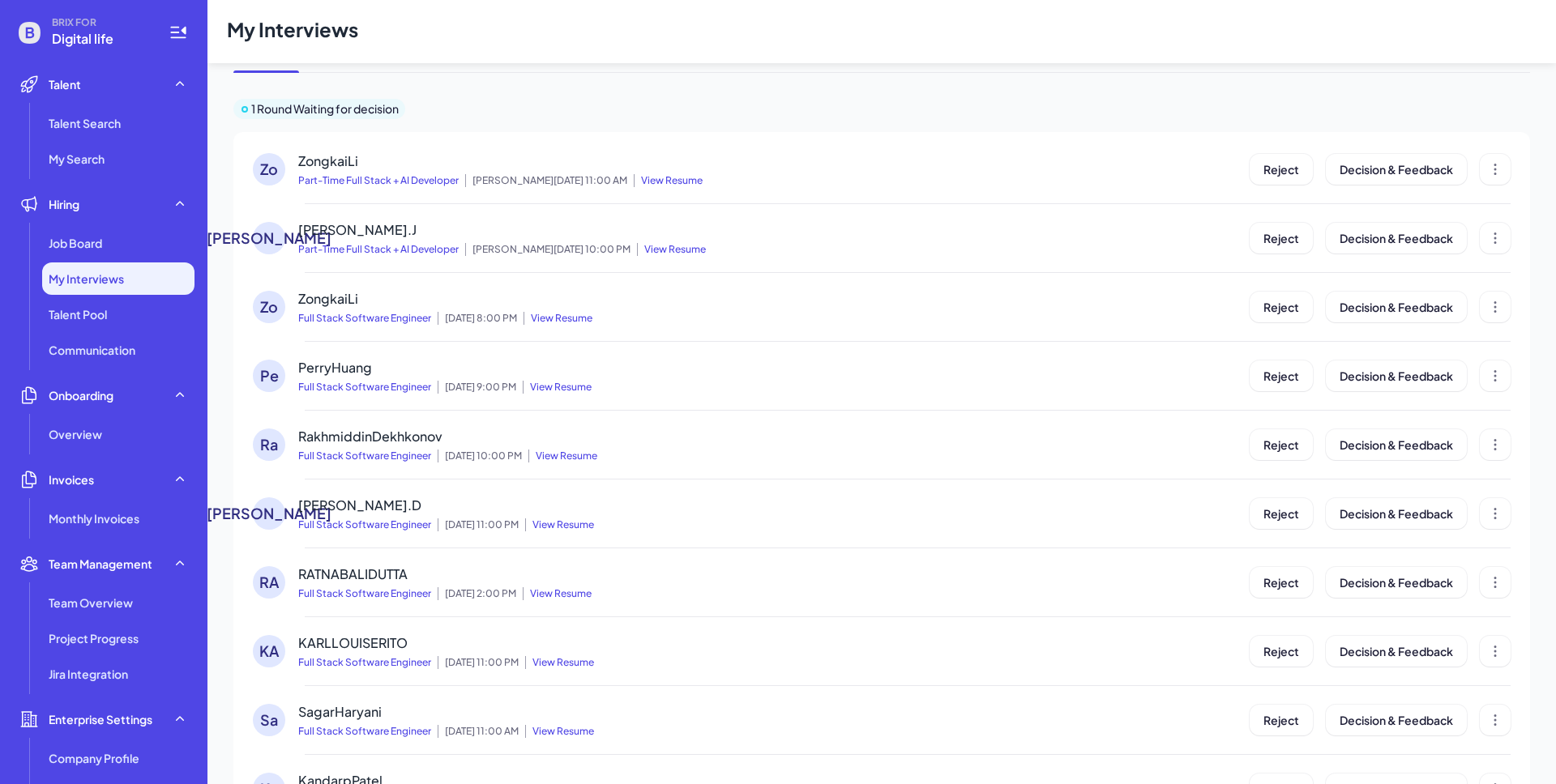 scroll, scrollTop: 0, scrollLeft: 0, axis: both 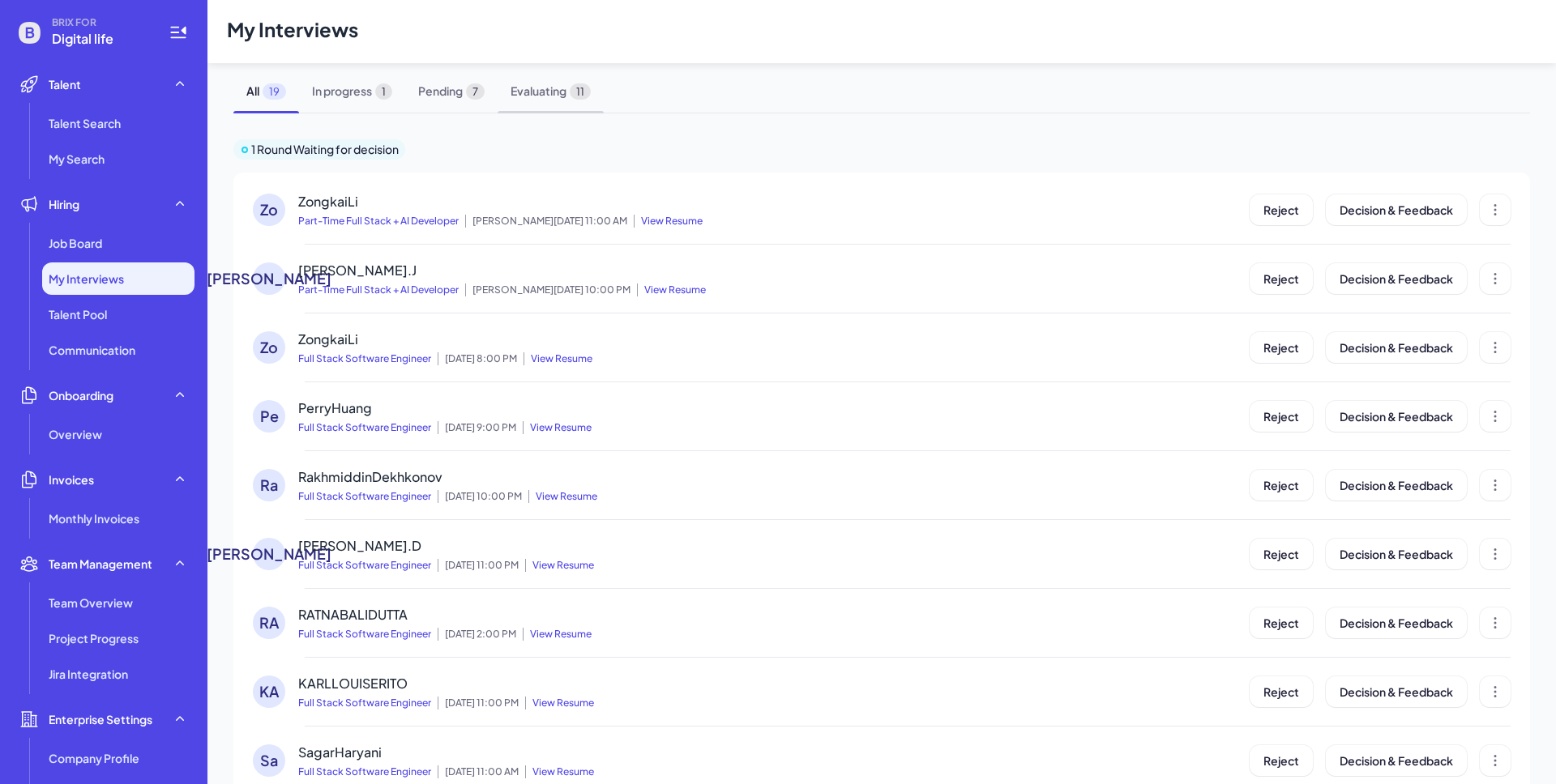 click on "Evaluating 11" at bounding box center (550, 91) 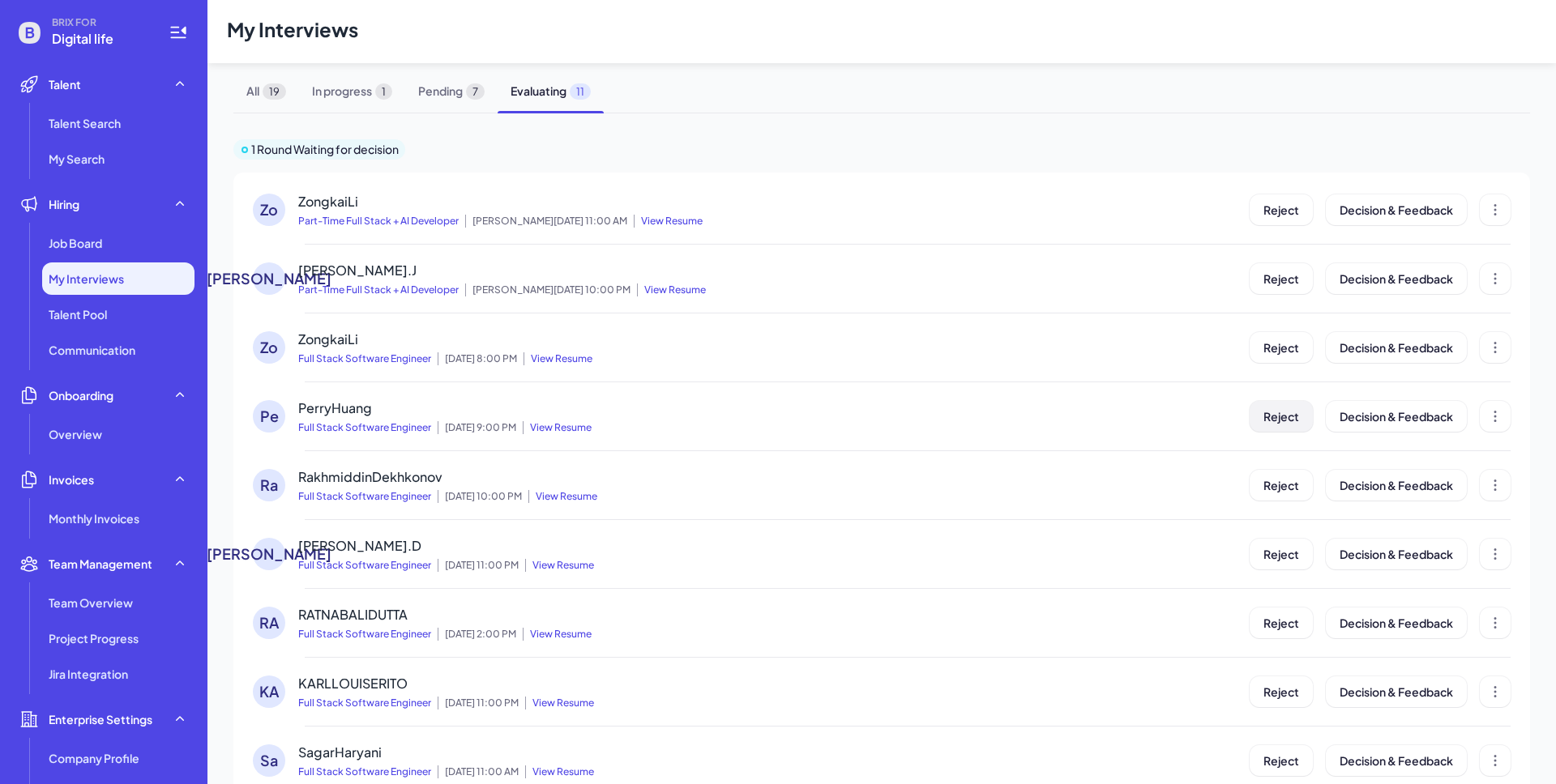click on "Reject" at bounding box center [1281, 416] 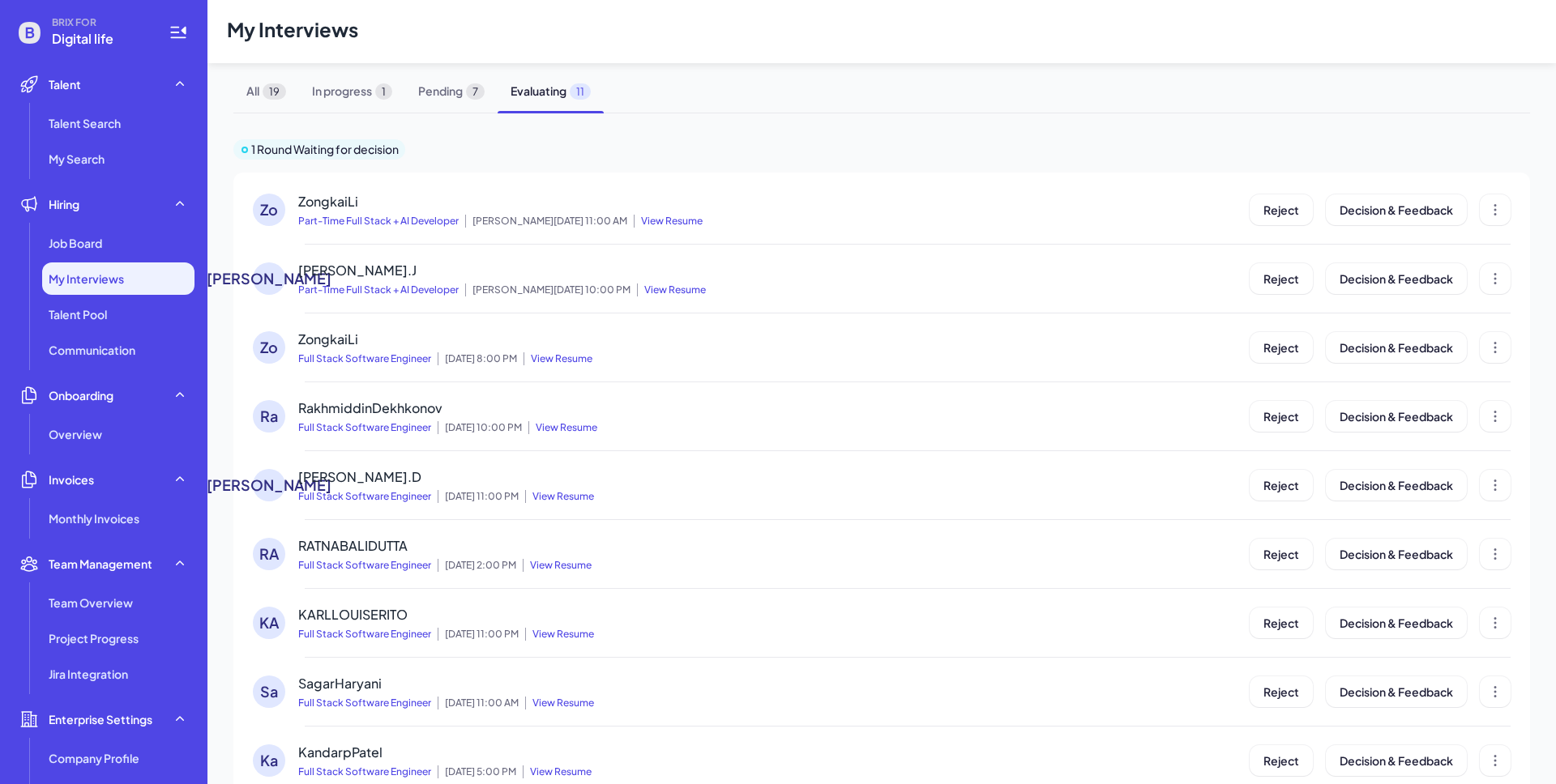 click on "View Resume" at bounding box center (562, 428) 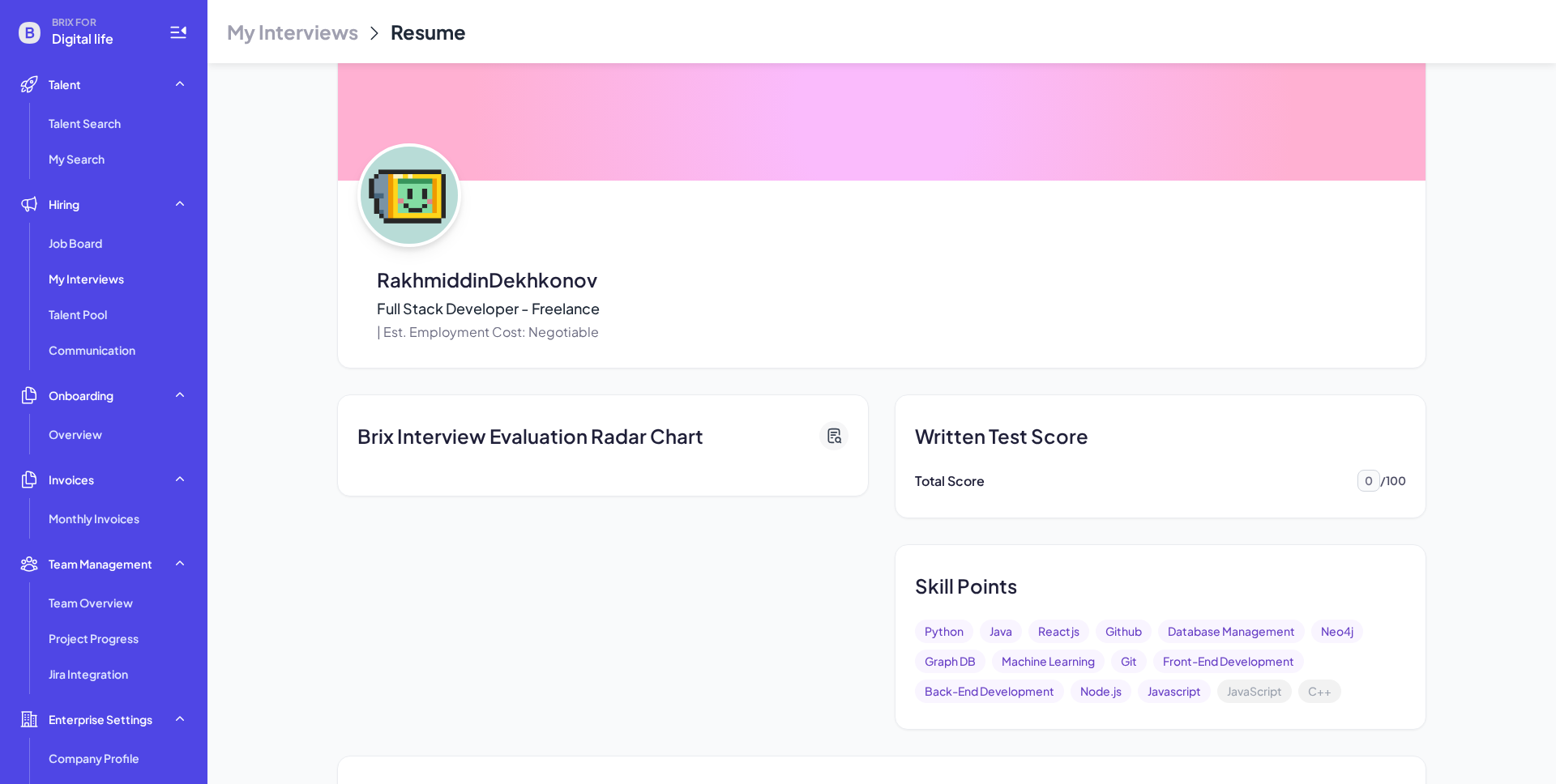 scroll, scrollTop: 0, scrollLeft: 0, axis: both 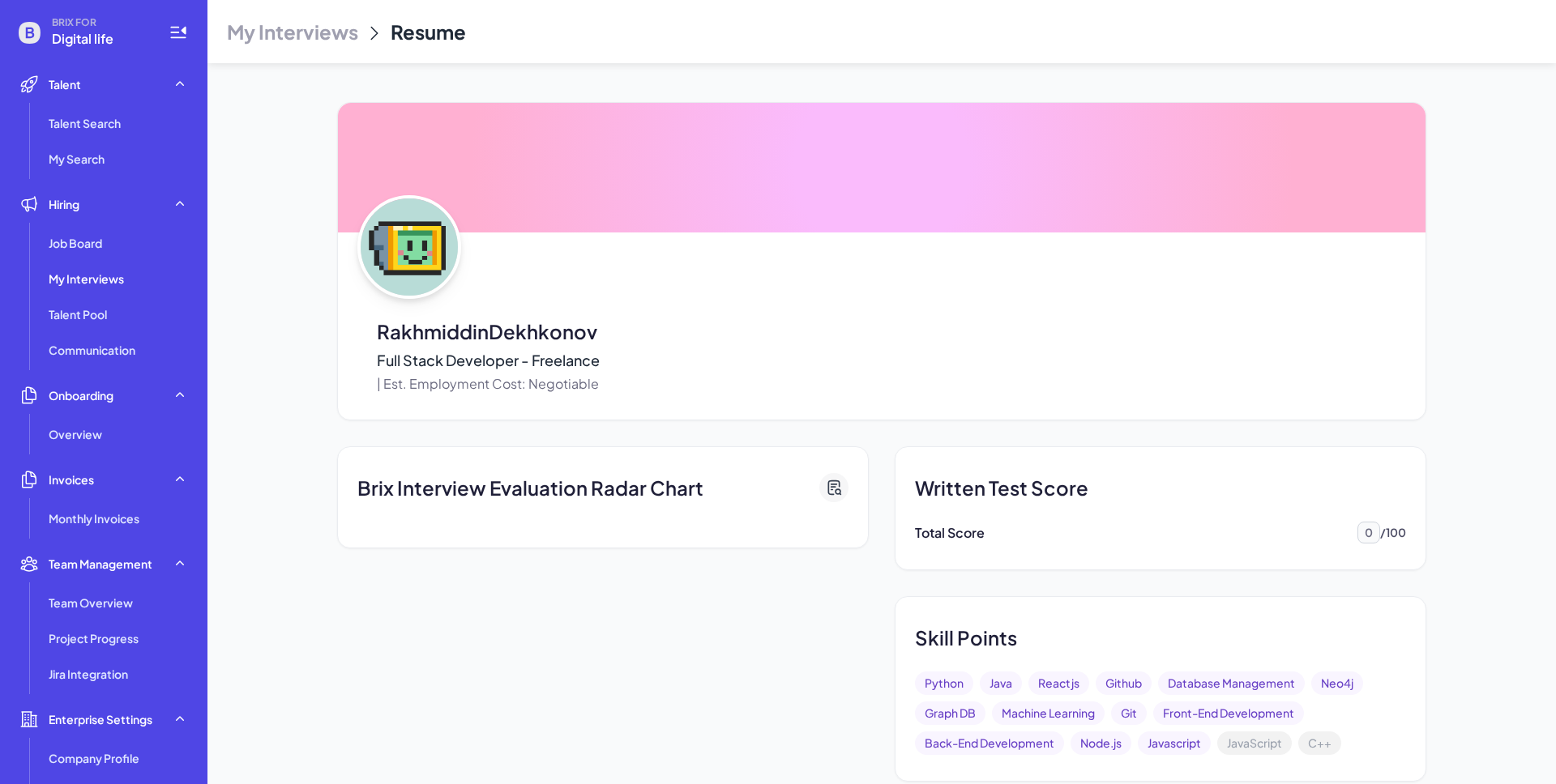 click on "My Interviews" at bounding box center (293, 32) 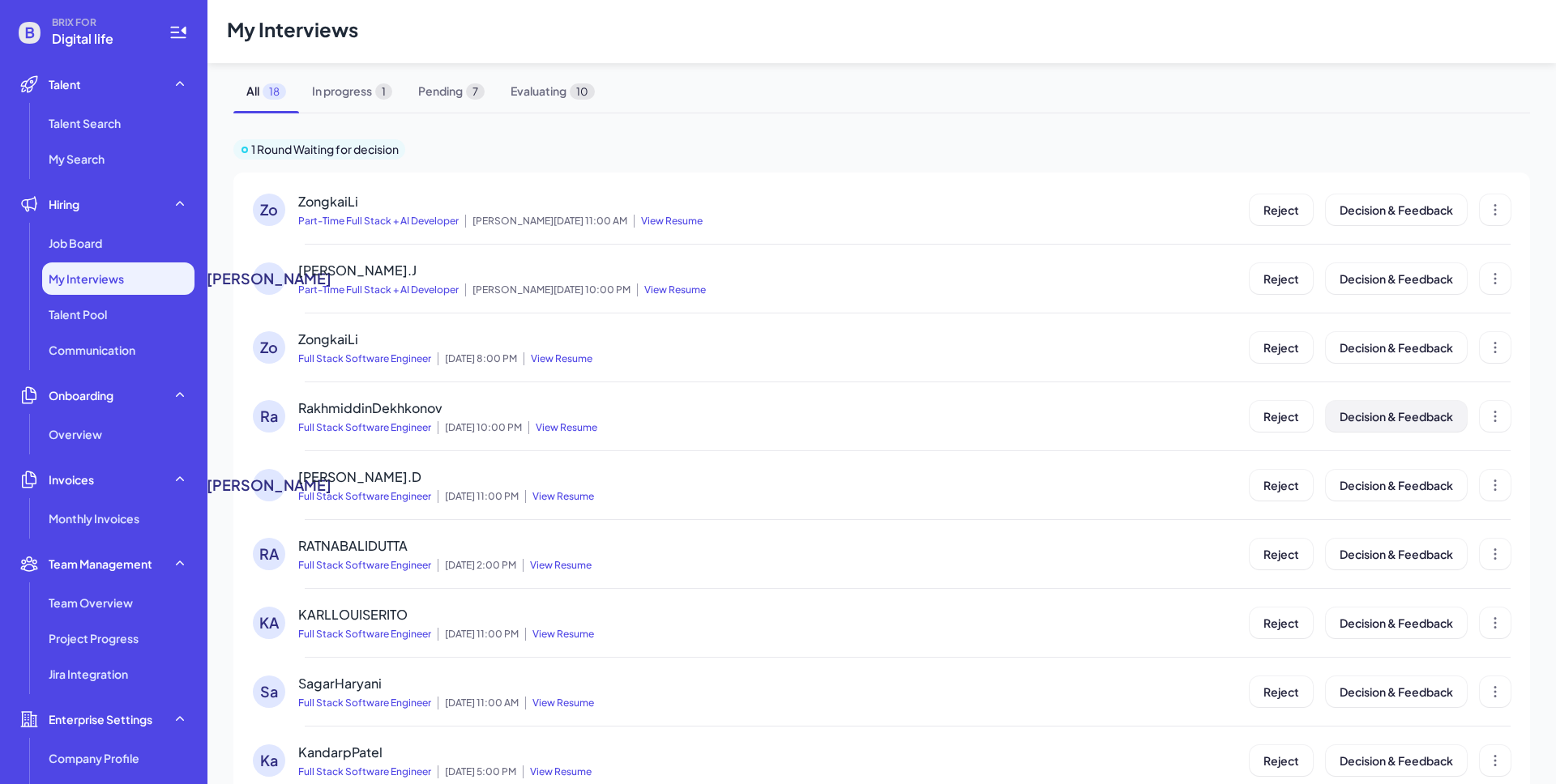 click on "Decision & Feedback" at bounding box center [1396, 416] 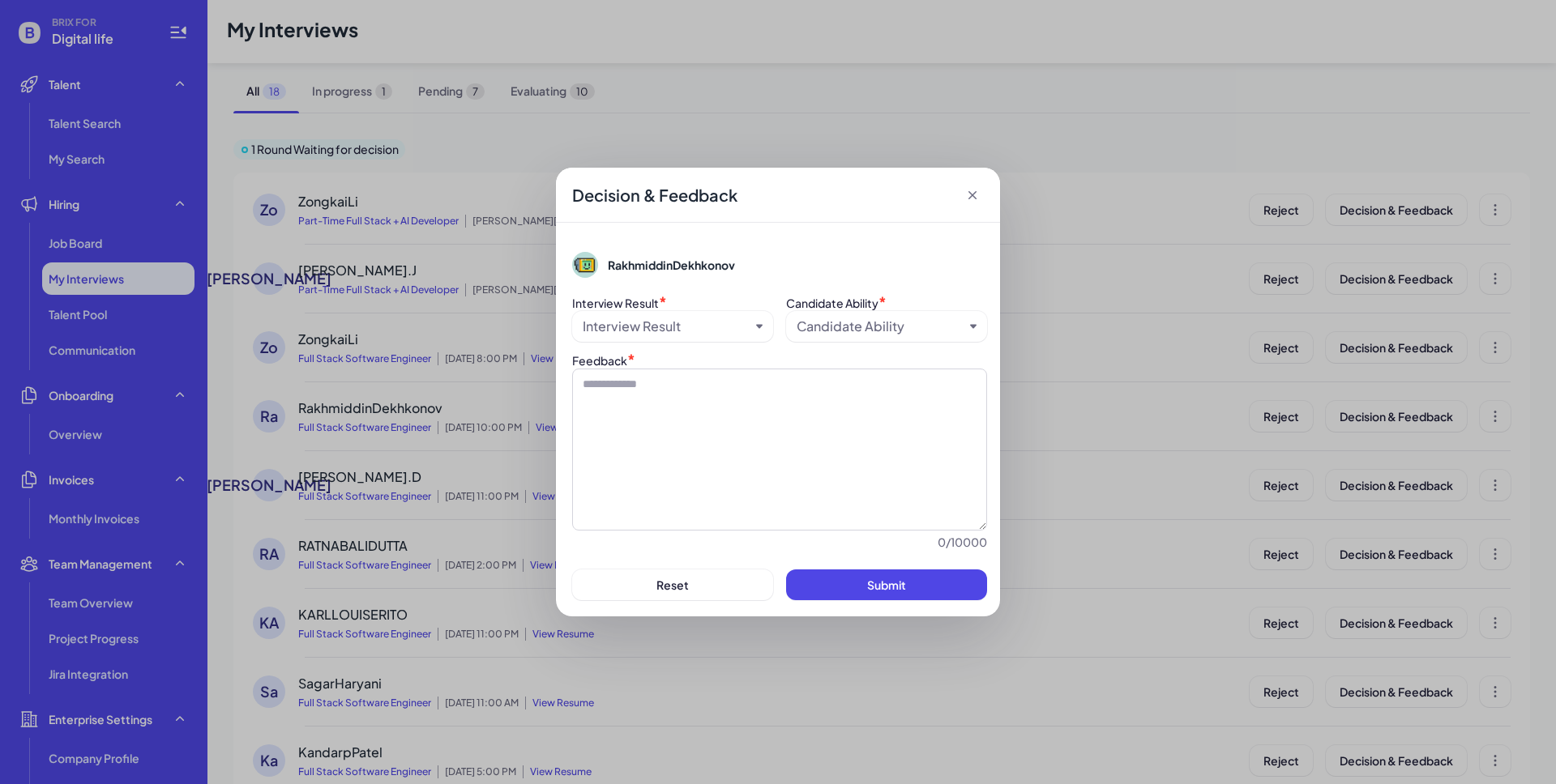 click on "Interview Result" at bounding box center (666, 326) 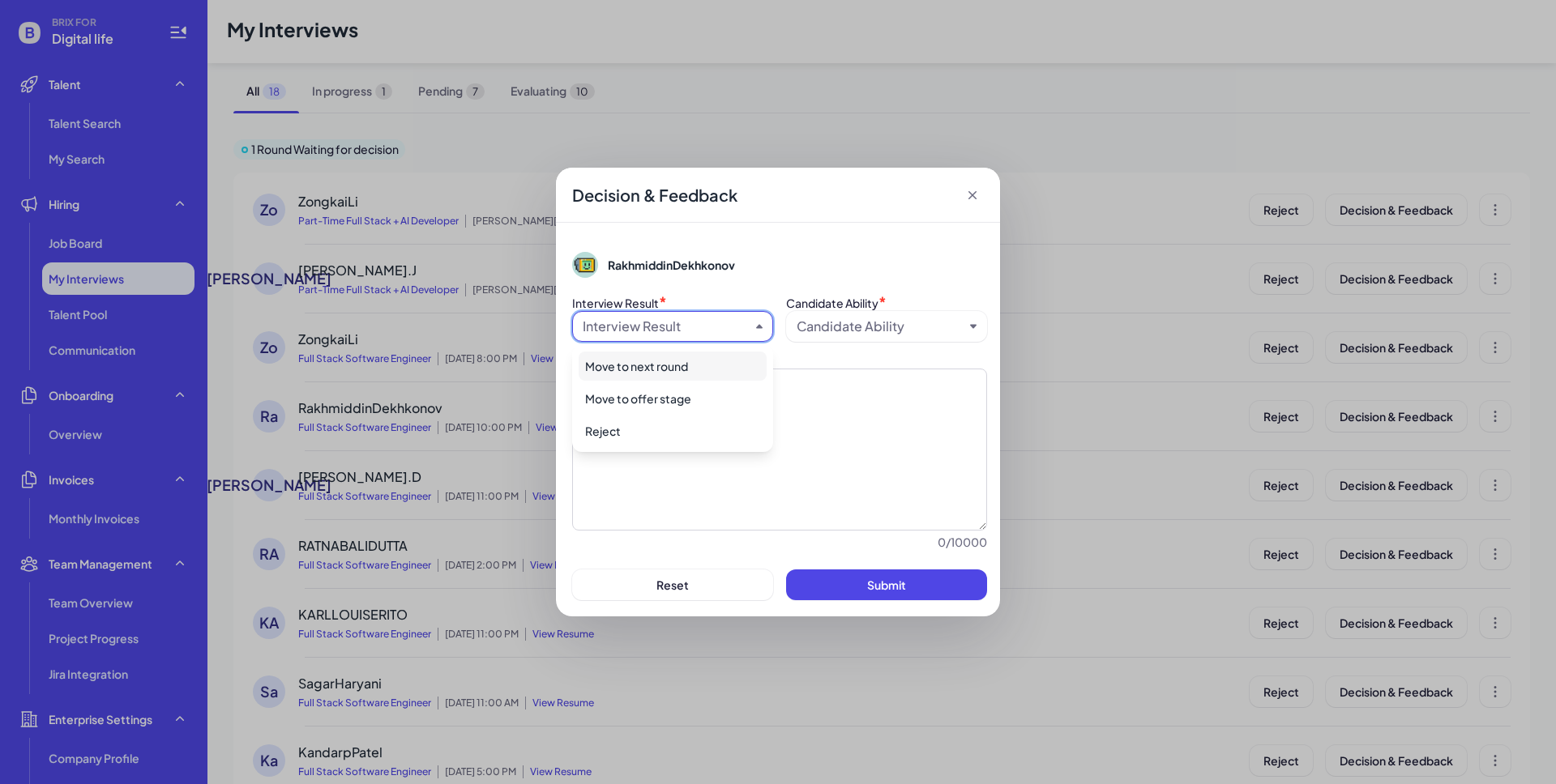 click on "Move to next round" at bounding box center (673, 366) 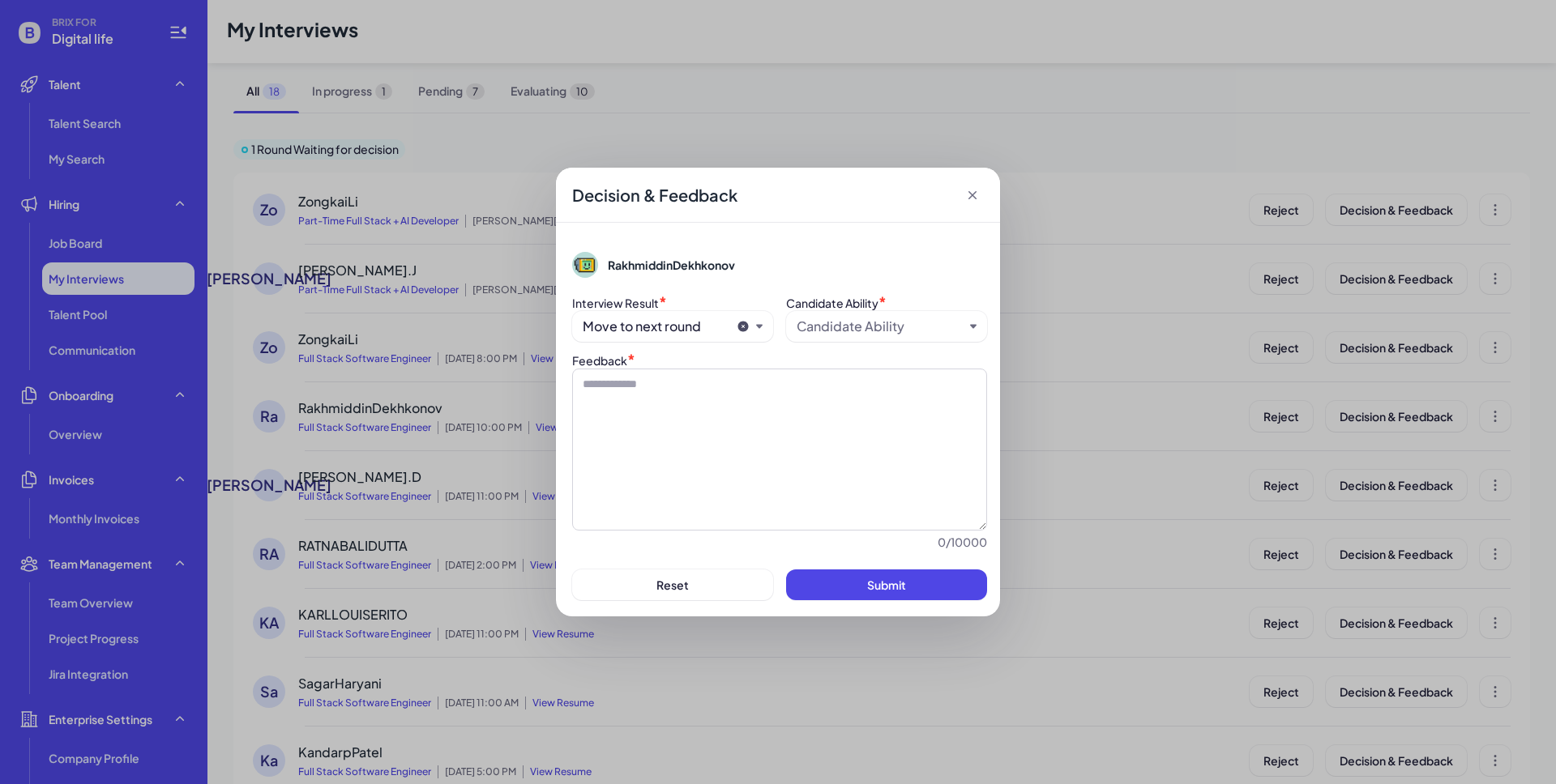 click on "Candidate Ability" at bounding box center [880, 326] 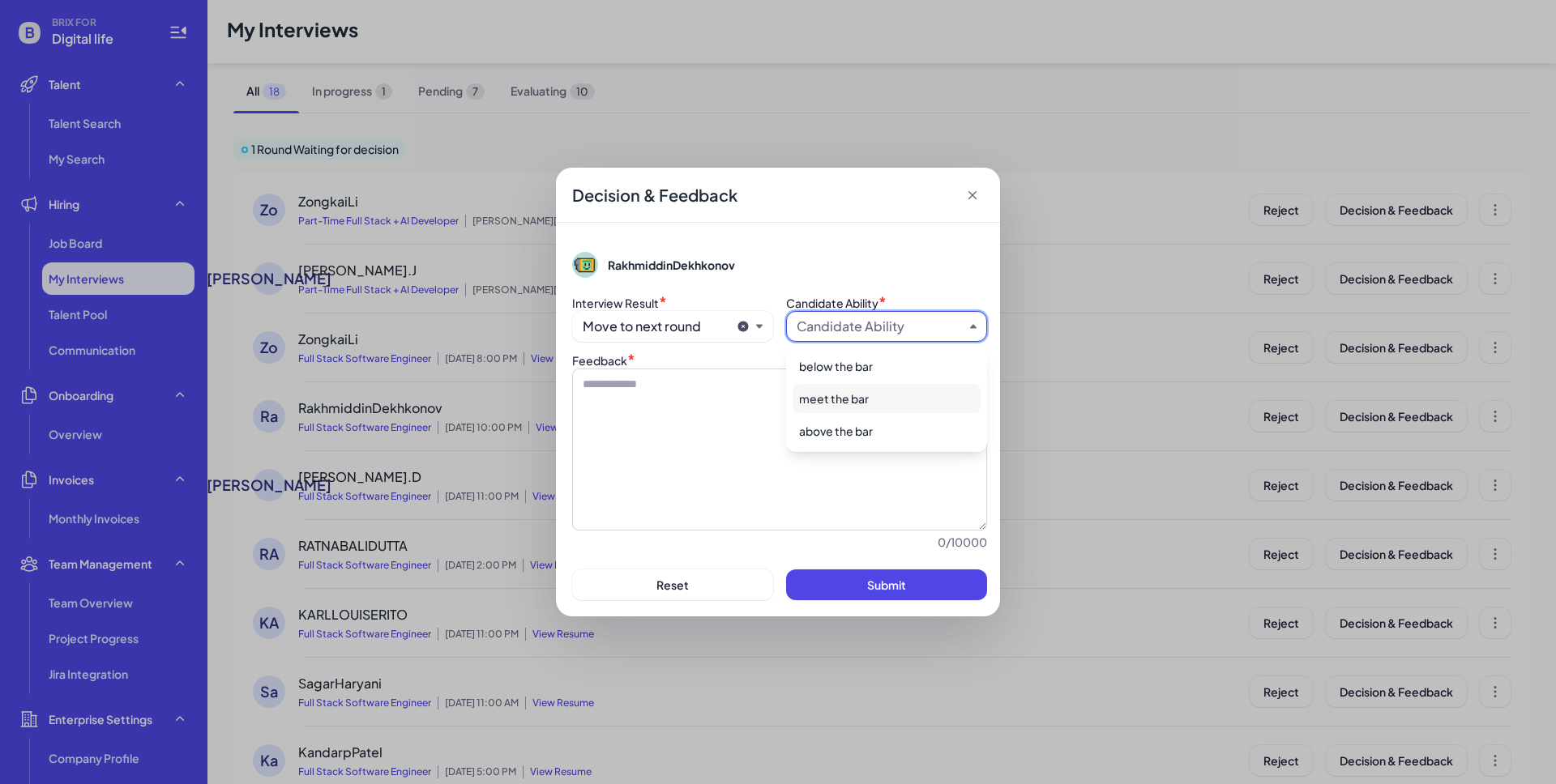 click on "meet the bar" at bounding box center (887, 398) 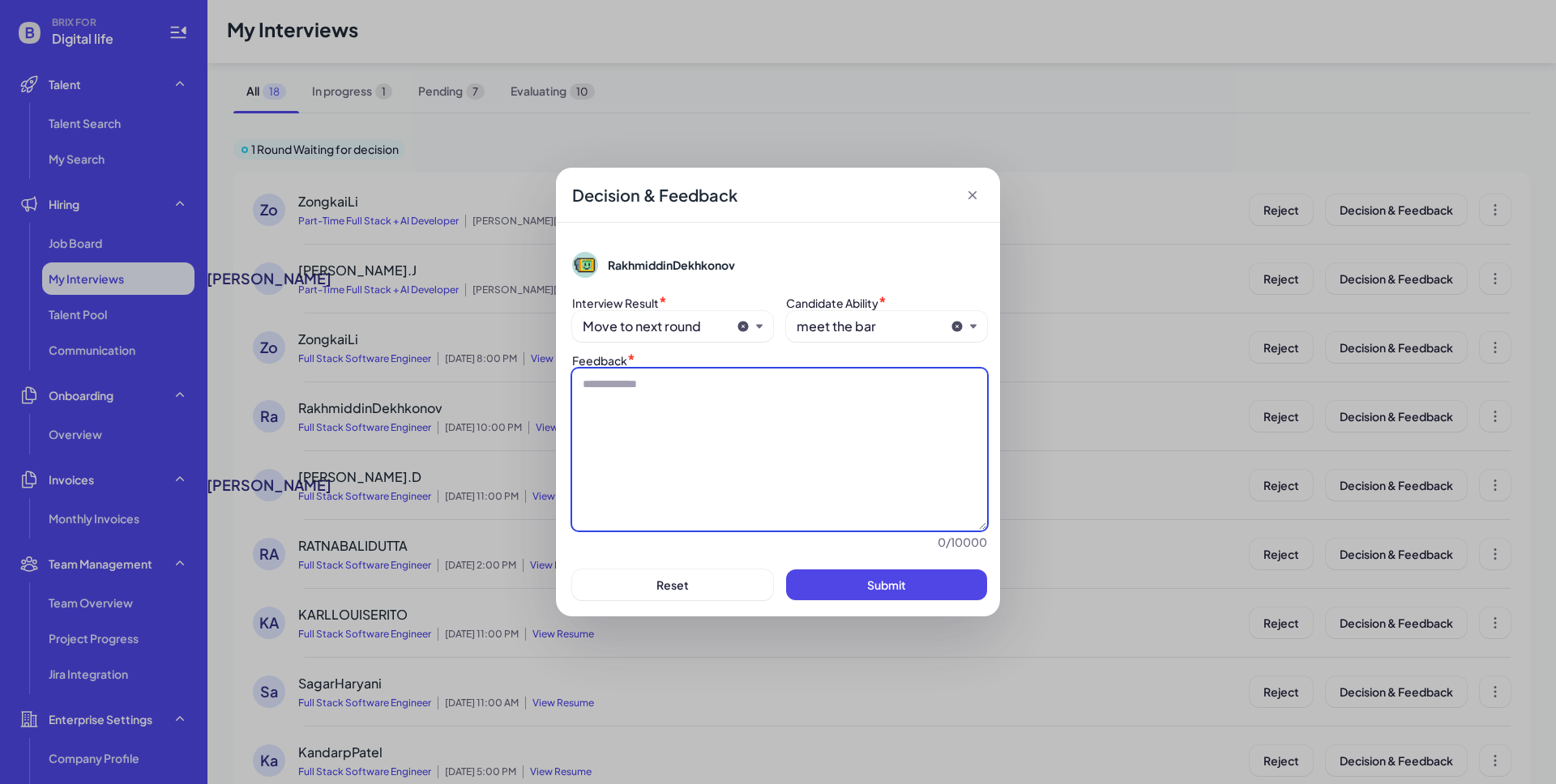 click at bounding box center [780, 450] 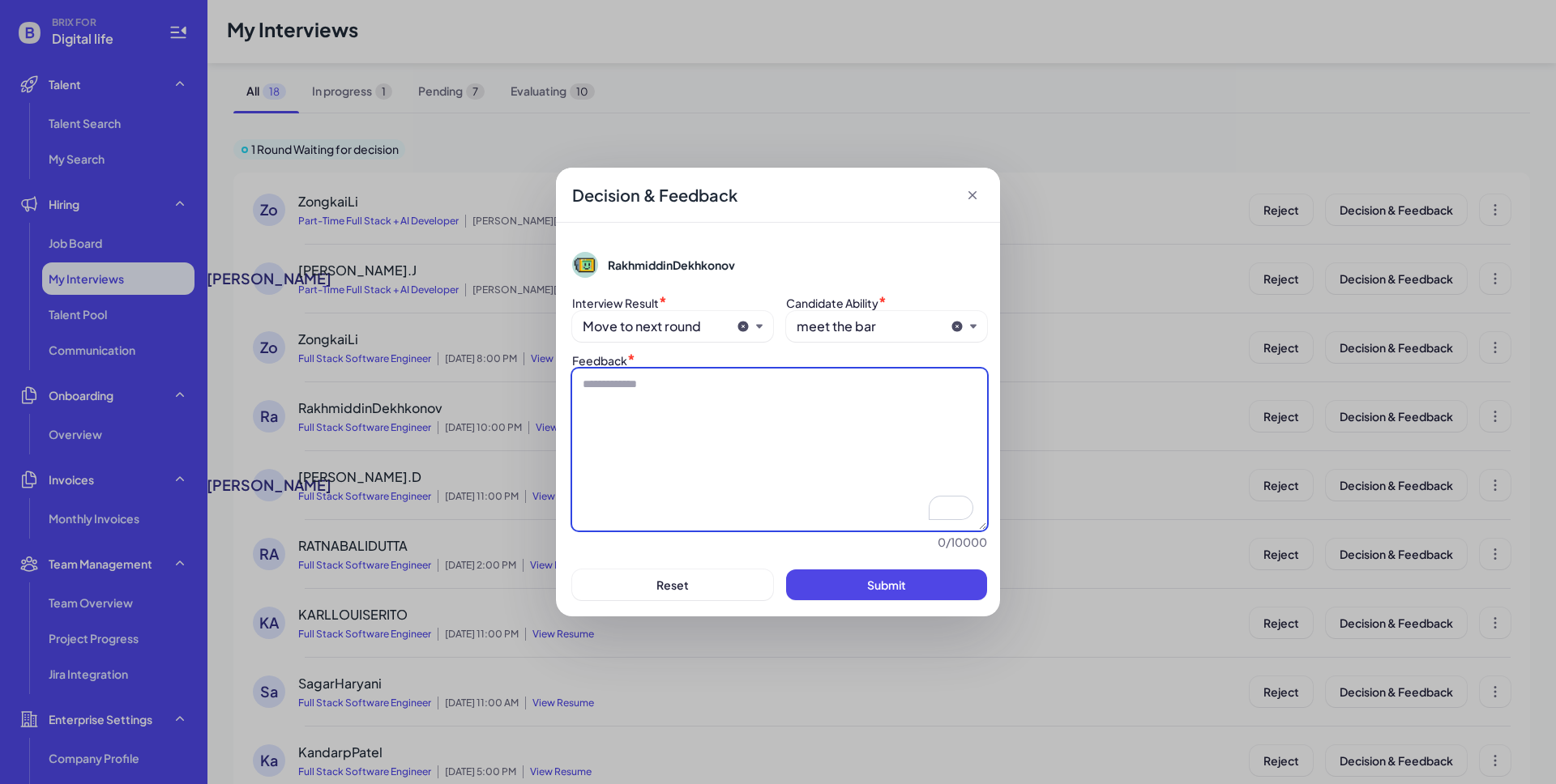 paste on "**********" 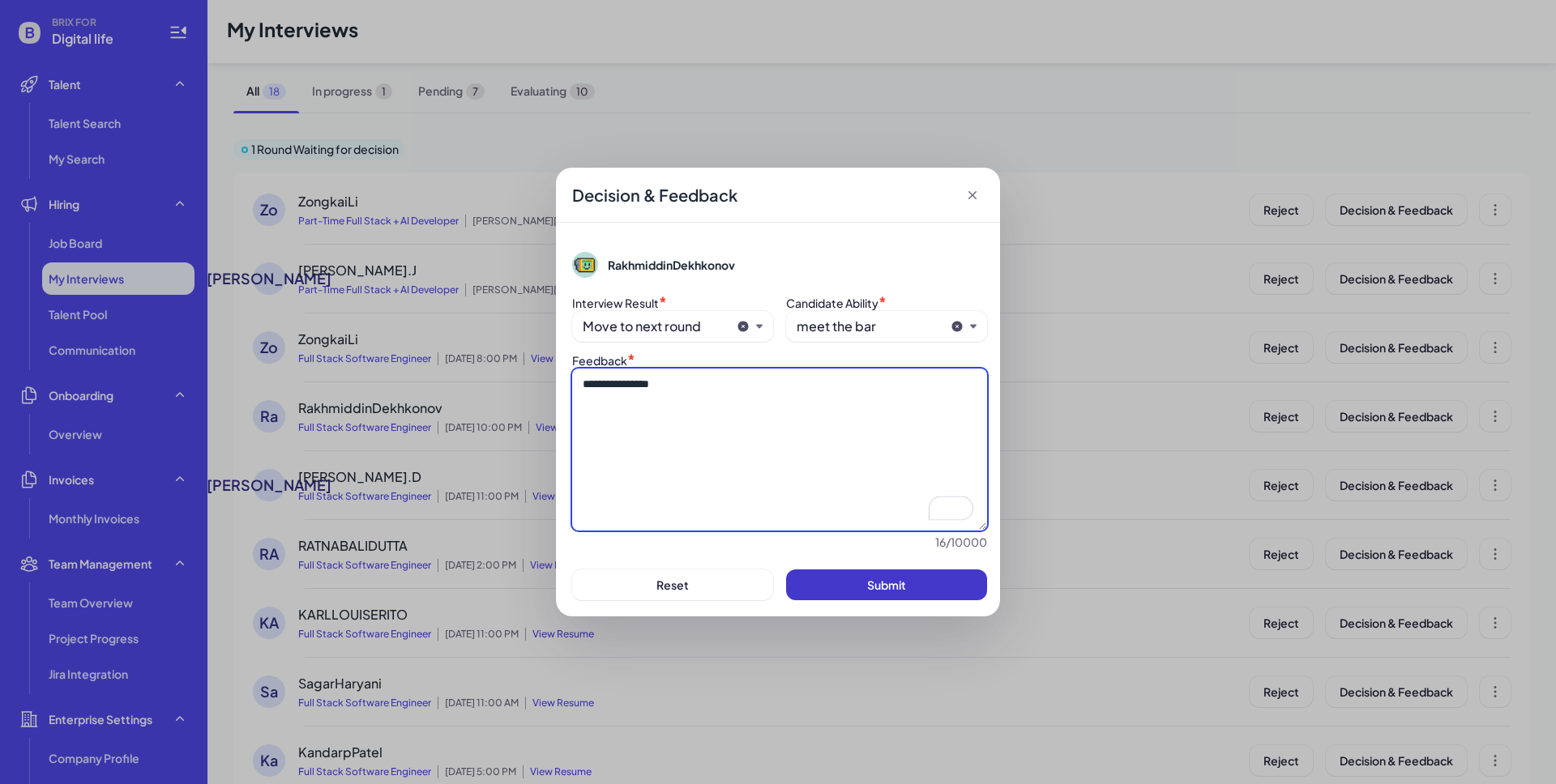 type on "**********" 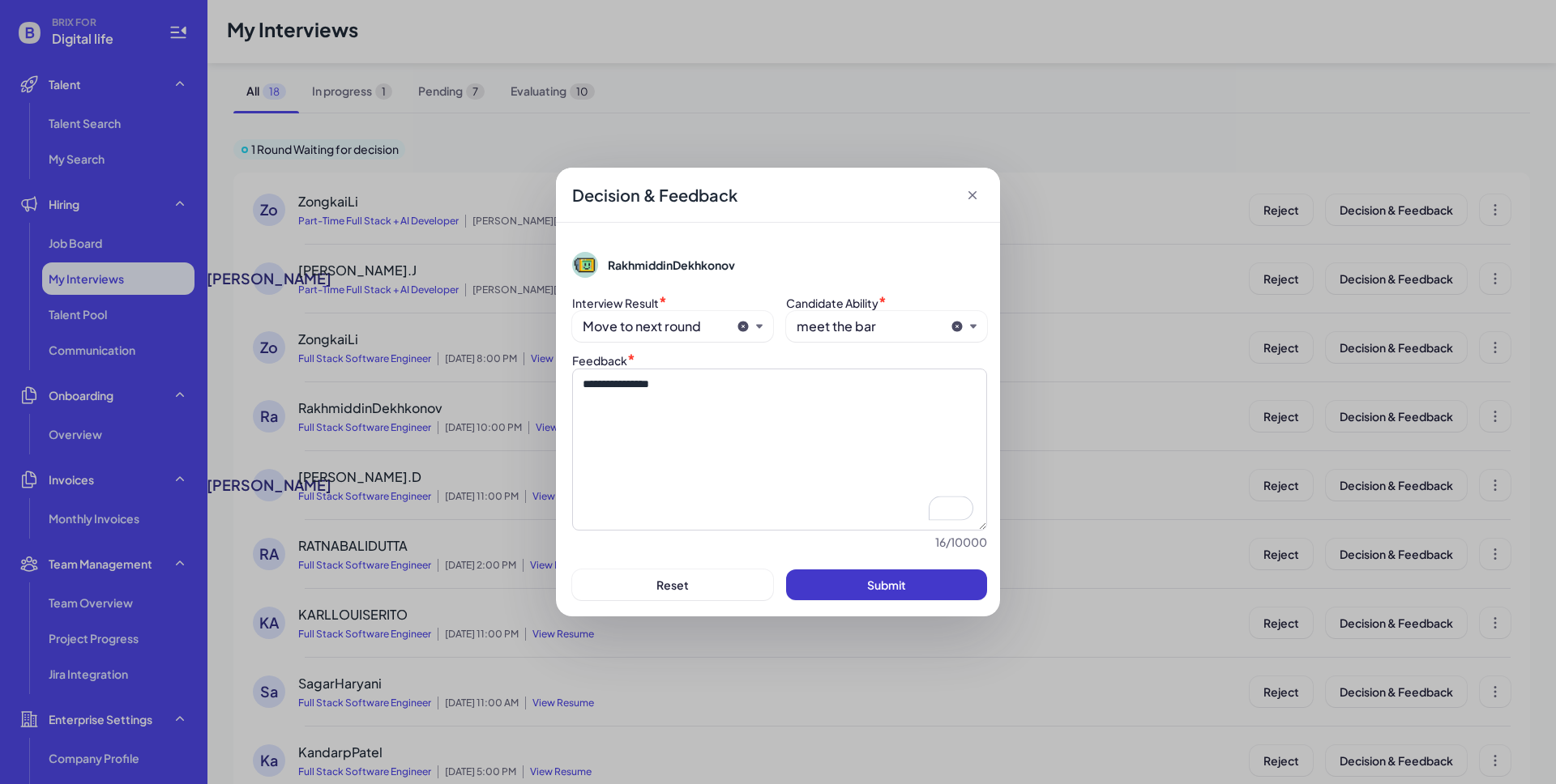 click on "Submit" at bounding box center [887, 585] 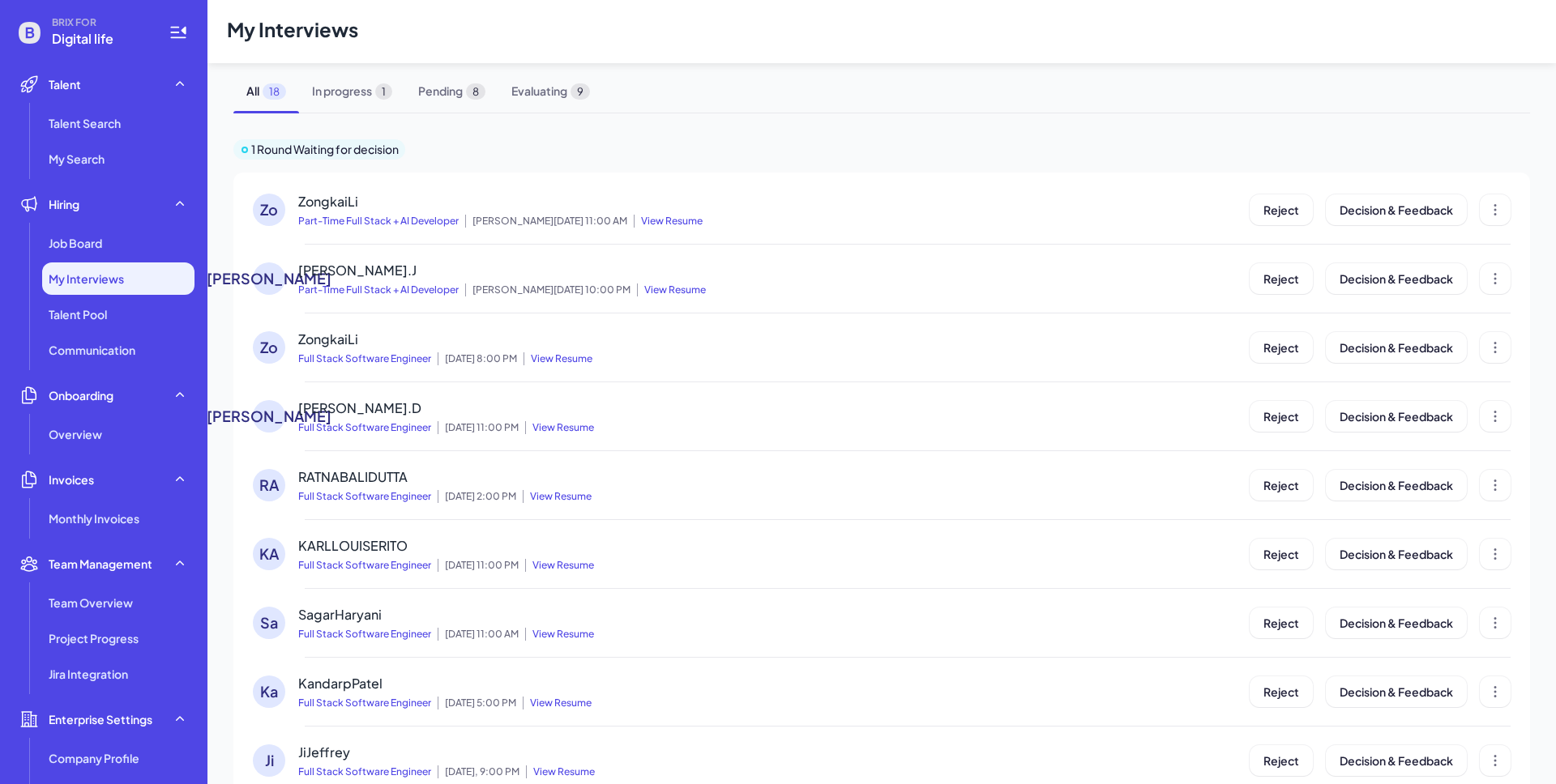 click on "View Resume" at bounding box center [559, 428] 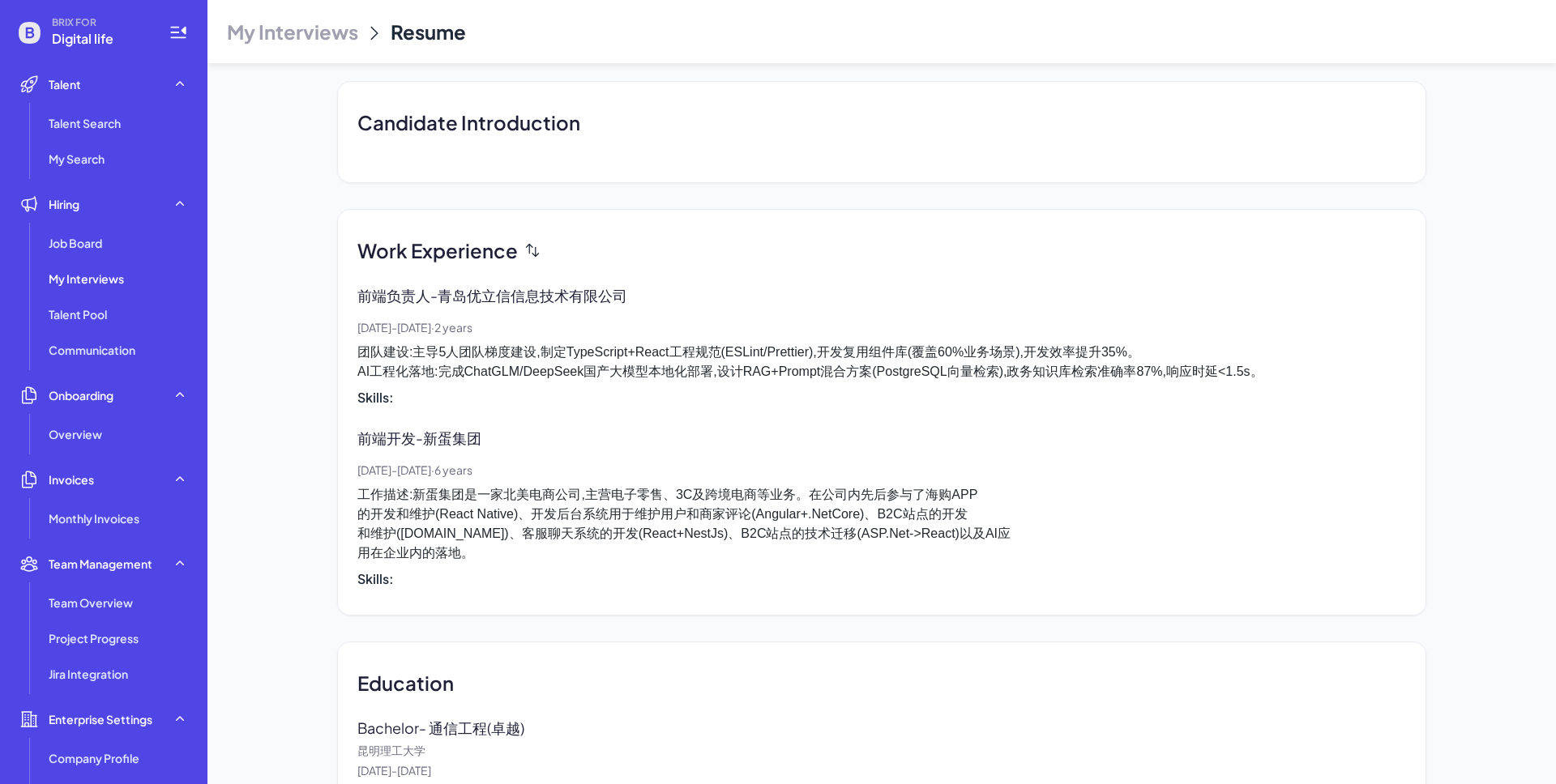 scroll, scrollTop: 905, scrollLeft: 0, axis: vertical 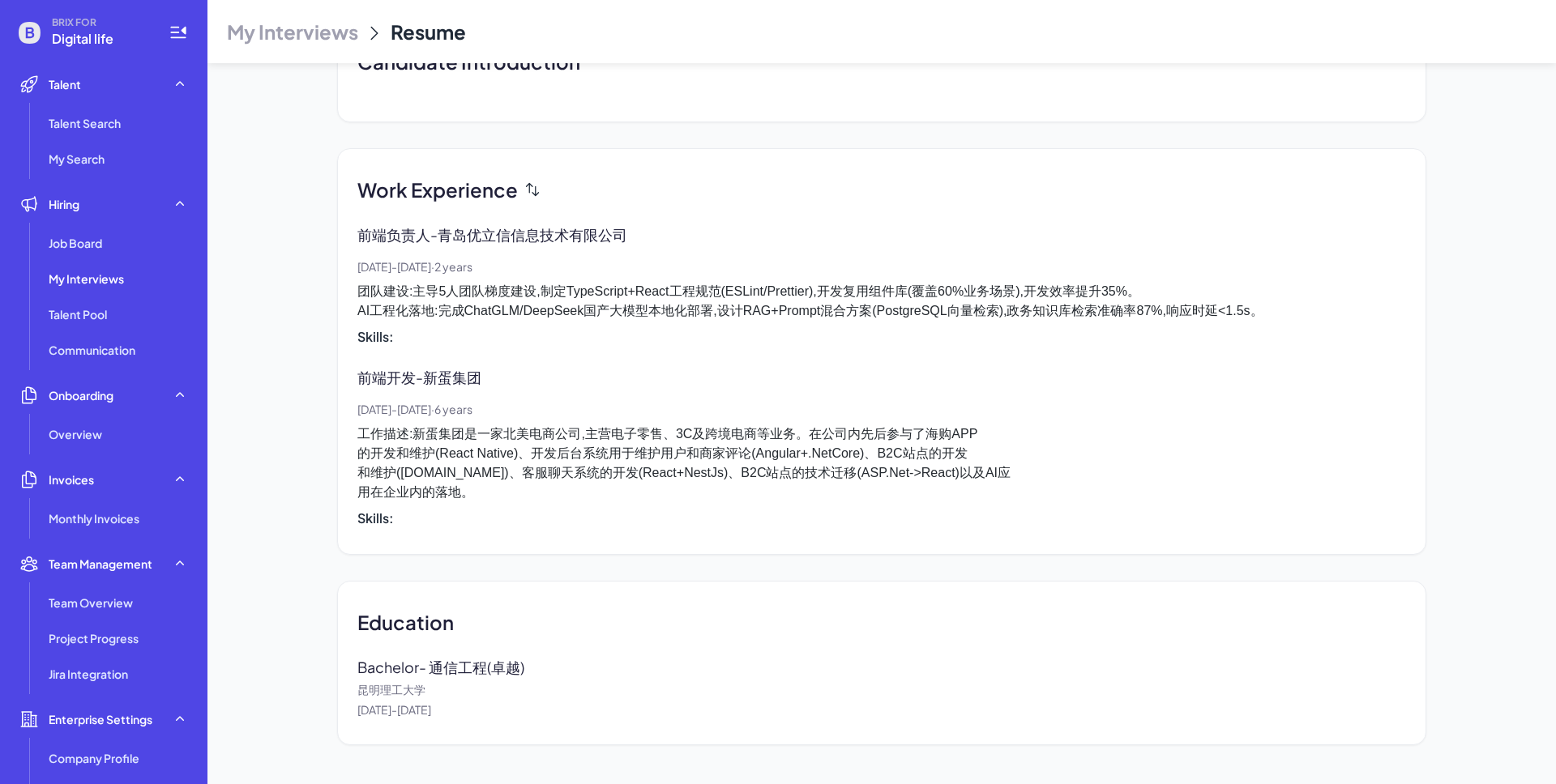 click on "My Interviews" at bounding box center (293, 32) 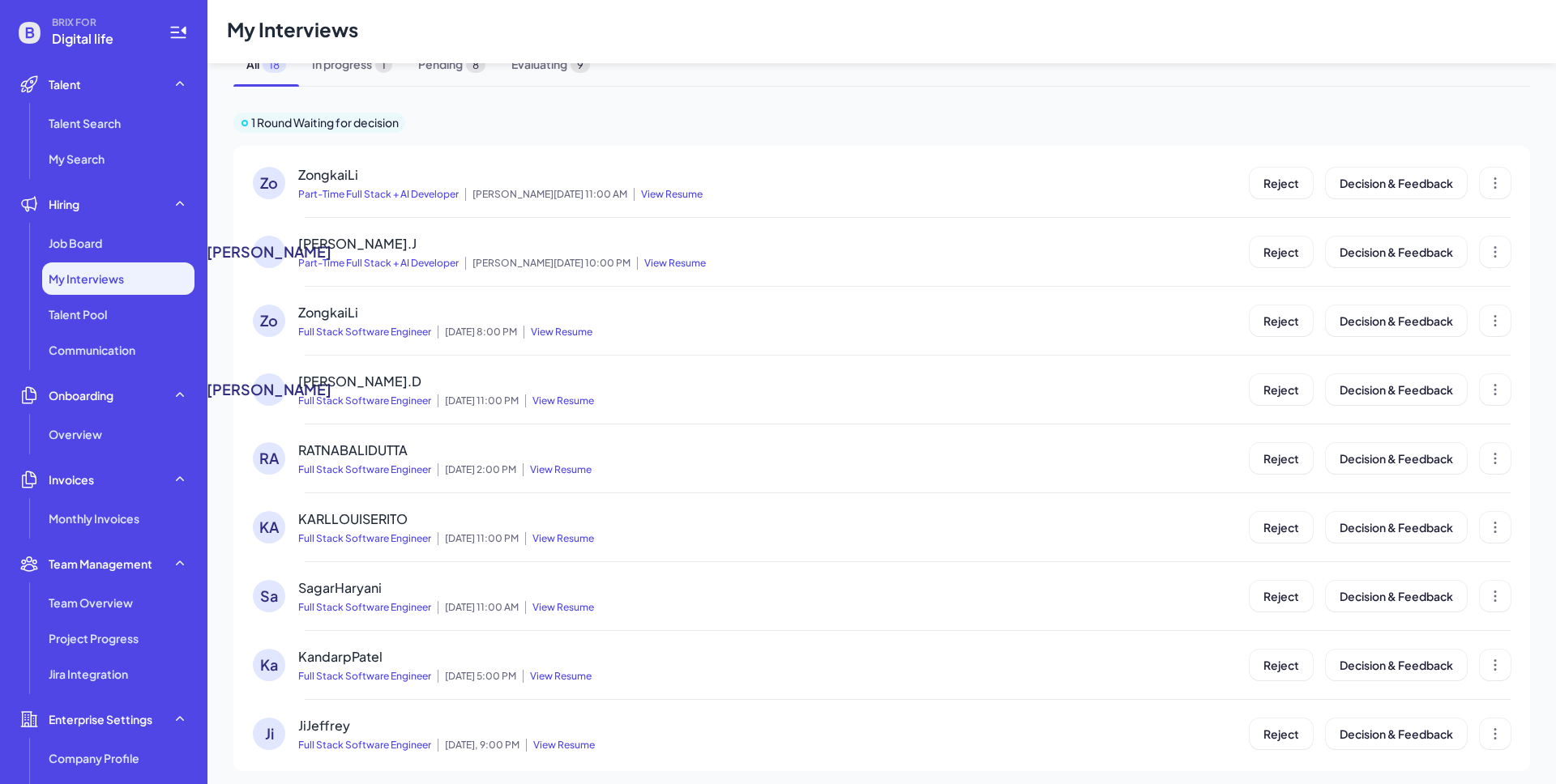 scroll, scrollTop: 0, scrollLeft: 0, axis: both 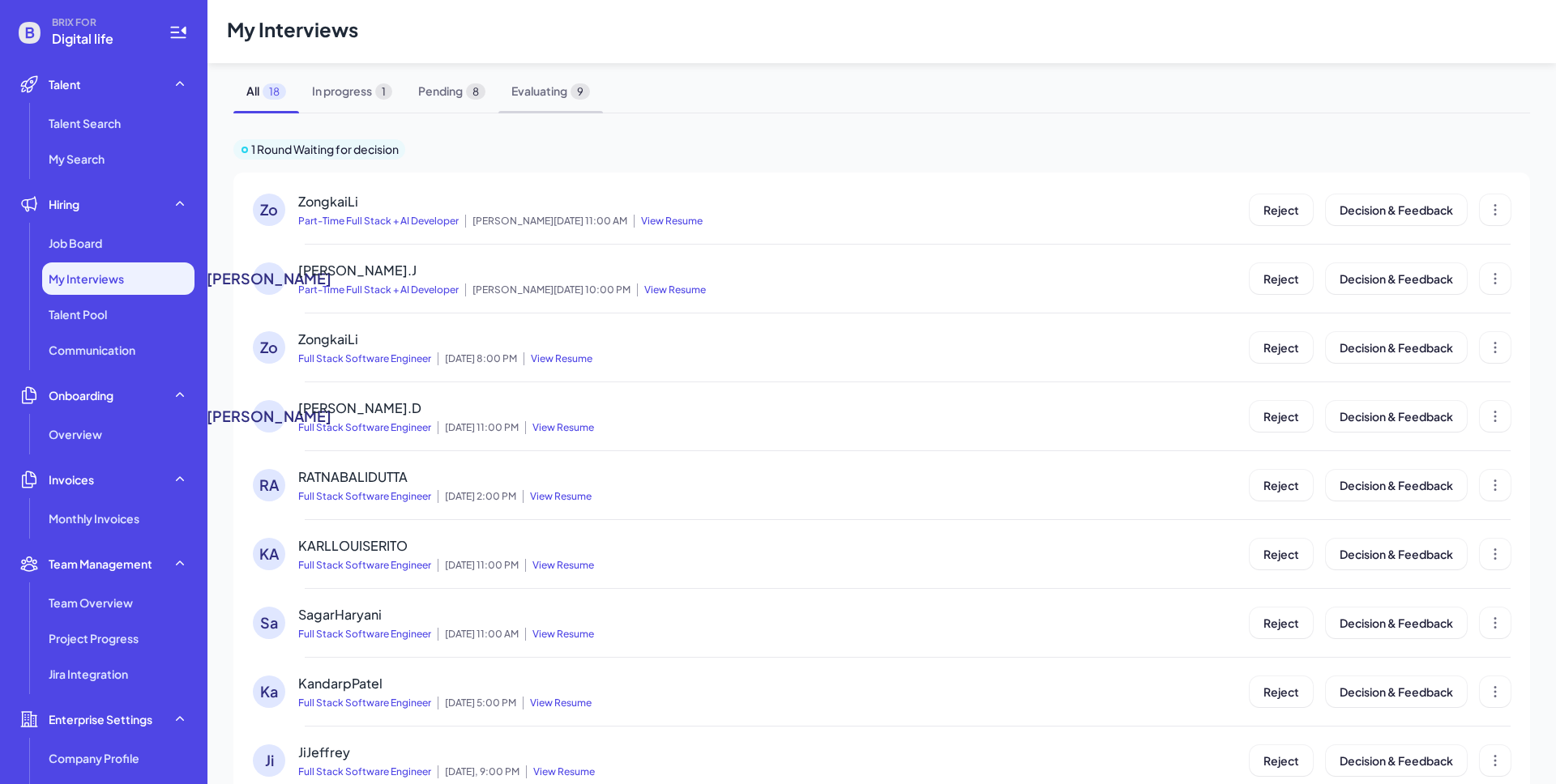 click on "Evaluating 9" at bounding box center (550, 91) 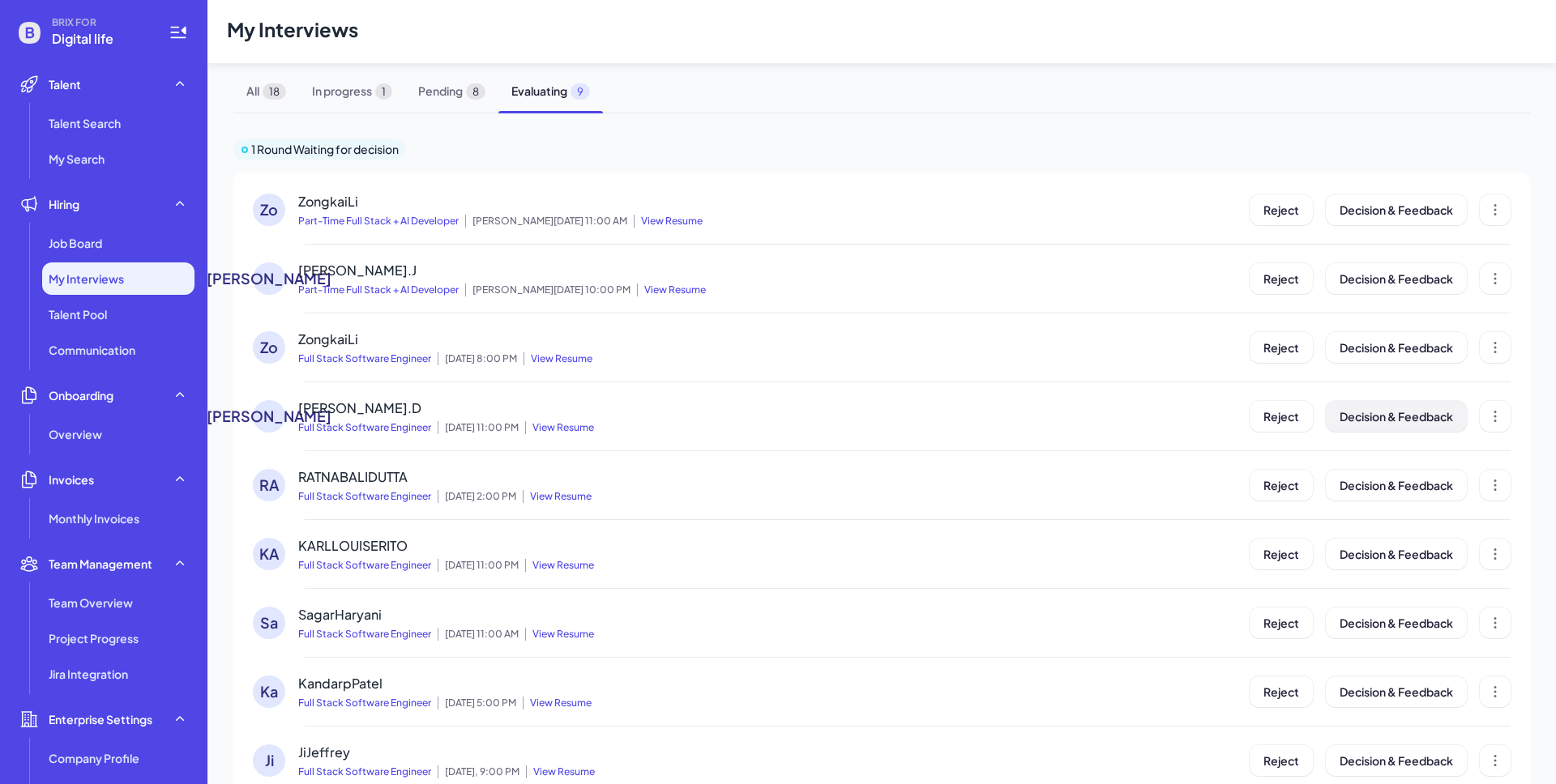 click on "Decision & Feedback" at bounding box center (1396, 416) 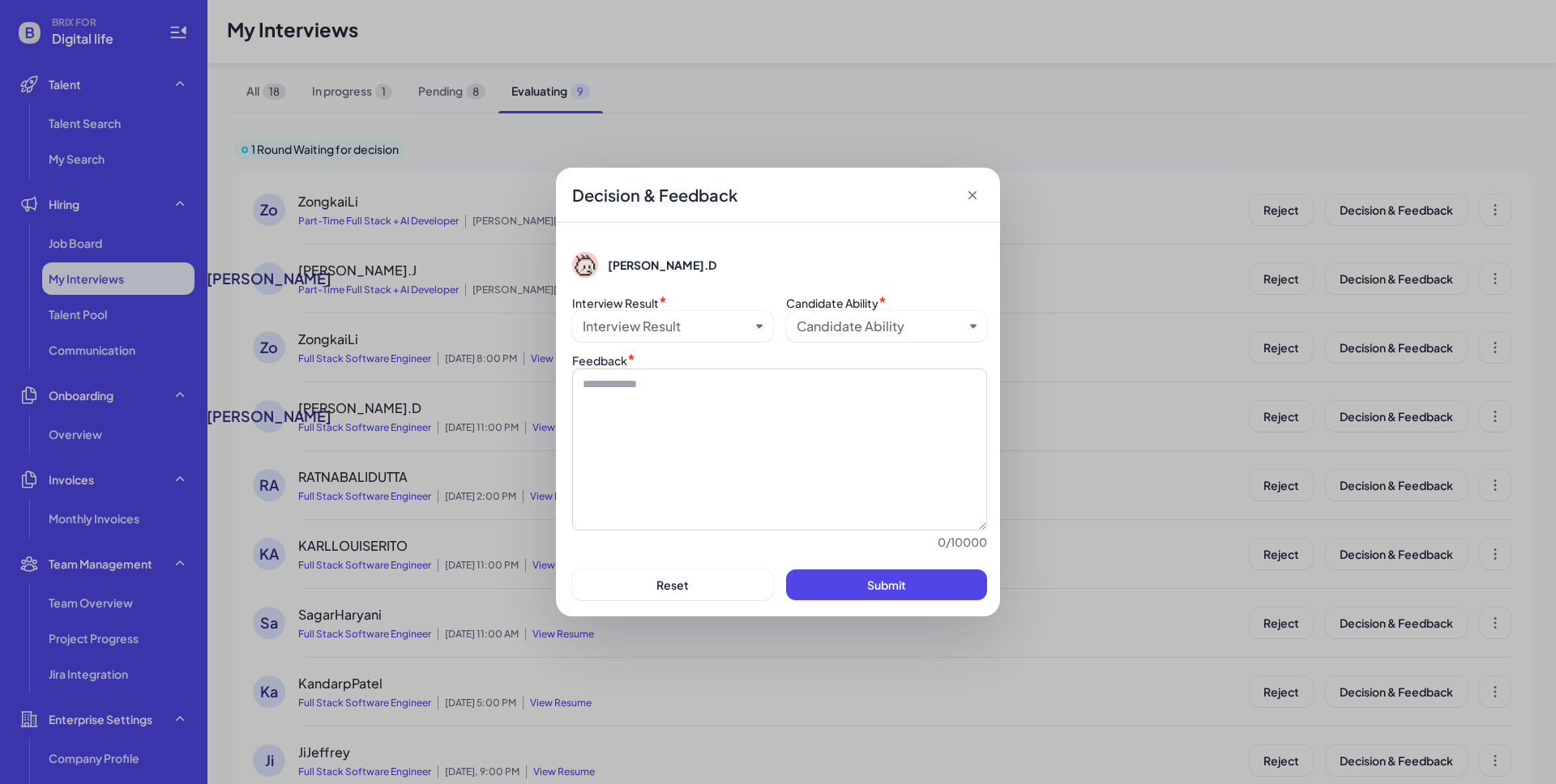 click on "Interview Result" at bounding box center [666, 326] 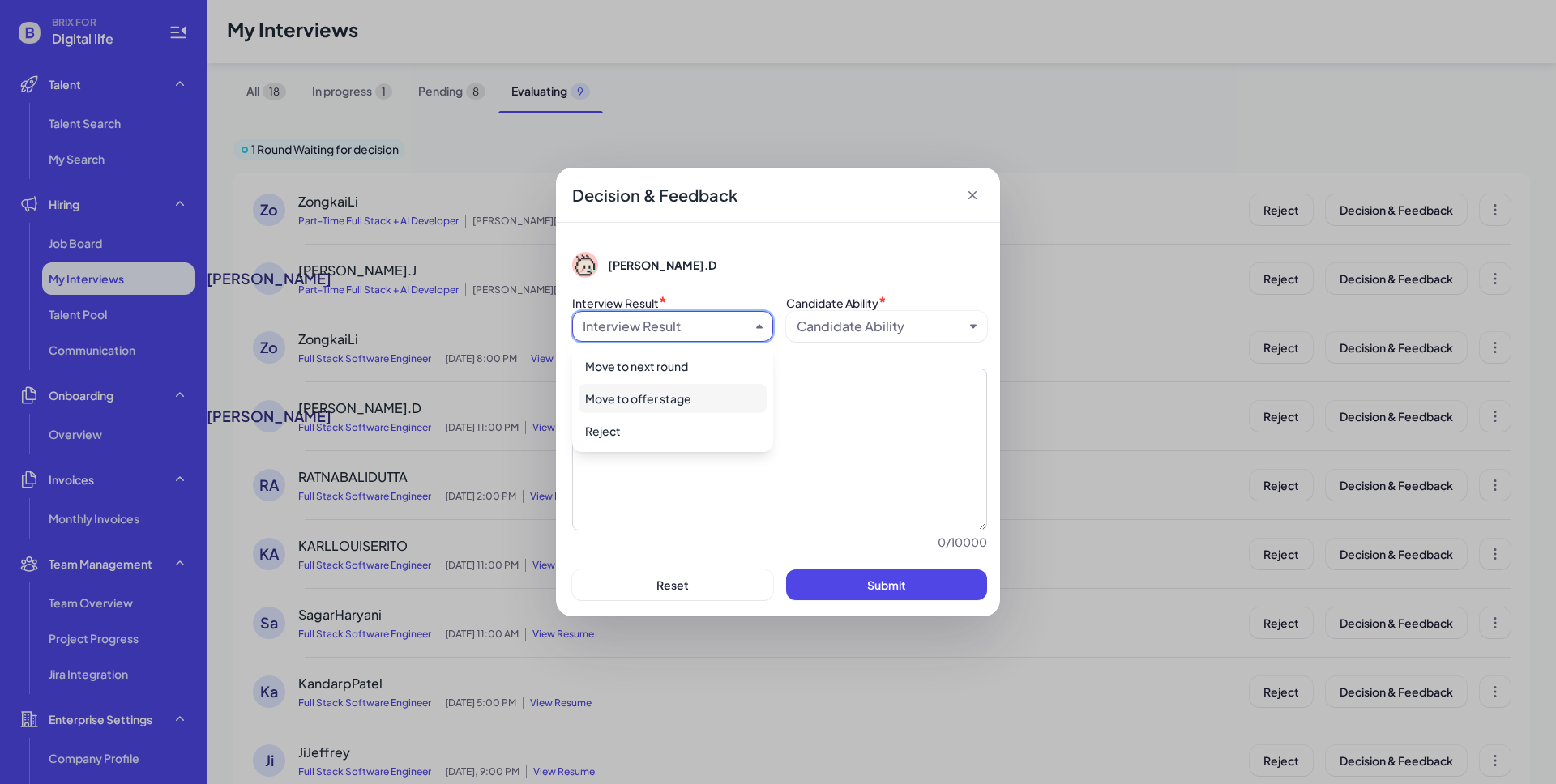 click on "Move to offer stage" at bounding box center [673, 398] 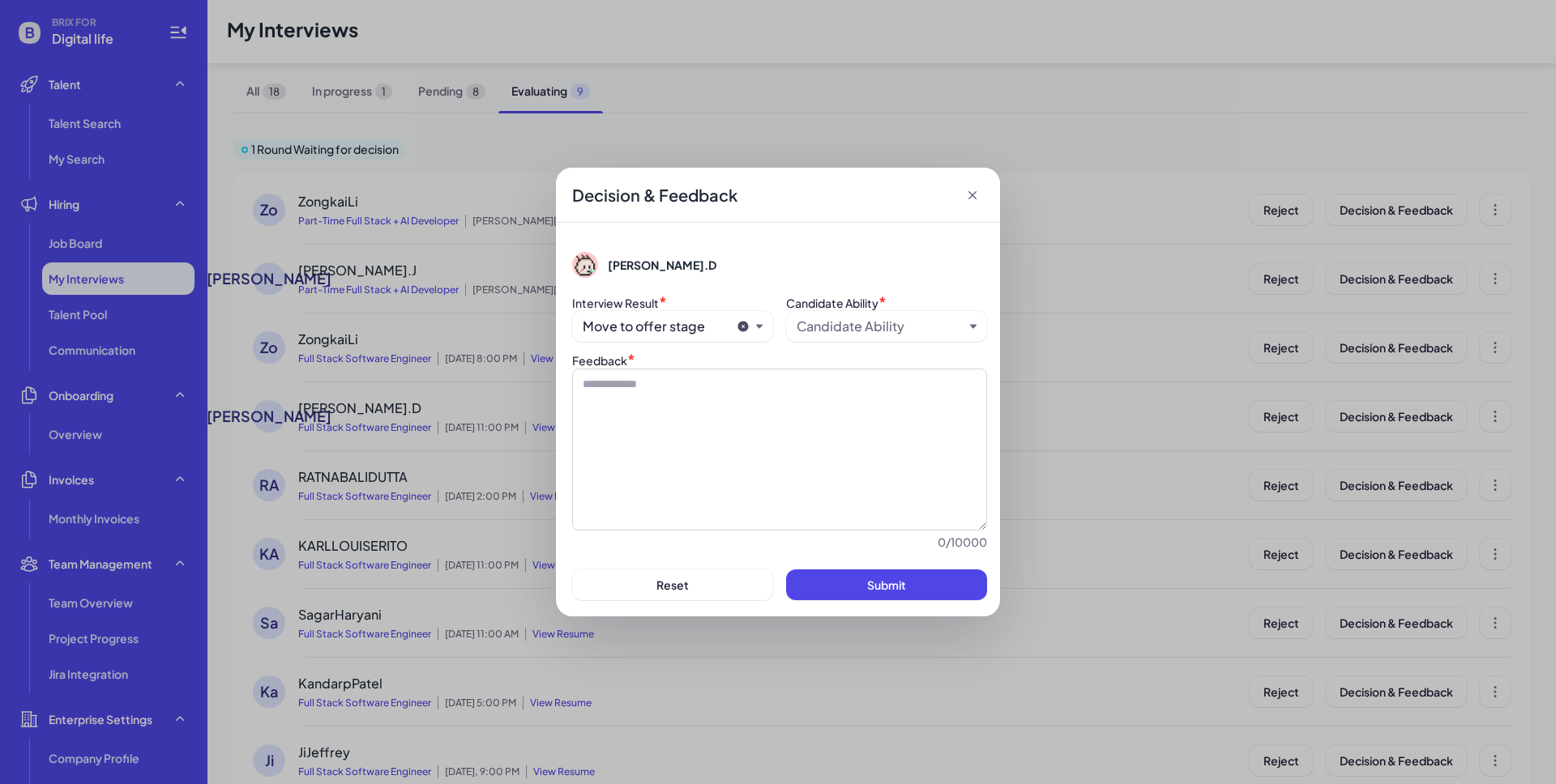 click on "Candidate Ability" at bounding box center (850, 326) 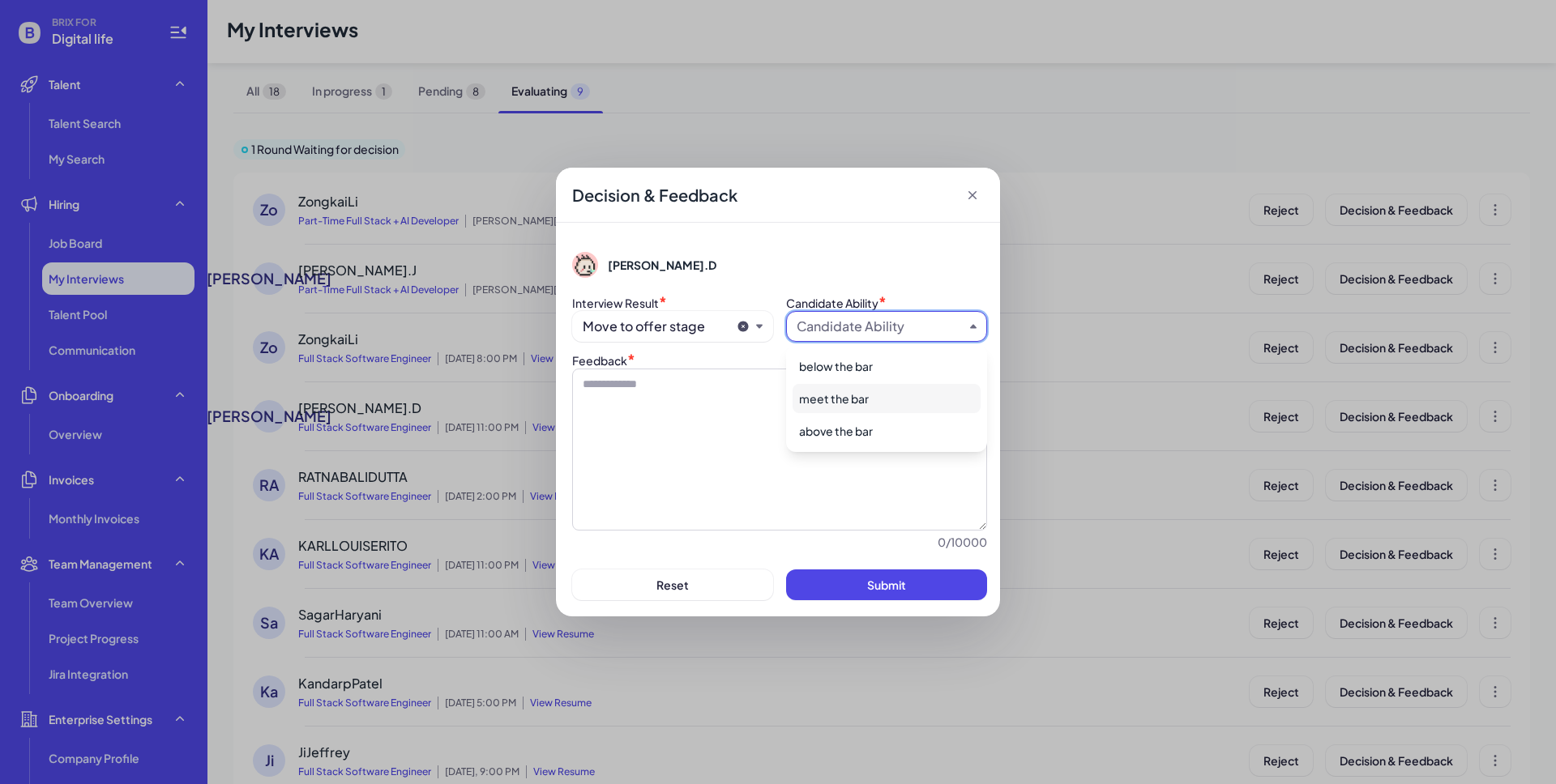 click on "meet the bar" at bounding box center [887, 398] 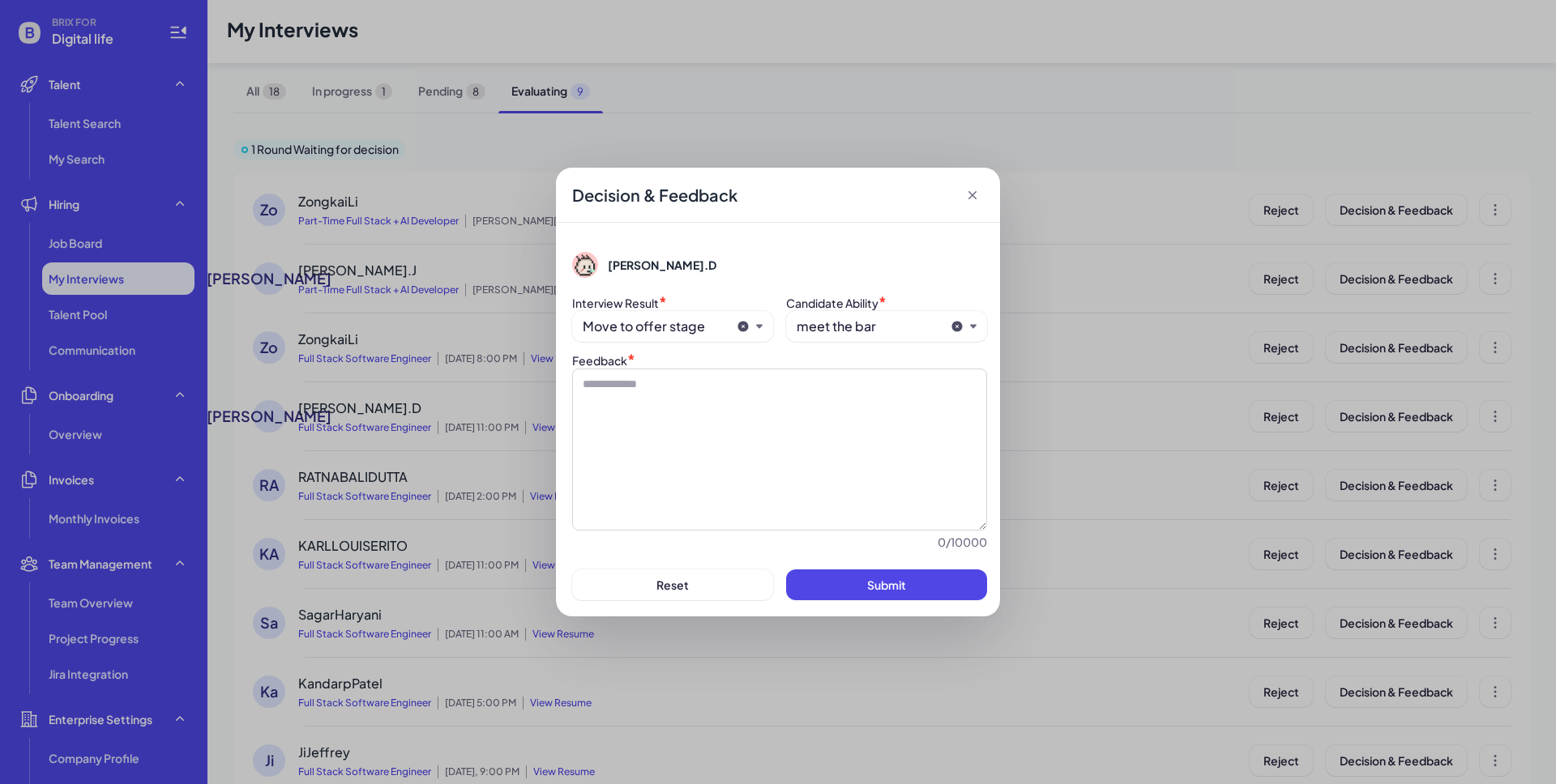 click on "meet the bar" at bounding box center (870, 326) 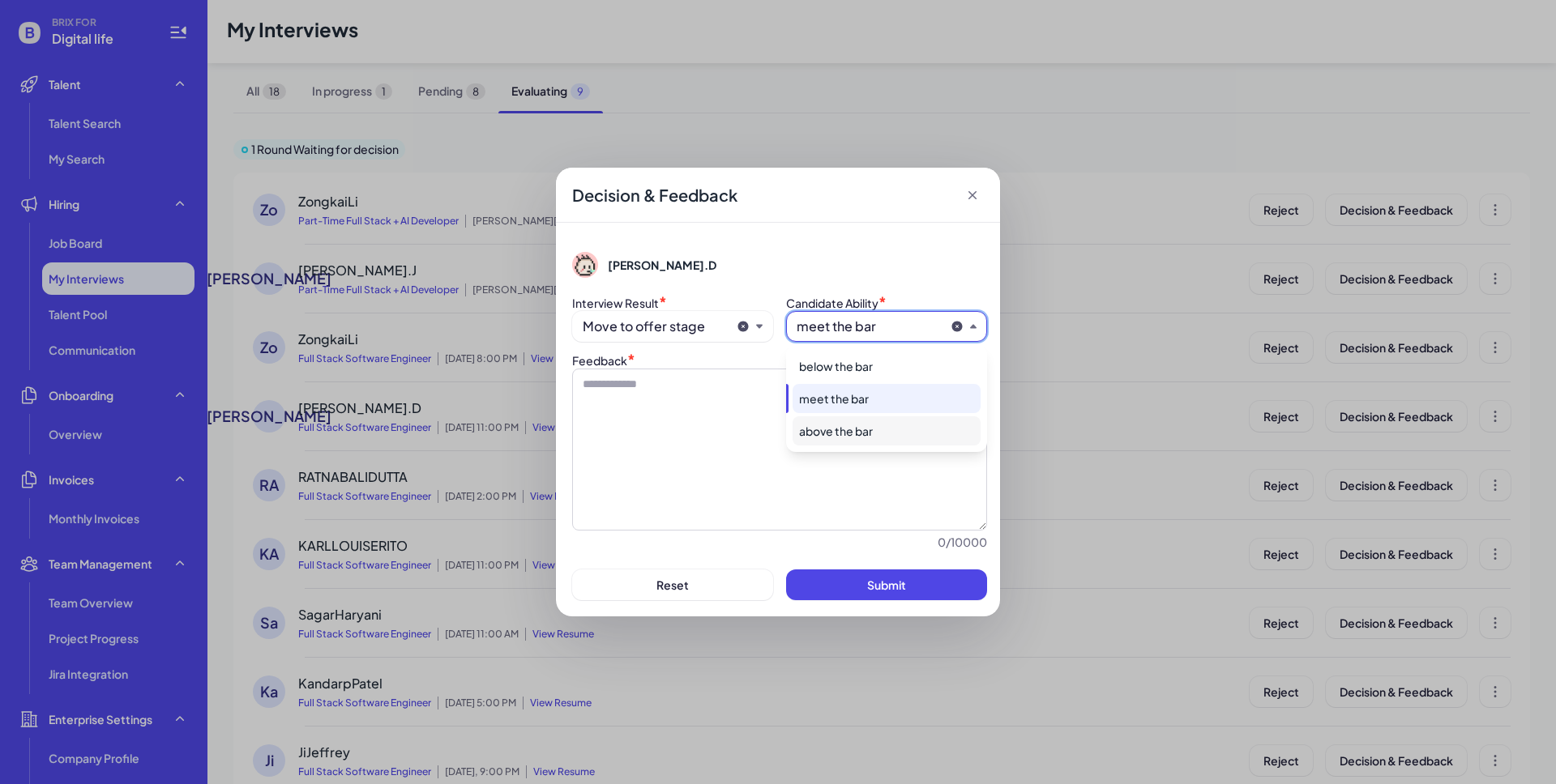 click on "above the bar" at bounding box center [887, 431] 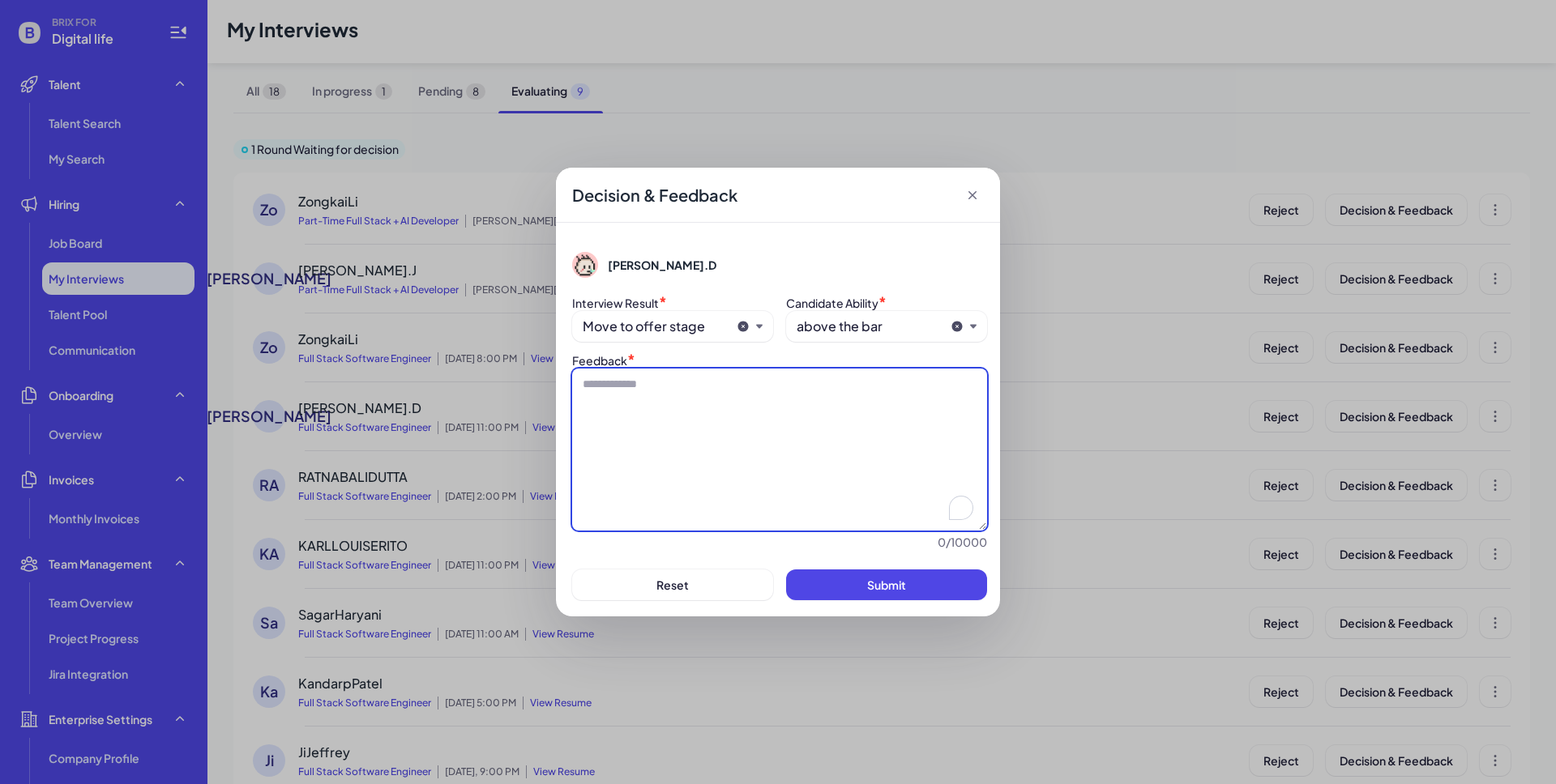click at bounding box center (780, 450) 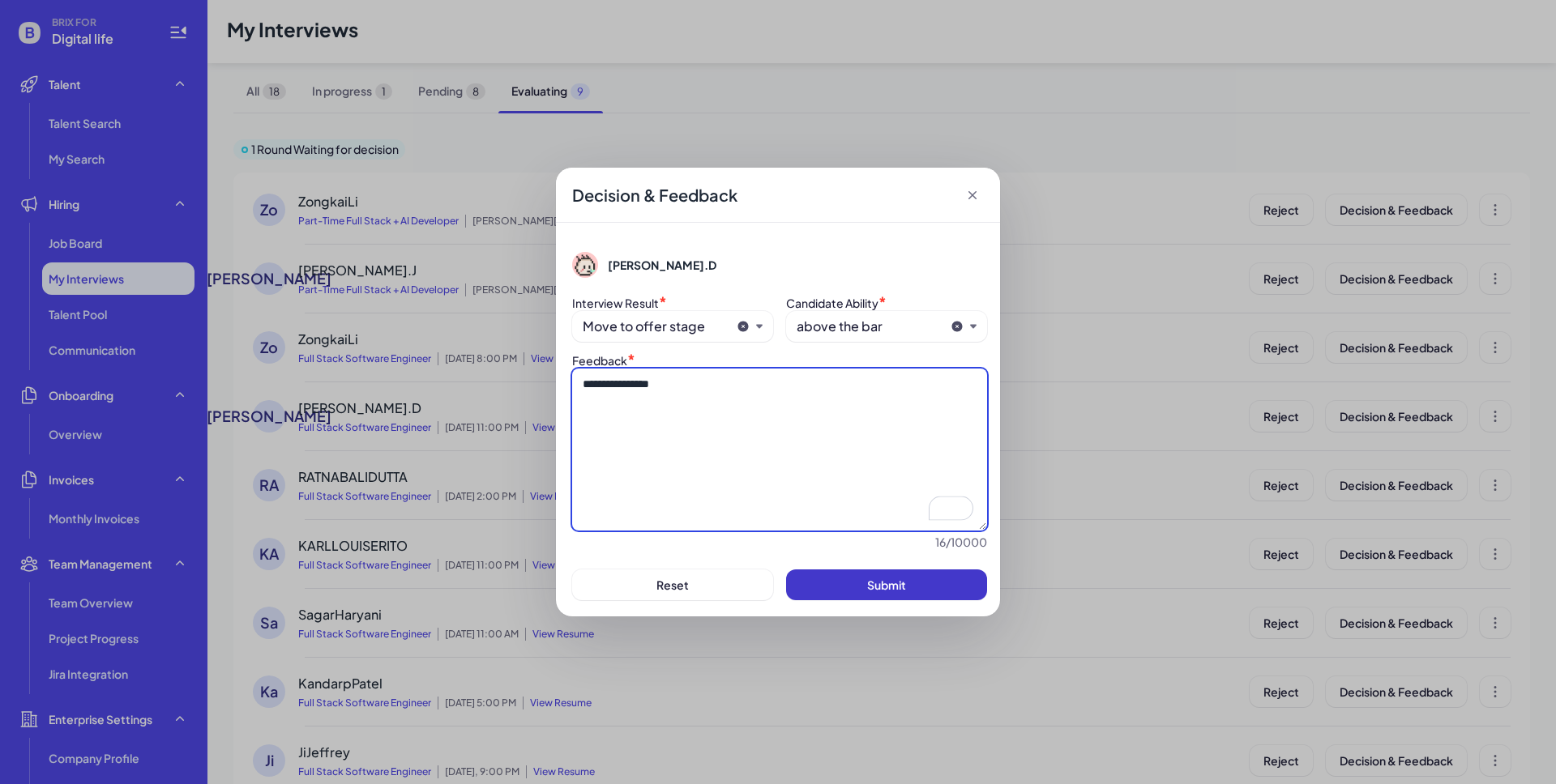 type on "**********" 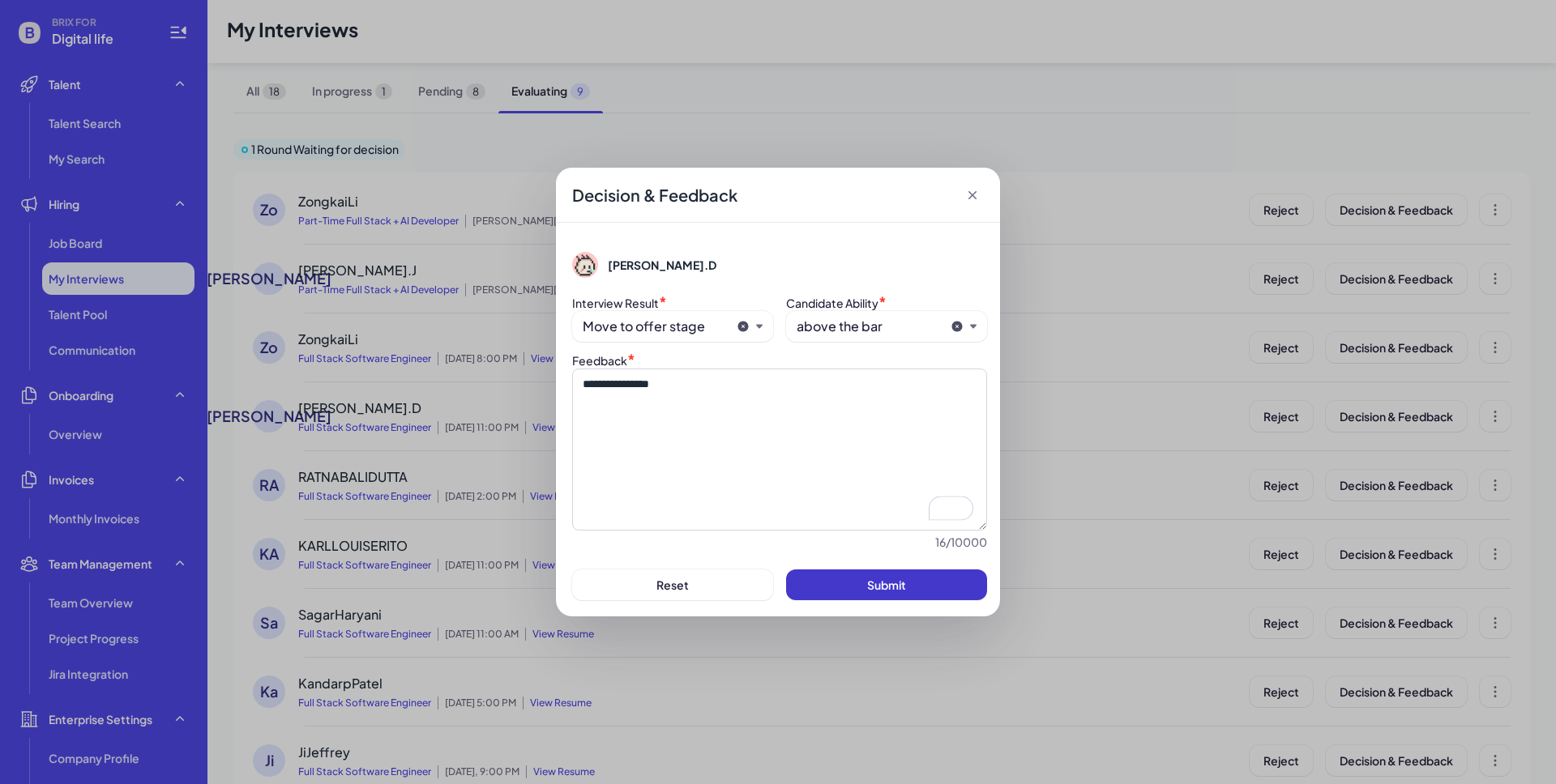 click on "Submit" at bounding box center (887, 585) 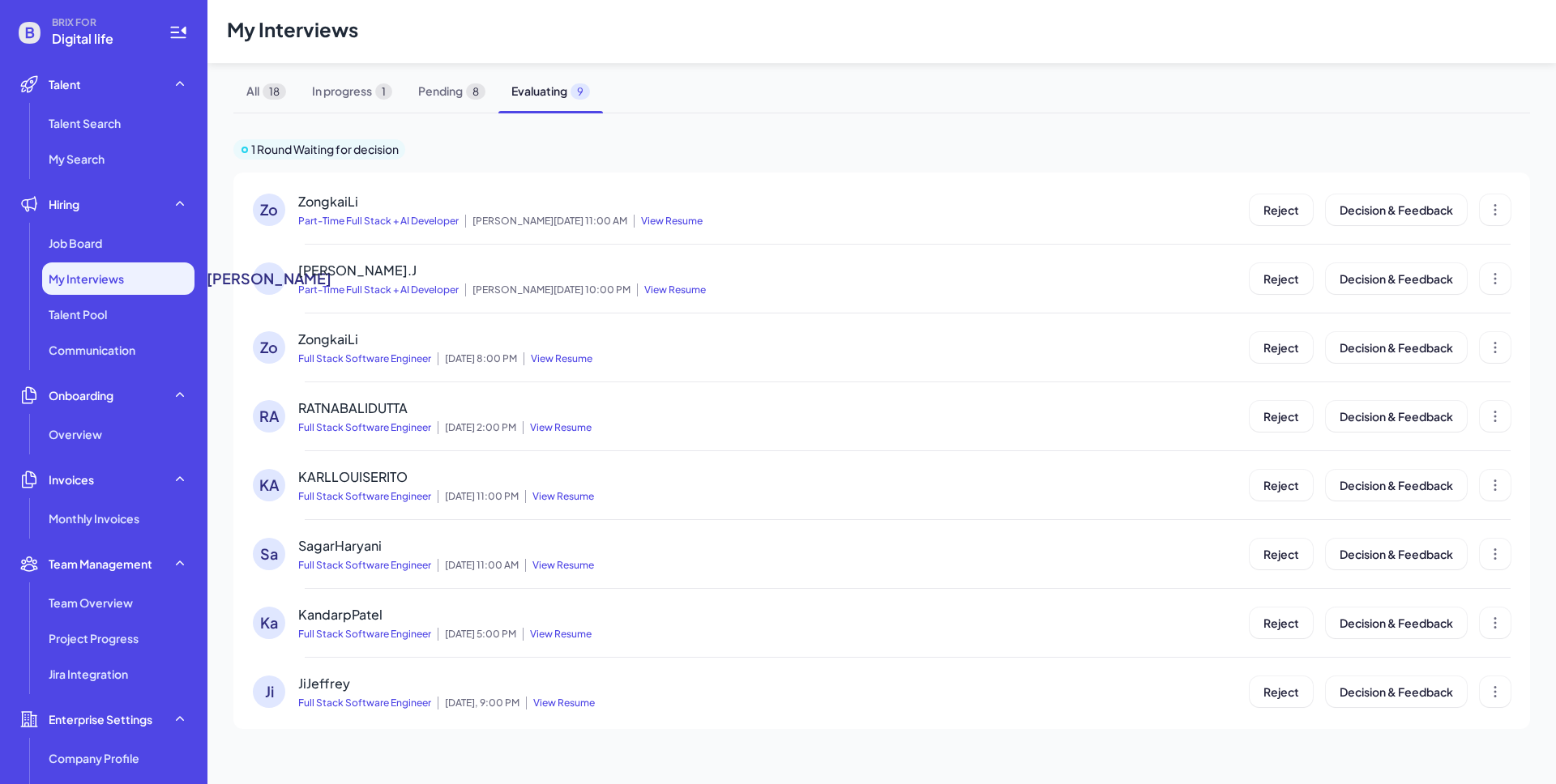 click on "View Resume" at bounding box center (557, 428) 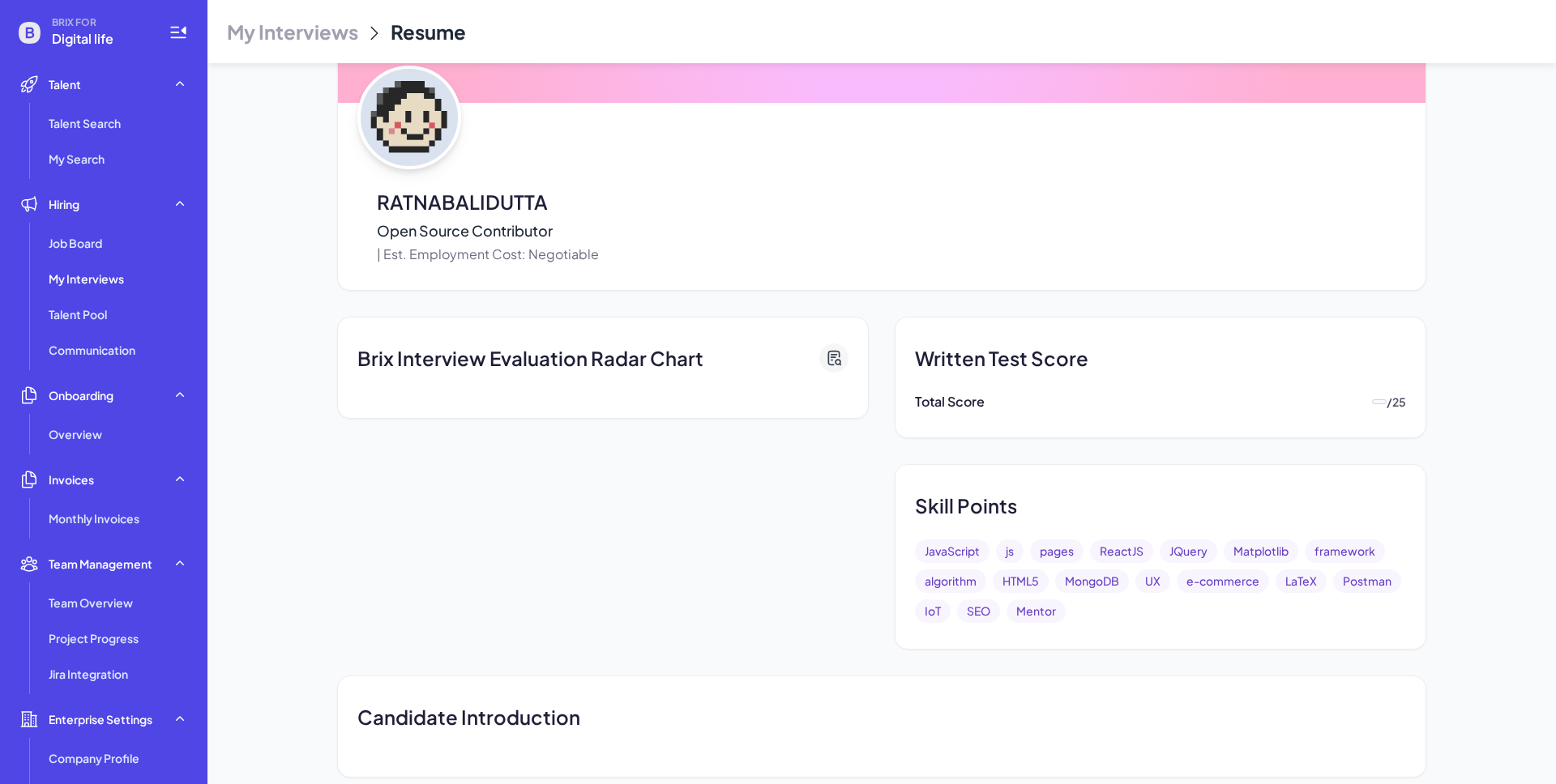 scroll, scrollTop: 0, scrollLeft: 0, axis: both 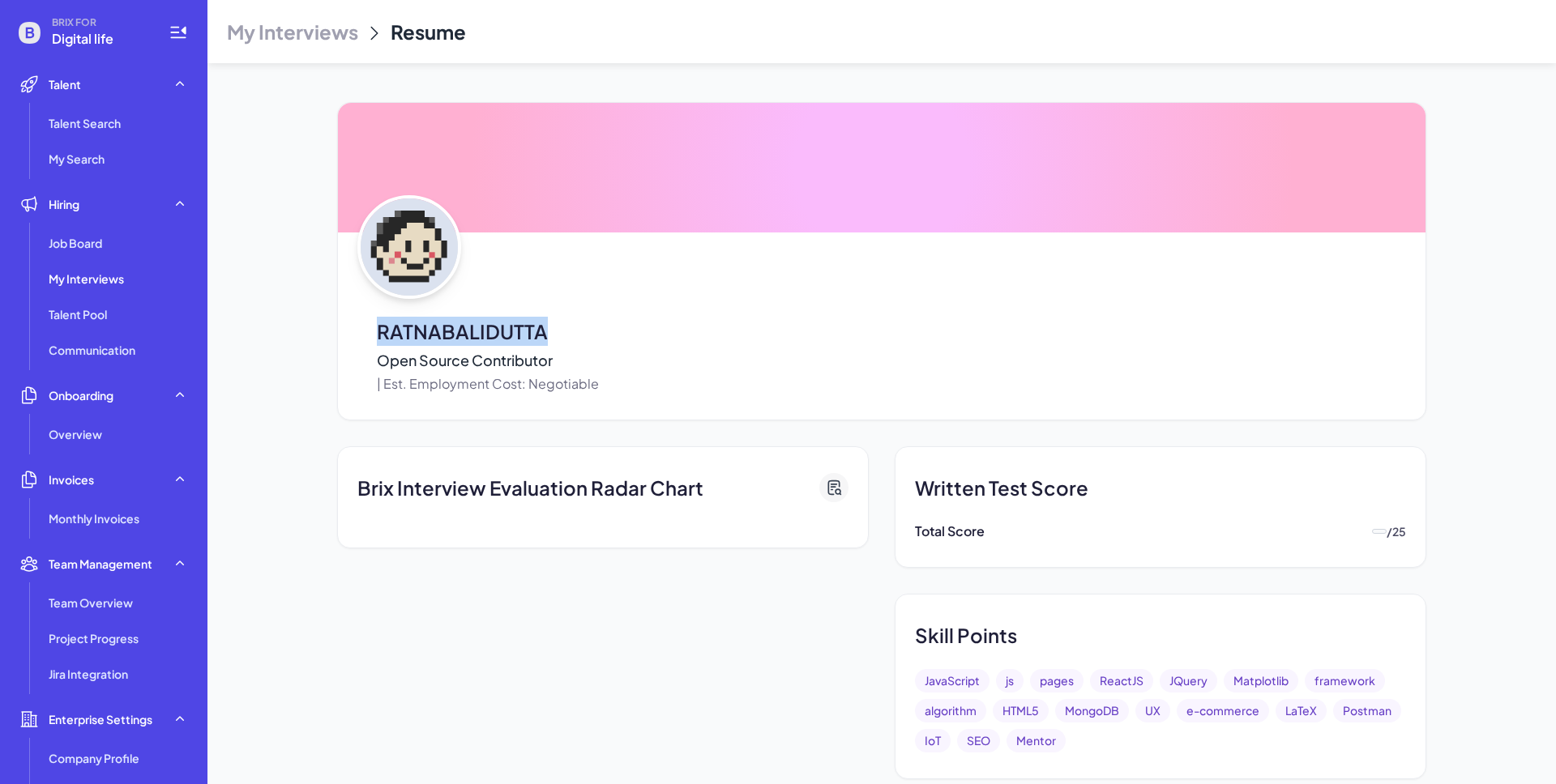 drag, startPoint x: 380, startPoint y: 328, endPoint x: 561, endPoint y: 328, distance: 181 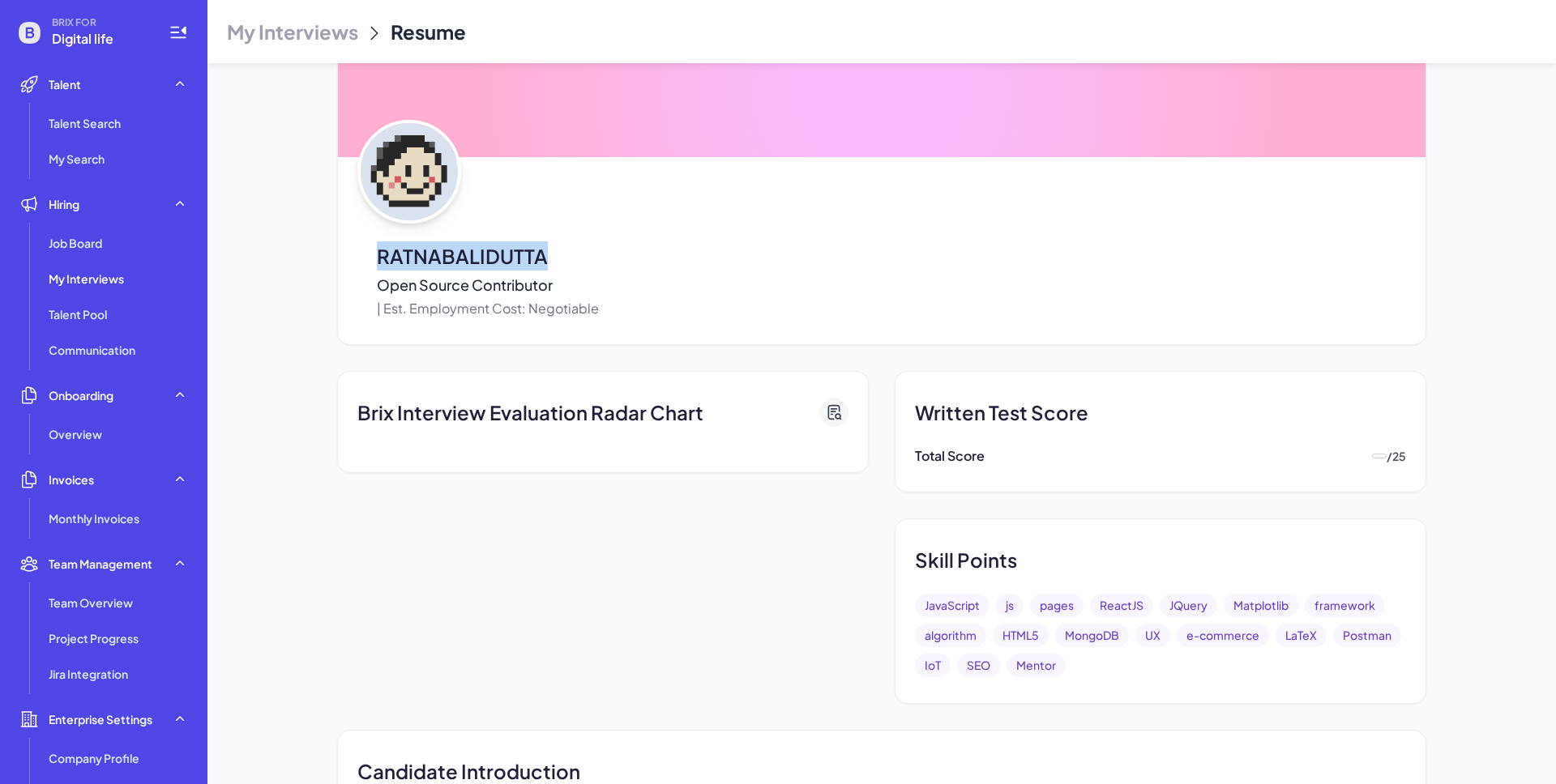 scroll, scrollTop: 34, scrollLeft: 0, axis: vertical 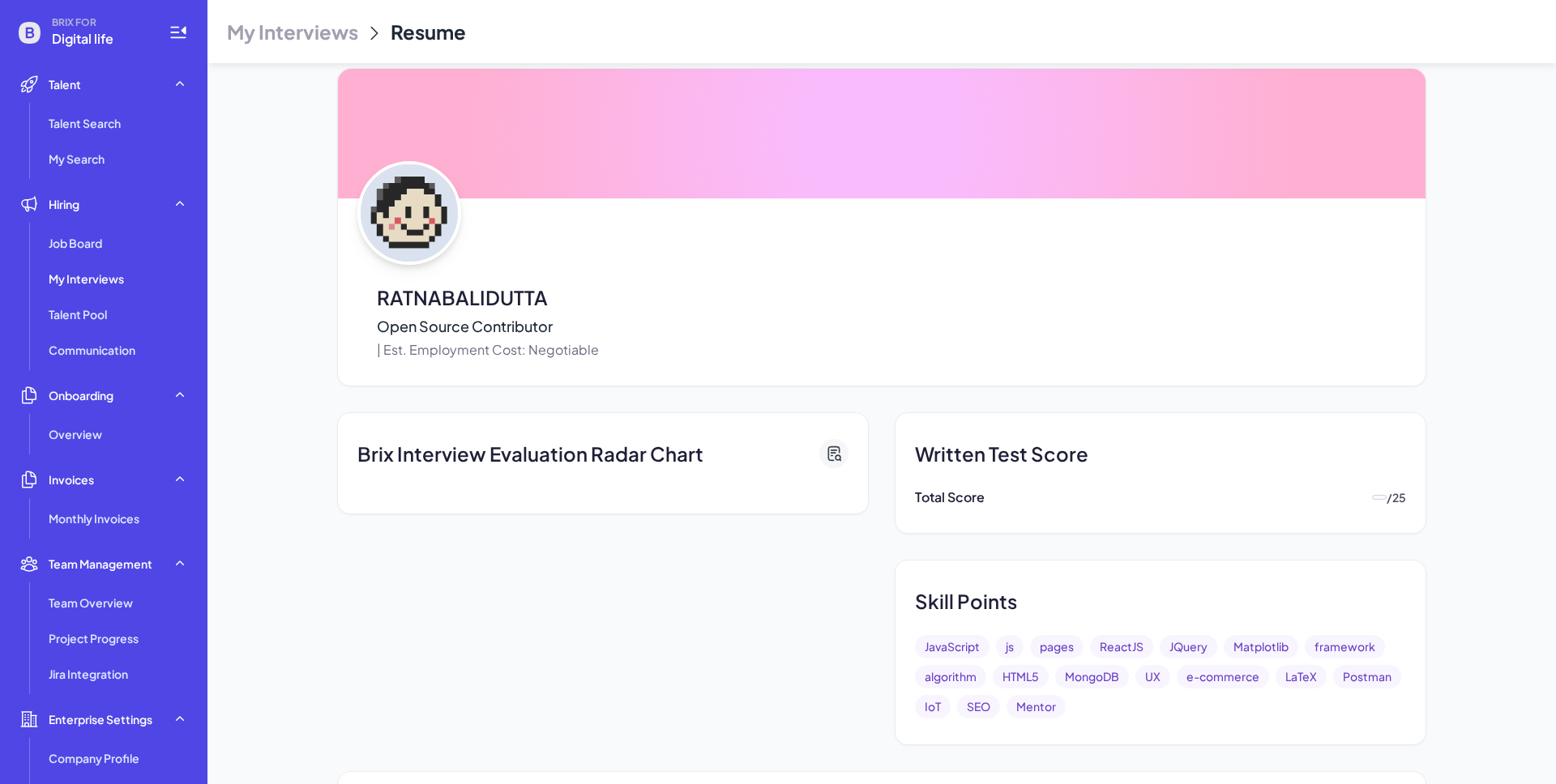 click on "My Interviews" at bounding box center [293, 32] 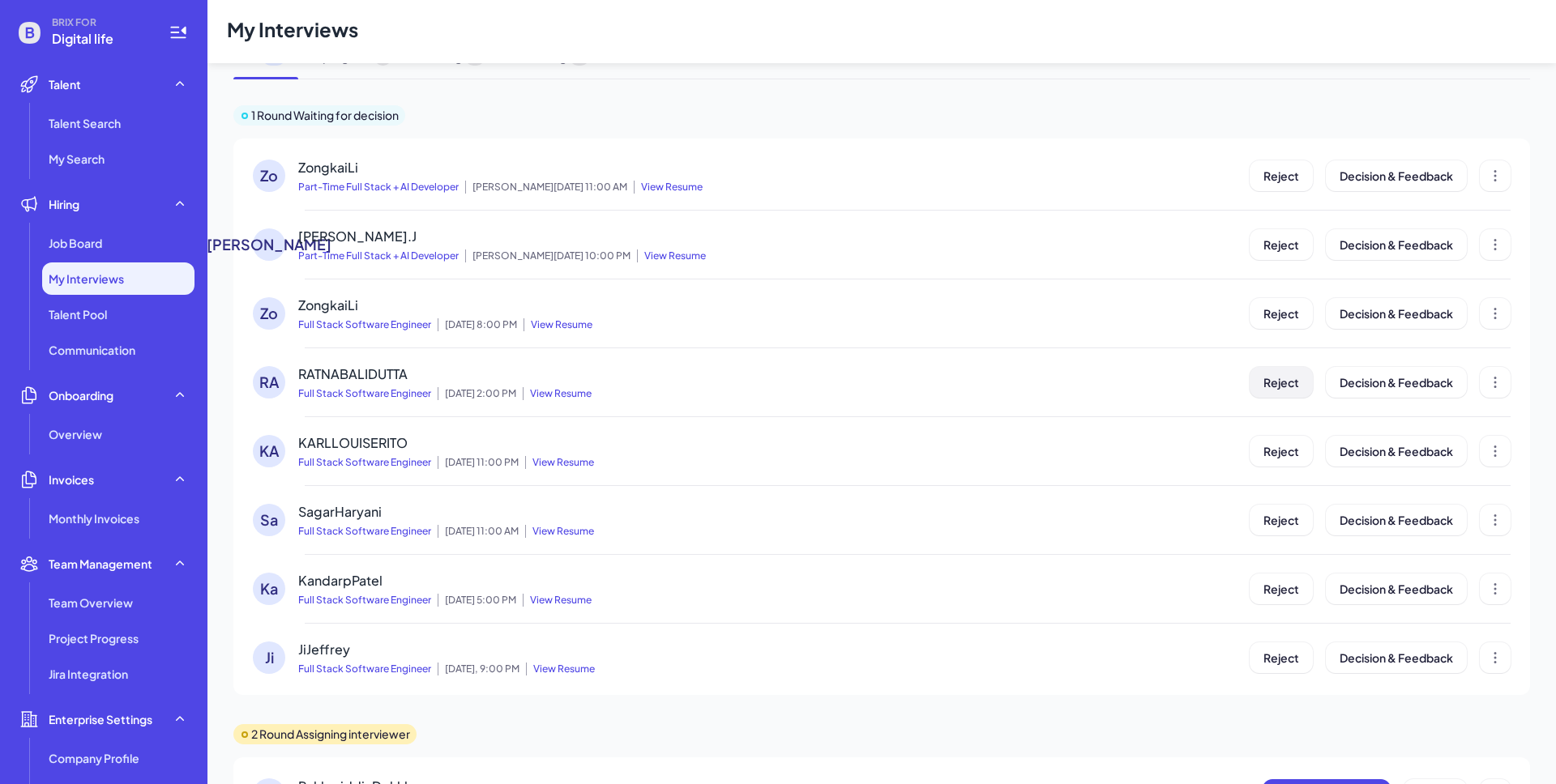 click on "Reject" at bounding box center (1281, 382) 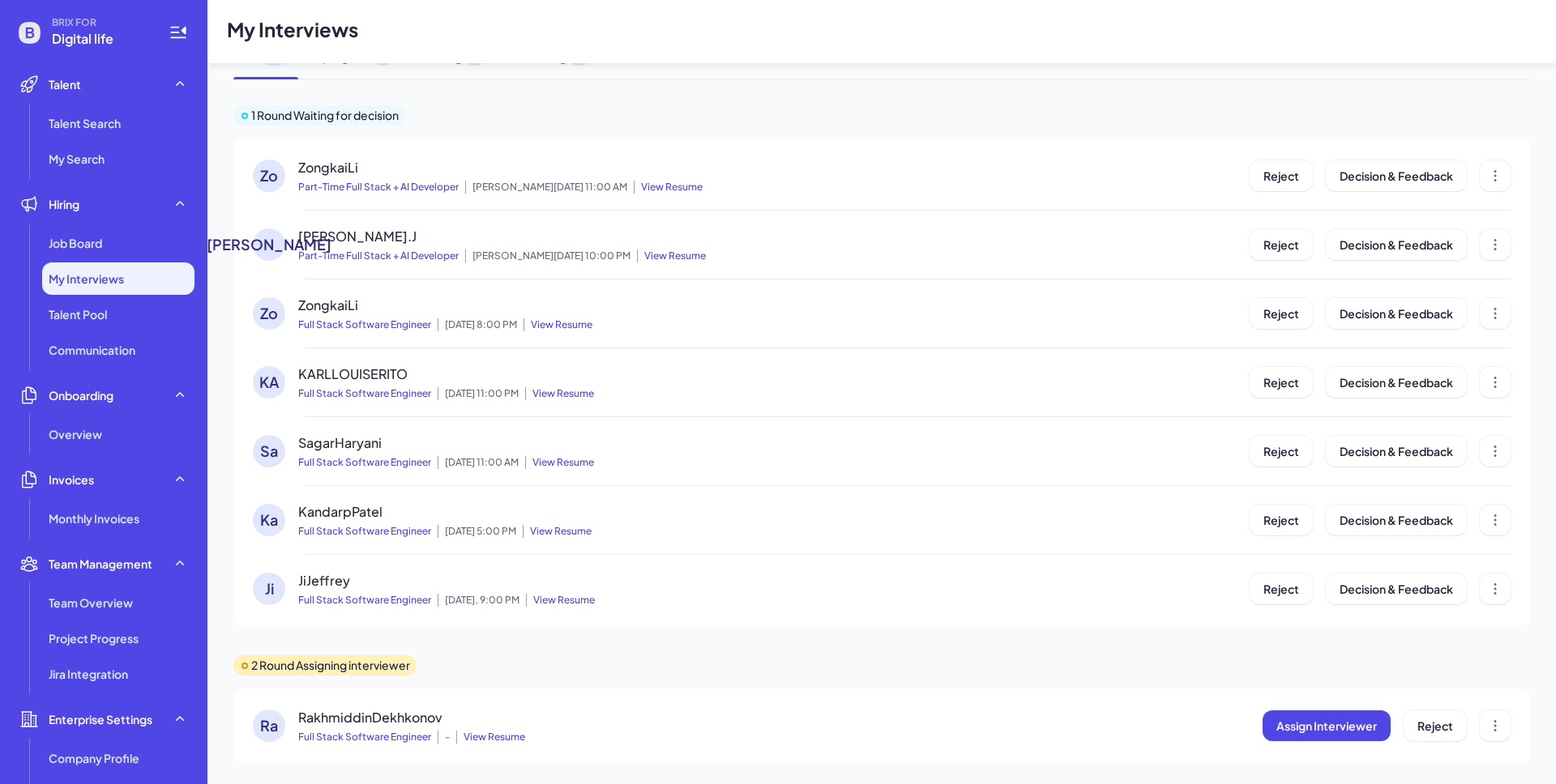 click on "View Resume" at bounding box center (559, 394) 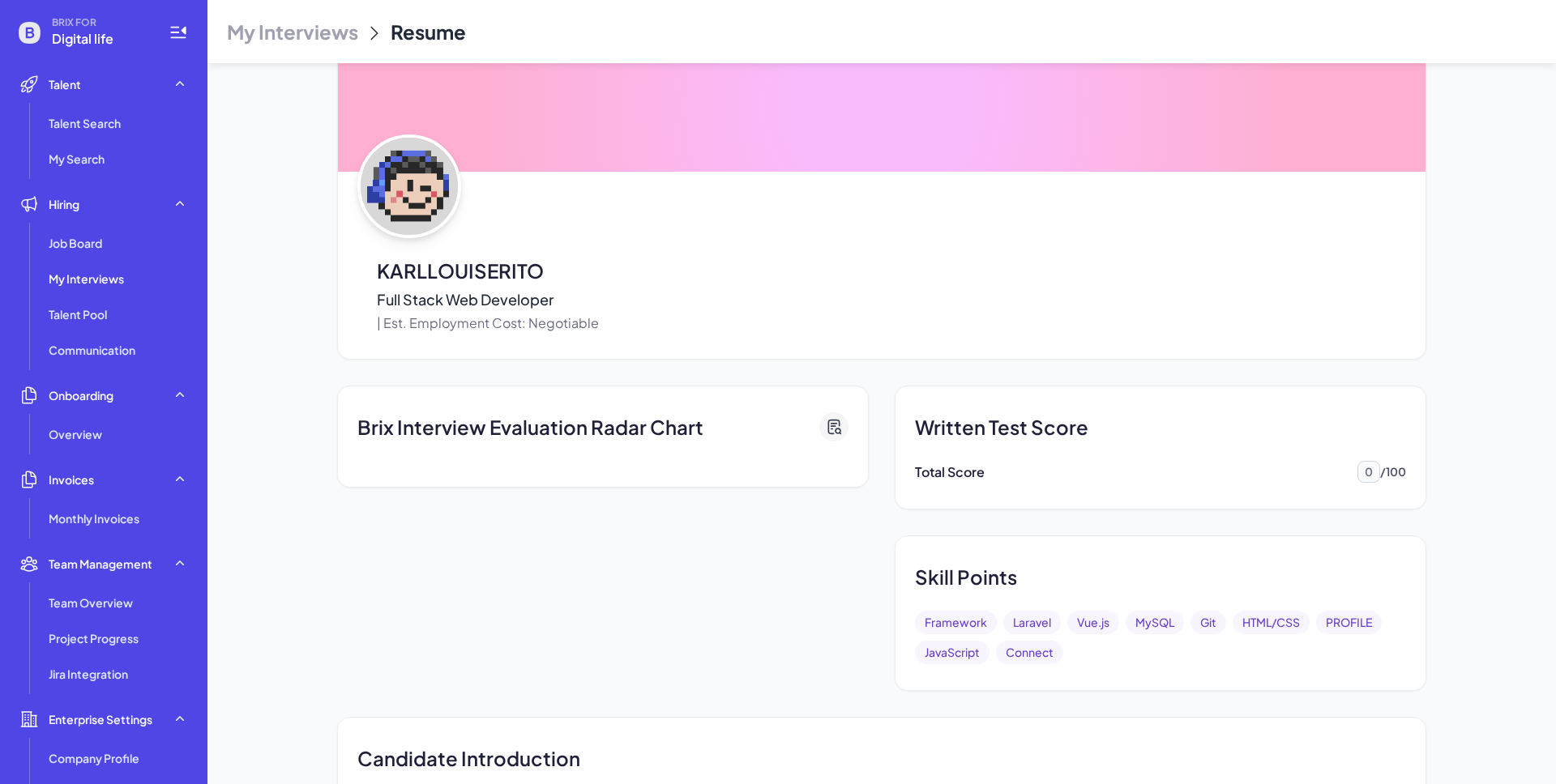 scroll, scrollTop: 0, scrollLeft: 0, axis: both 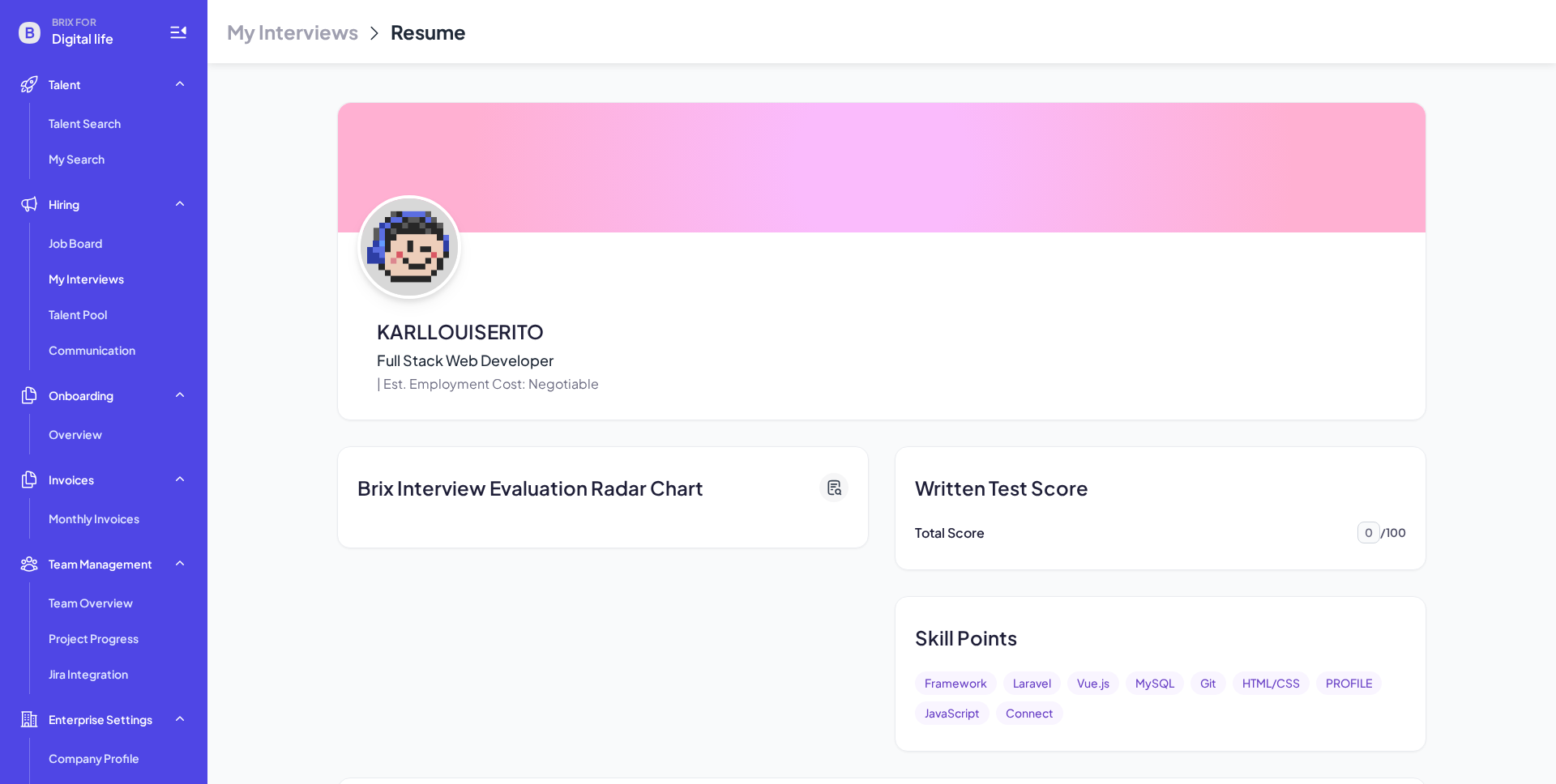 click on "My Interviews" at bounding box center [293, 32] 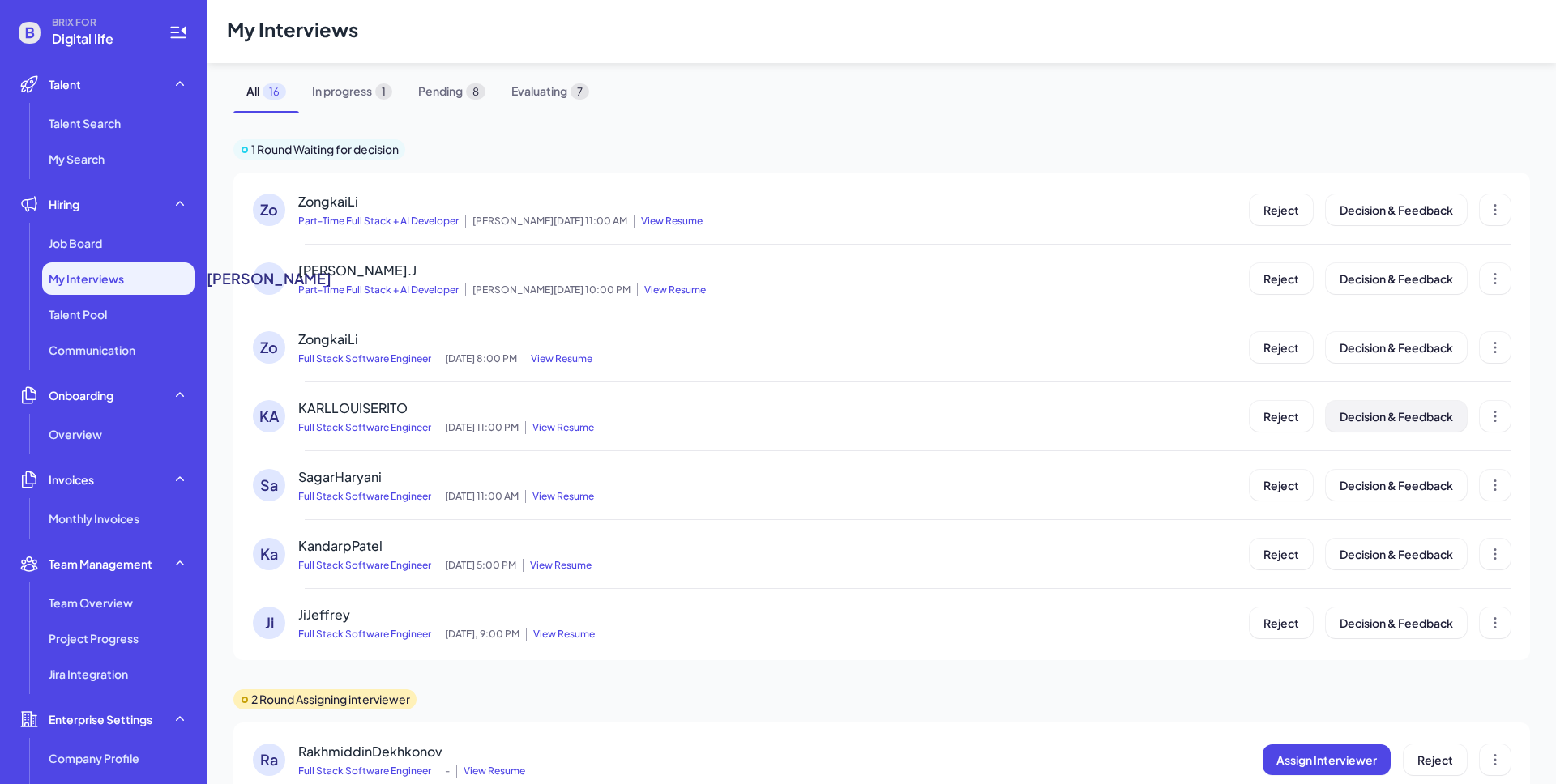 click on "Decision & Feedback" at bounding box center (1396, 416) 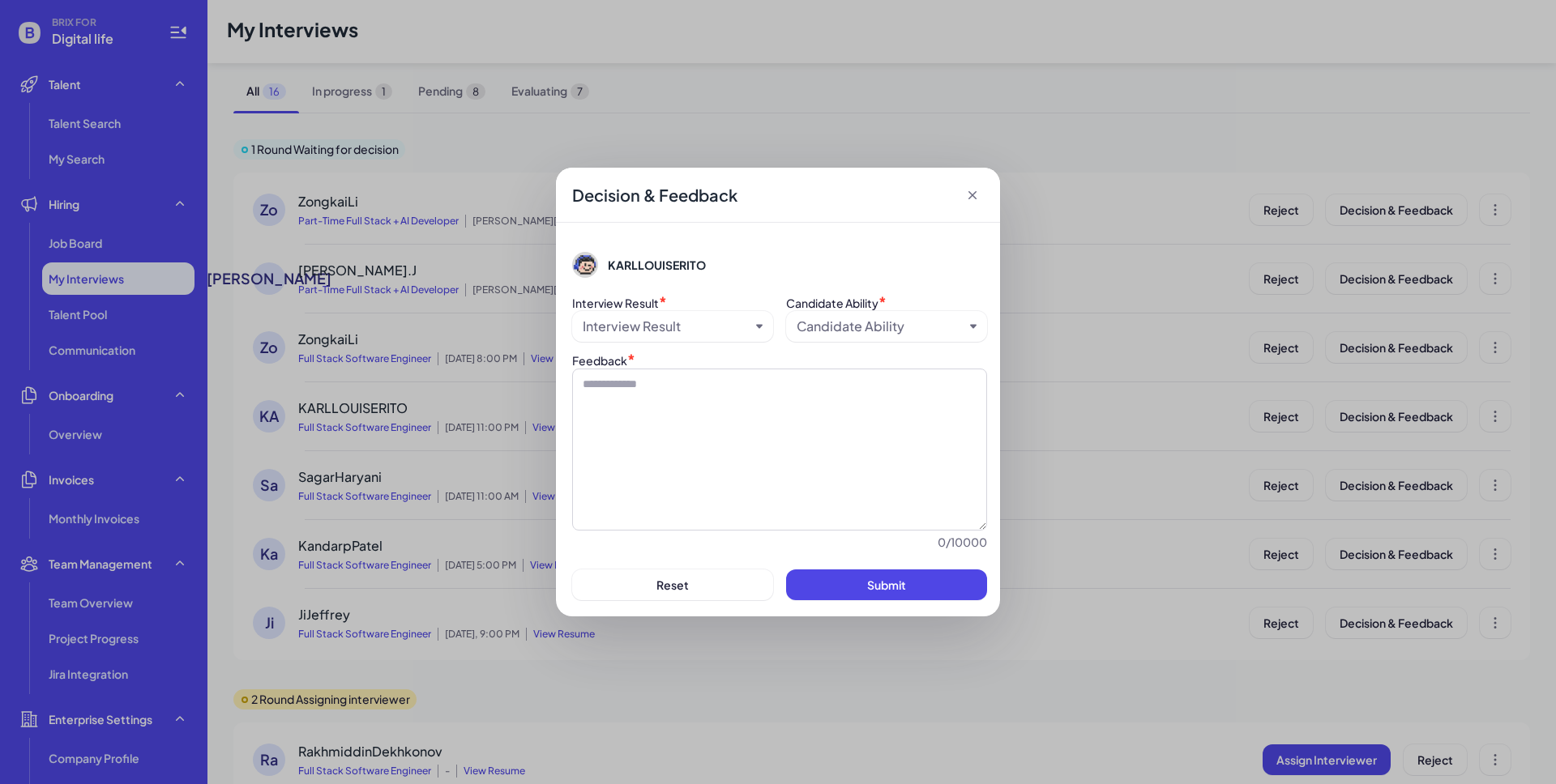 click on "Interview Result" at bounding box center [673, 326] 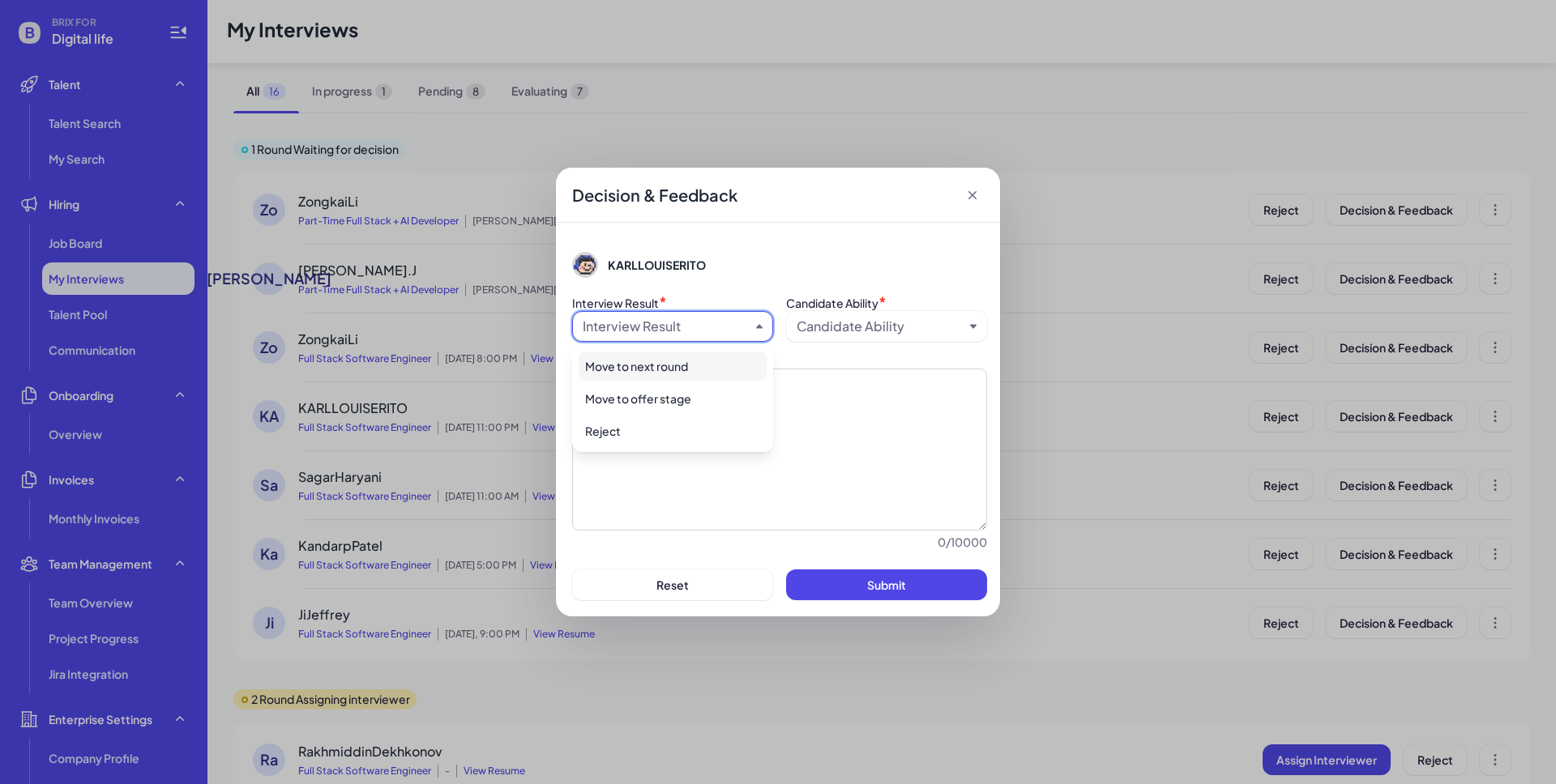 click on "Move to next round" at bounding box center (673, 366) 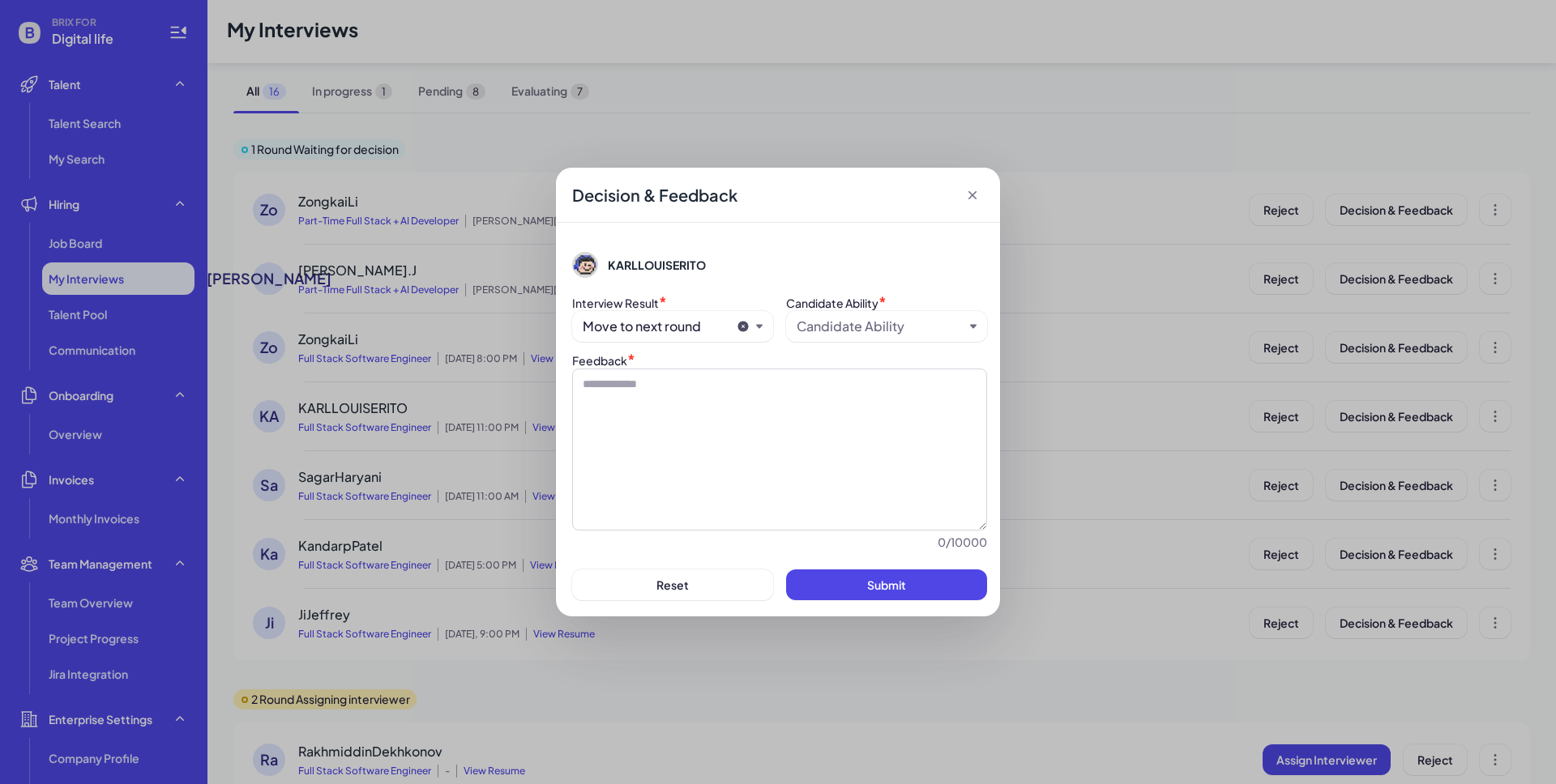 click on "Candidate Ability" at bounding box center [850, 326] 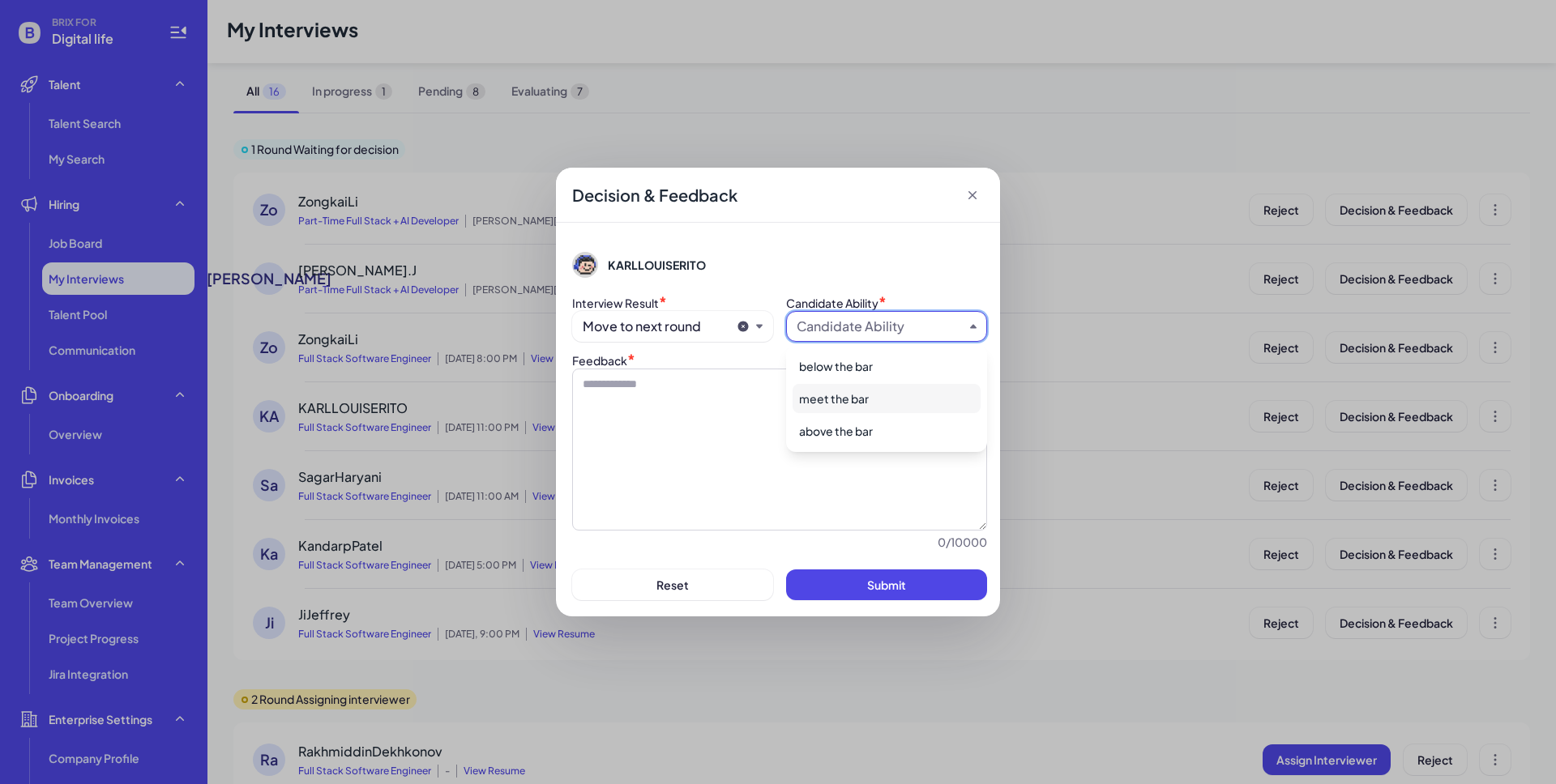 click on "meet the bar" at bounding box center (887, 398) 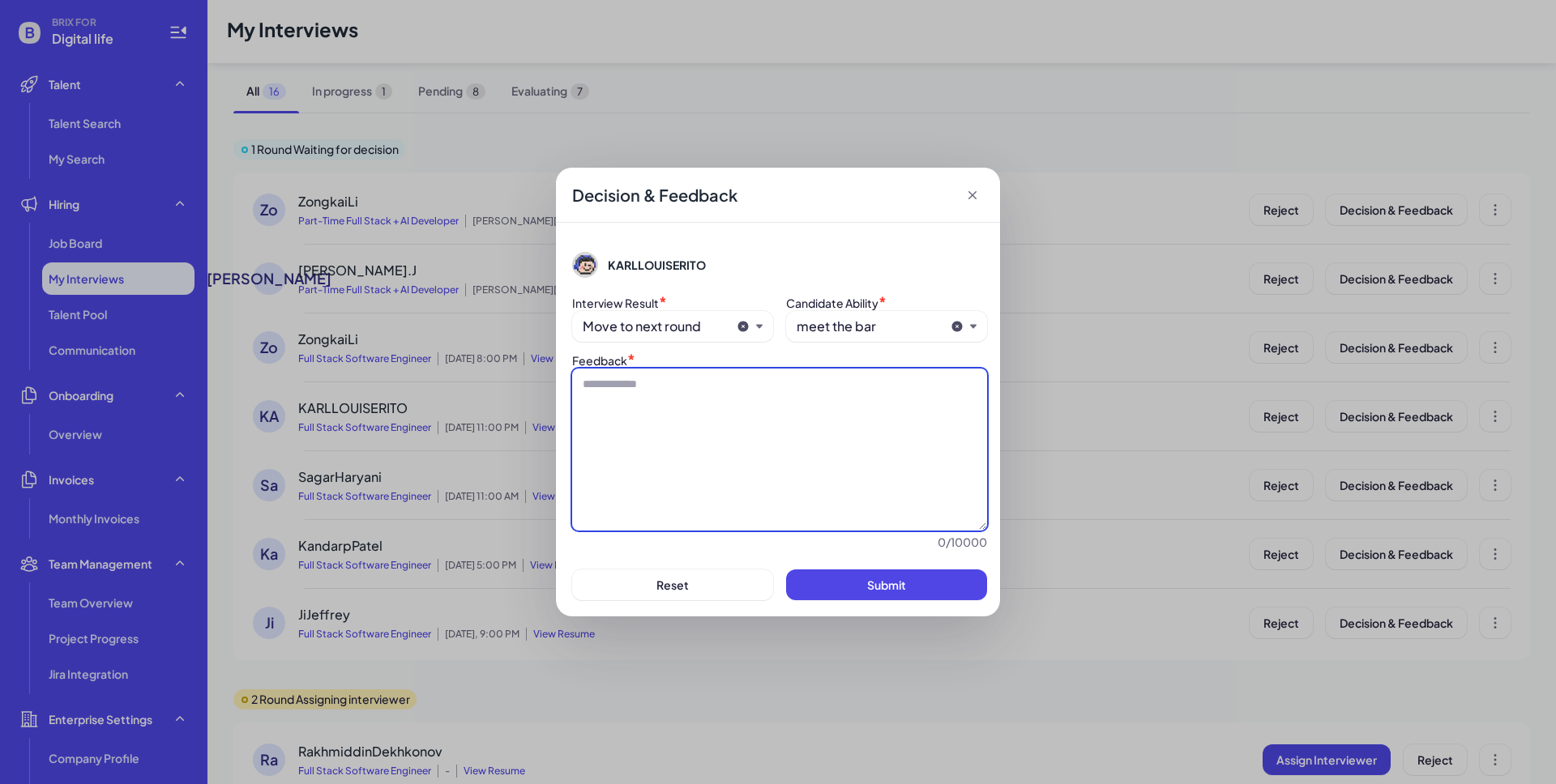 click at bounding box center (780, 450) 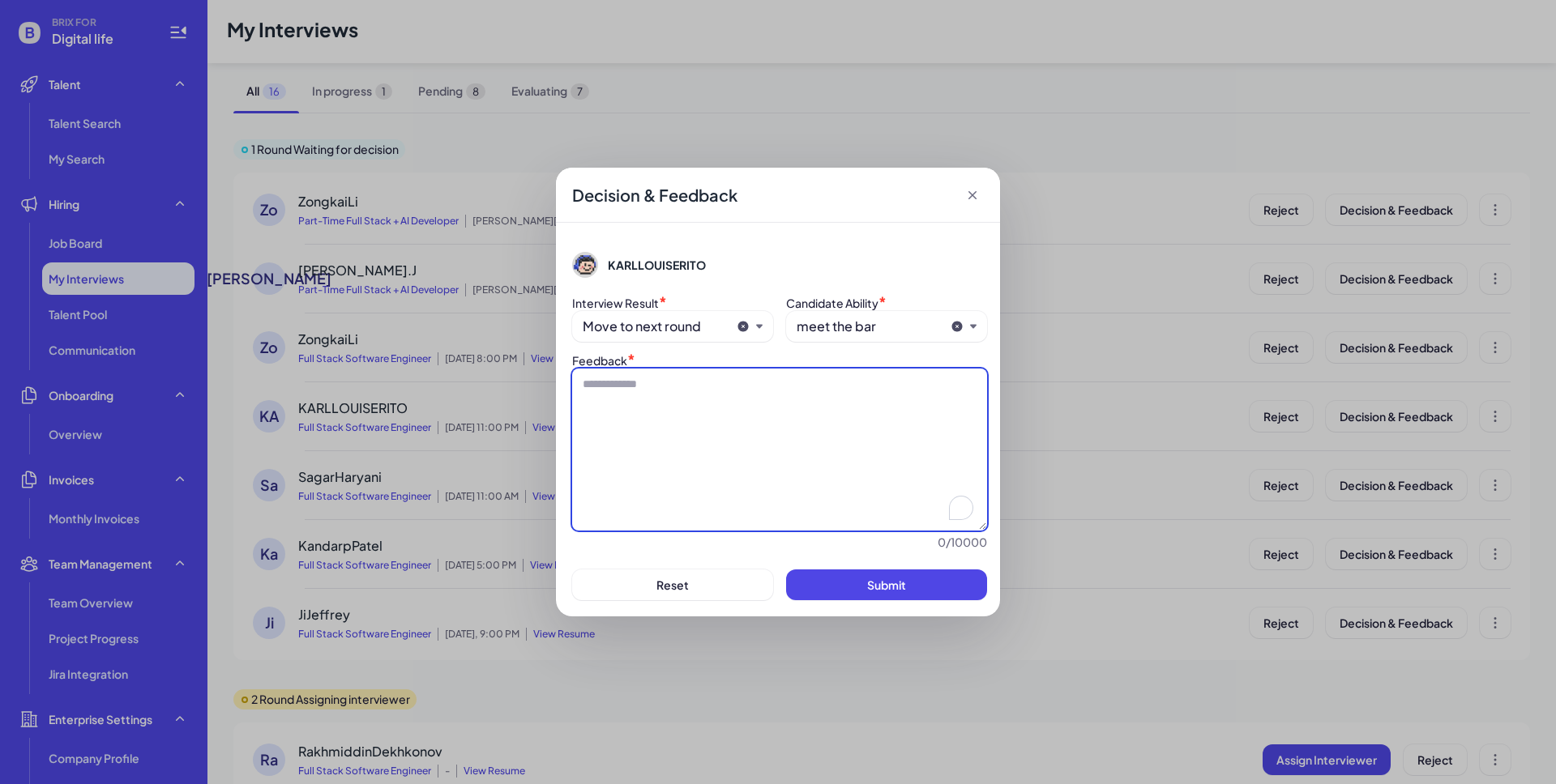 paste on "**********" 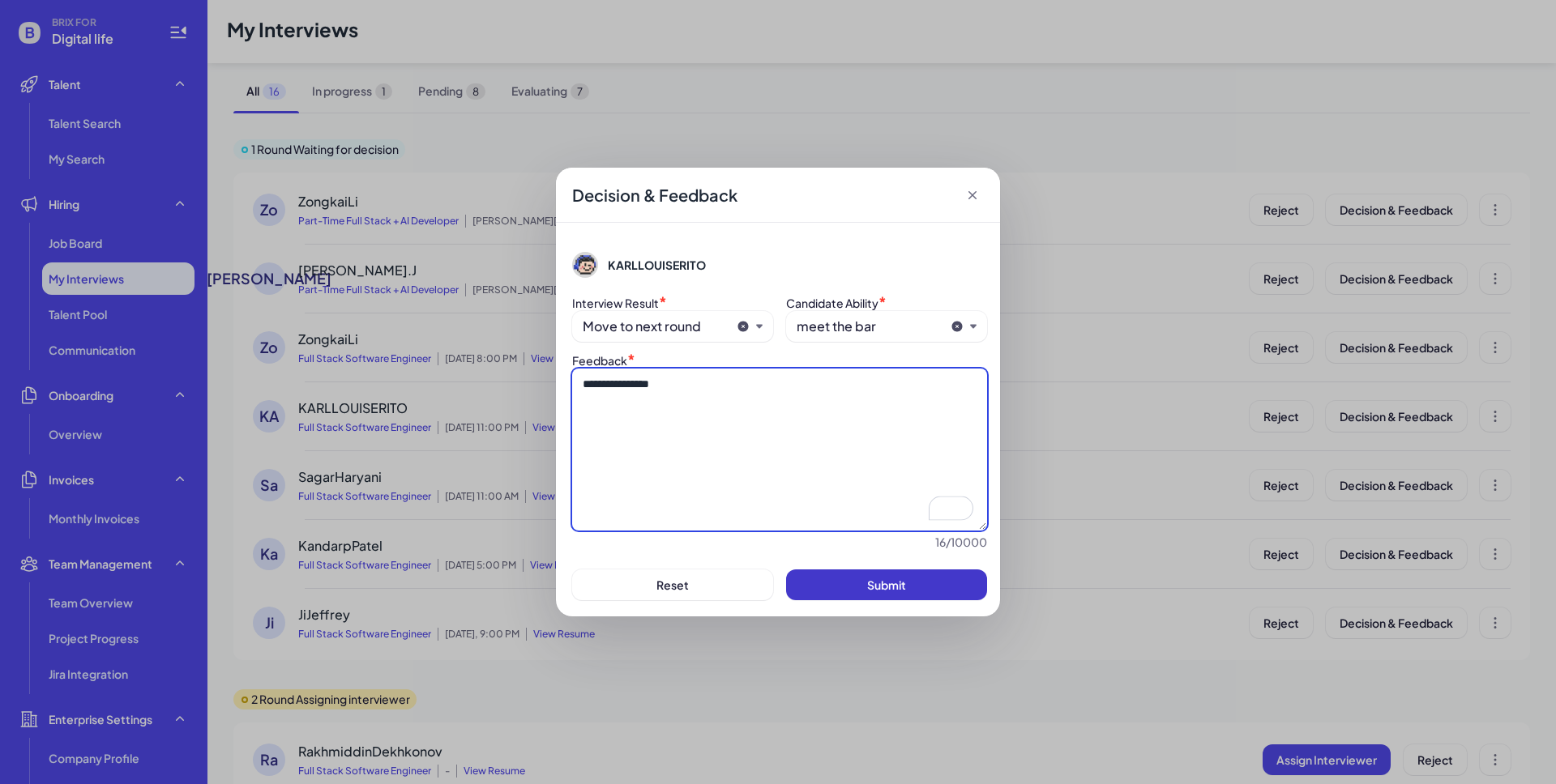 type on "**********" 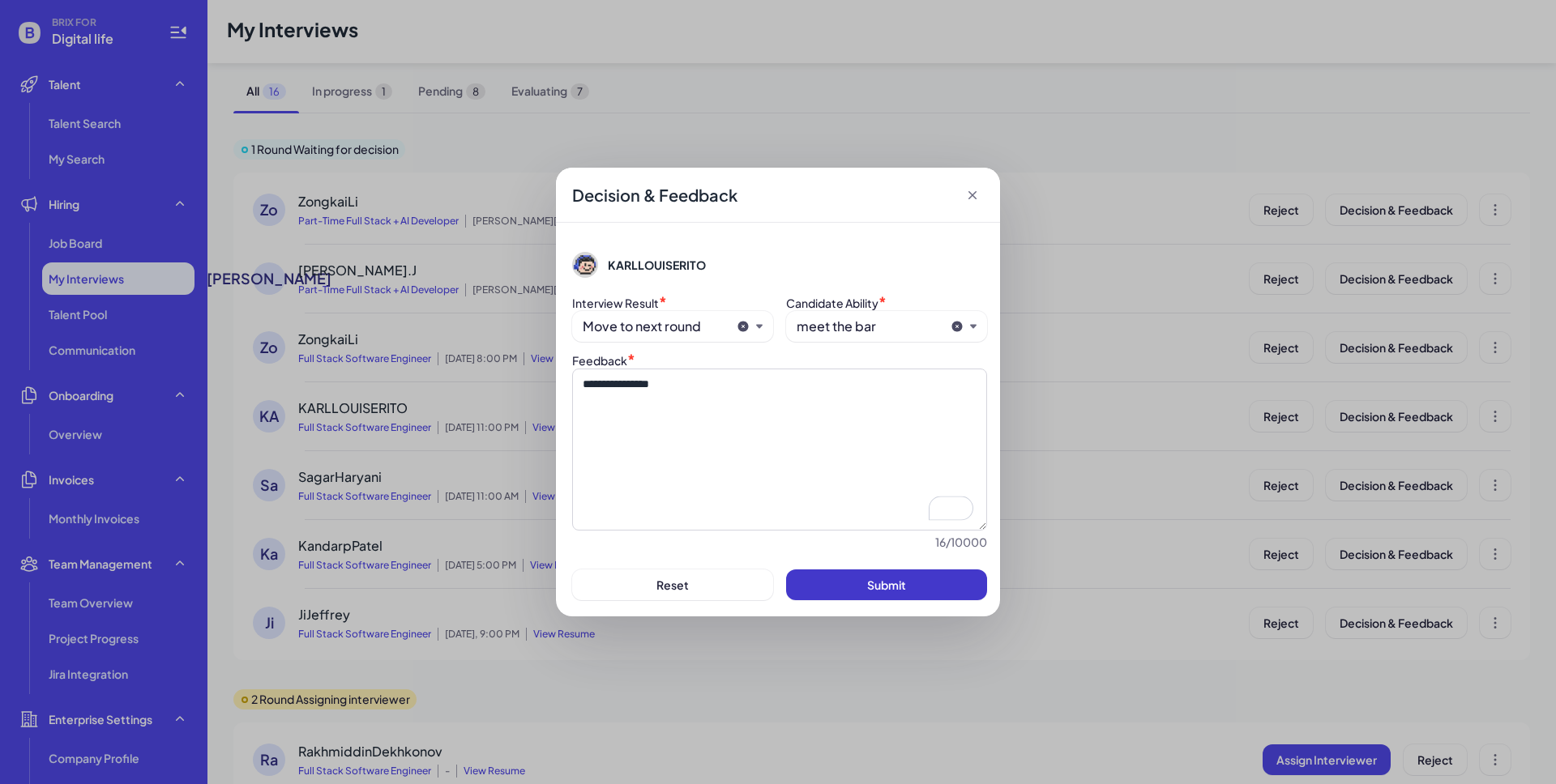 click on "Submit" at bounding box center (887, 585) 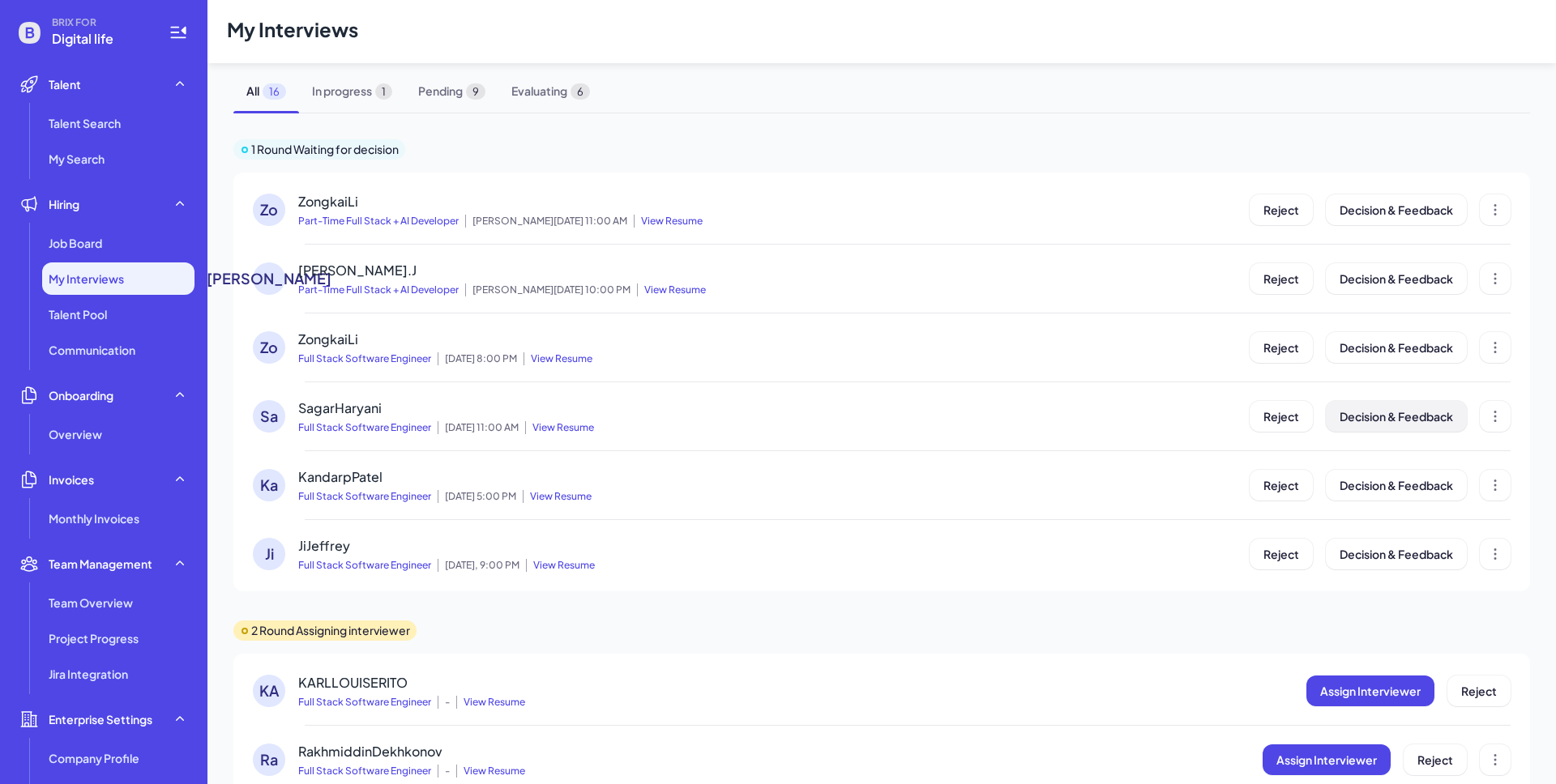 click on "Decision & Feedback" at bounding box center (1396, 416) 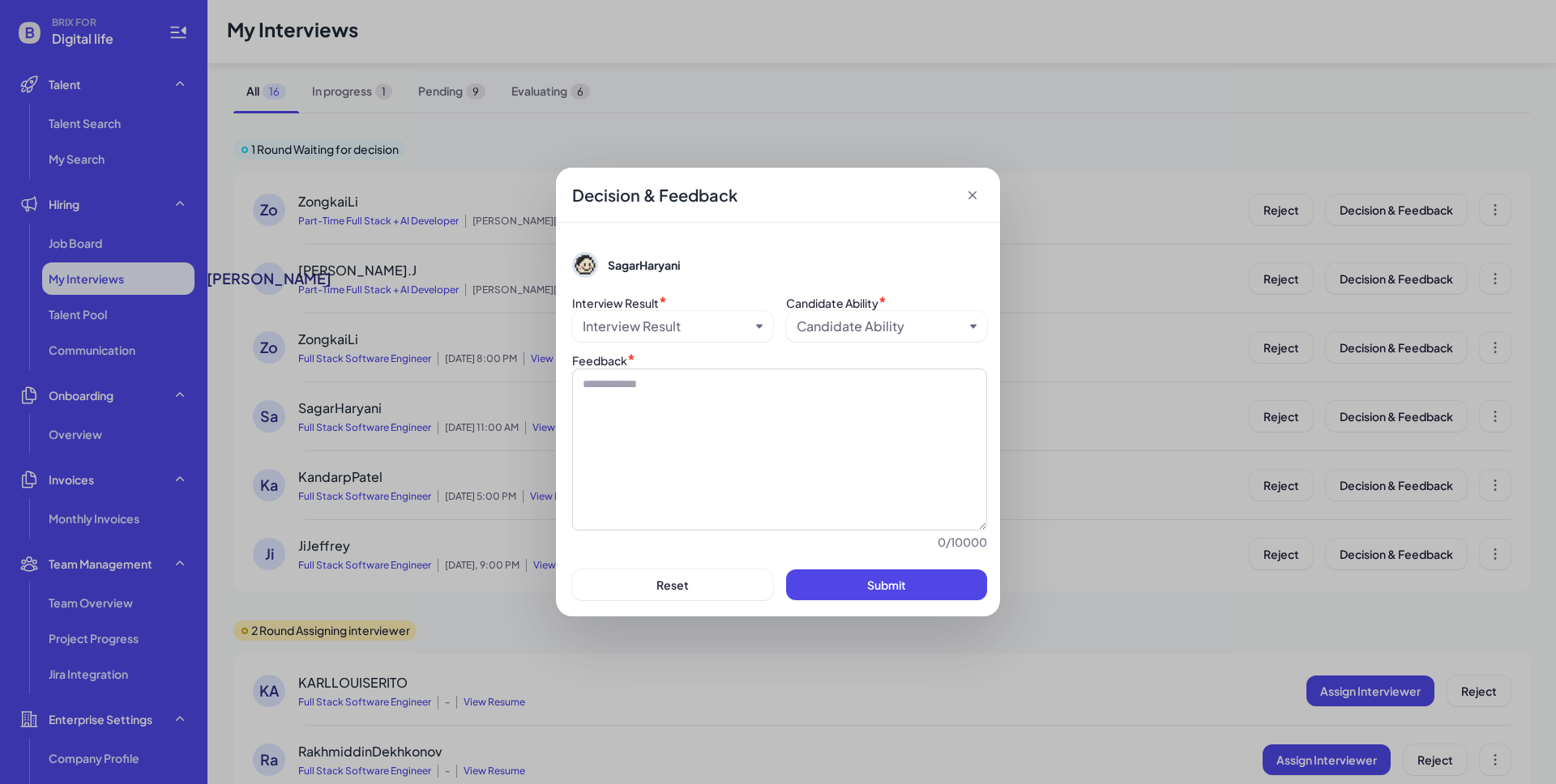 click on "Interview Result" at bounding box center (673, 326) 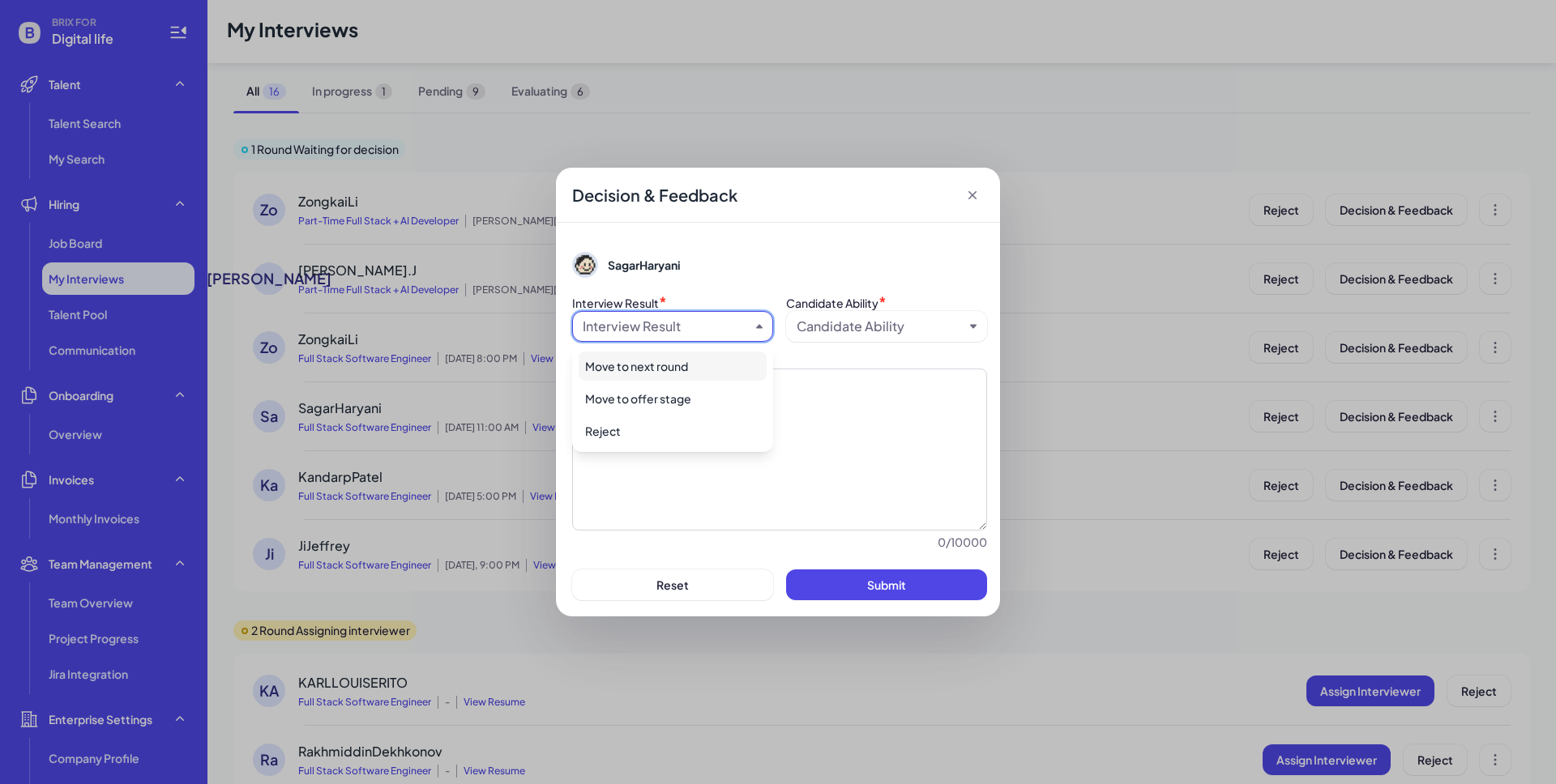 click on "Move to next round" at bounding box center [673, 366] 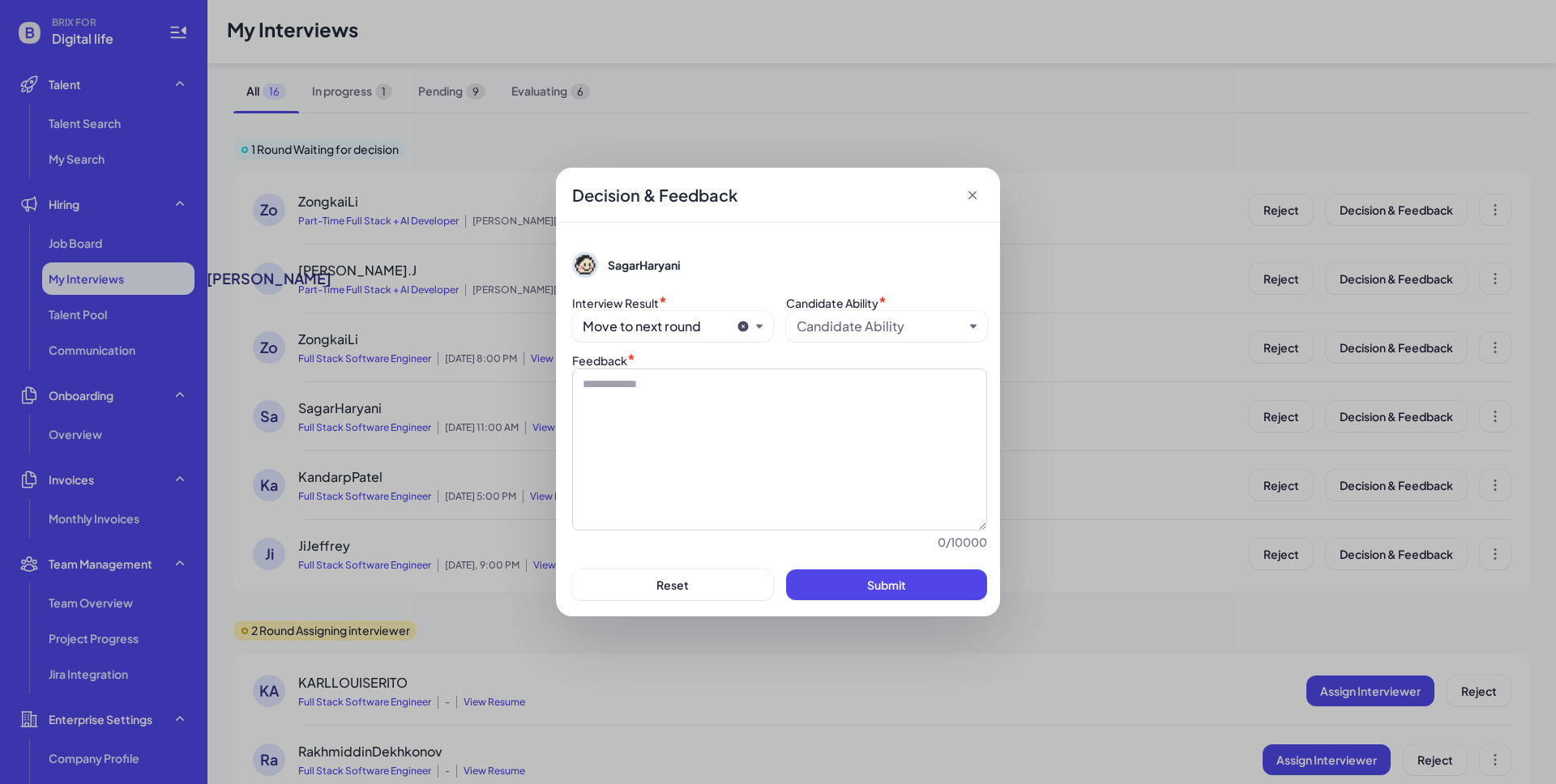 click on "Candidate Ability" at bounding box center (887, 326) 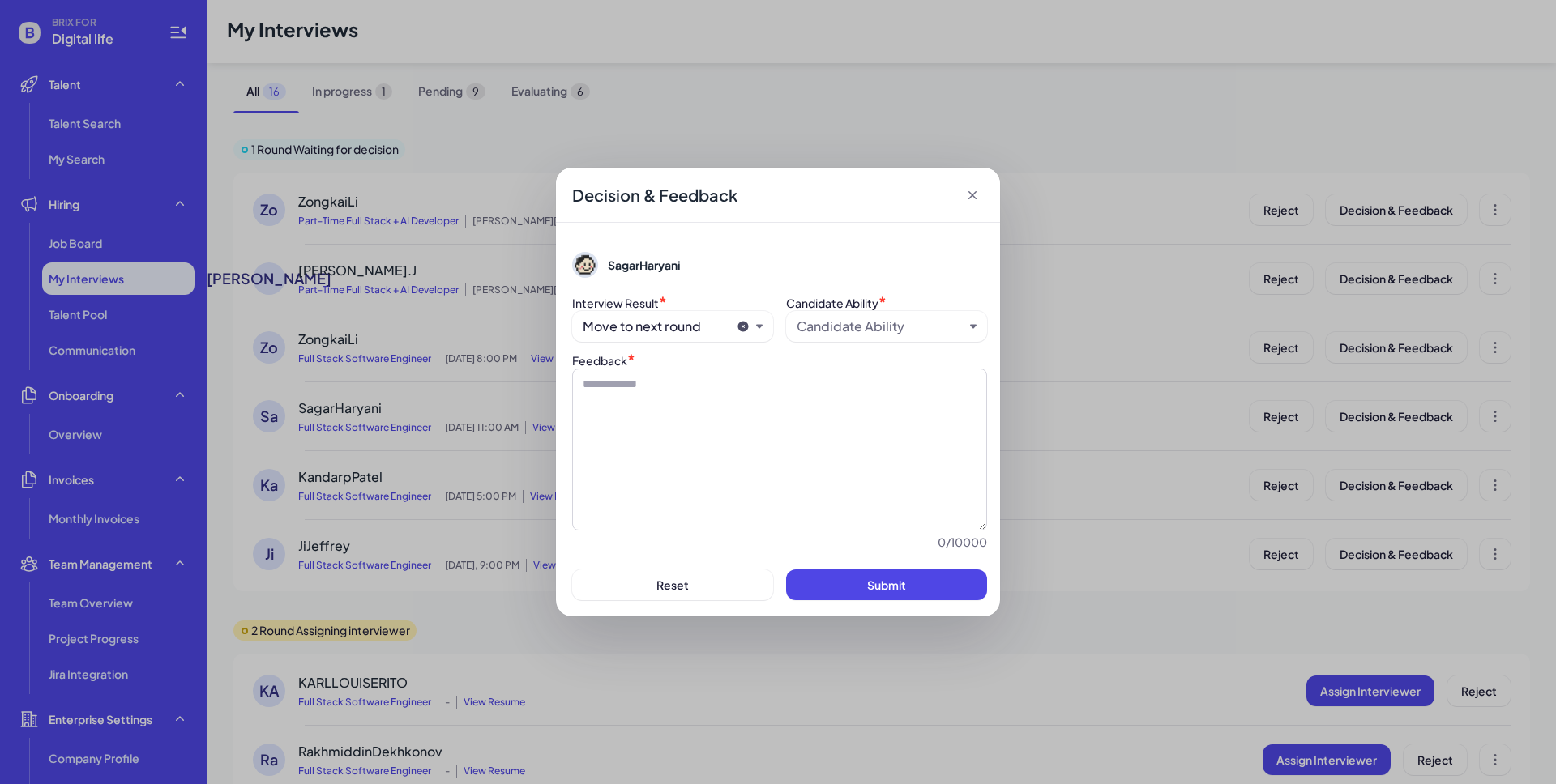 click 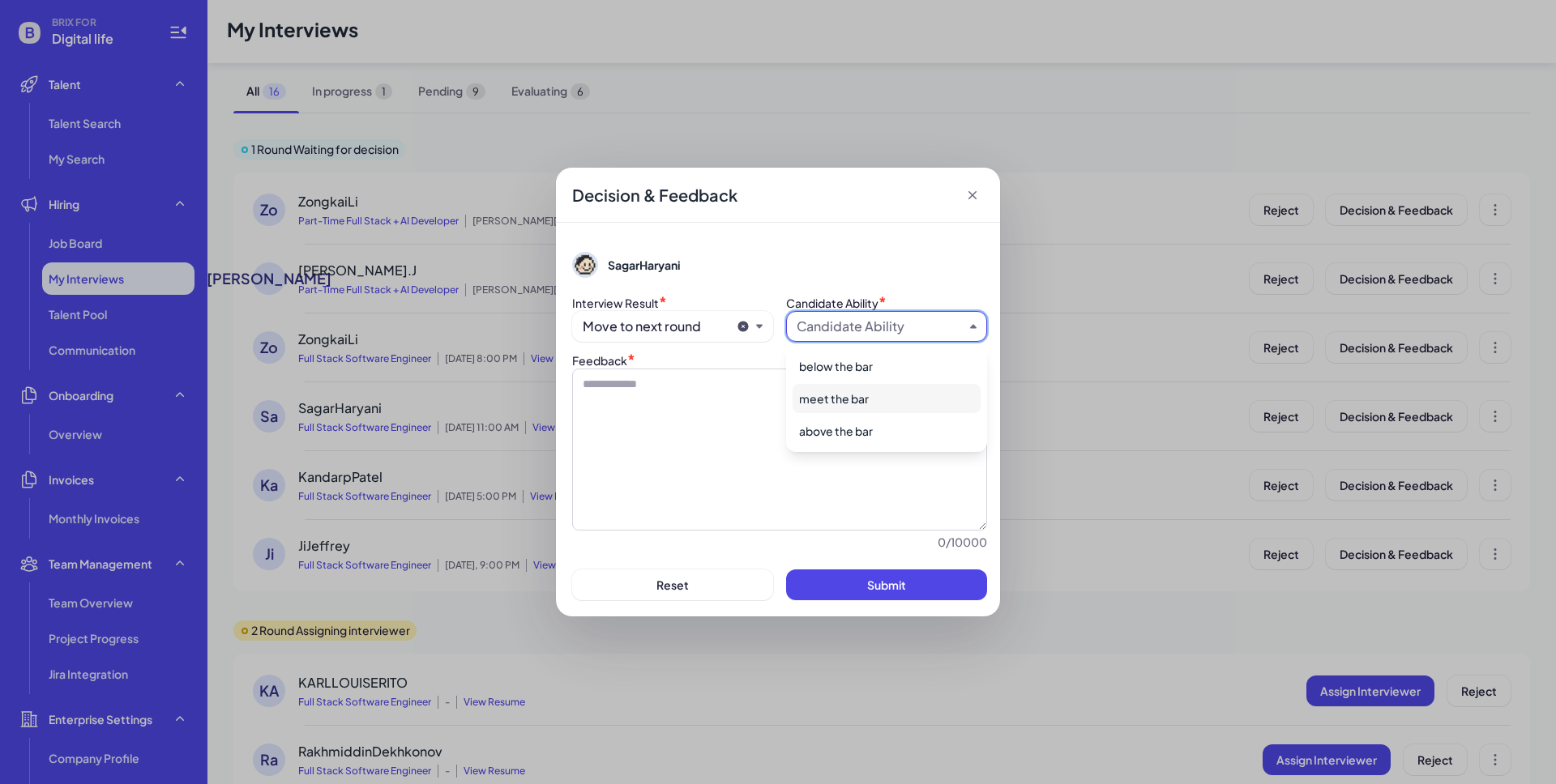 click on "meet the bar" at bounding box center [887, 398] 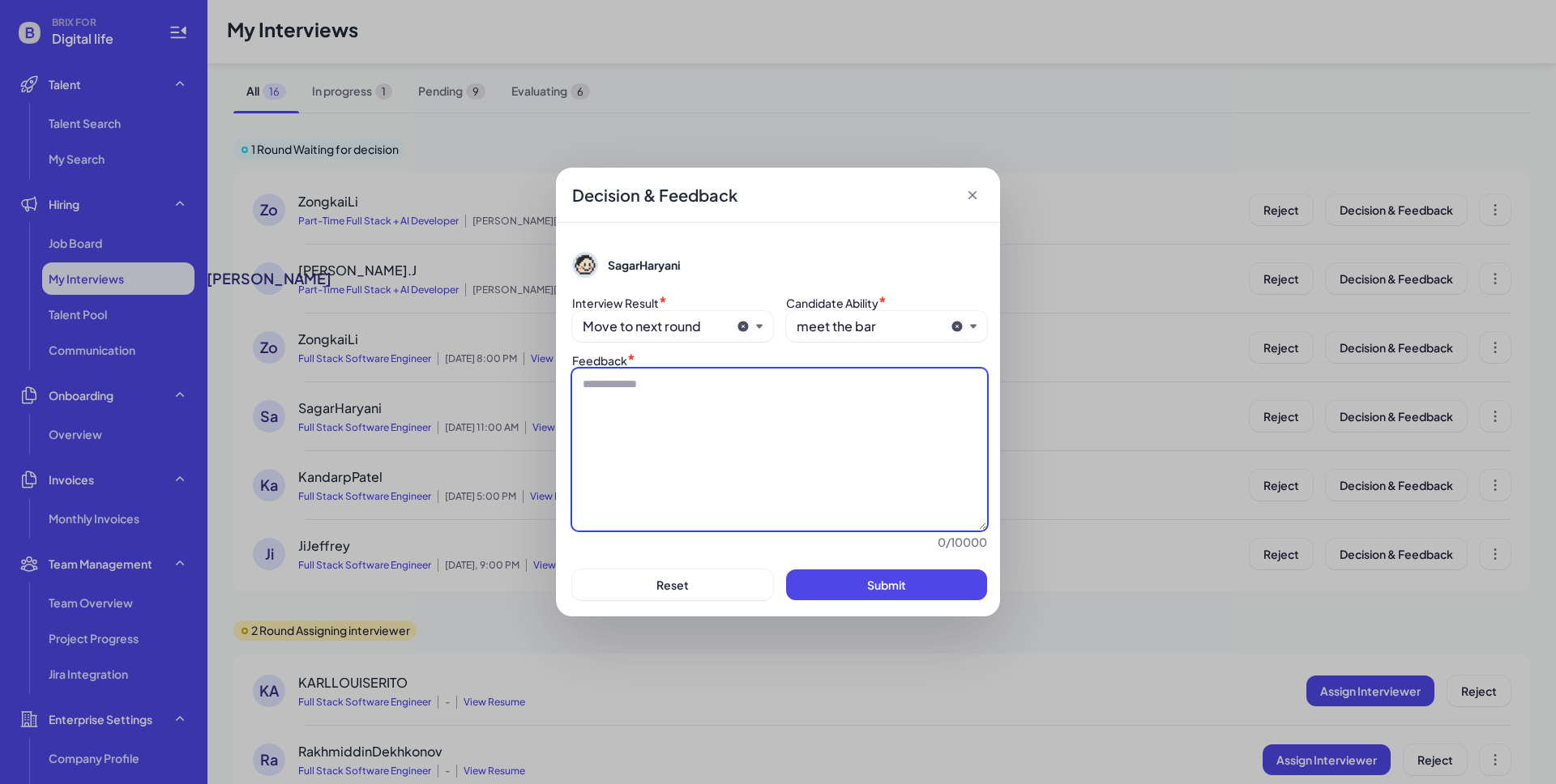 click at bounding box center [780, 450] 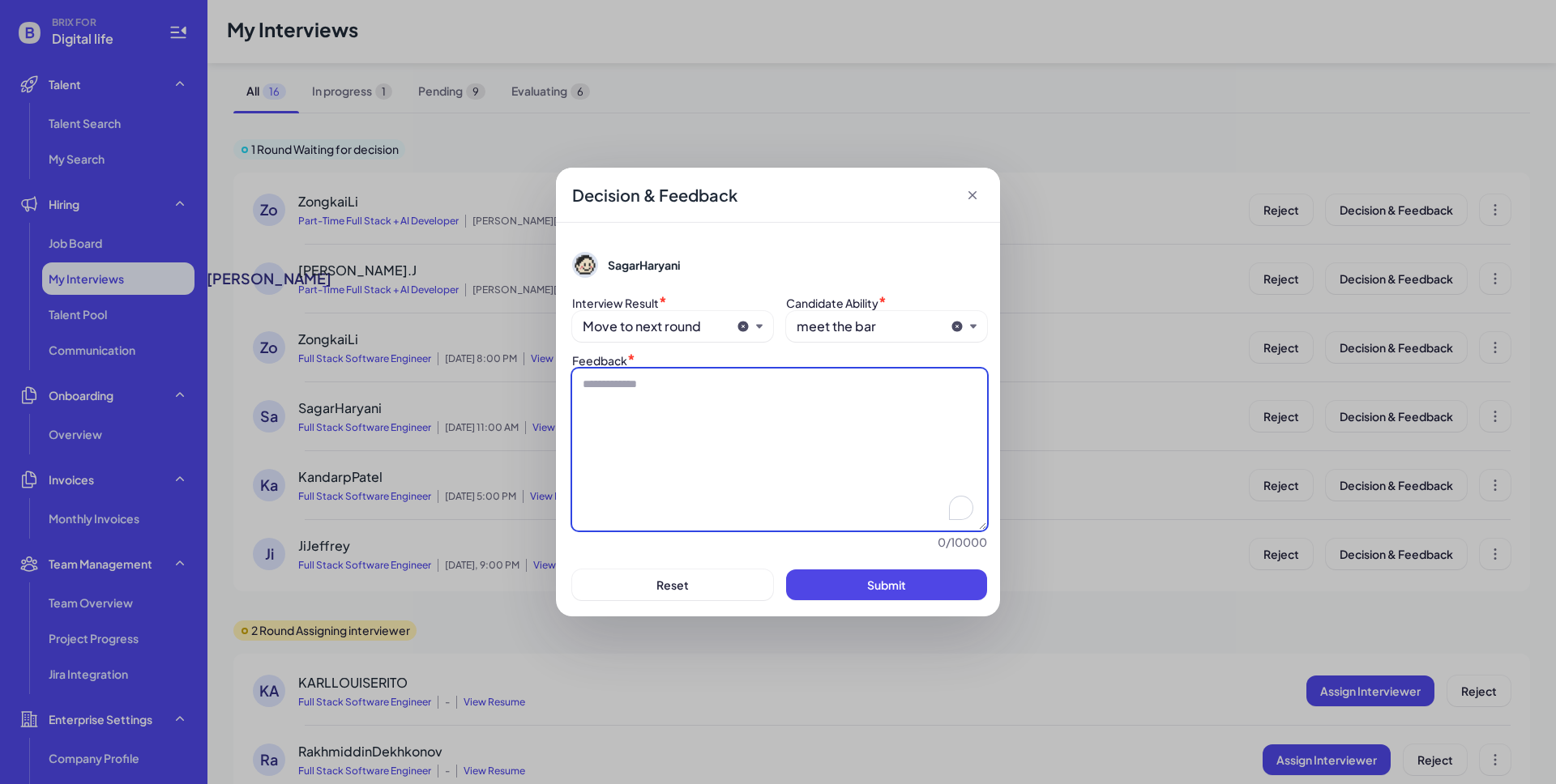 paste on "**********" 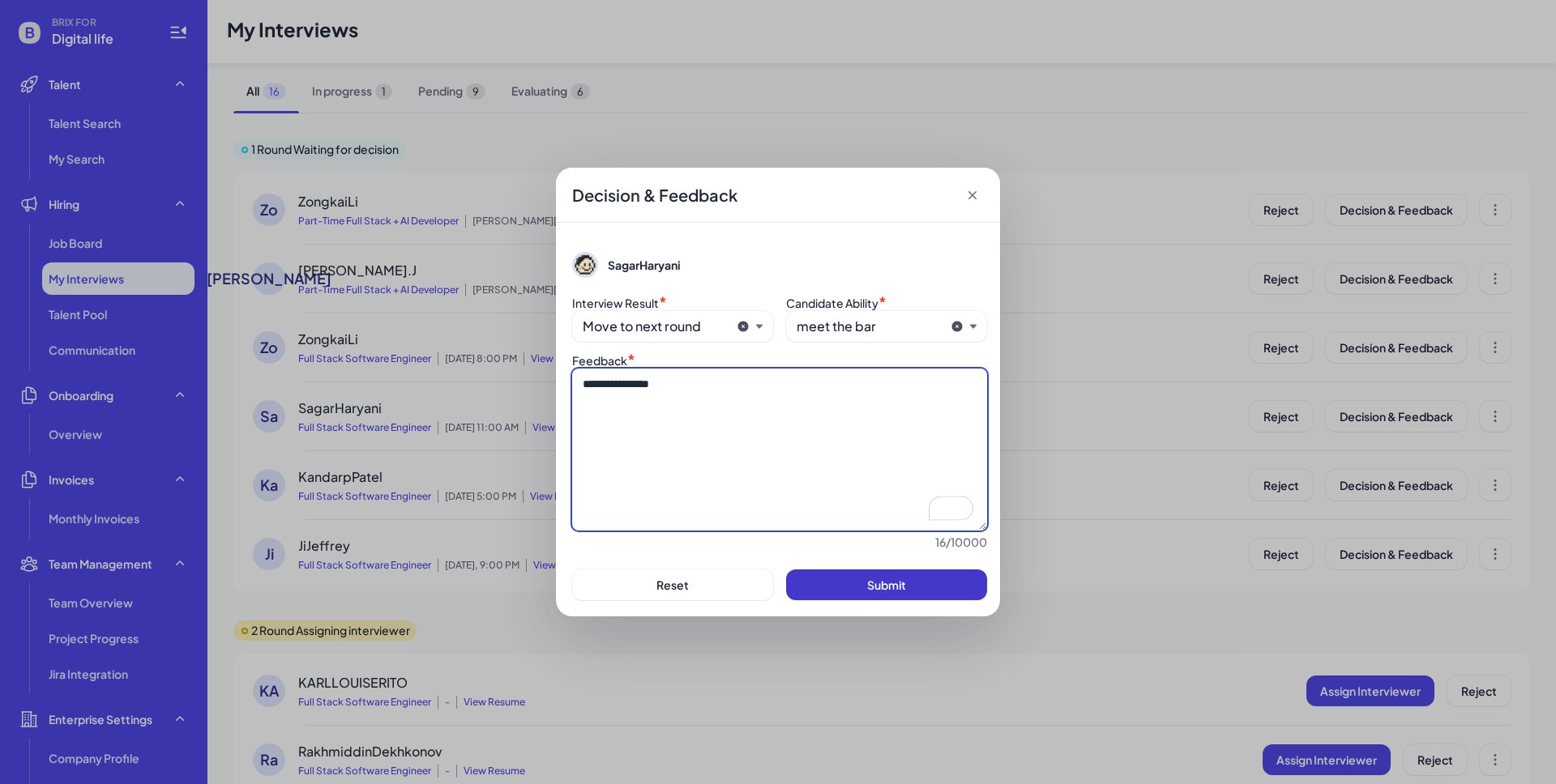 type on "**********" 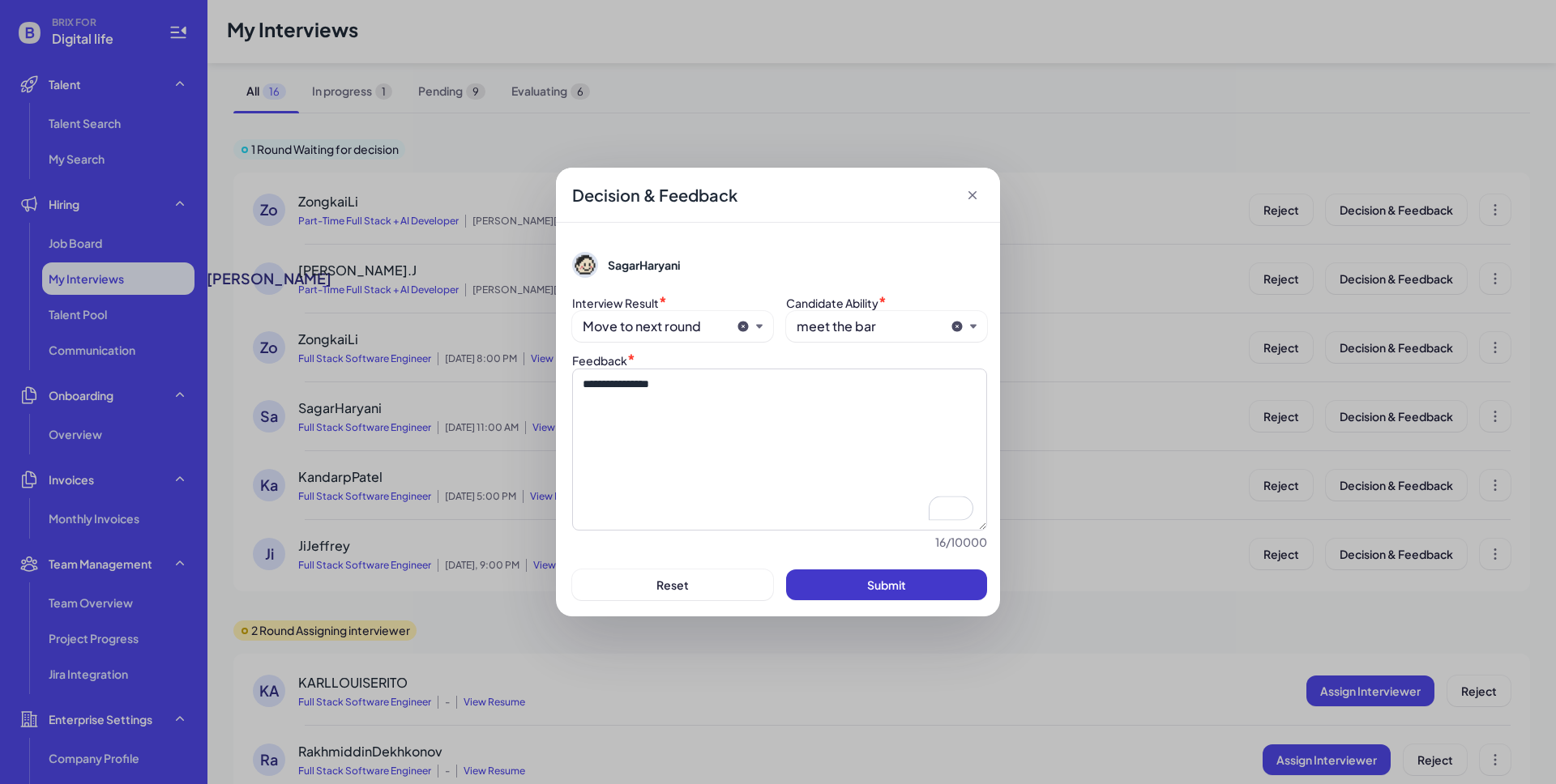 click on "Submit" at bounding box center [887, 585] 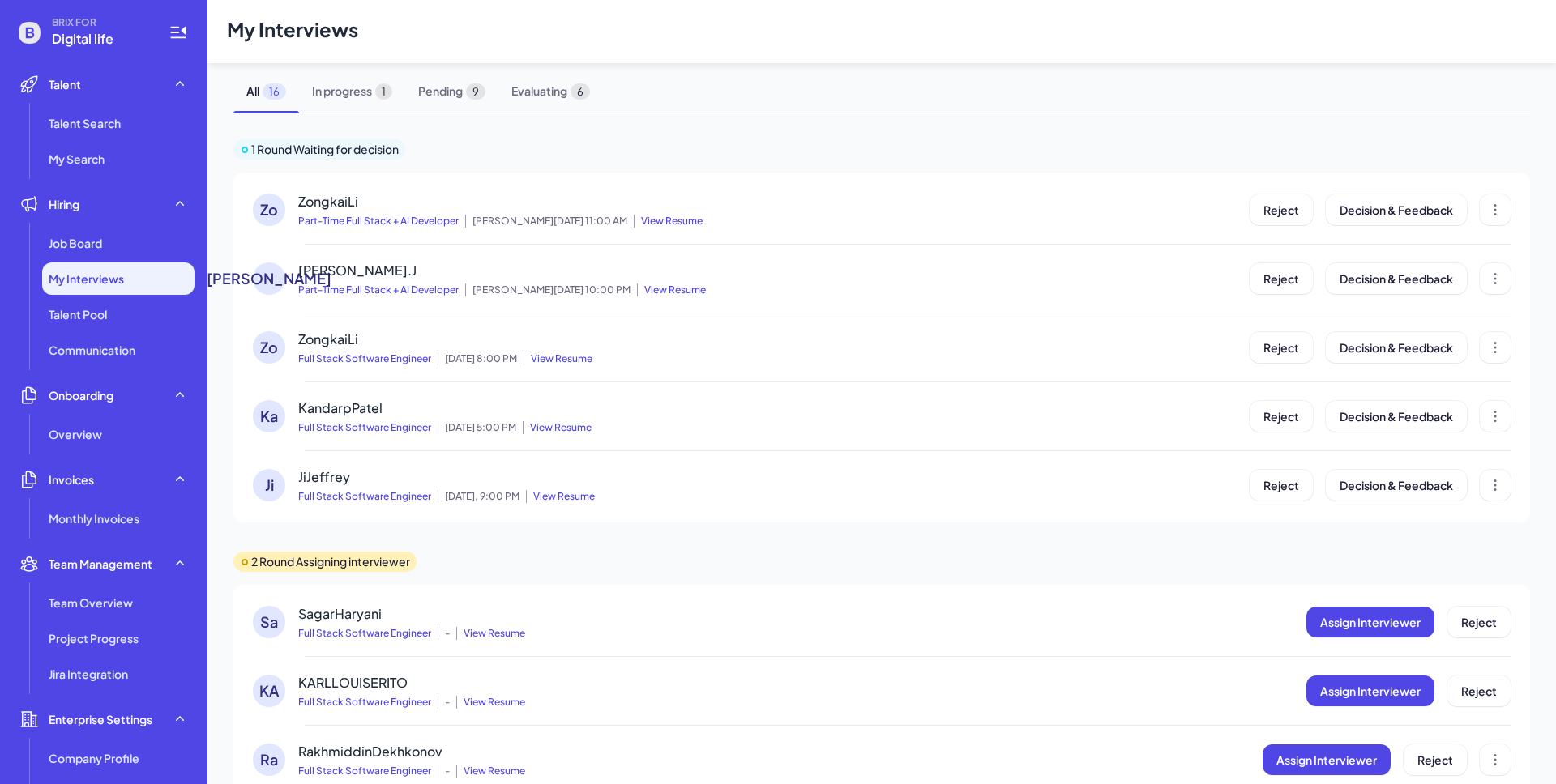 click on "View Resume" at bounding box center (557, 428) 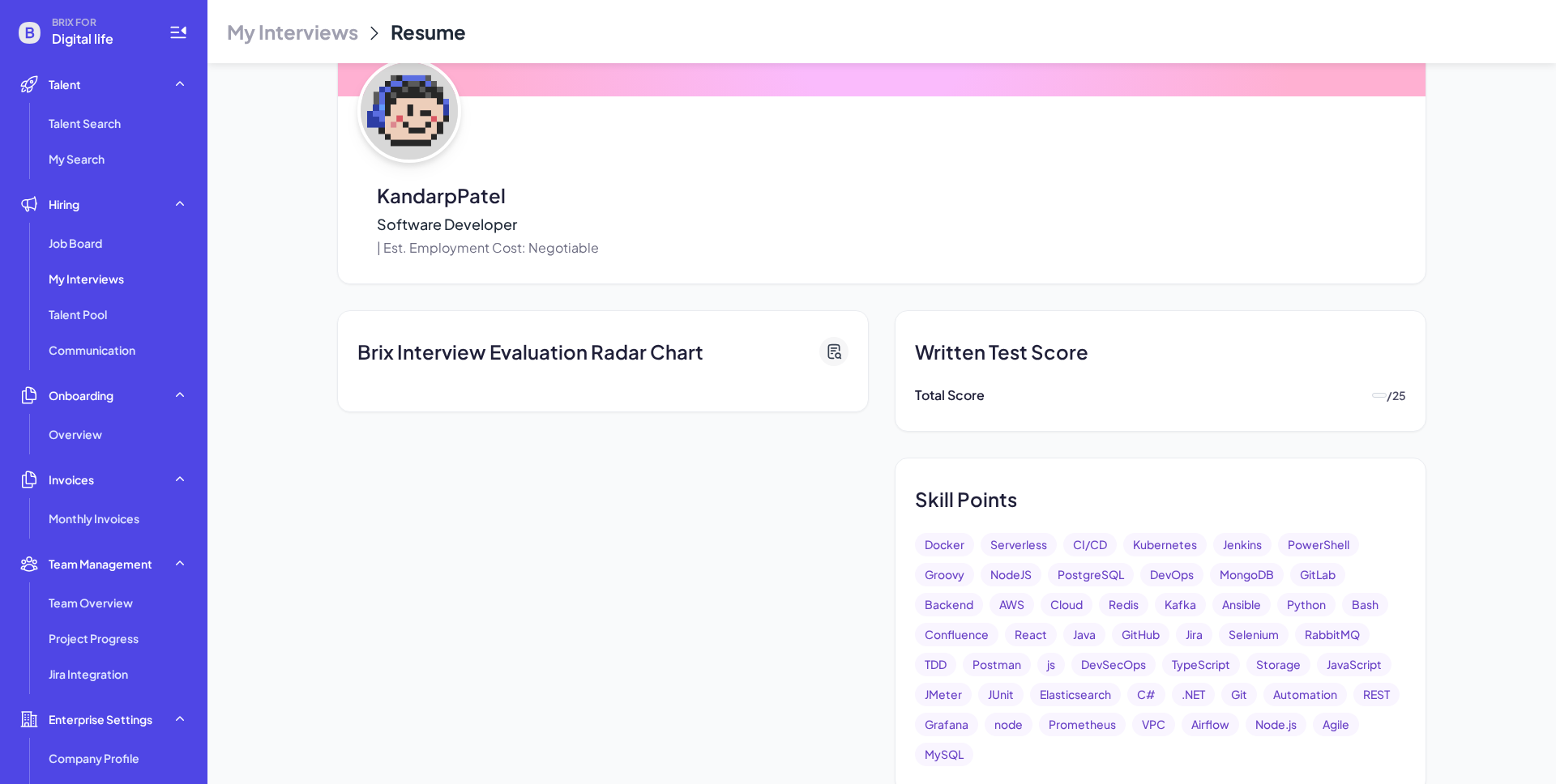 scroll, scrollTop: 0, scrollLeft: 0, axis: both 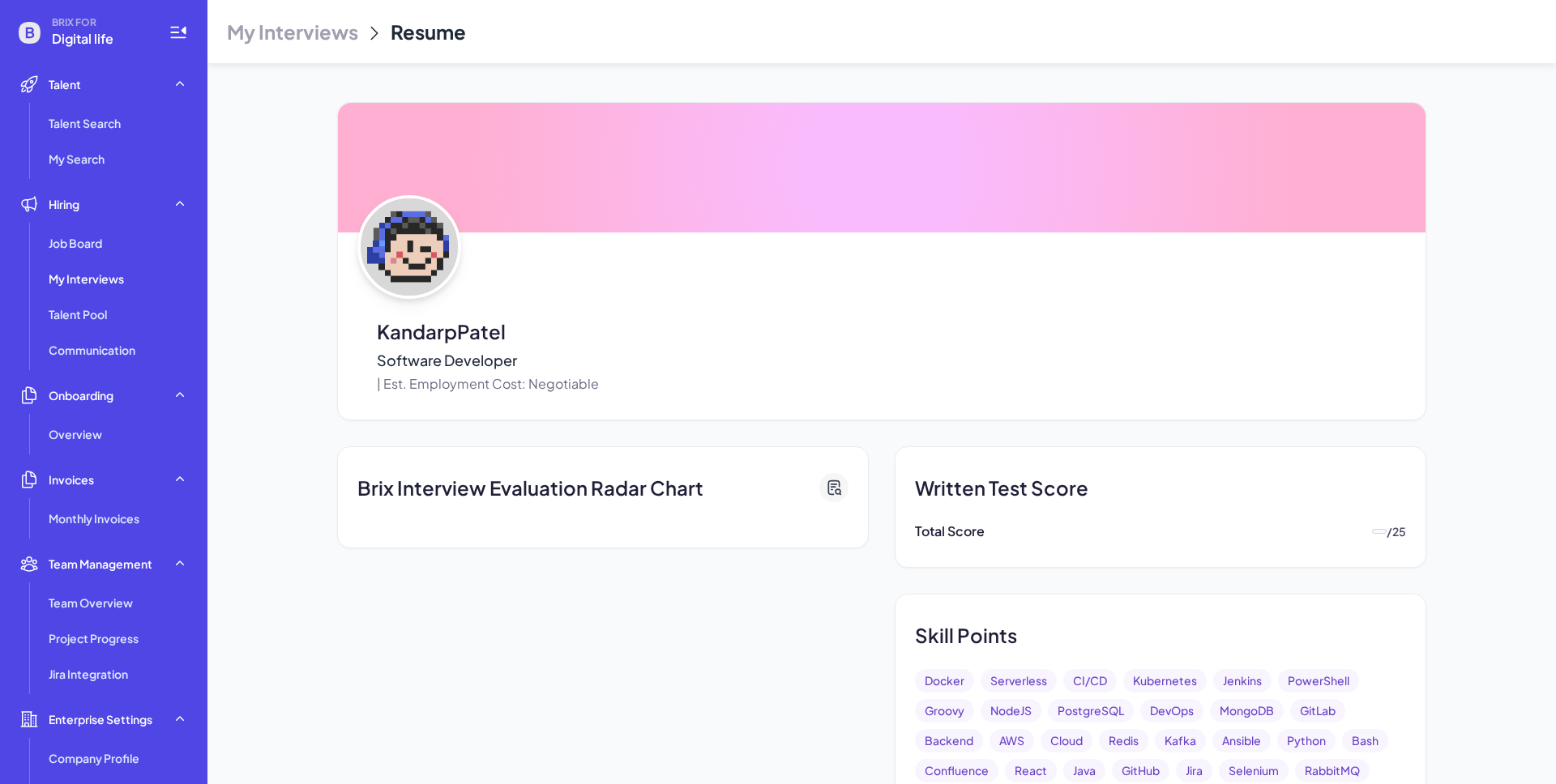click on "My Interviews" at bounding box center [293, 32] 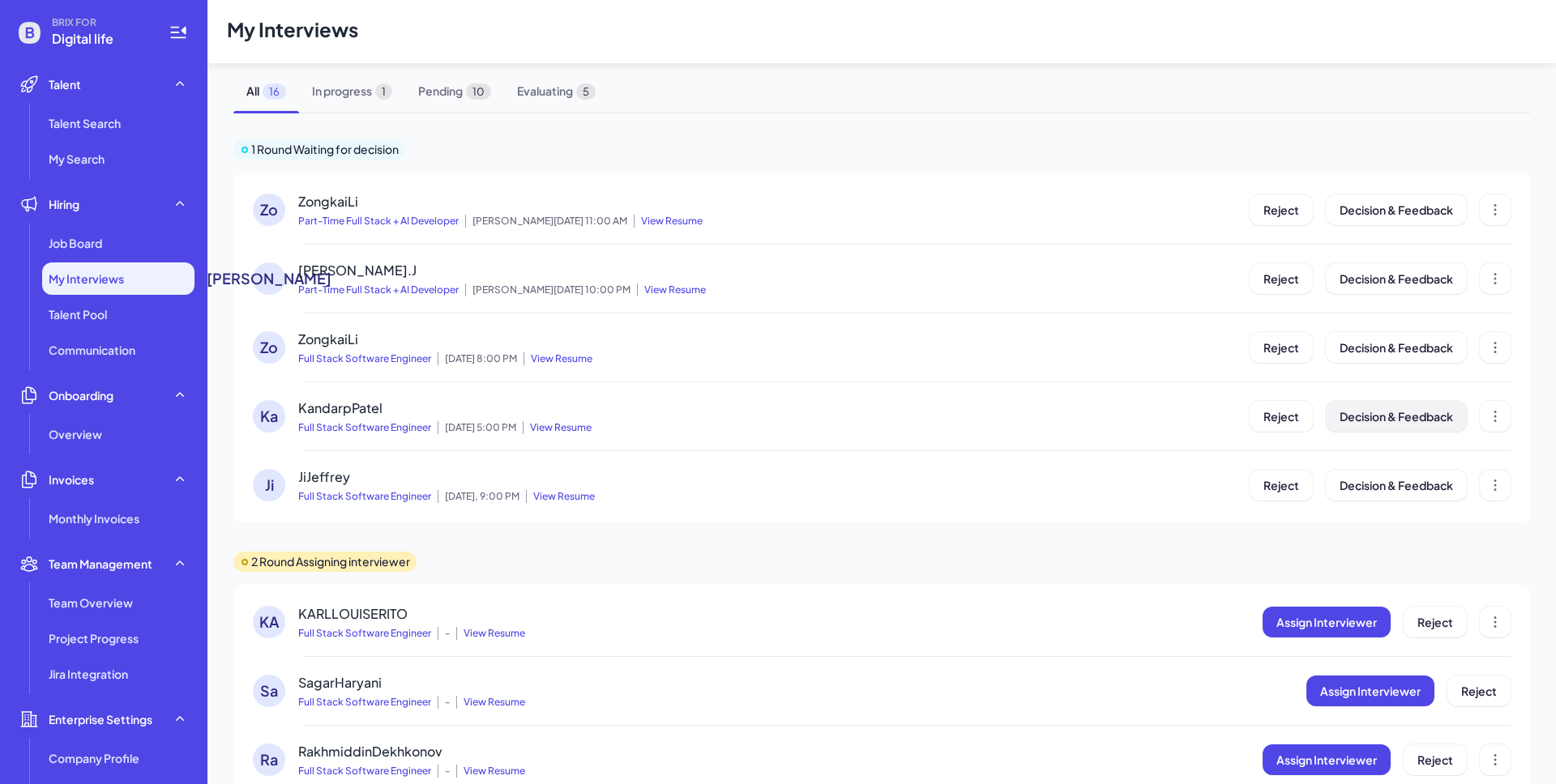 click on "Decision & Feedback" at bounding box center (1396, 416) 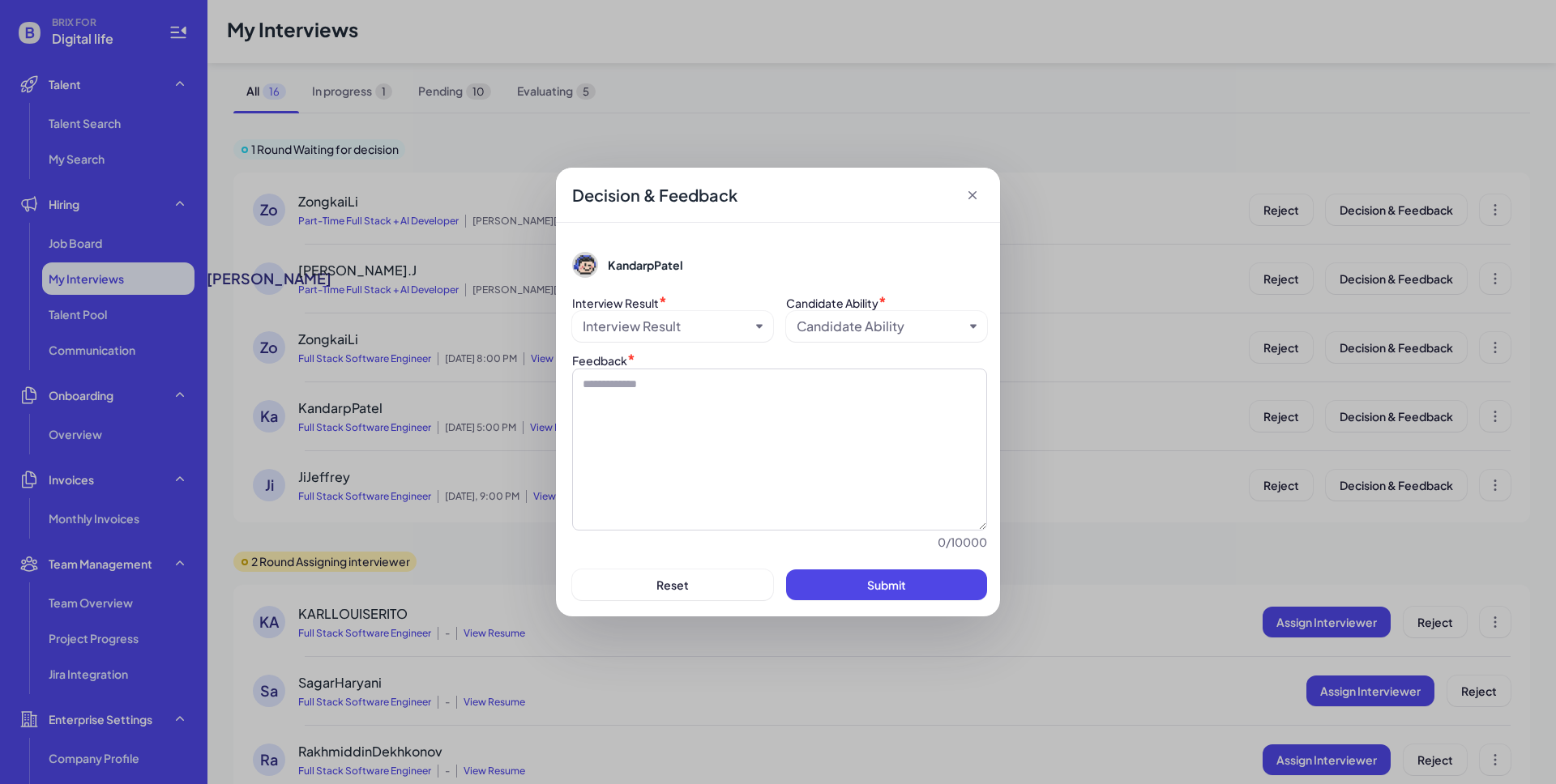 click on "Interview Result" at bounding box center [666, 326] 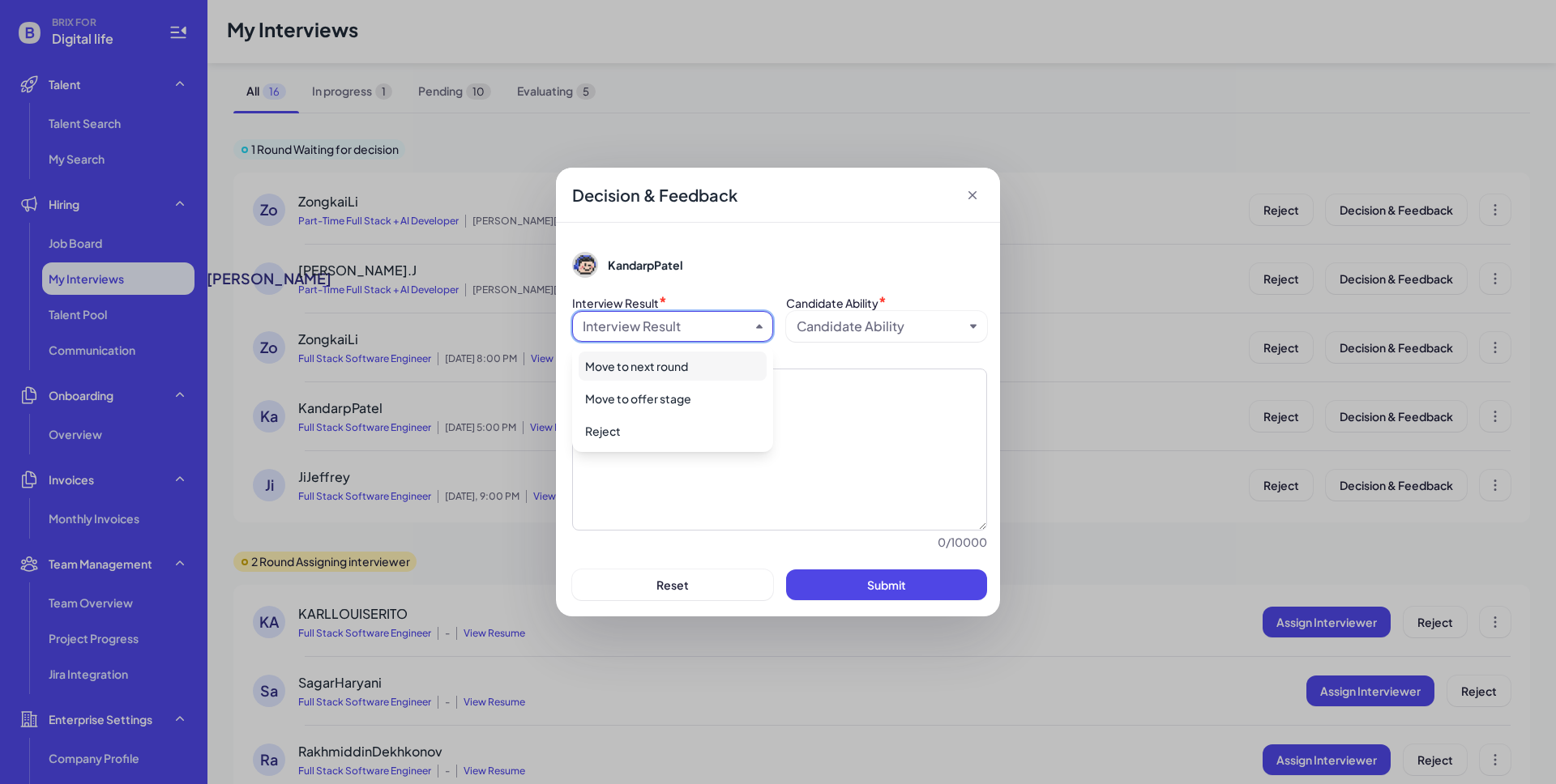 click on "Move to next round" at bounding box center [673, 366] 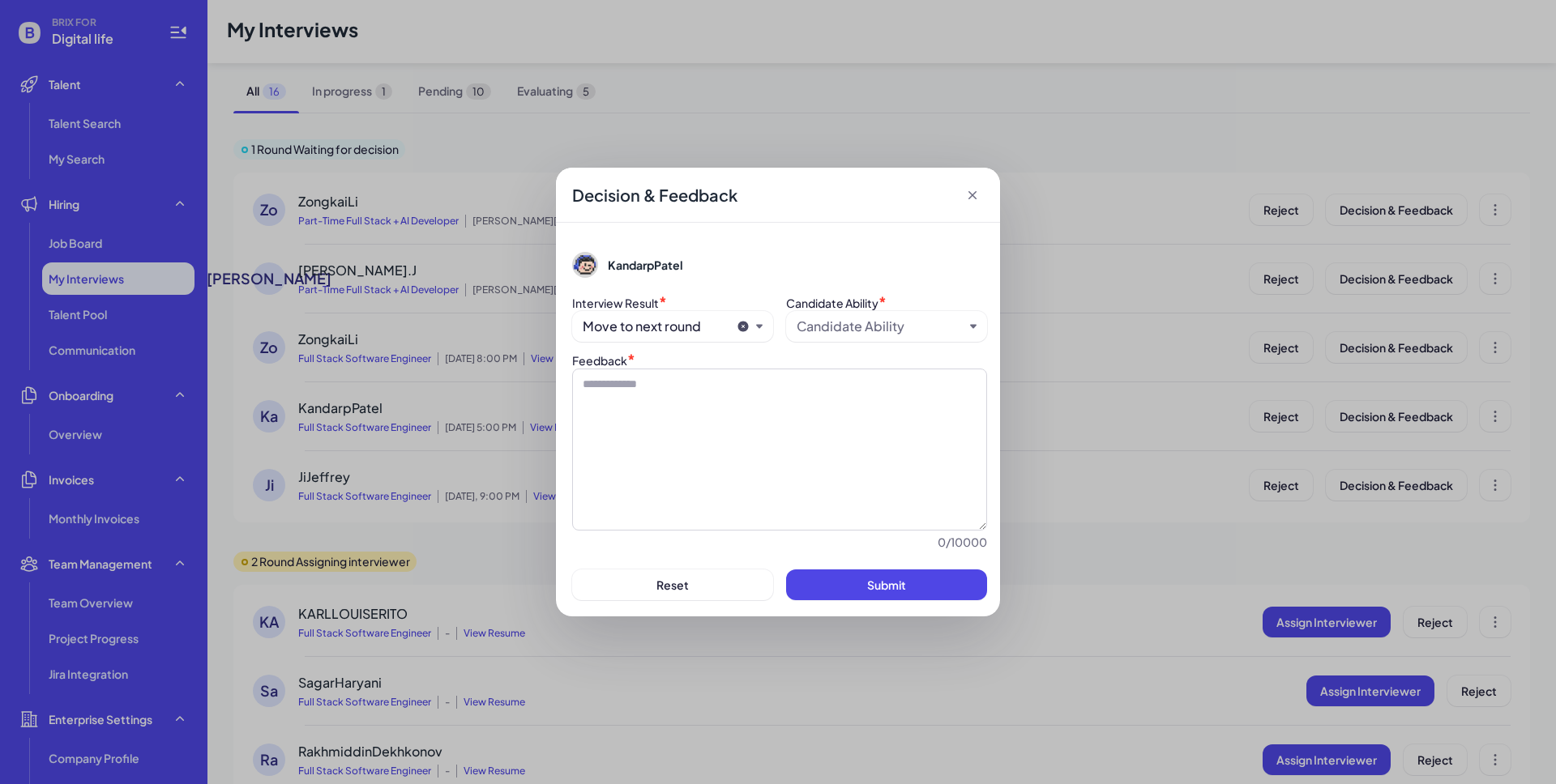 click on "Candidate Ability" at bounding box center [850, 326] 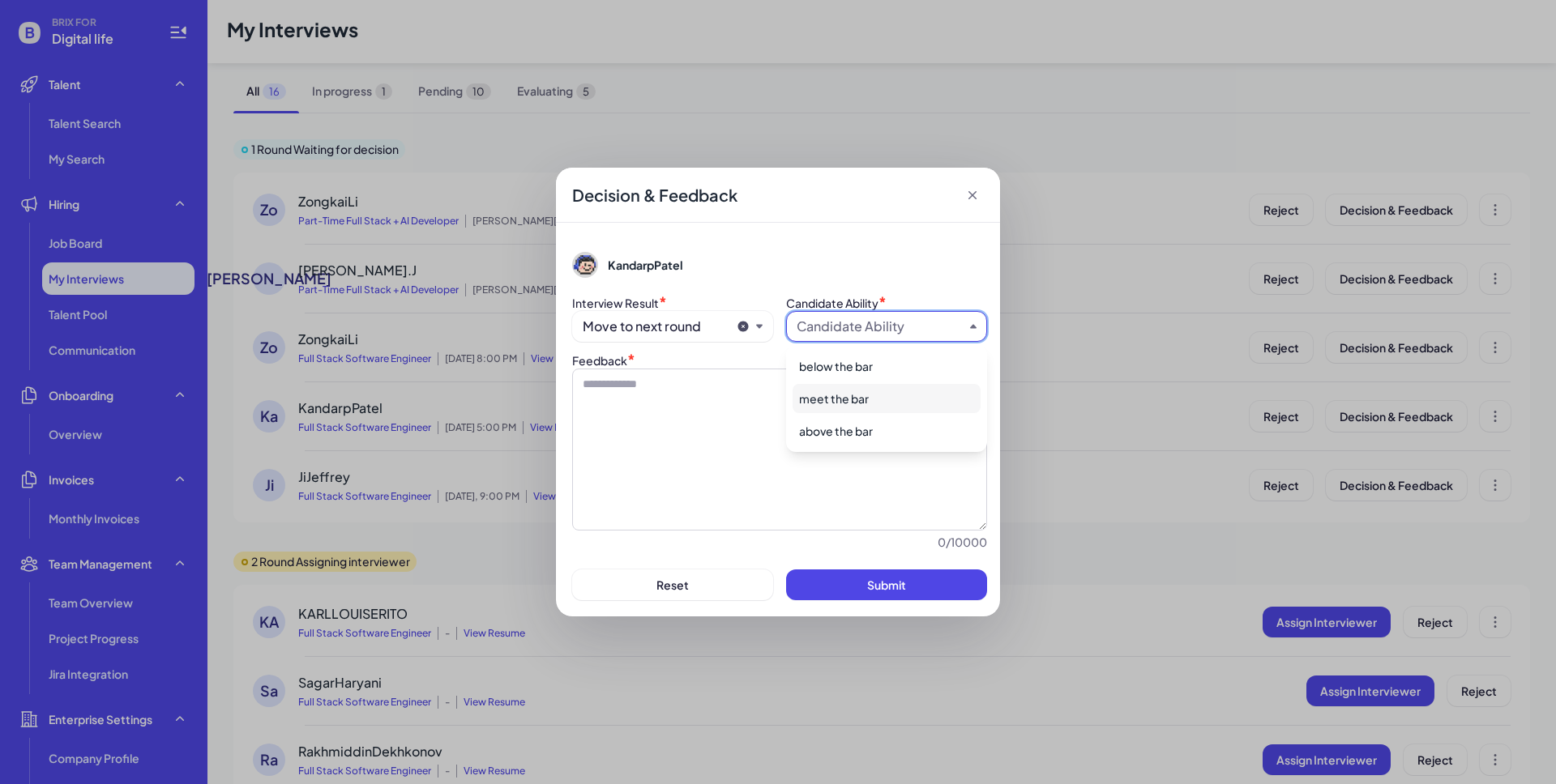 click on "meet the bar" at bounding box center [887, 398] 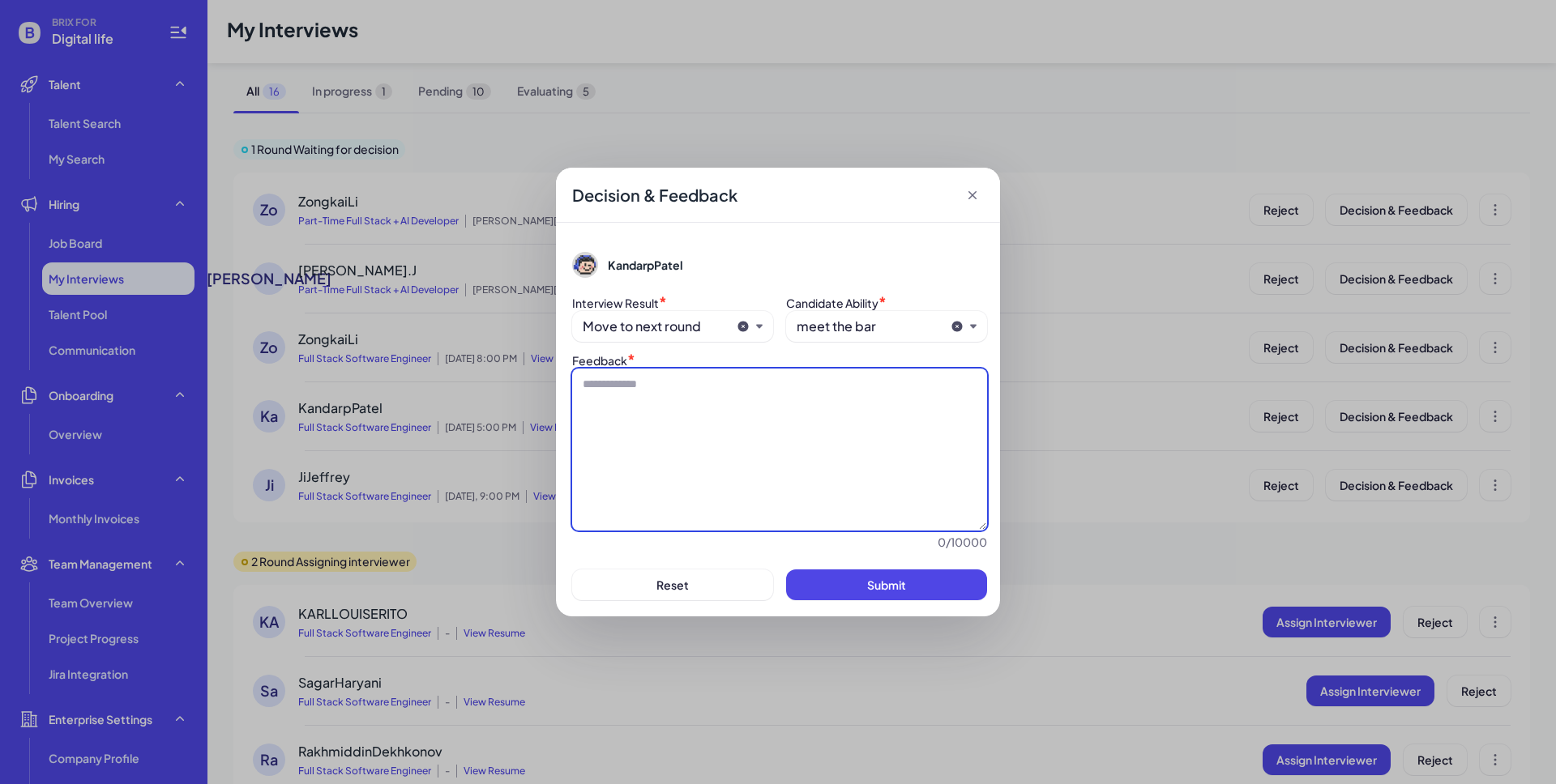 click at bounding box center [780, 450] 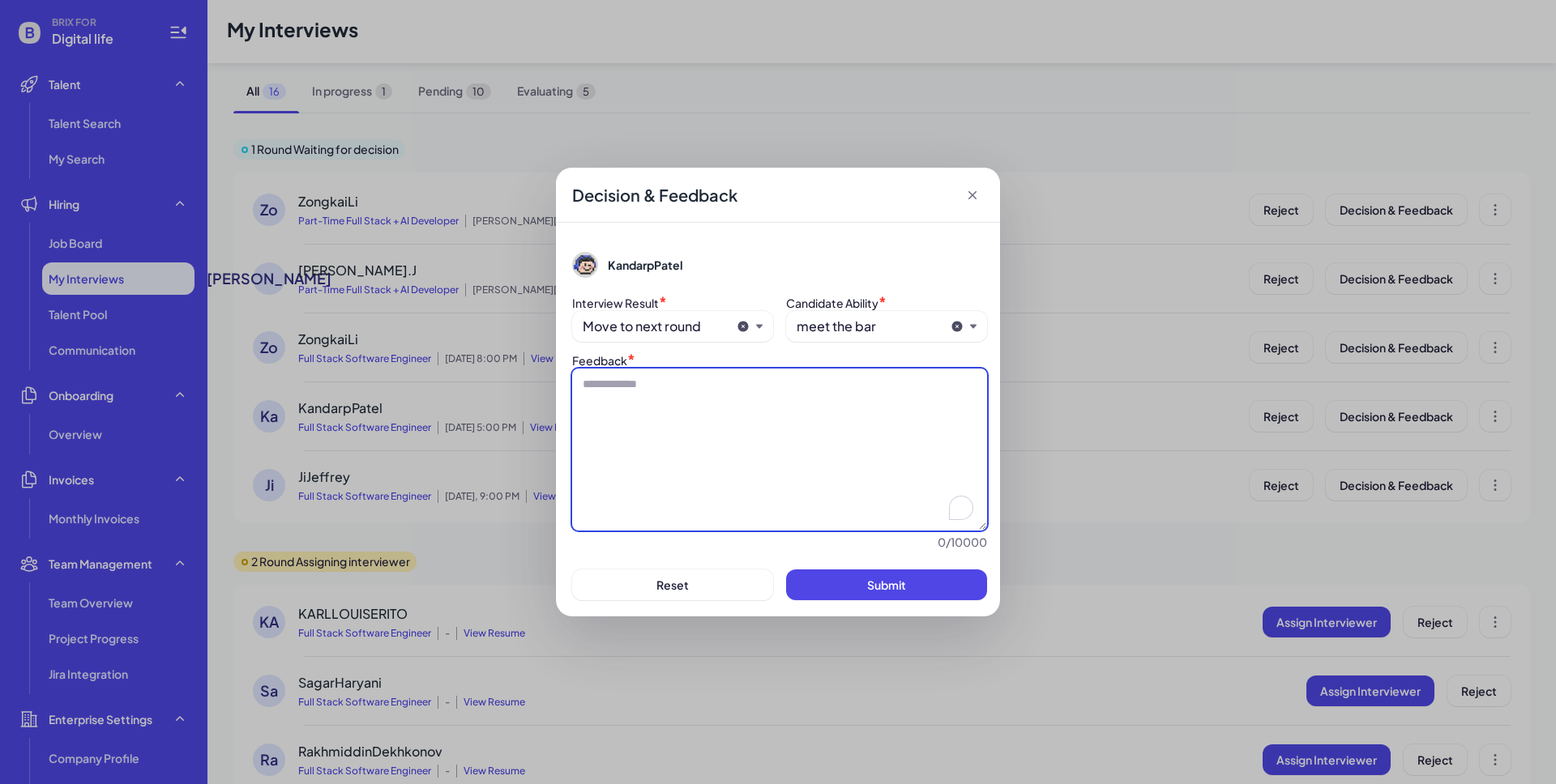 paste on "**********" 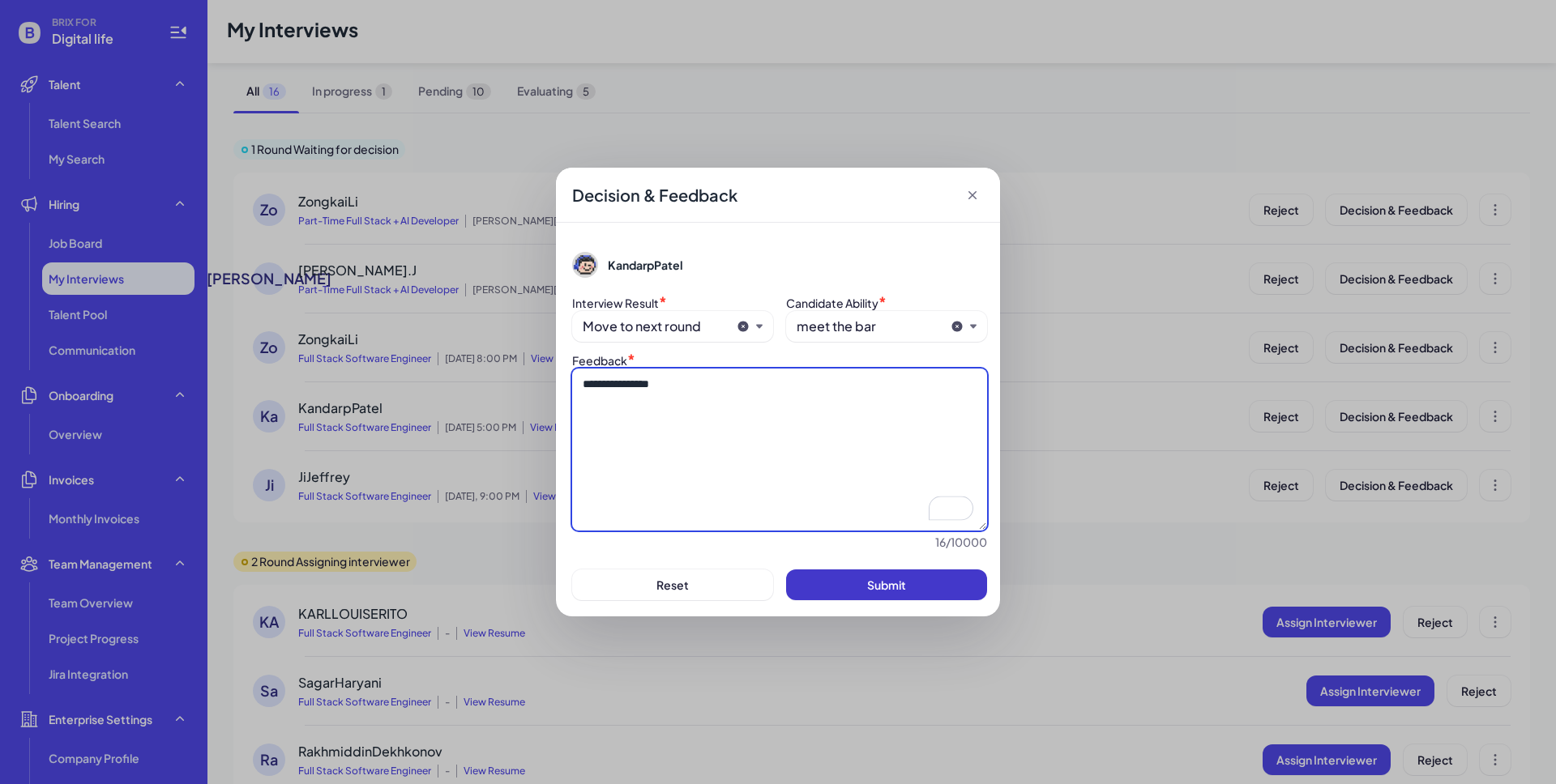 type on "**********" 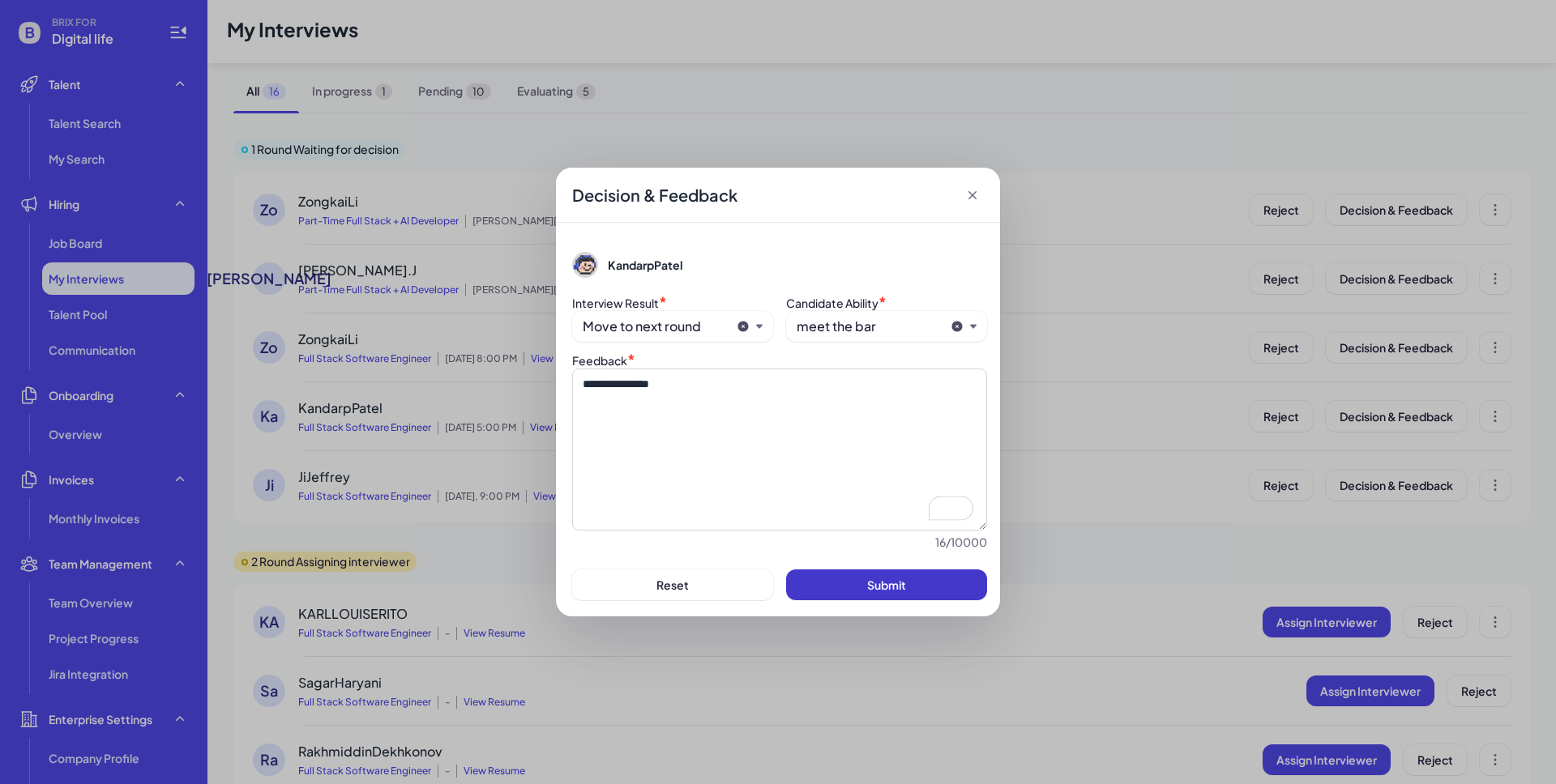 click on "Submit" at bounding box center [887, 585] 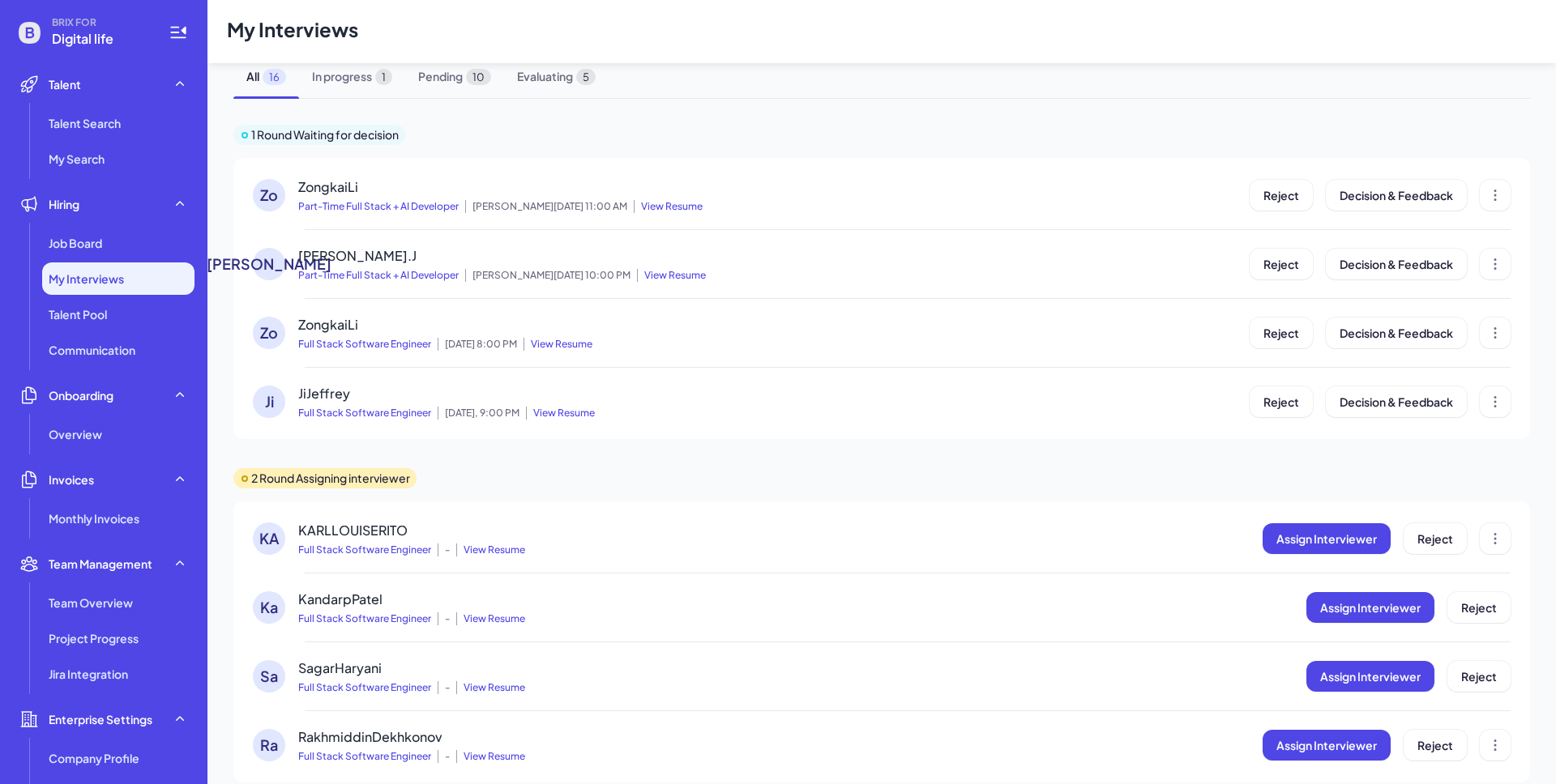 scroll, scrollTop: 6, scrollLeft: 0, axis: vertical 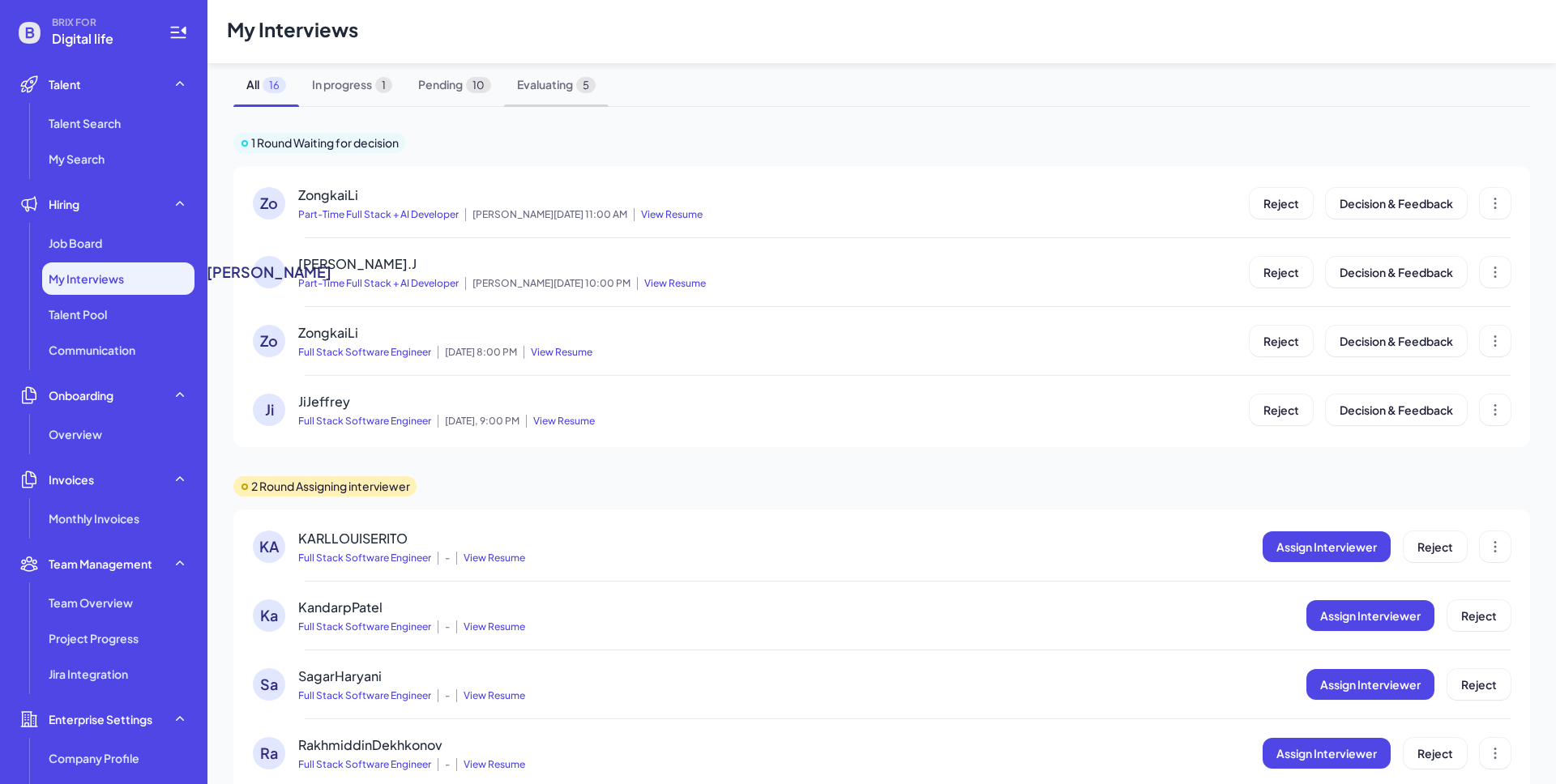 click on "Evaluating 5" at bounding box center (556, 84) 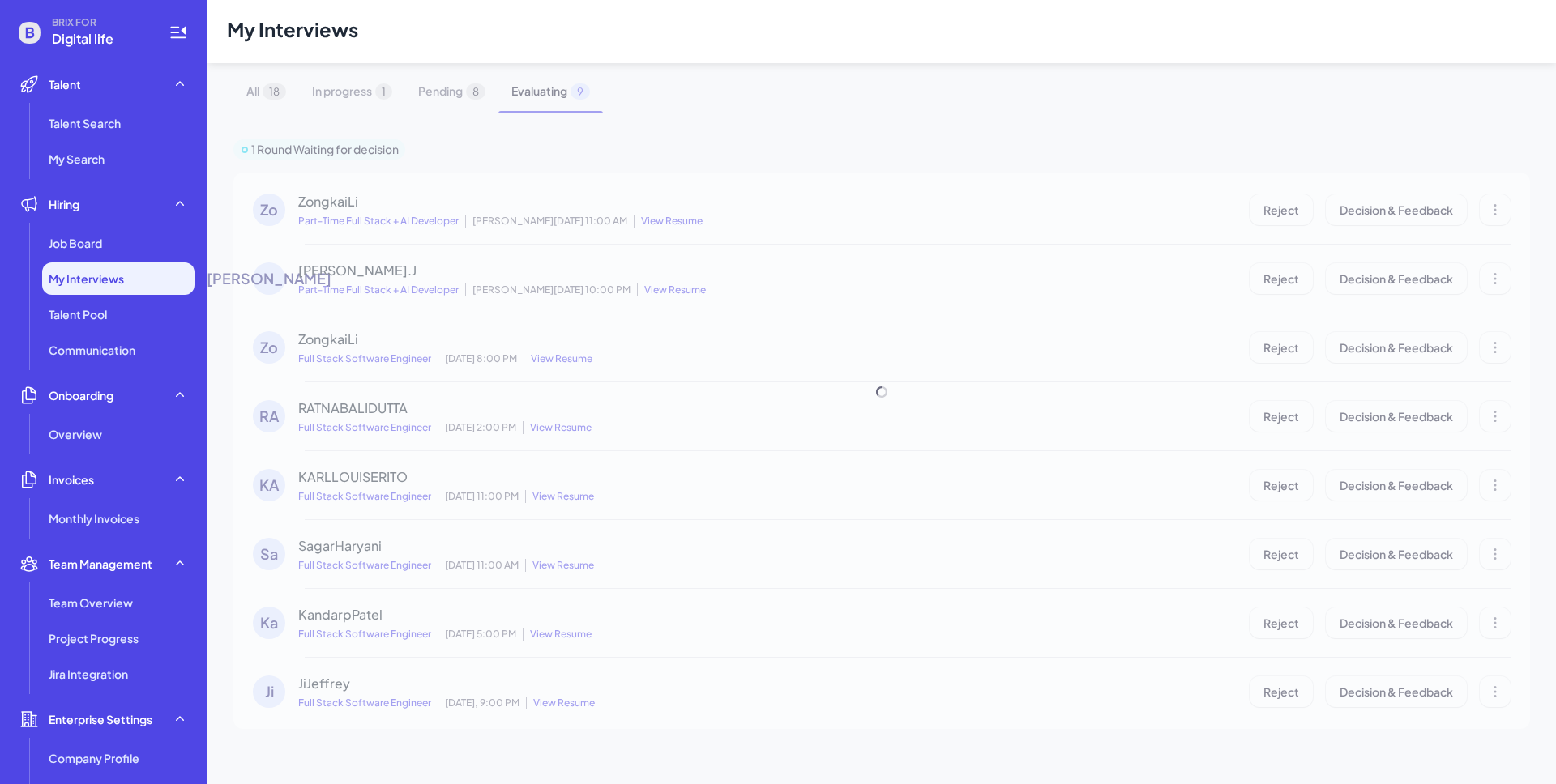 scroll, scrollTop: 0, scrollLeft: 0, axis: both 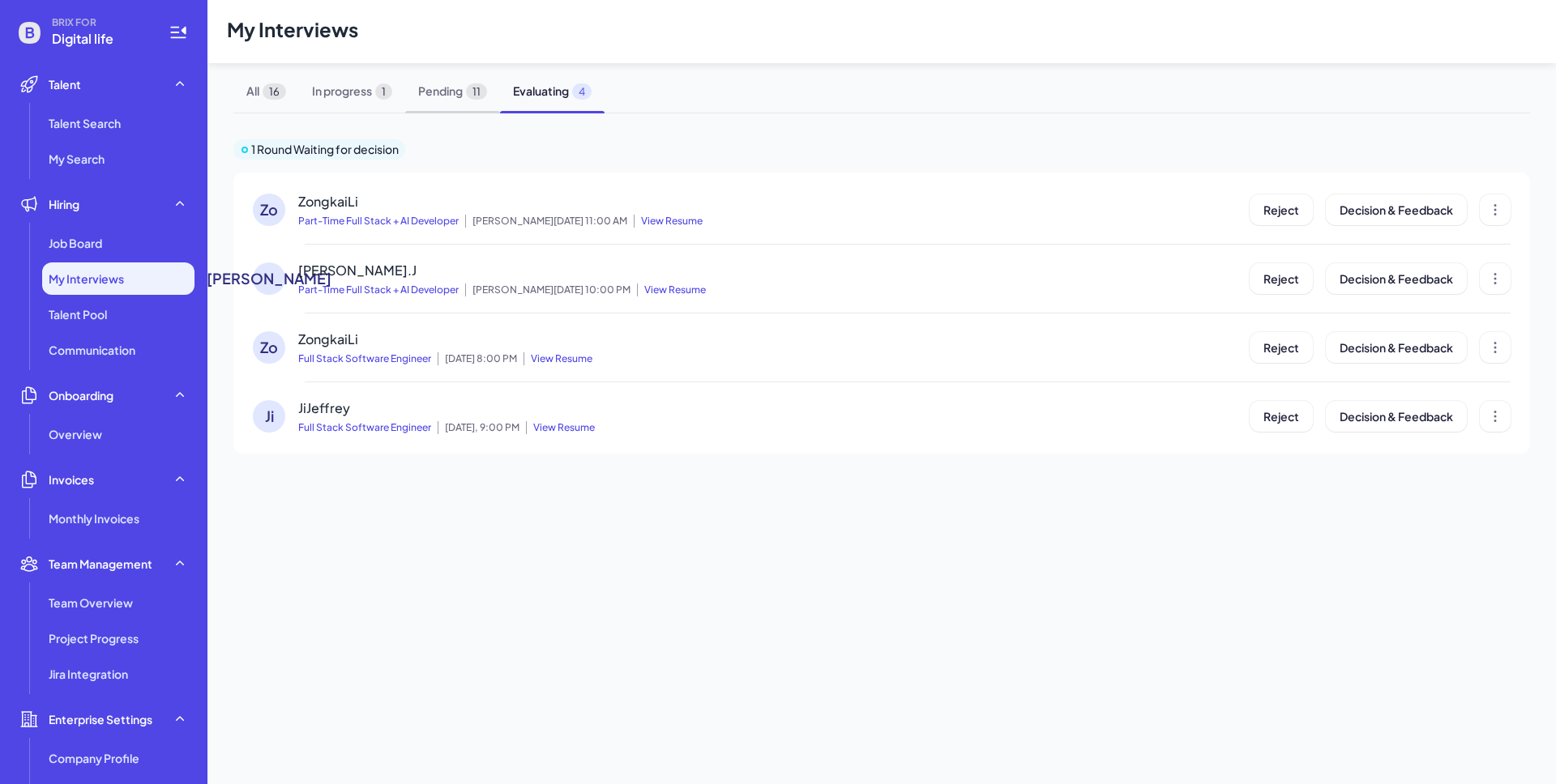click on "11" at bounding box center [477, 92] 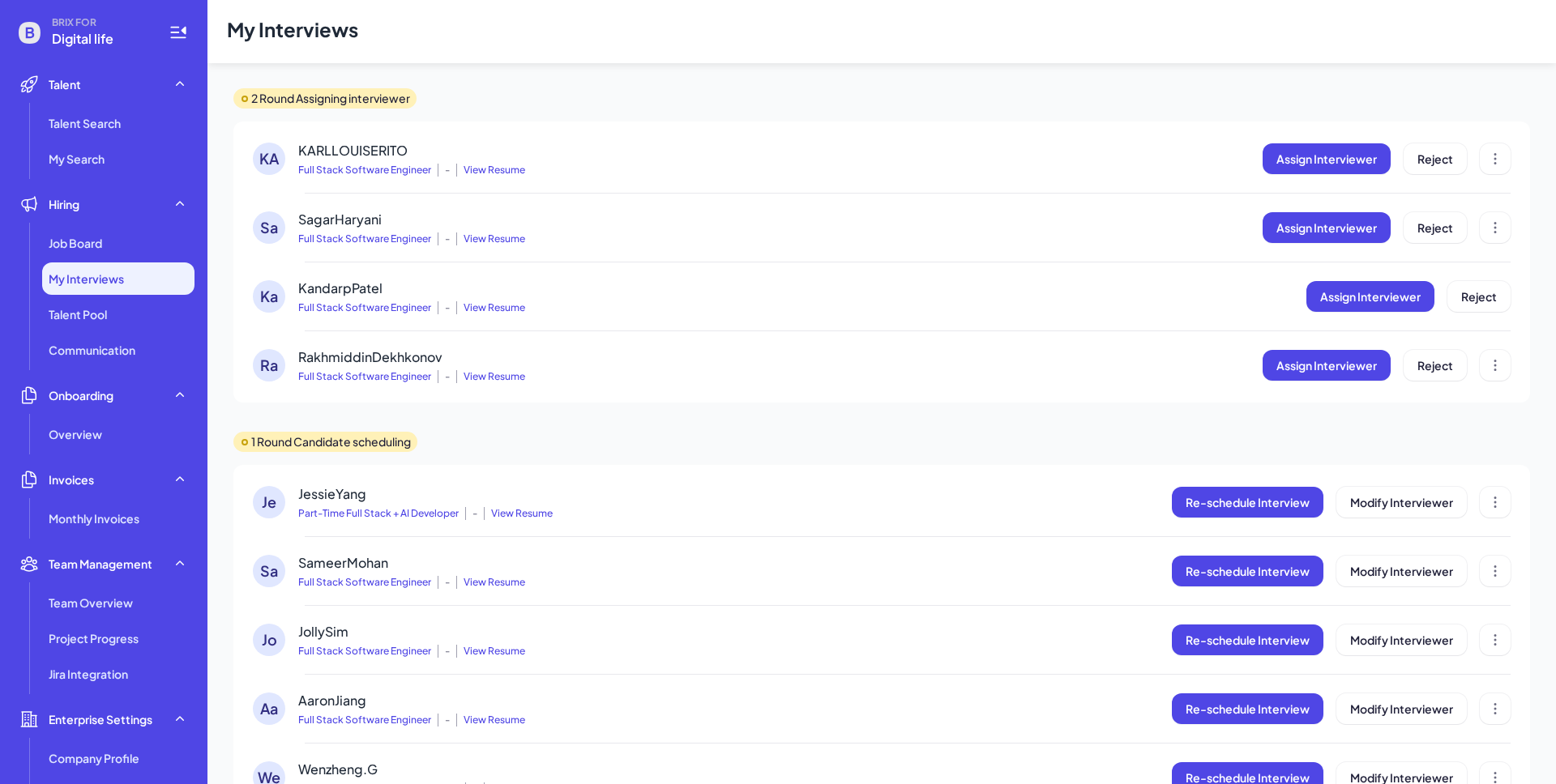 scroll, scrollTop: 0, scrollLeft: 0, axis: both 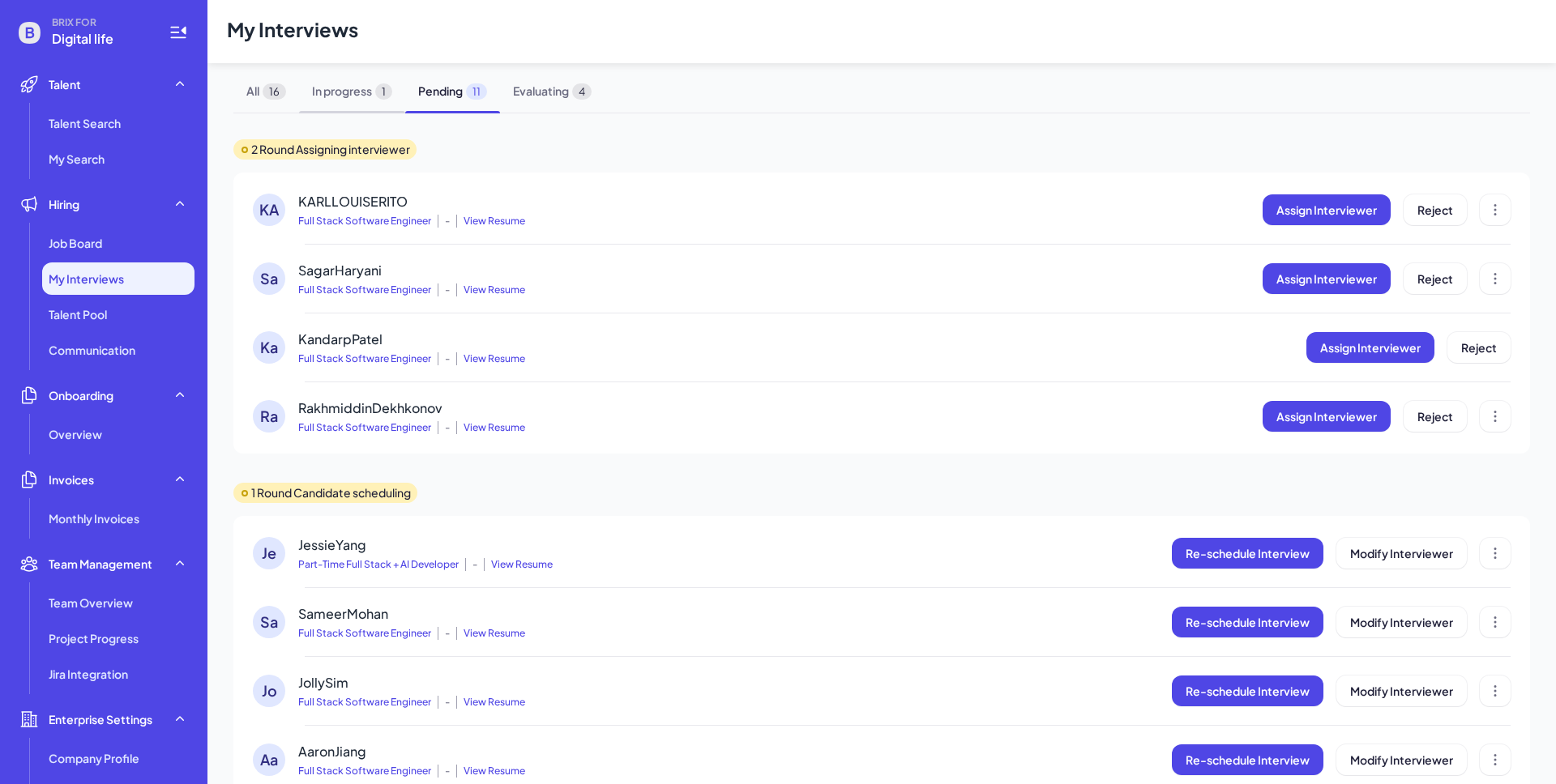 click on "In progress 1" at bounding box center (352, 91) 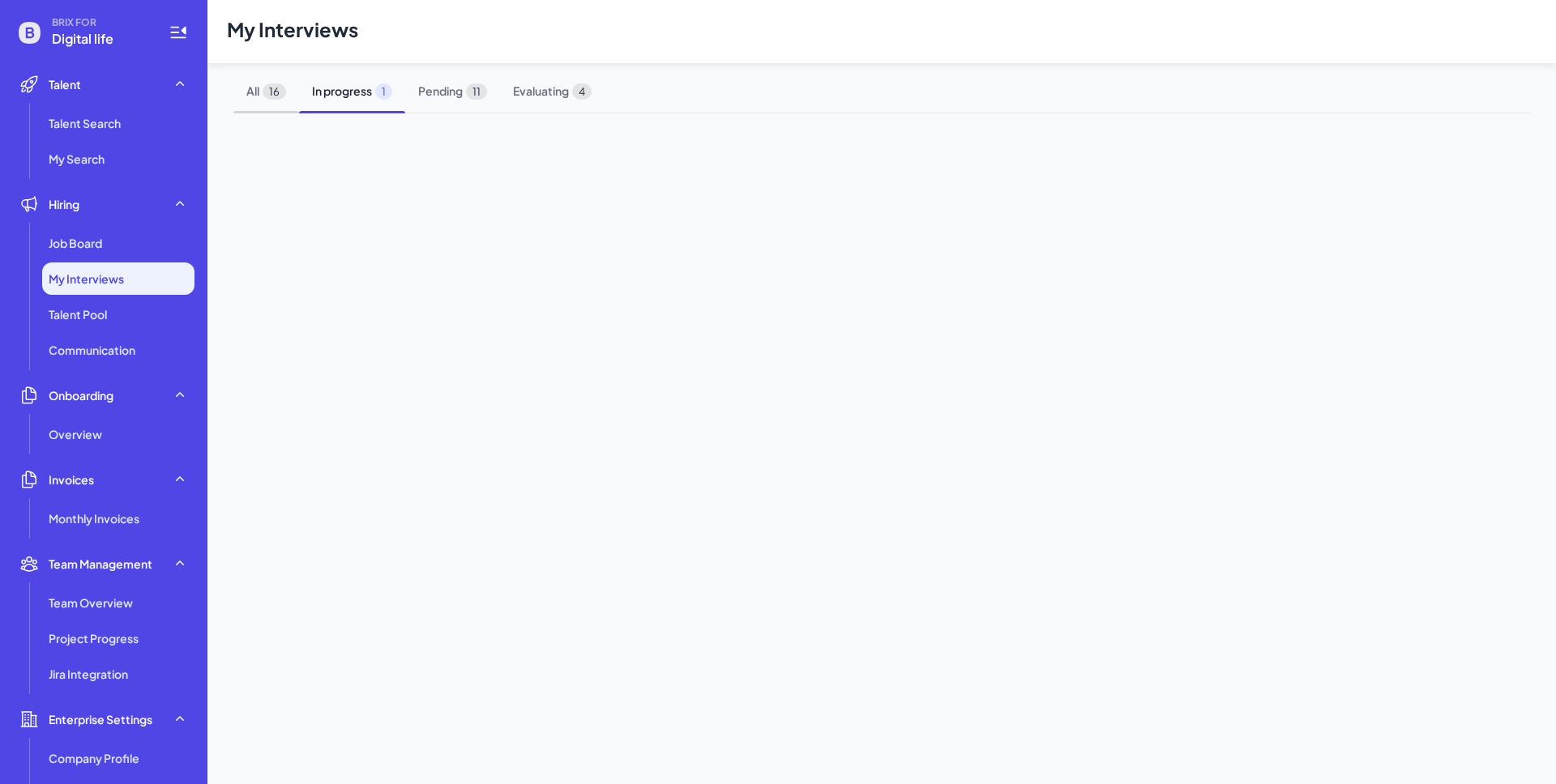 click on "All 16" at bounding box center (266, 91) 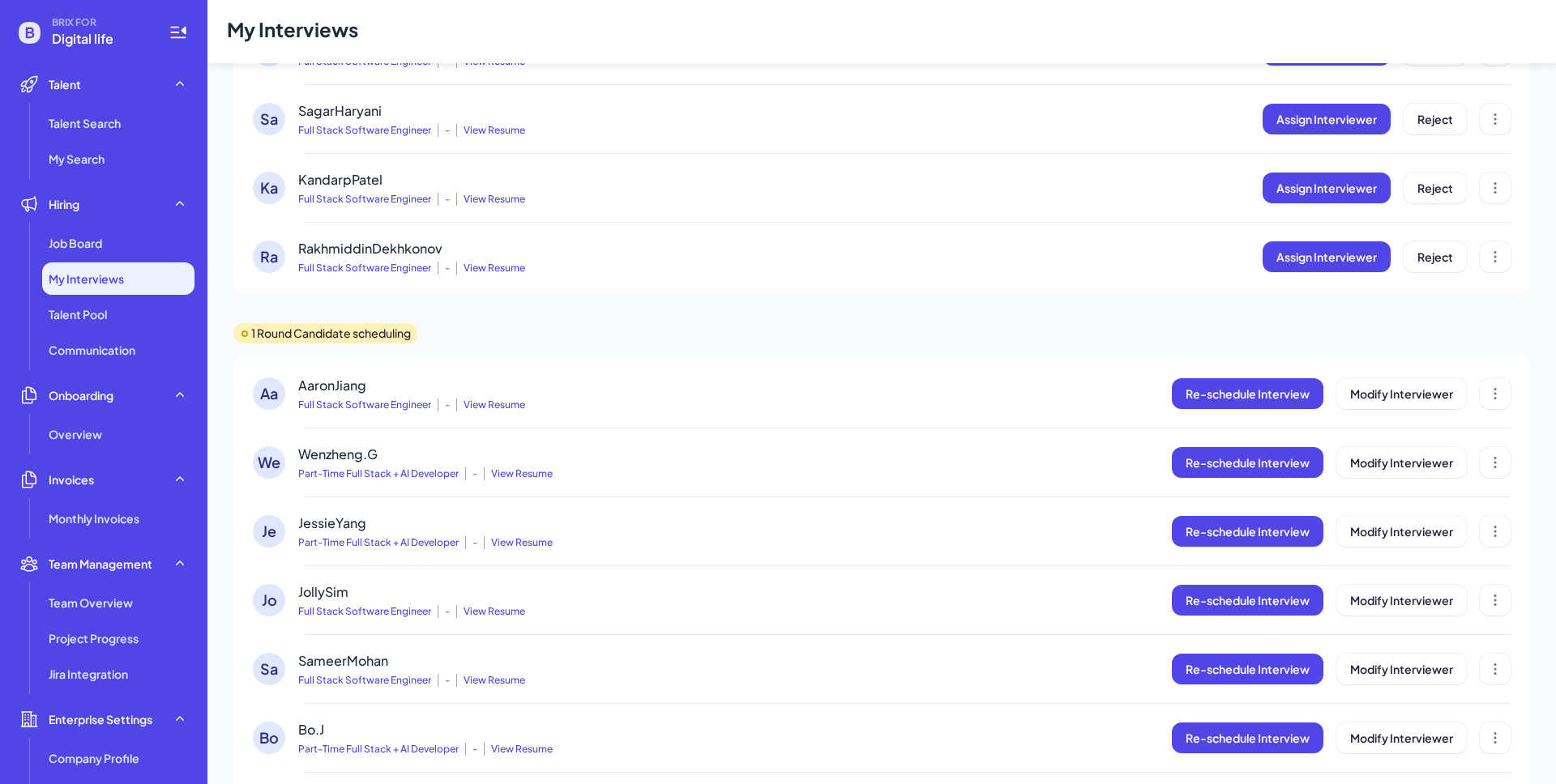 scroll, scrollTop: 617, scrollLeft: 0, axis: vertical 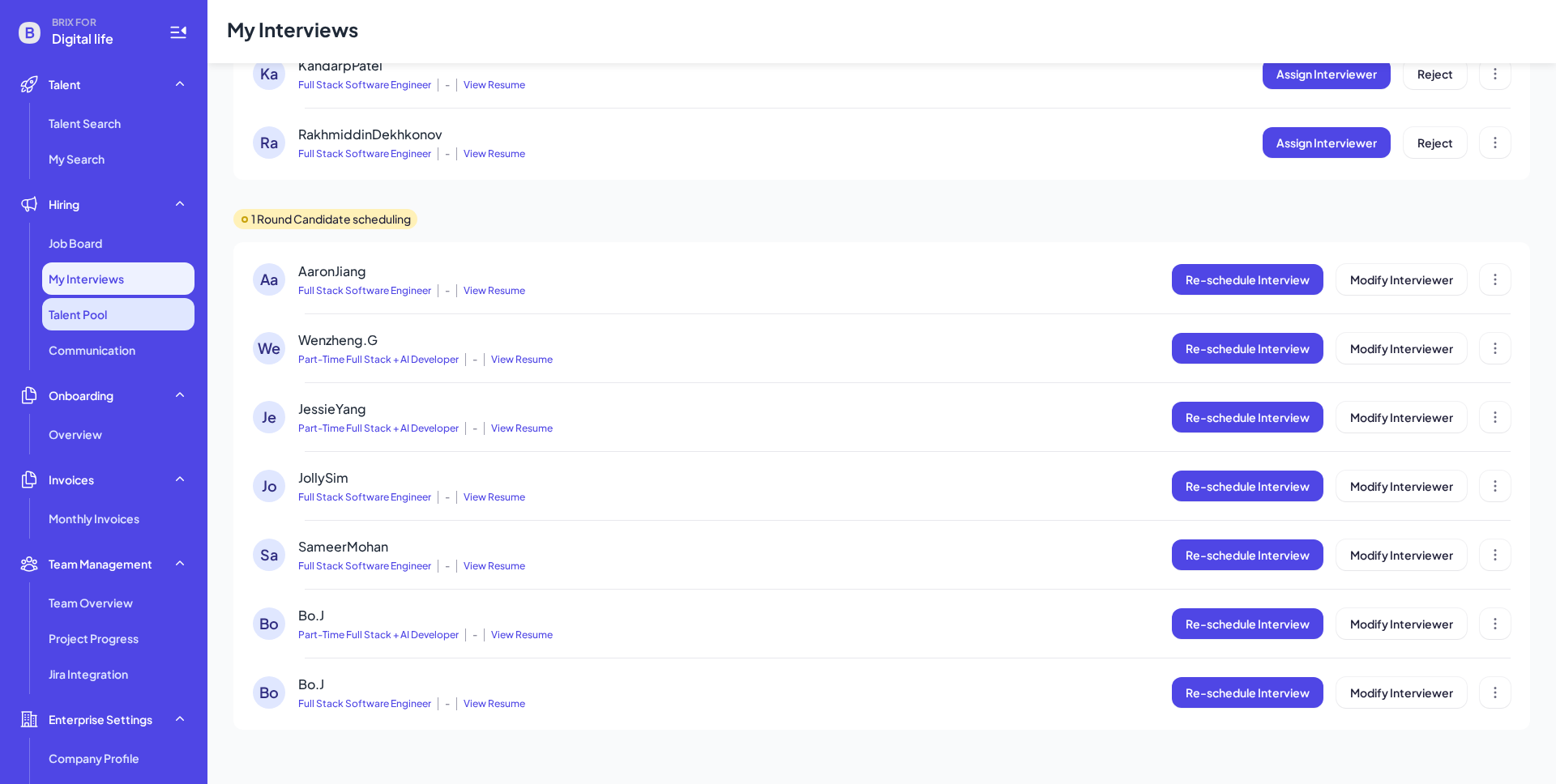click on "Talent Pool" at bounding box center [118, 314] 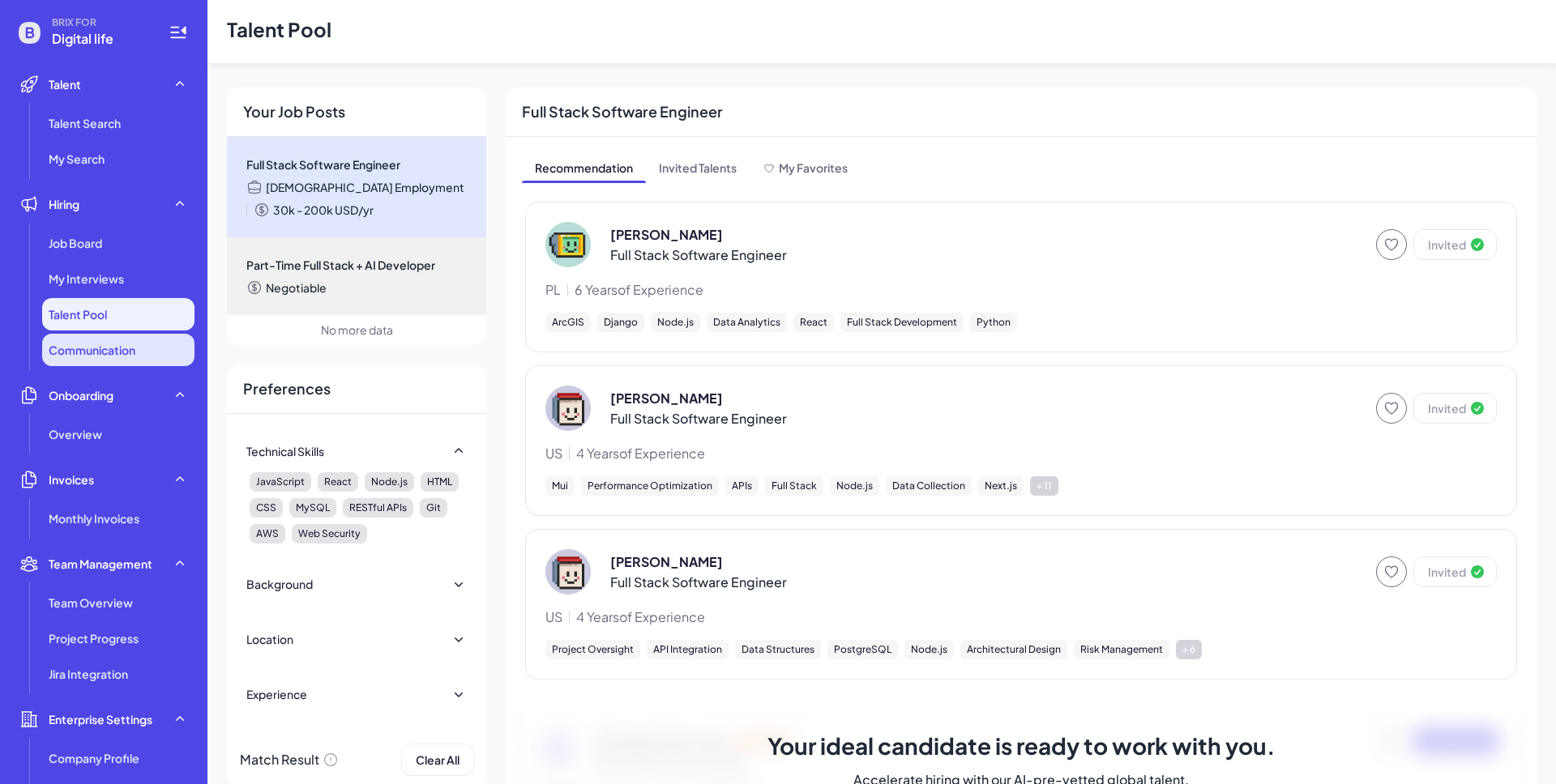 click on "Communication" at bounding box center [92, 350] 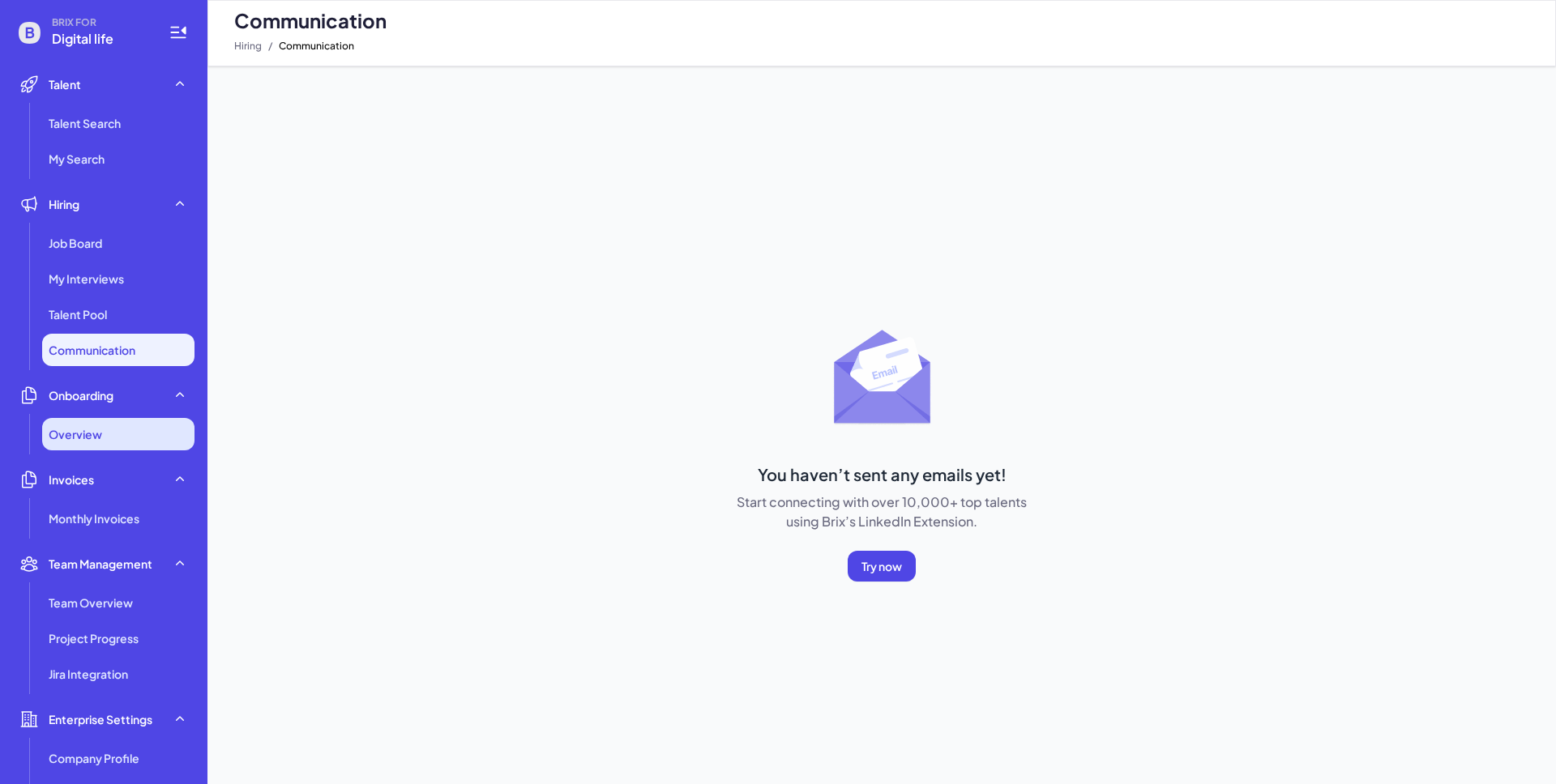 click on "Overview" at bounding box center (118, 434) 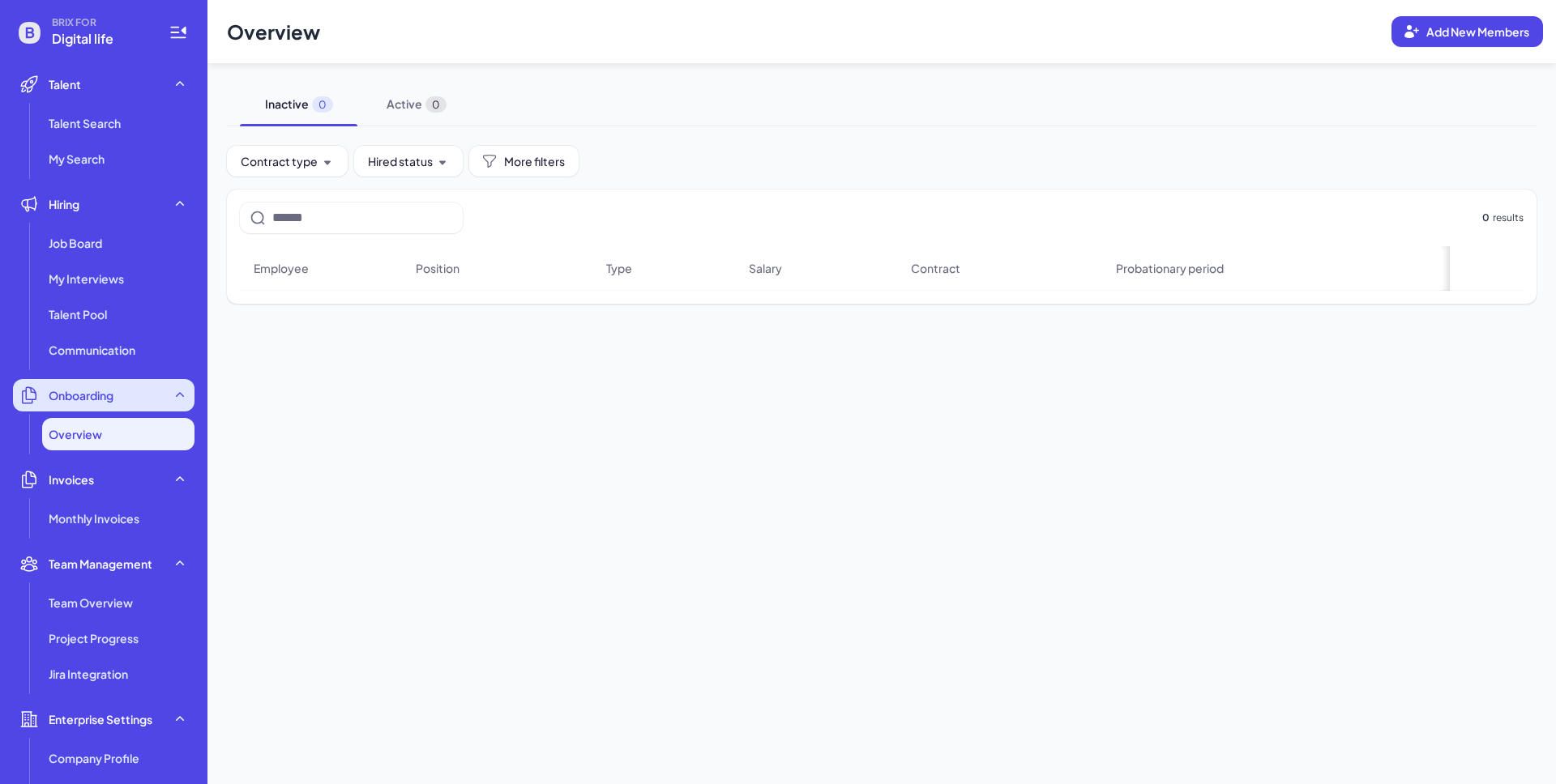 click on "Onboarding" at bounding box center [104, 395] 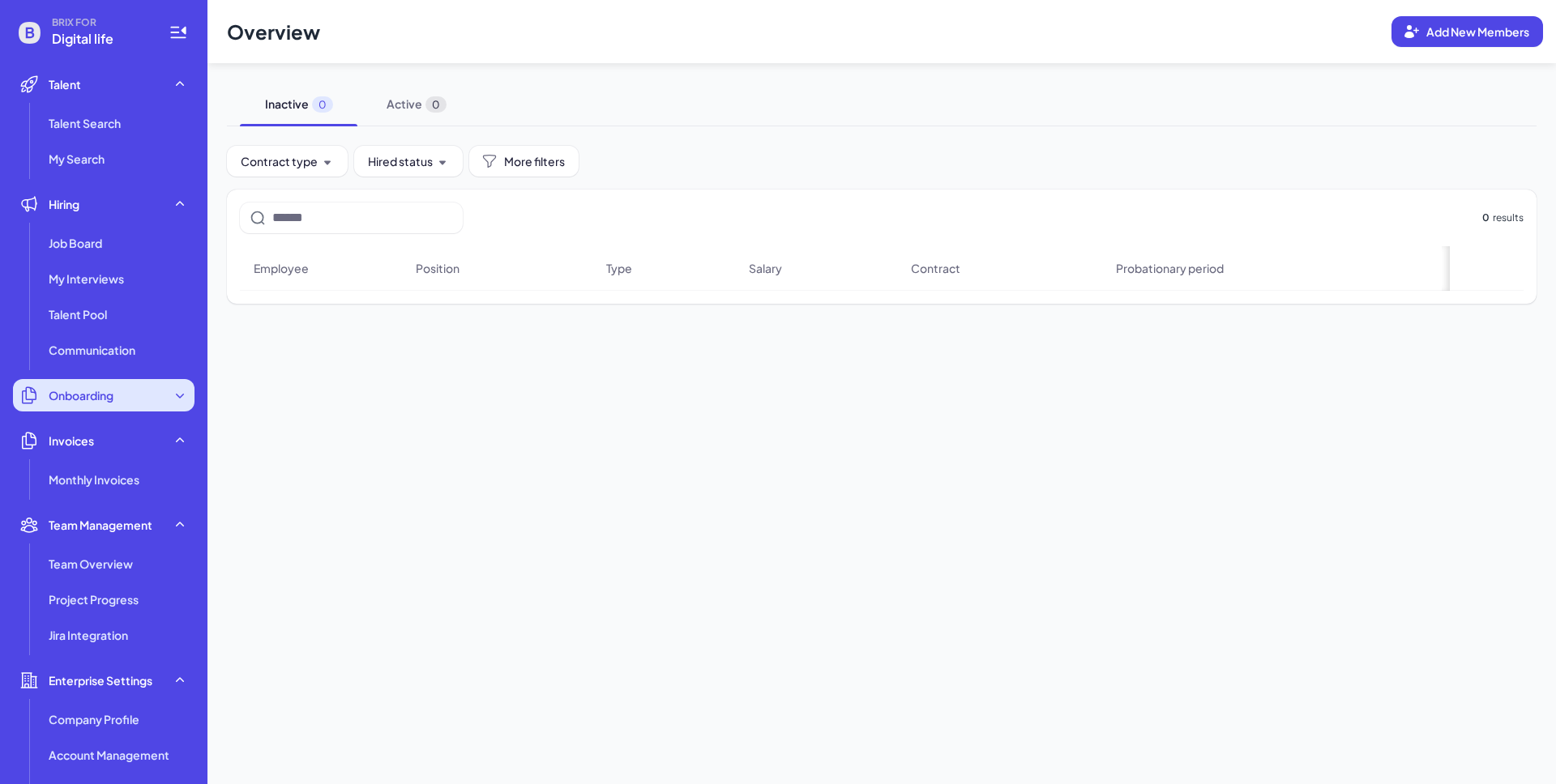 click on "Onboarding" at bounding box center (104, 395) 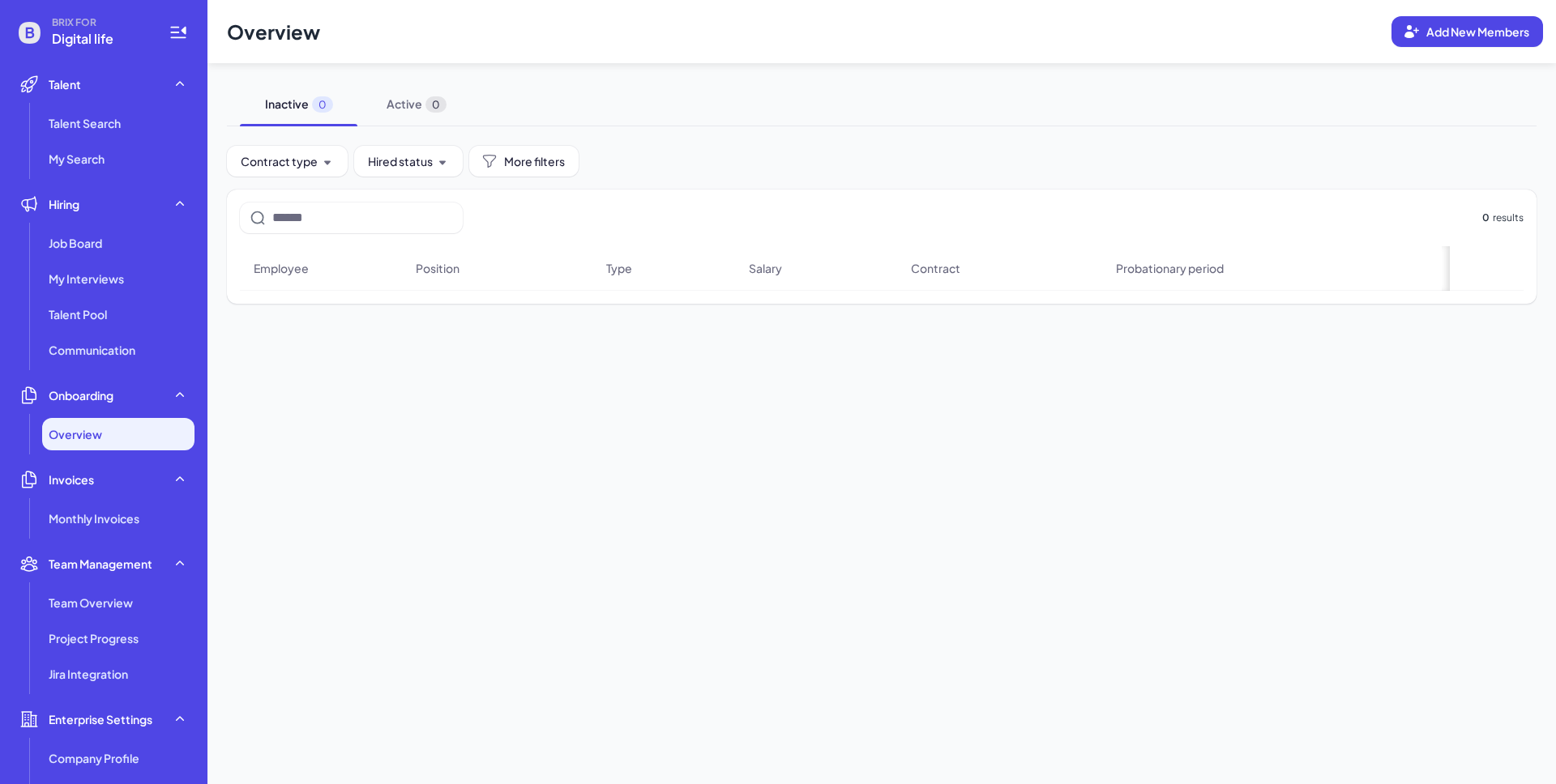 click on "Overview" at bounding box center (118, 434) 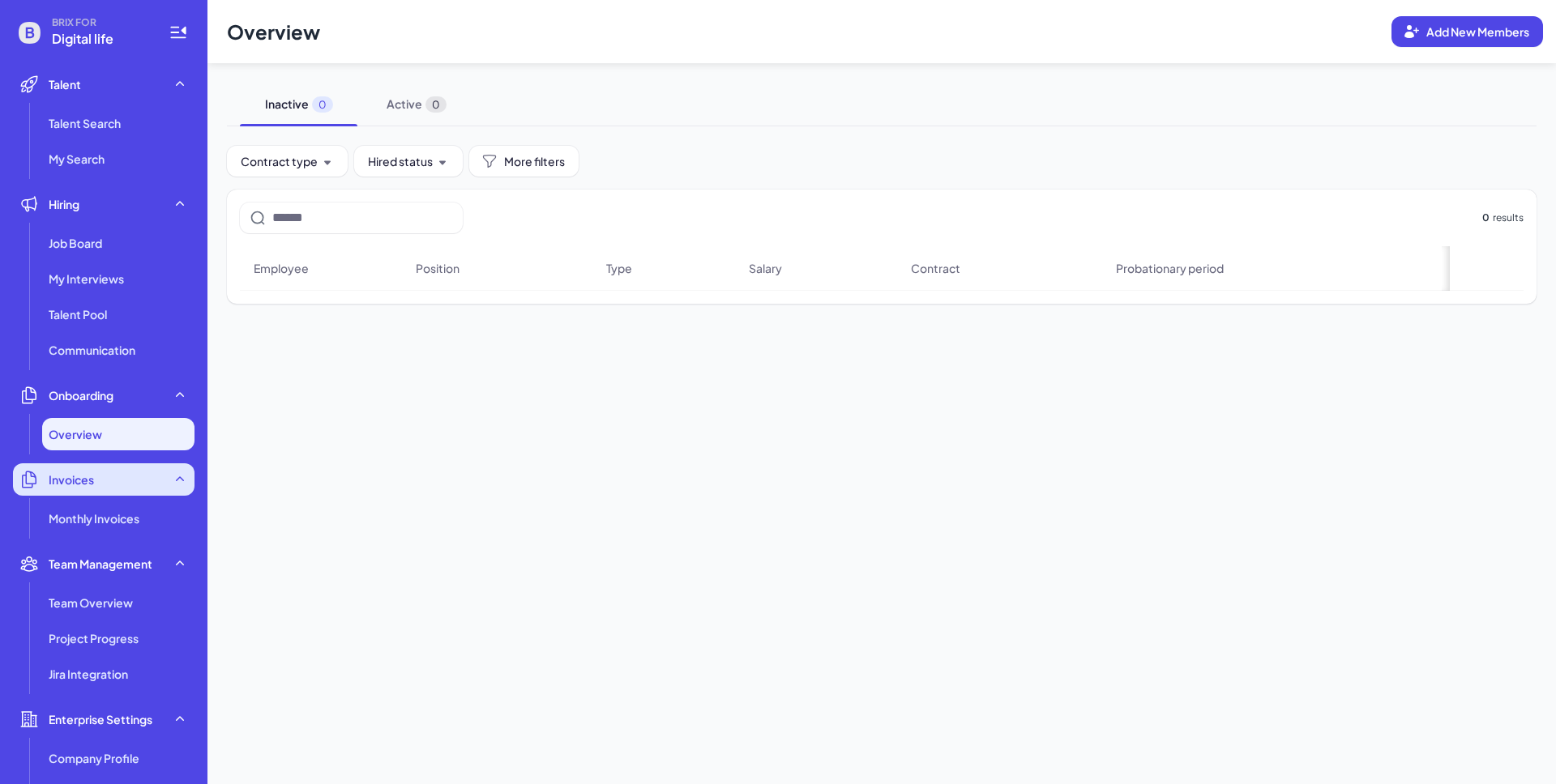 click on "Invoices" at bounding box center [104, 479] 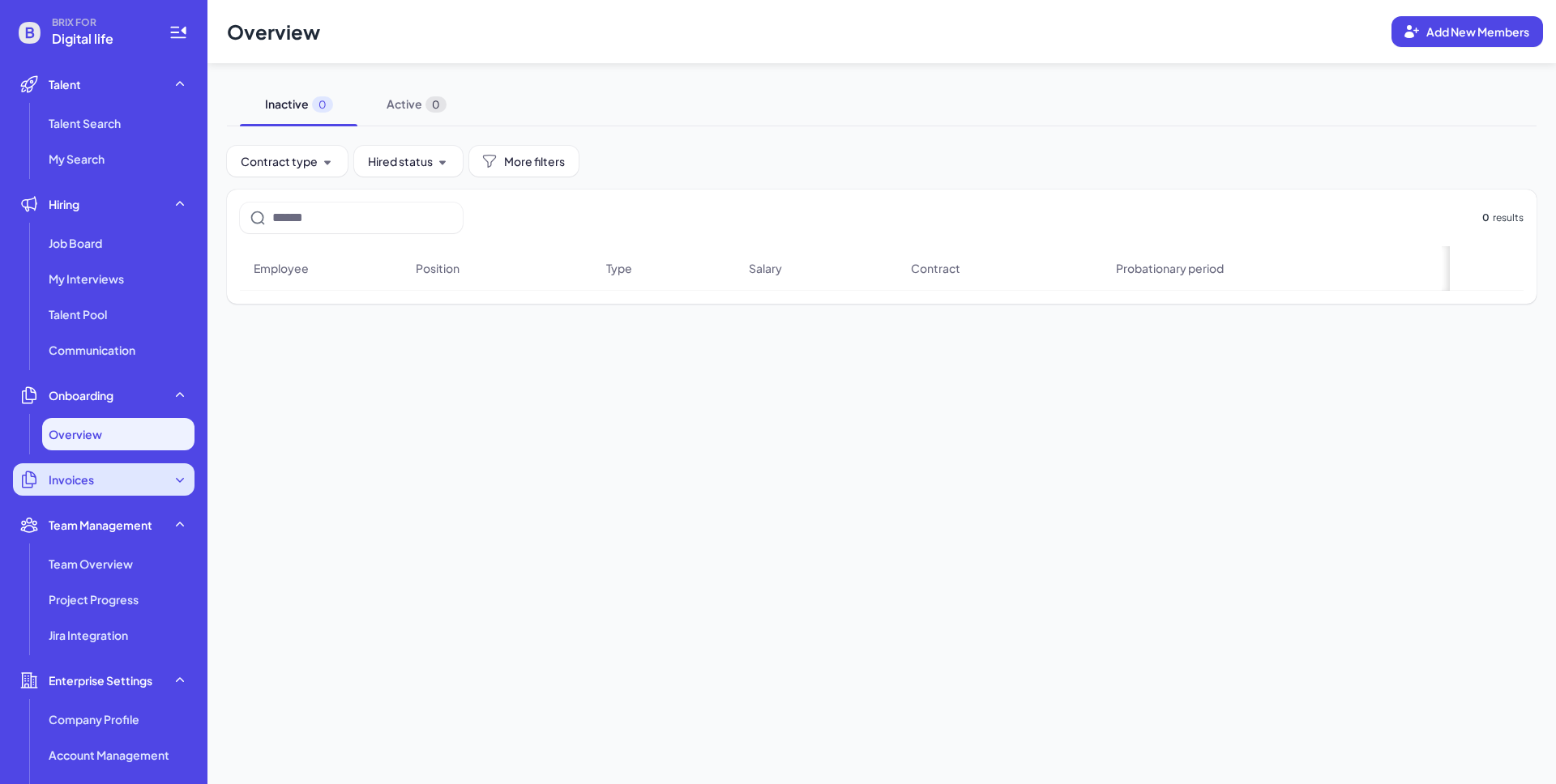 click on "Invoices" at bounding box center (104, 479) 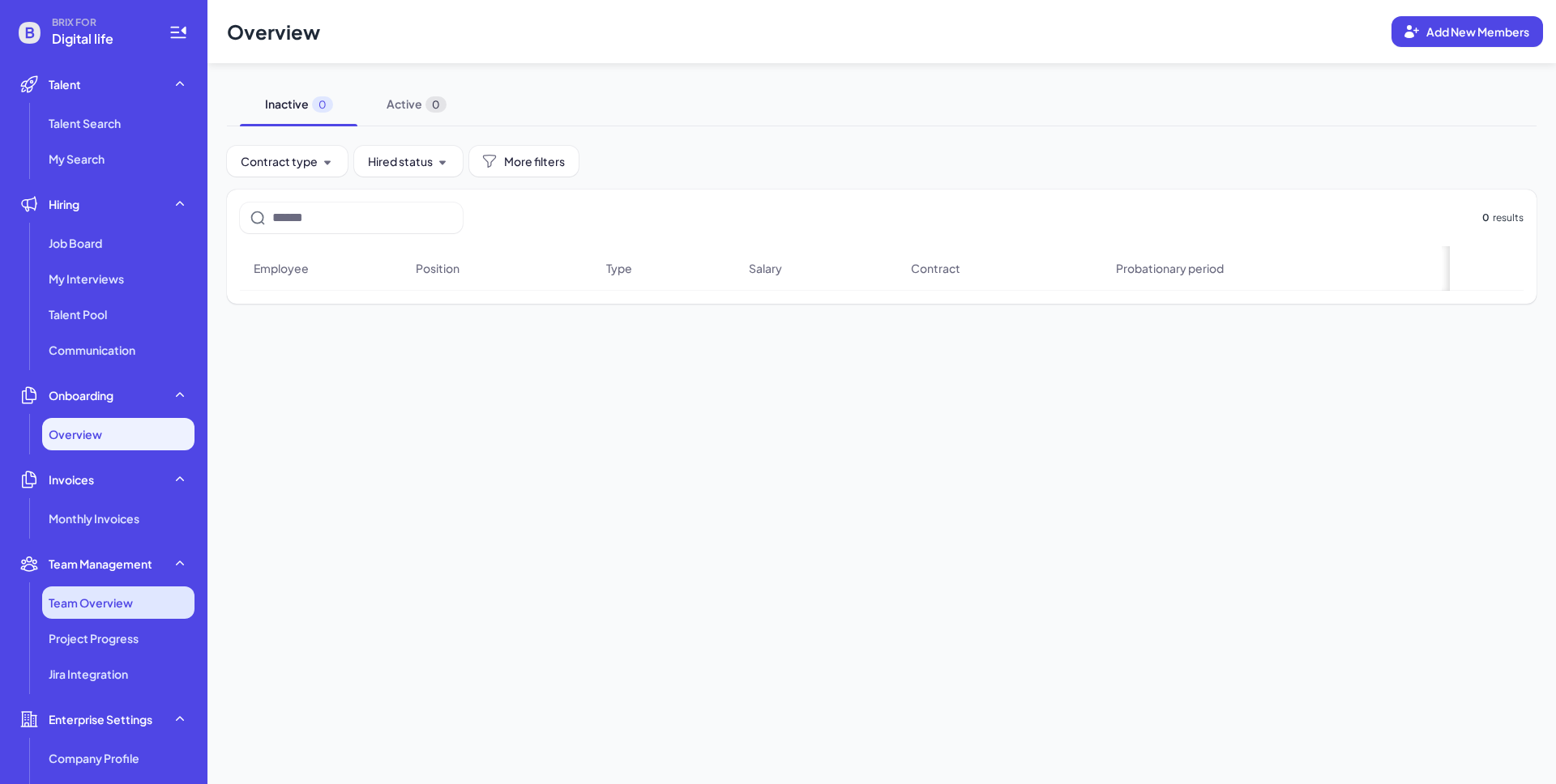 click on "Team Overview" at bounding box center [91, 603] 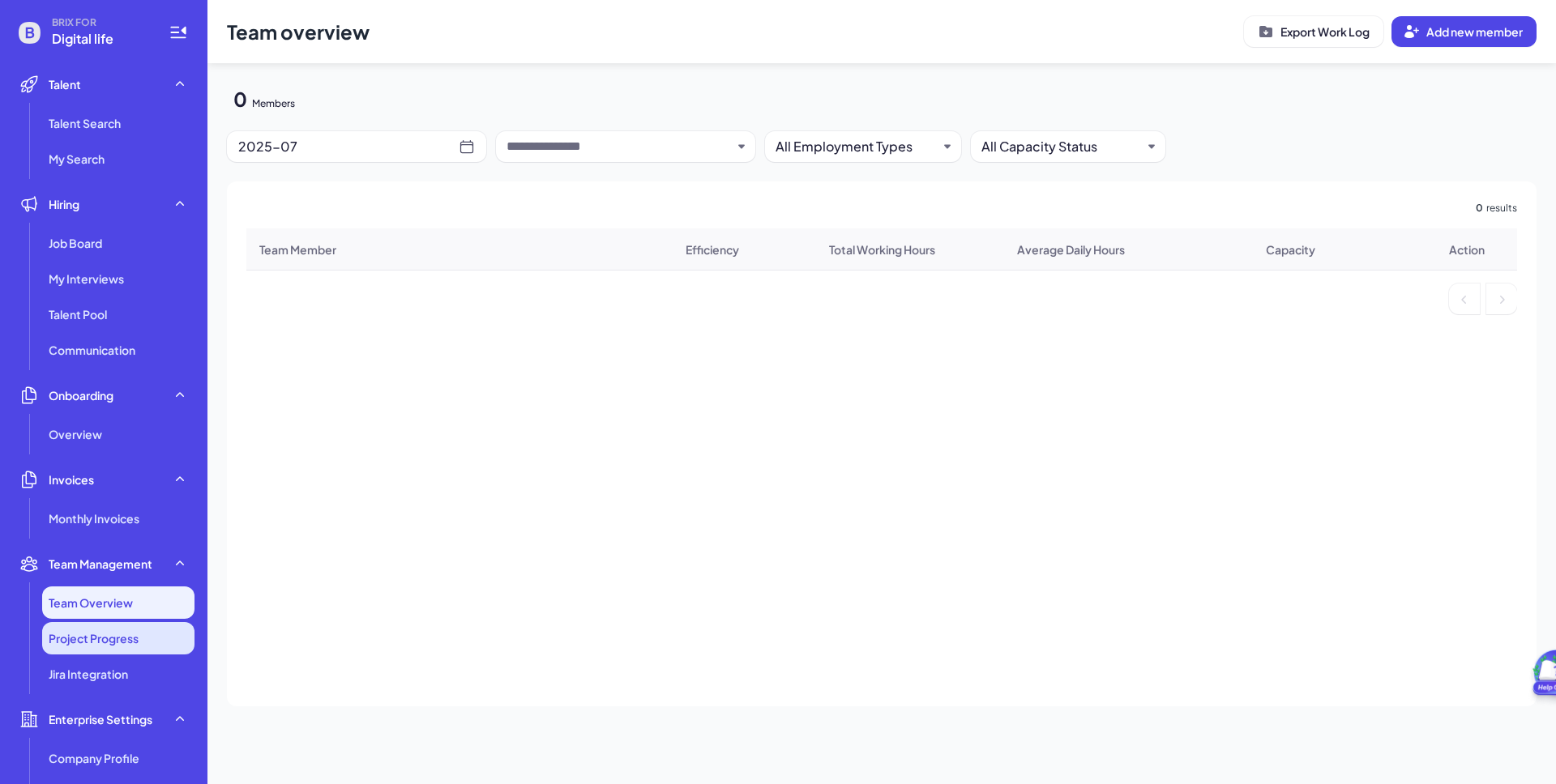 click on "Project Progress" at bounding box center (118, 638) 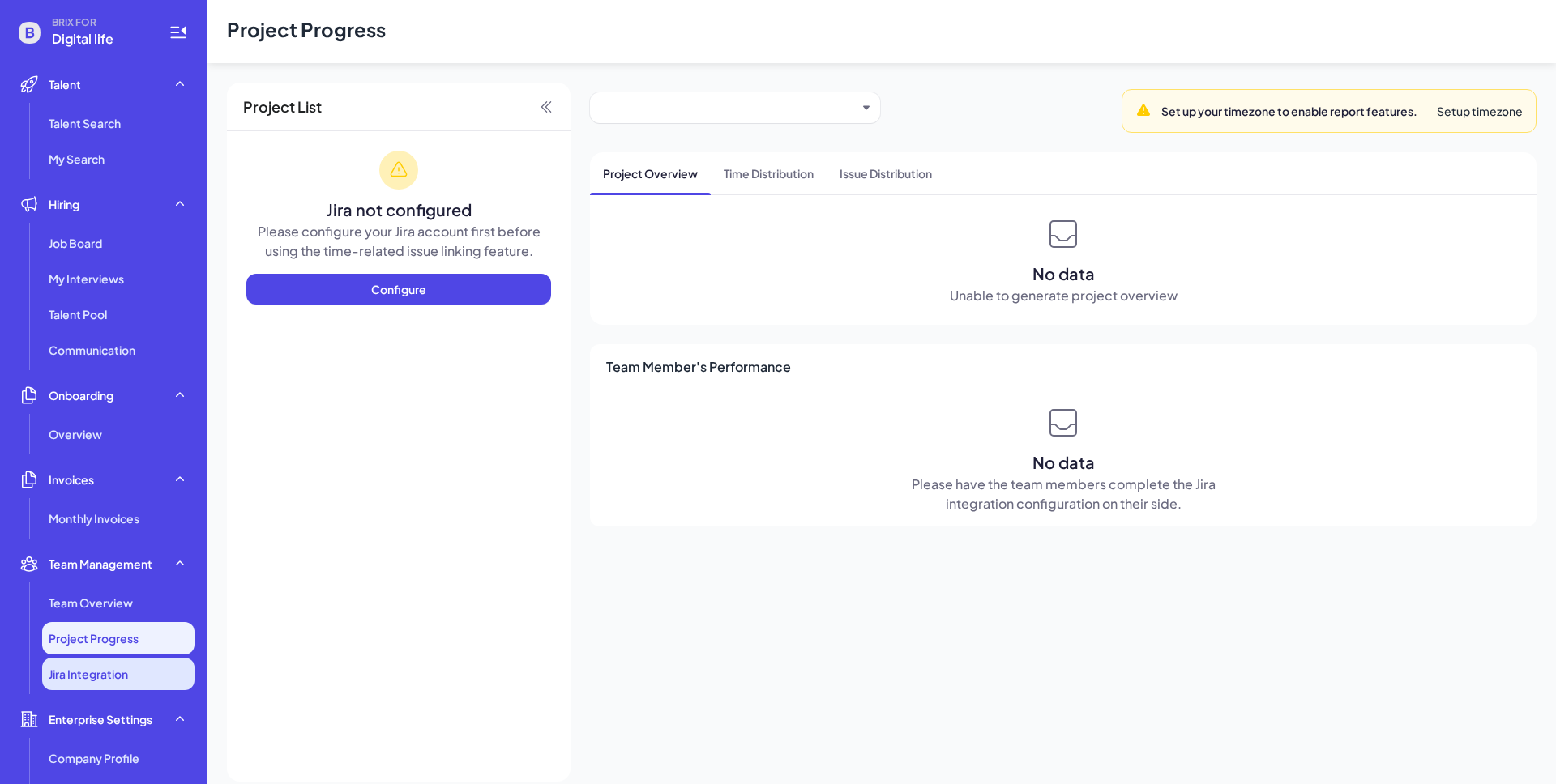 click on "Jira Integration" at bounding box center [118, 674] 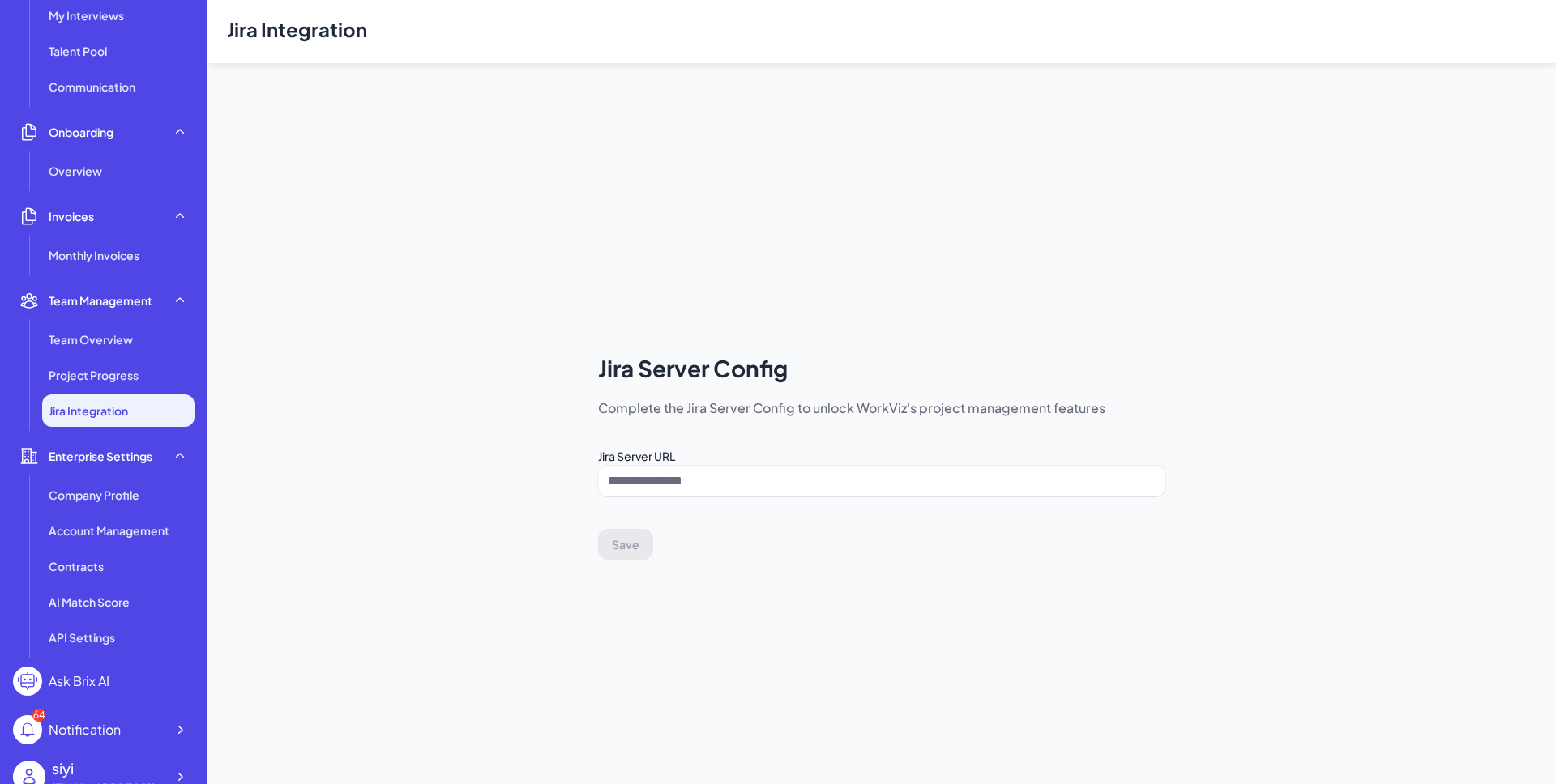 scroll, scrollTop: 282, scrollLeft: 0, axis: vertical 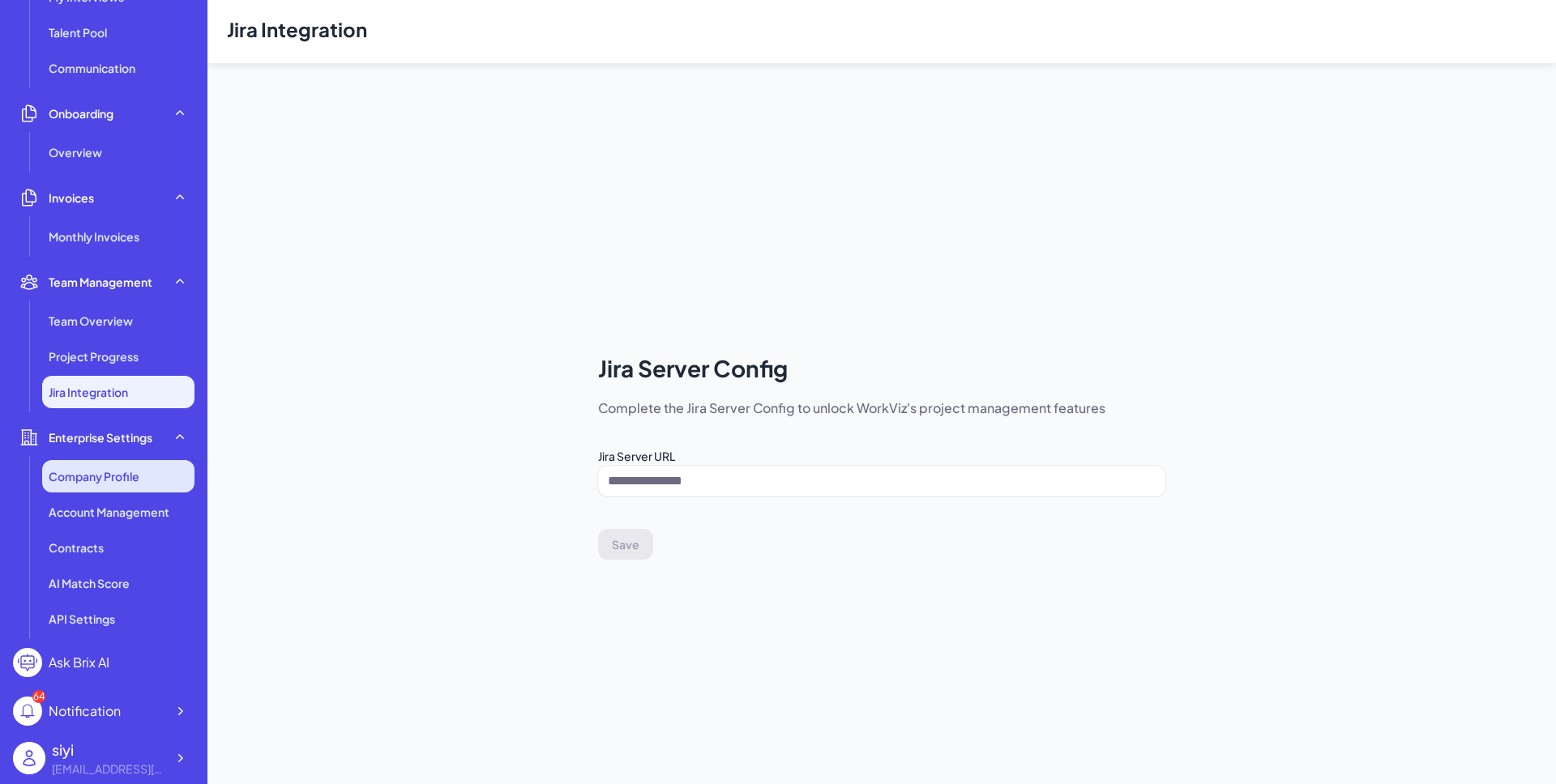 click on "Company Profile" at bounding box center (94, 476) 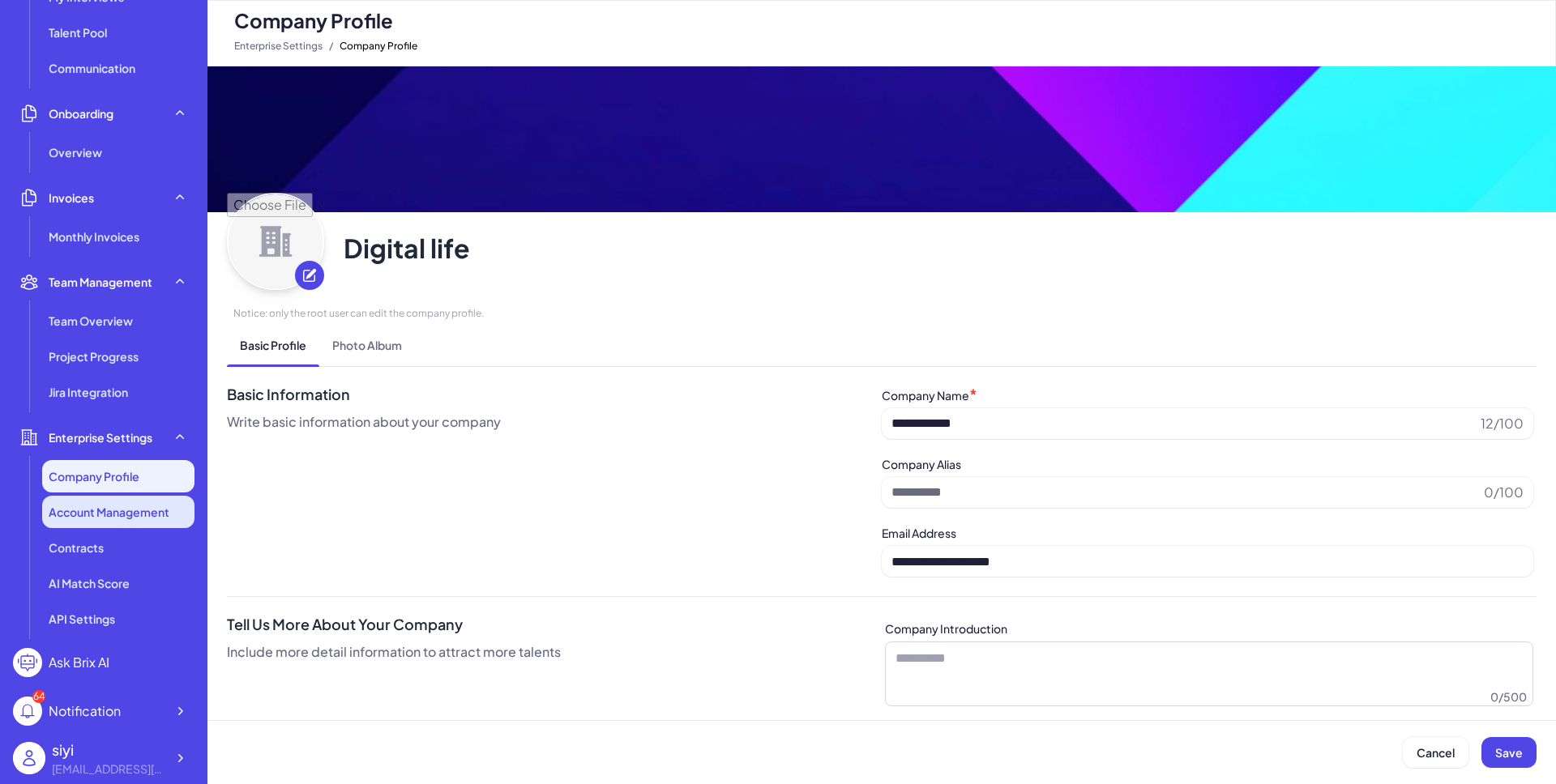 click on "Account Management" at bounding box center (109, 512) 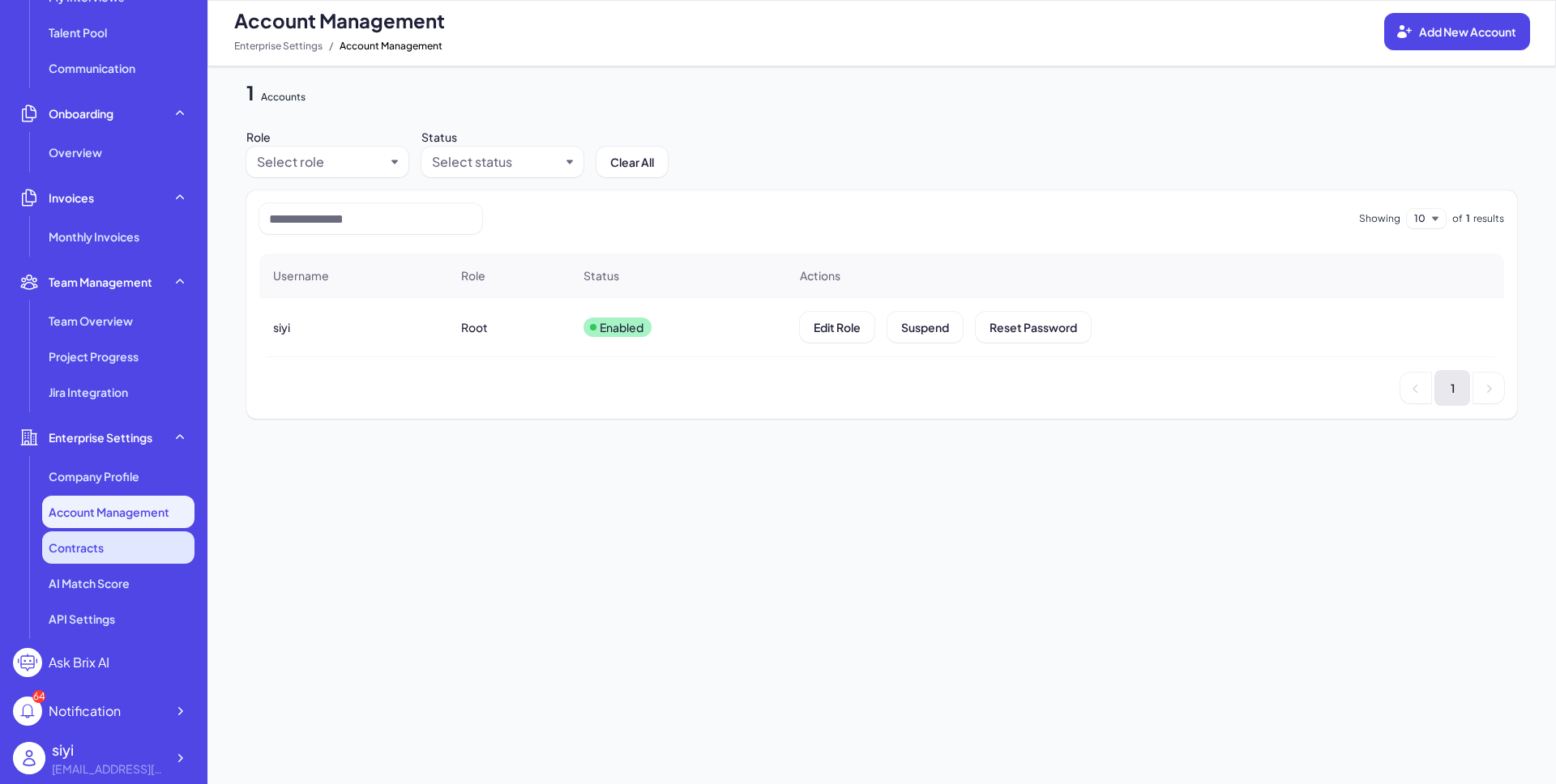 click on "Contracts" at bounding box center (118, 548) 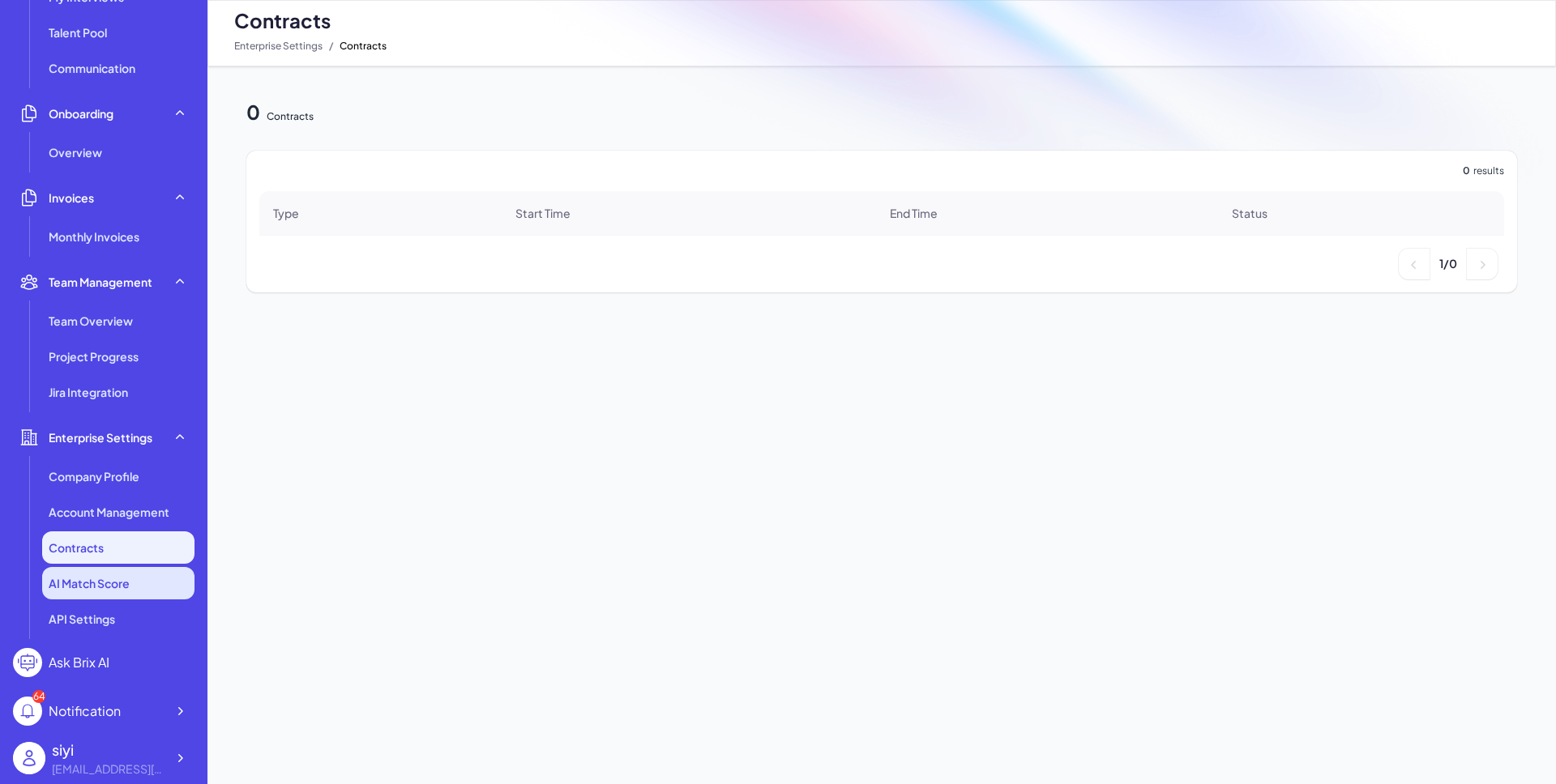 click on "AI Match Score" at bounding box center [118, 583] 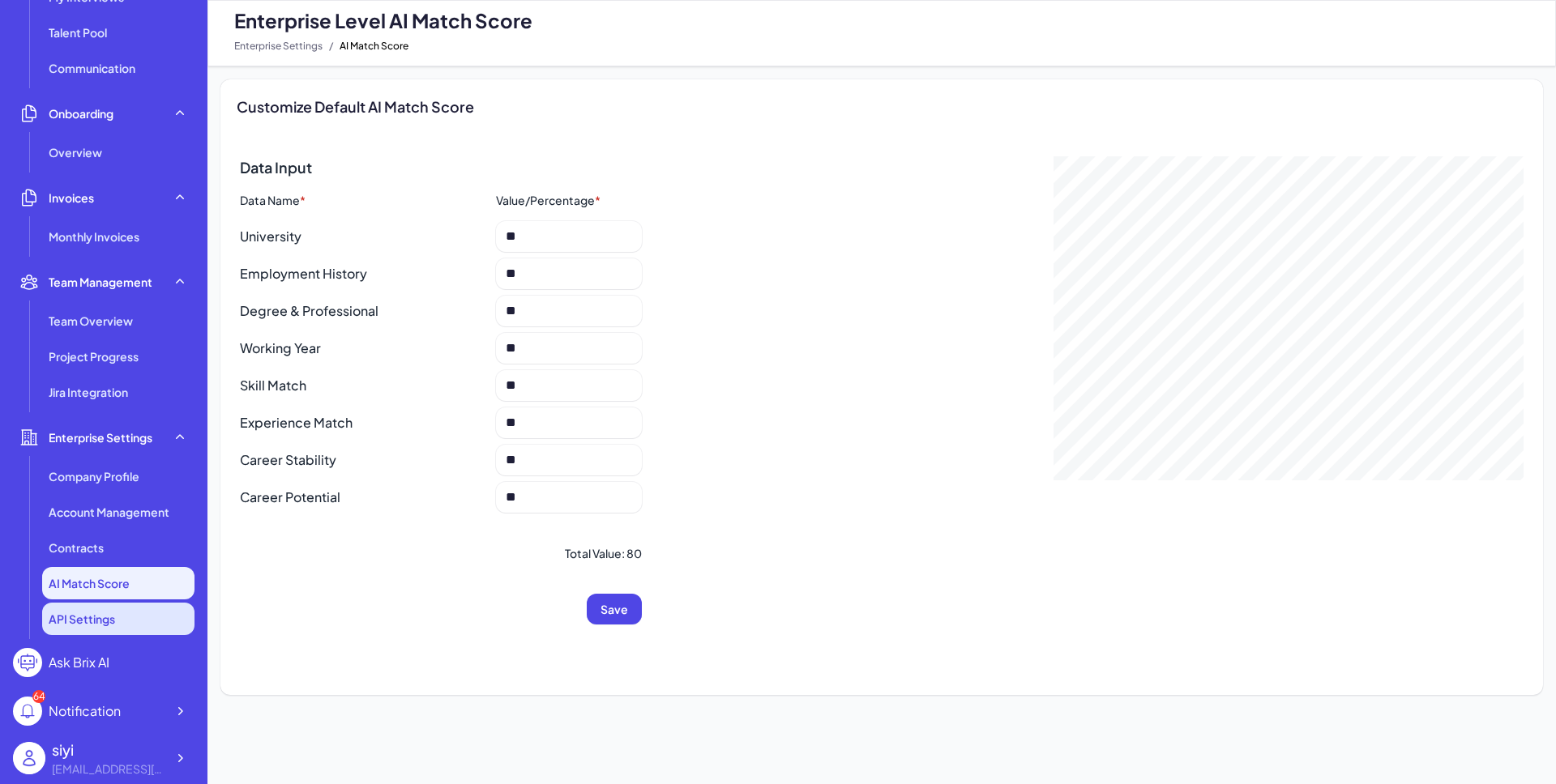 click on "API Settings" at bounding box center (118, 619) 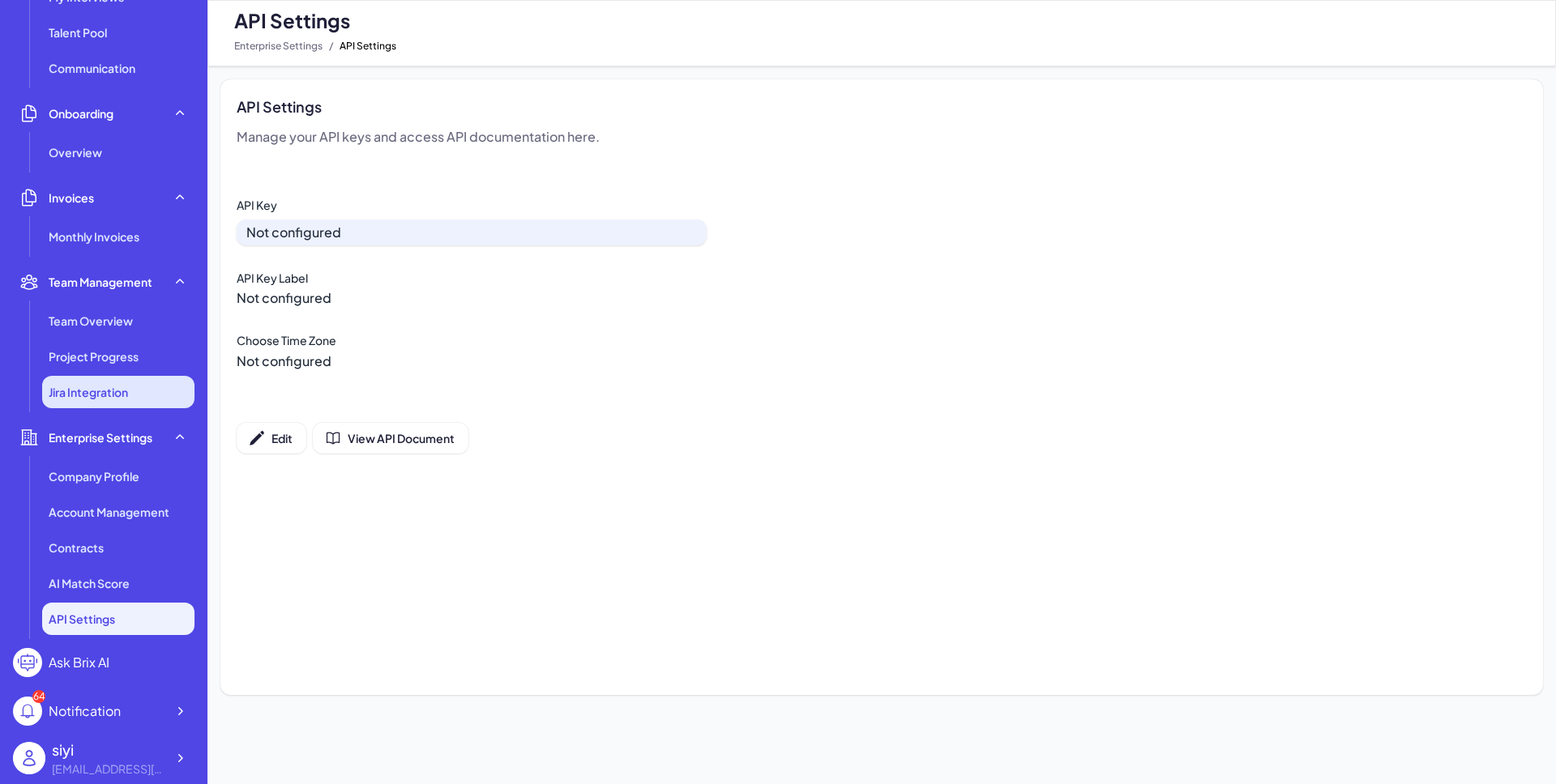 click on "Jira Integration" at bounding box center (118, 392) 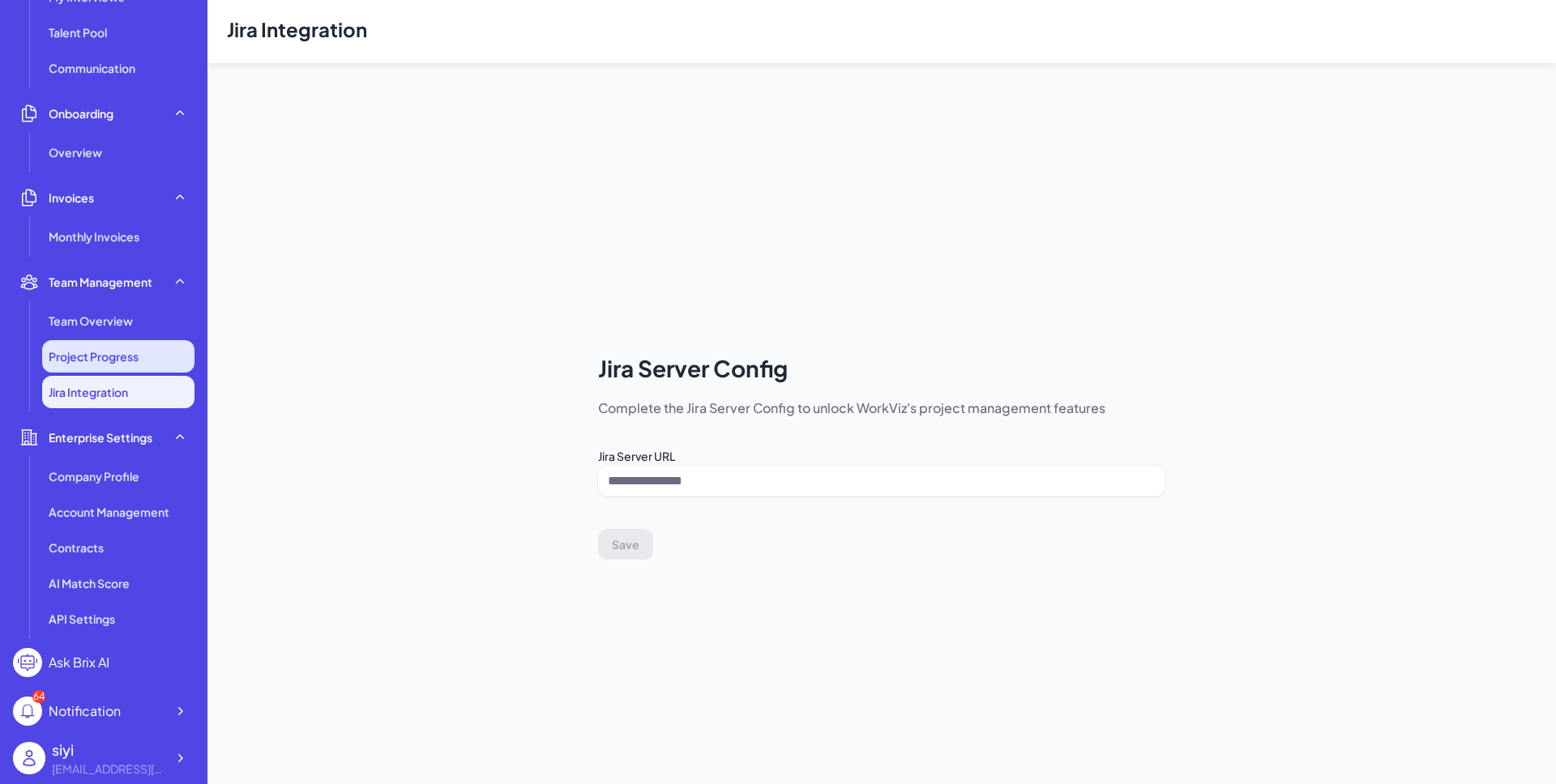 click on "Project Progress" at bounding box center [118, 356] 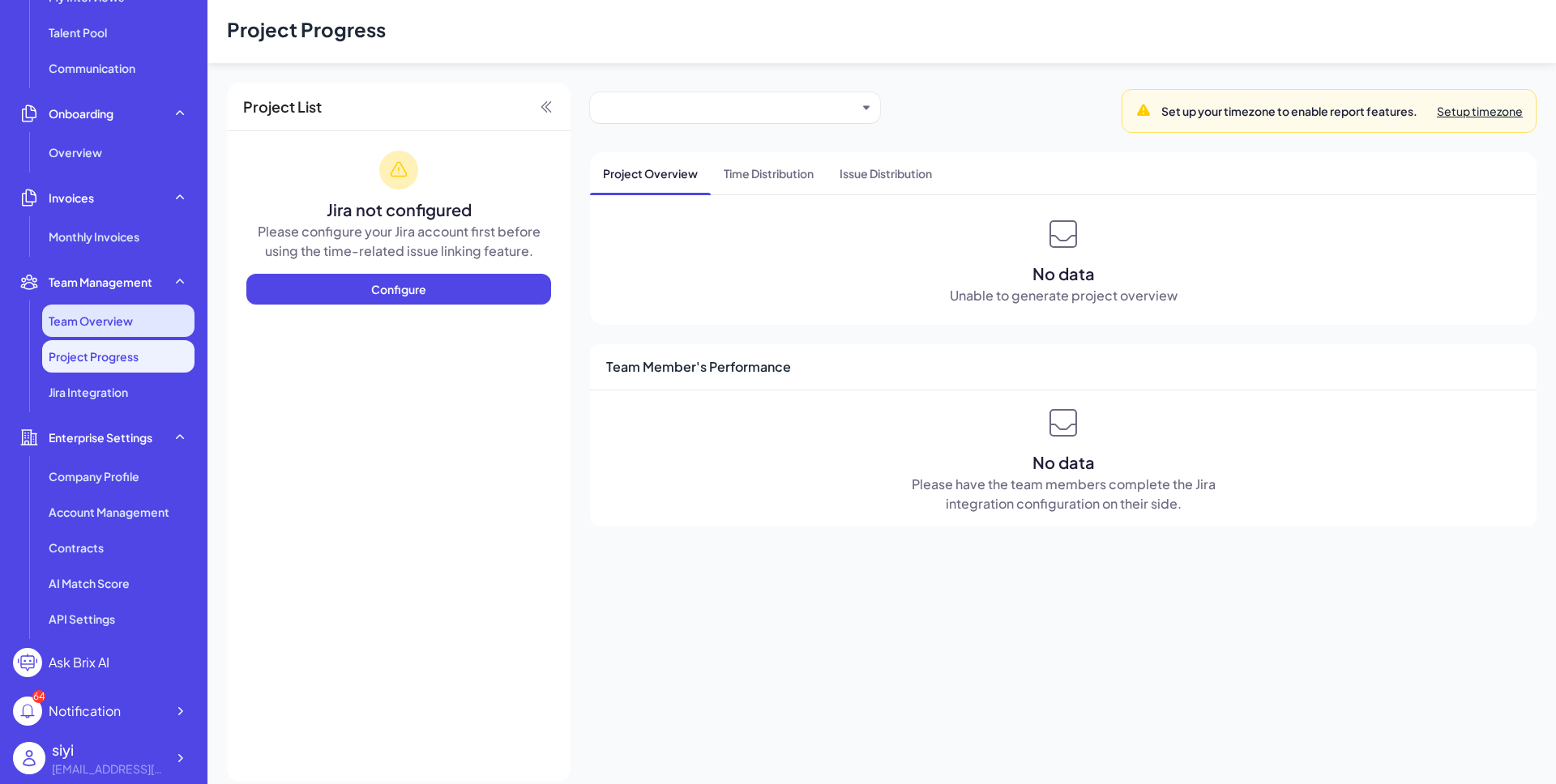 click on "Team Overview" at bounding box center [118, 321] 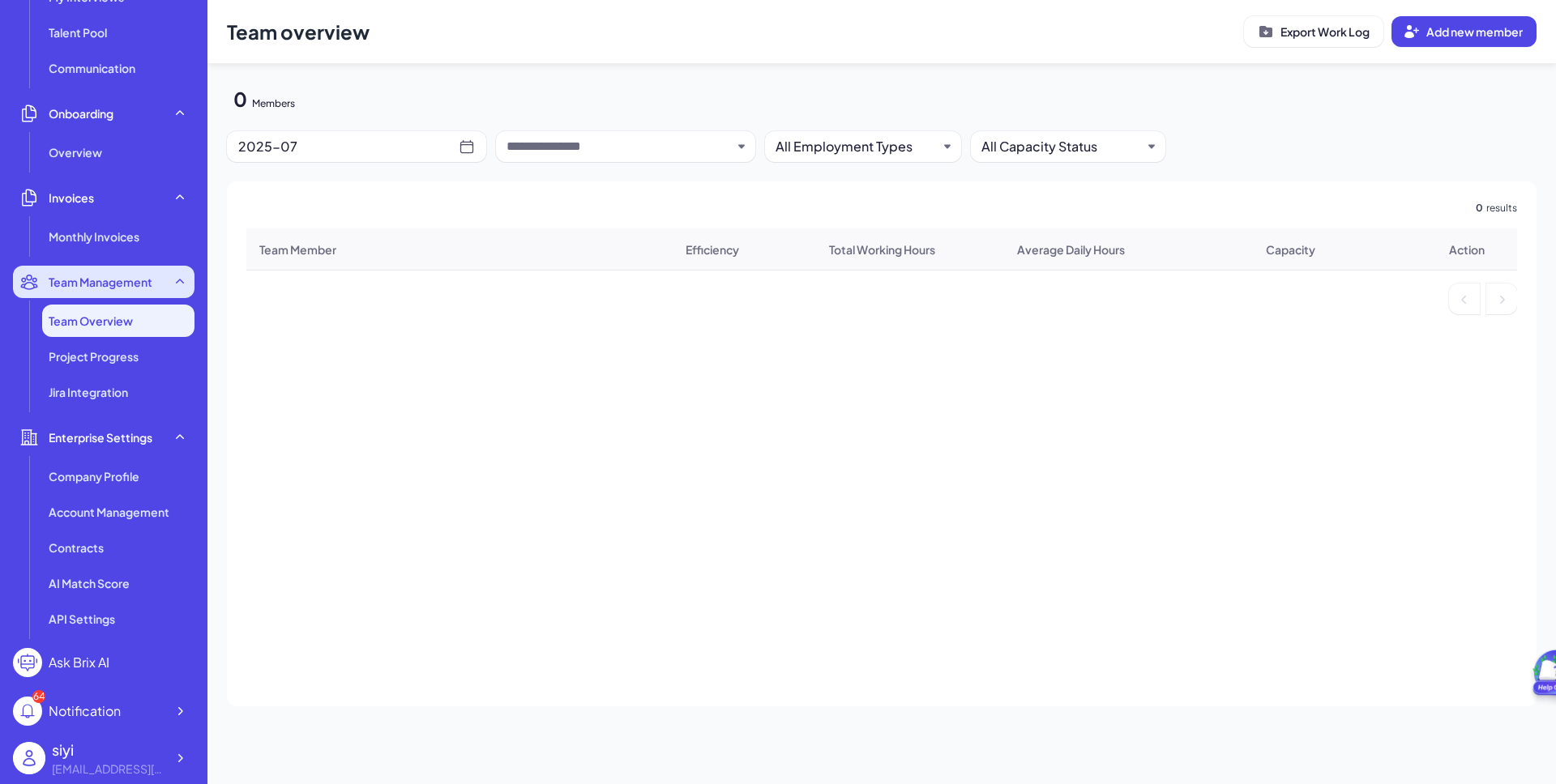click on "Team Management" at bounding box center [104, 282] 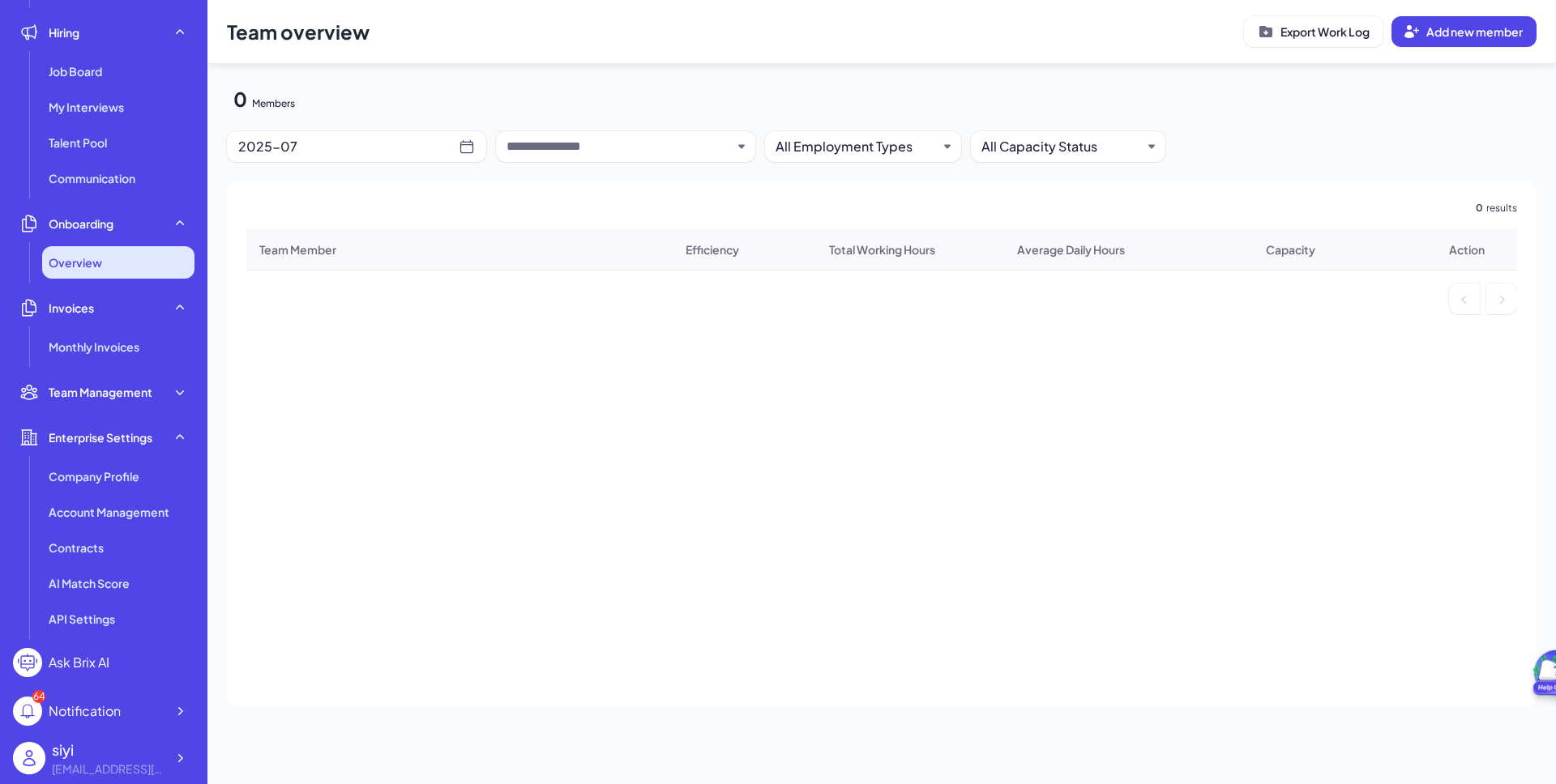 click on "Overview" at bounding box center (118, 262) 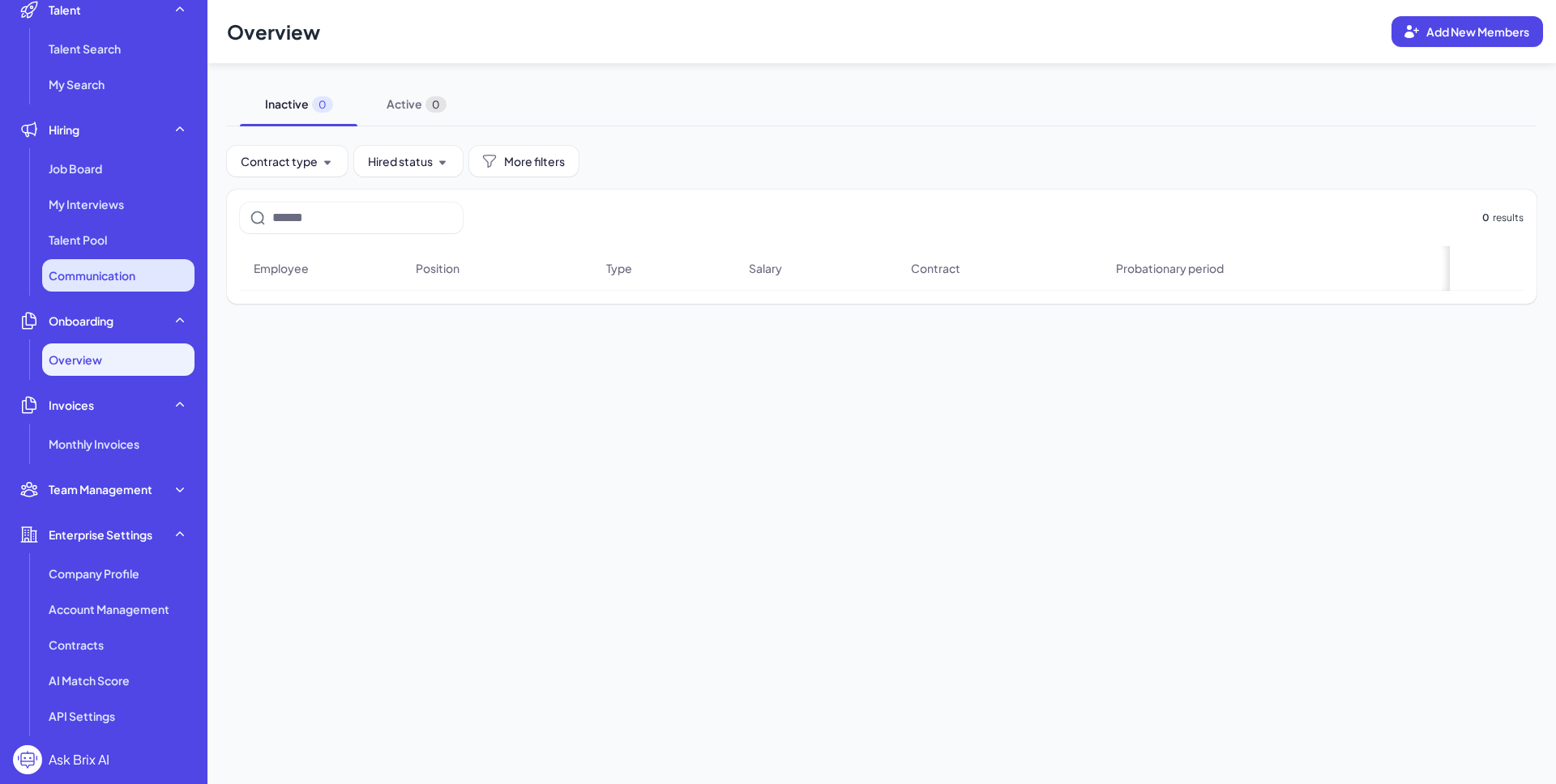 click on "Communication" at bounding box center (118, 275) 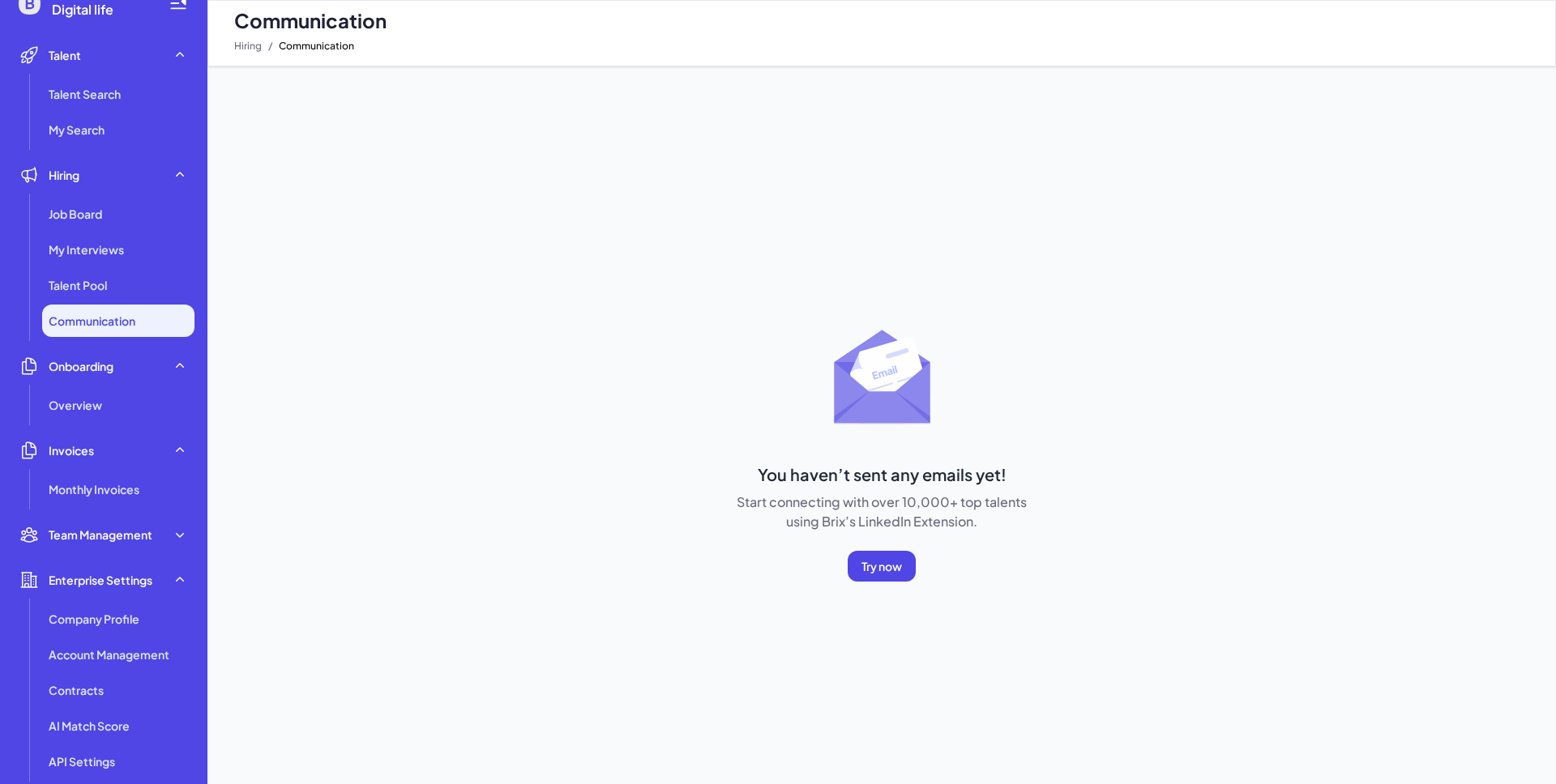 scroll, scrollTop: 0, scrollLeft: 0, axis: both 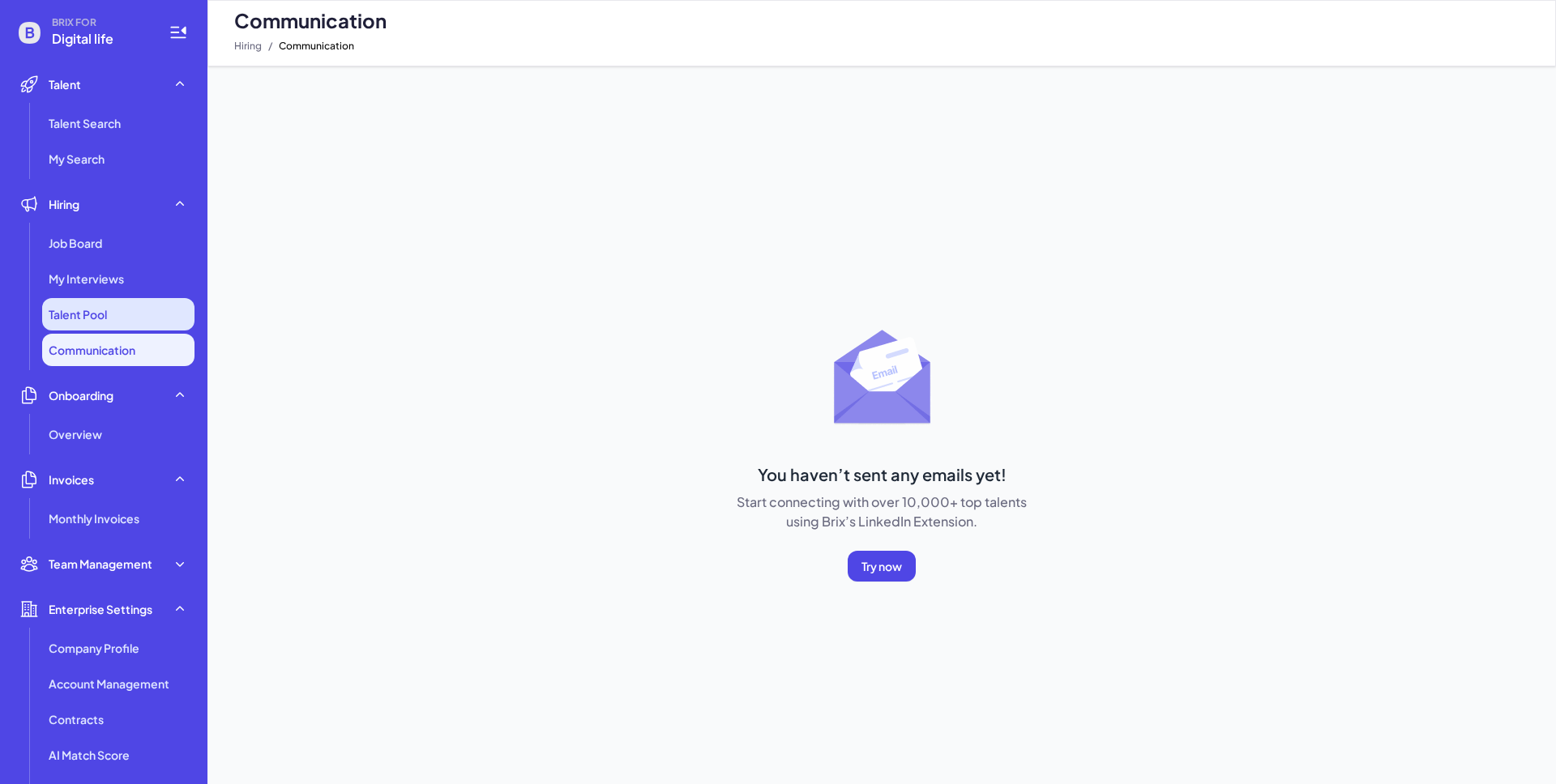 click on "Talent Pool" at bounding box center [118, 314] 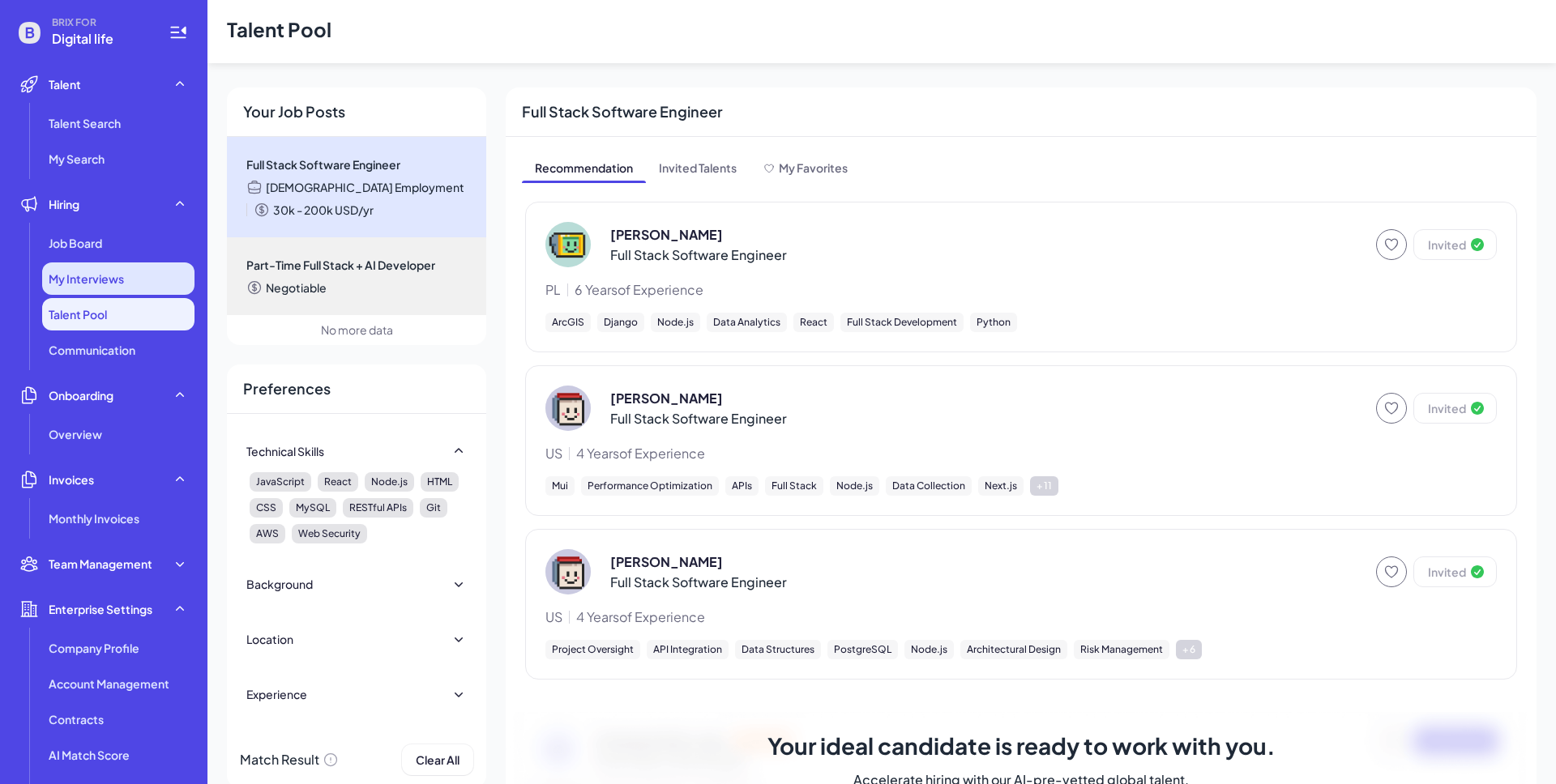 click on "My Interviews" at bounding box center [118, 279] 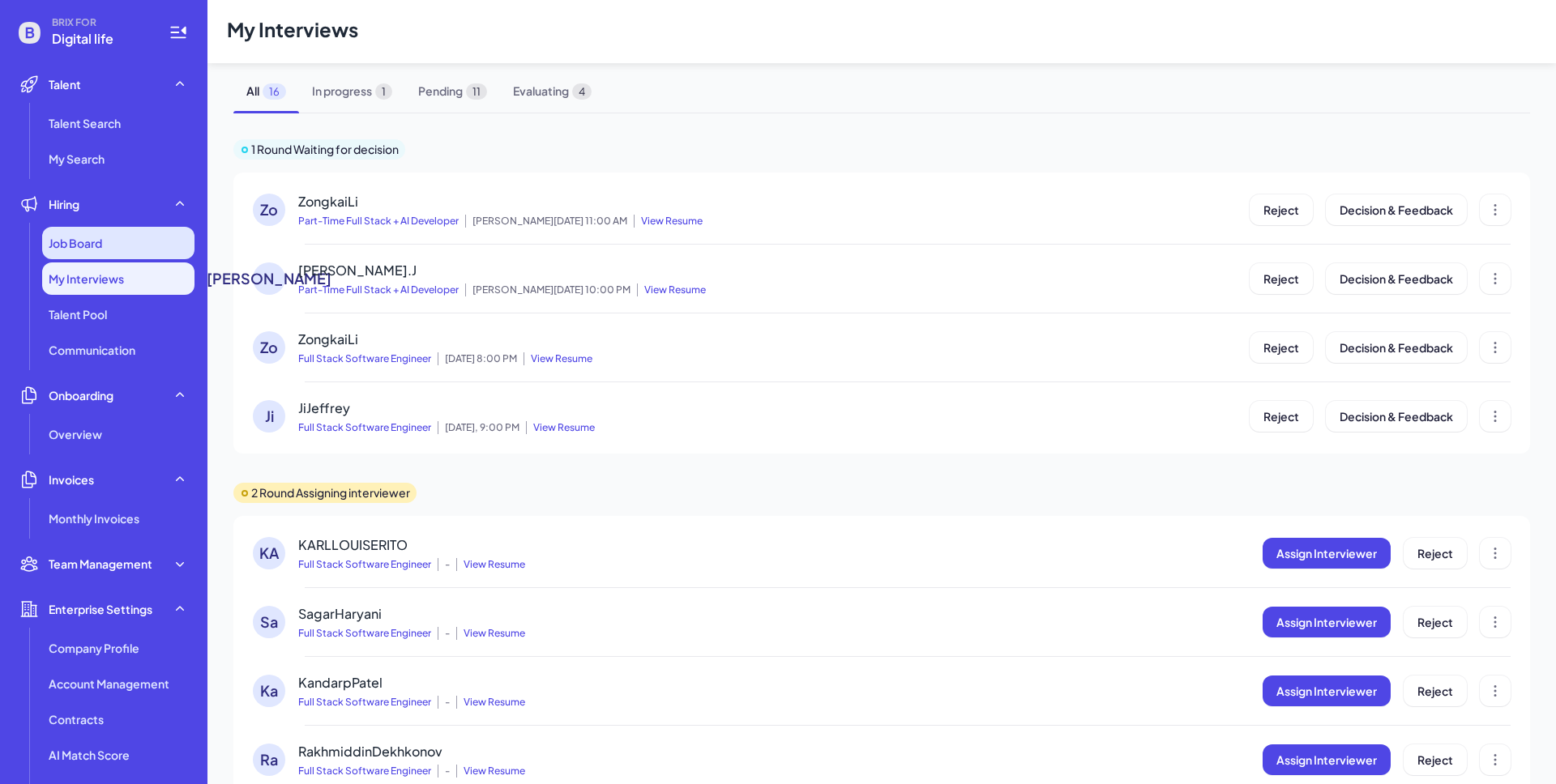 click on "Job Board" at bounding box center [118, 243] 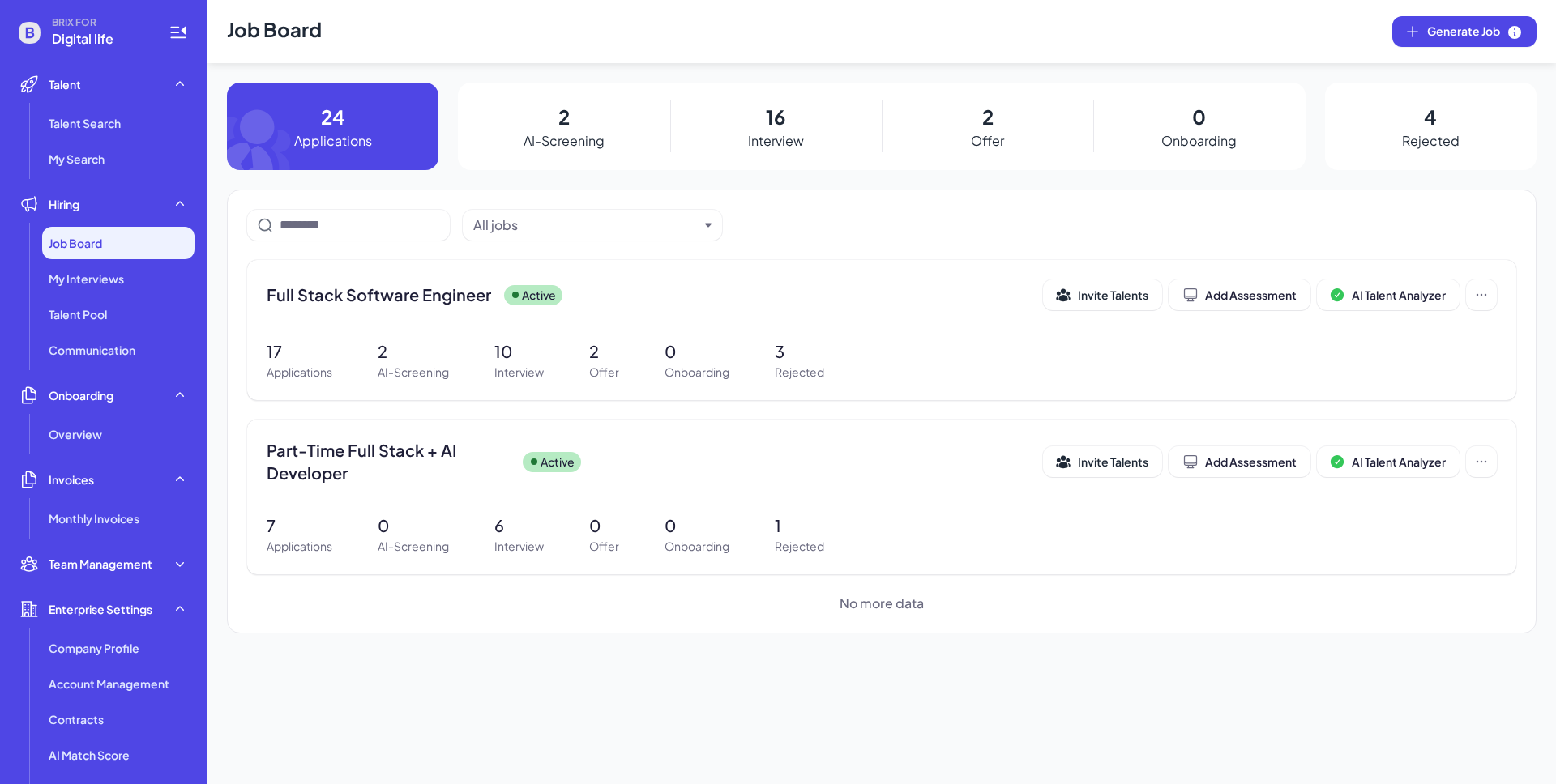 click on "2 Offer" at bounding box center [987, 126] 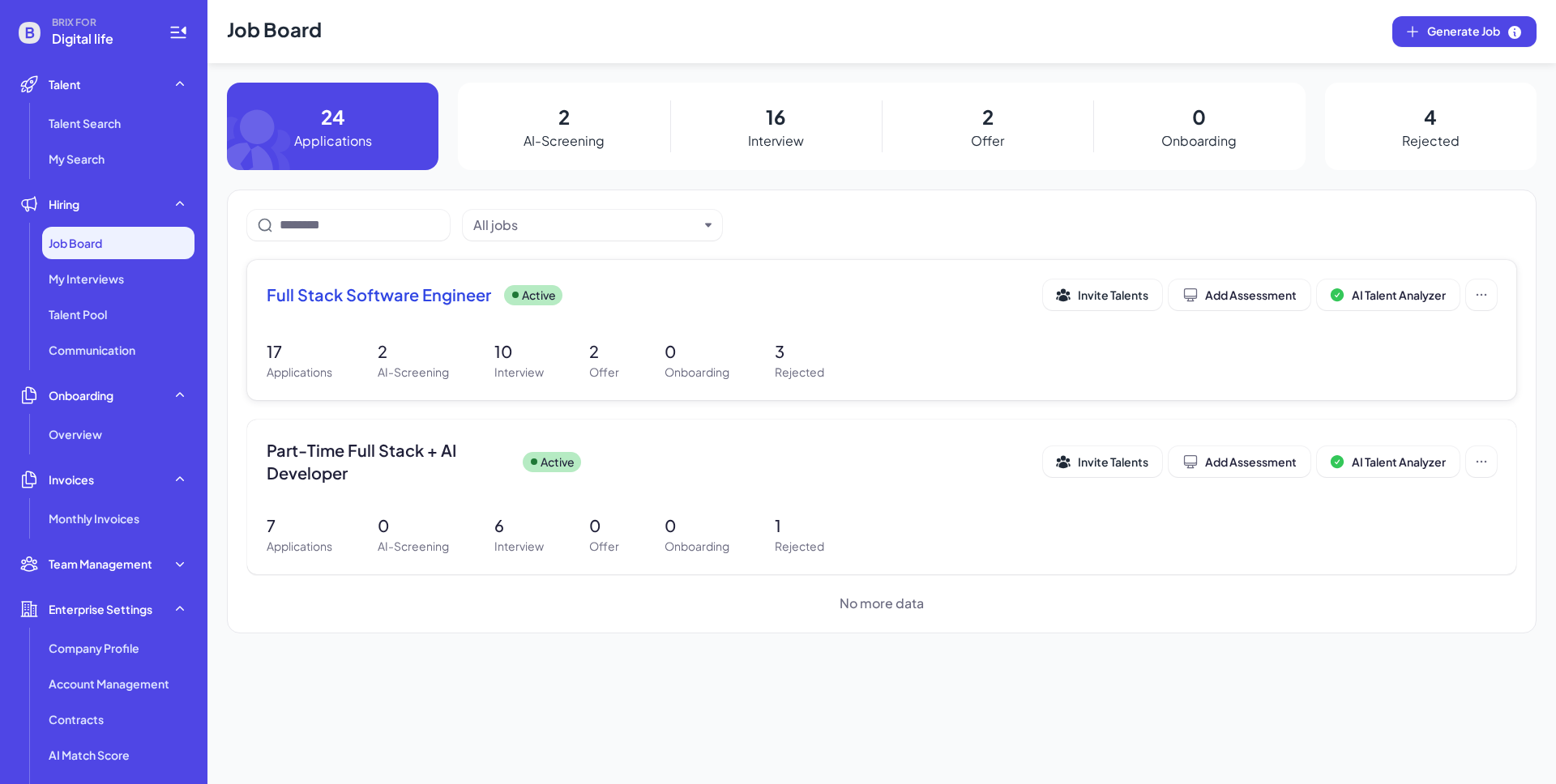 click on "2" at bounding box center (604, 352) 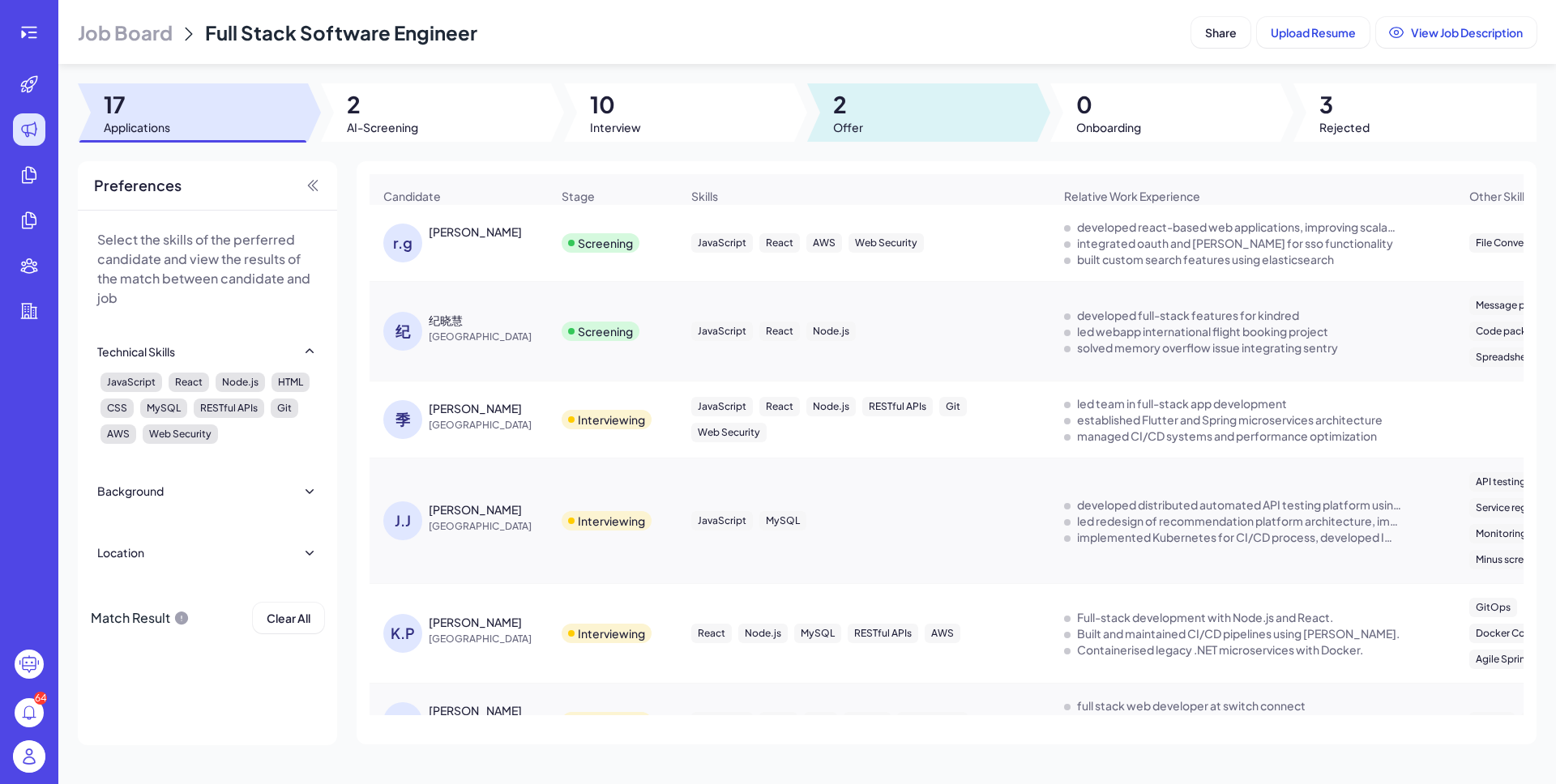 click at bounding box center [922, 113] 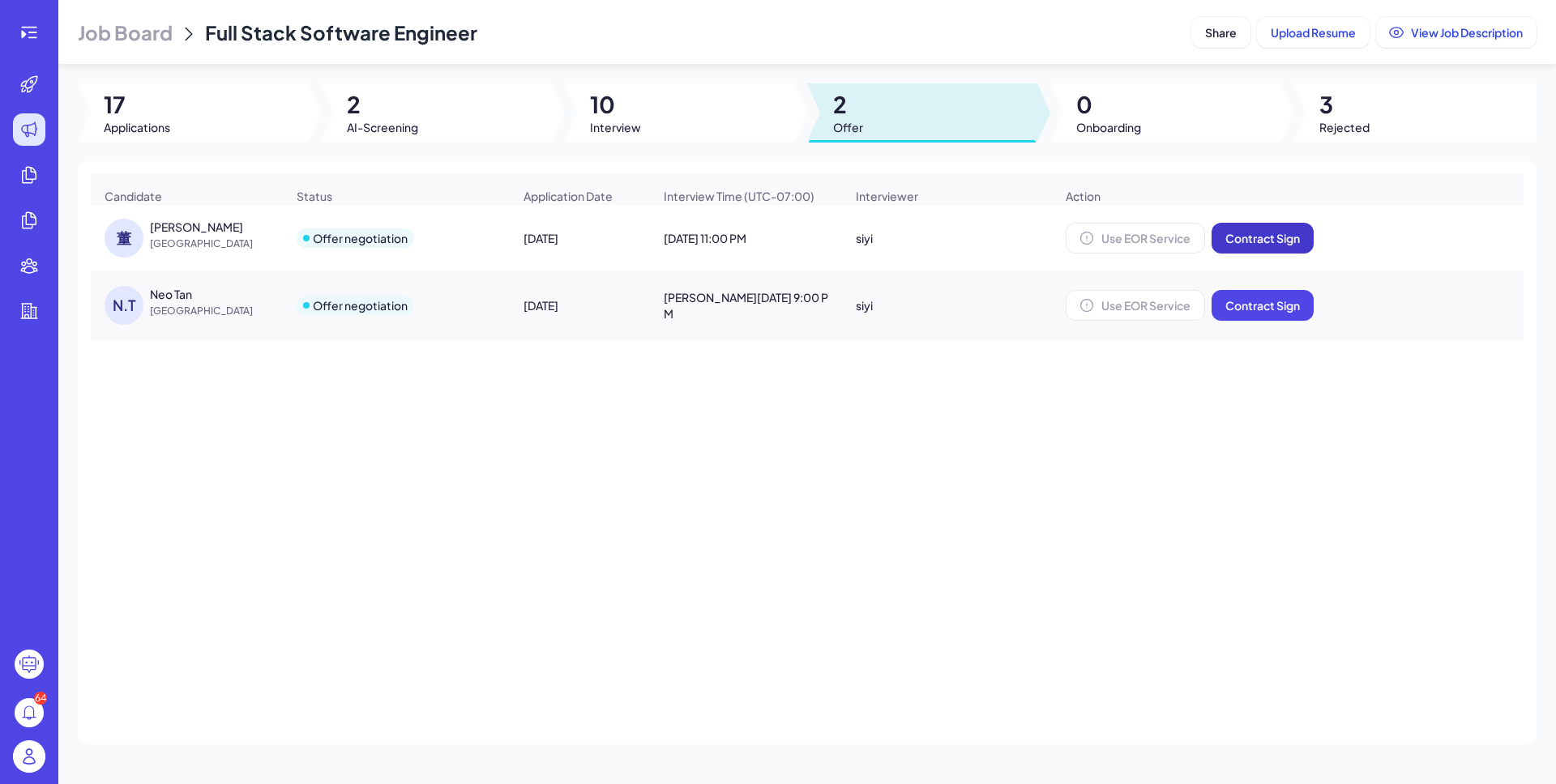 click on "Contract Sign" at bounding box center [1263, 238] 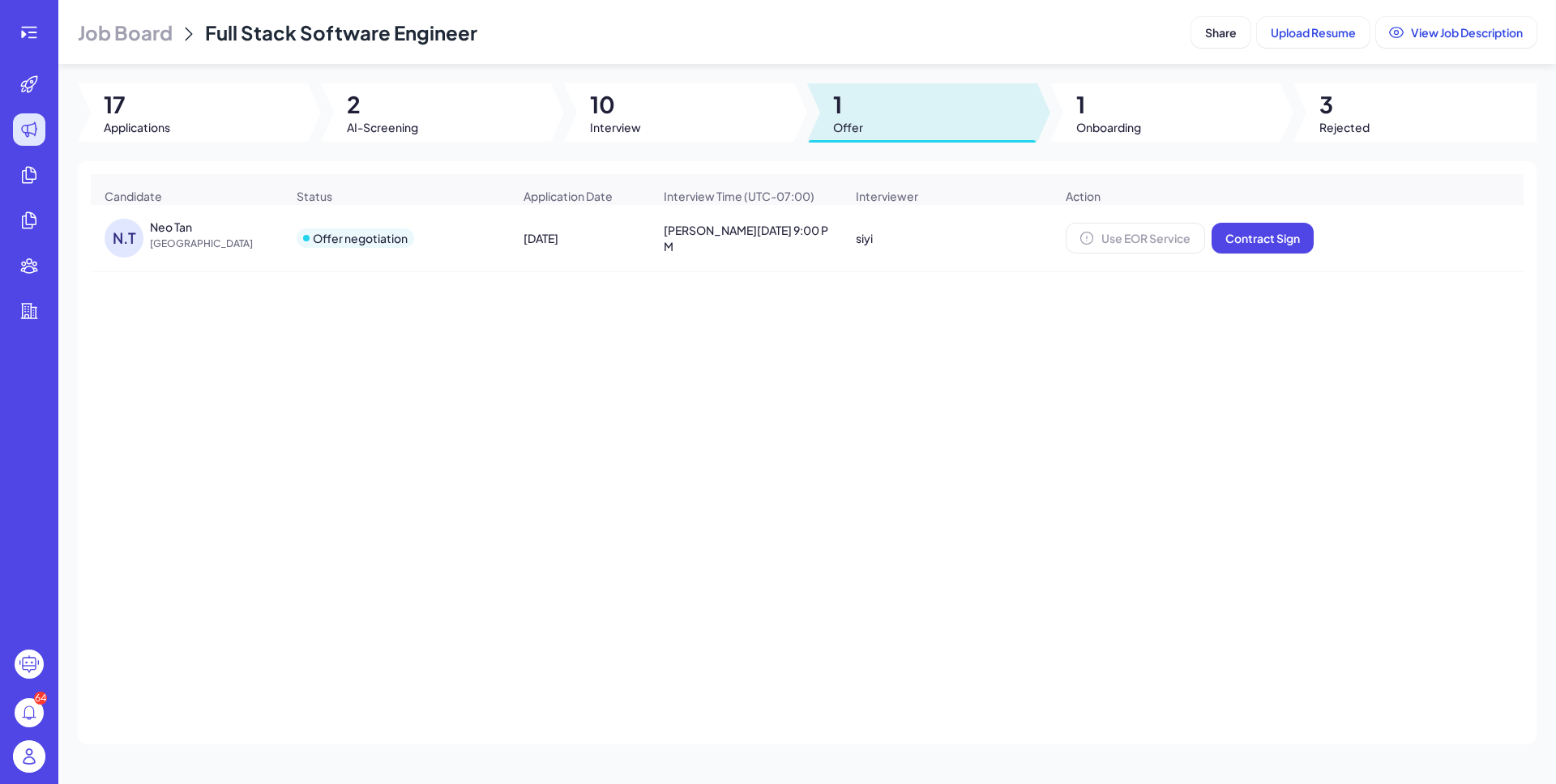 click on "Contract Sign" at bounding box center [1263, 238] 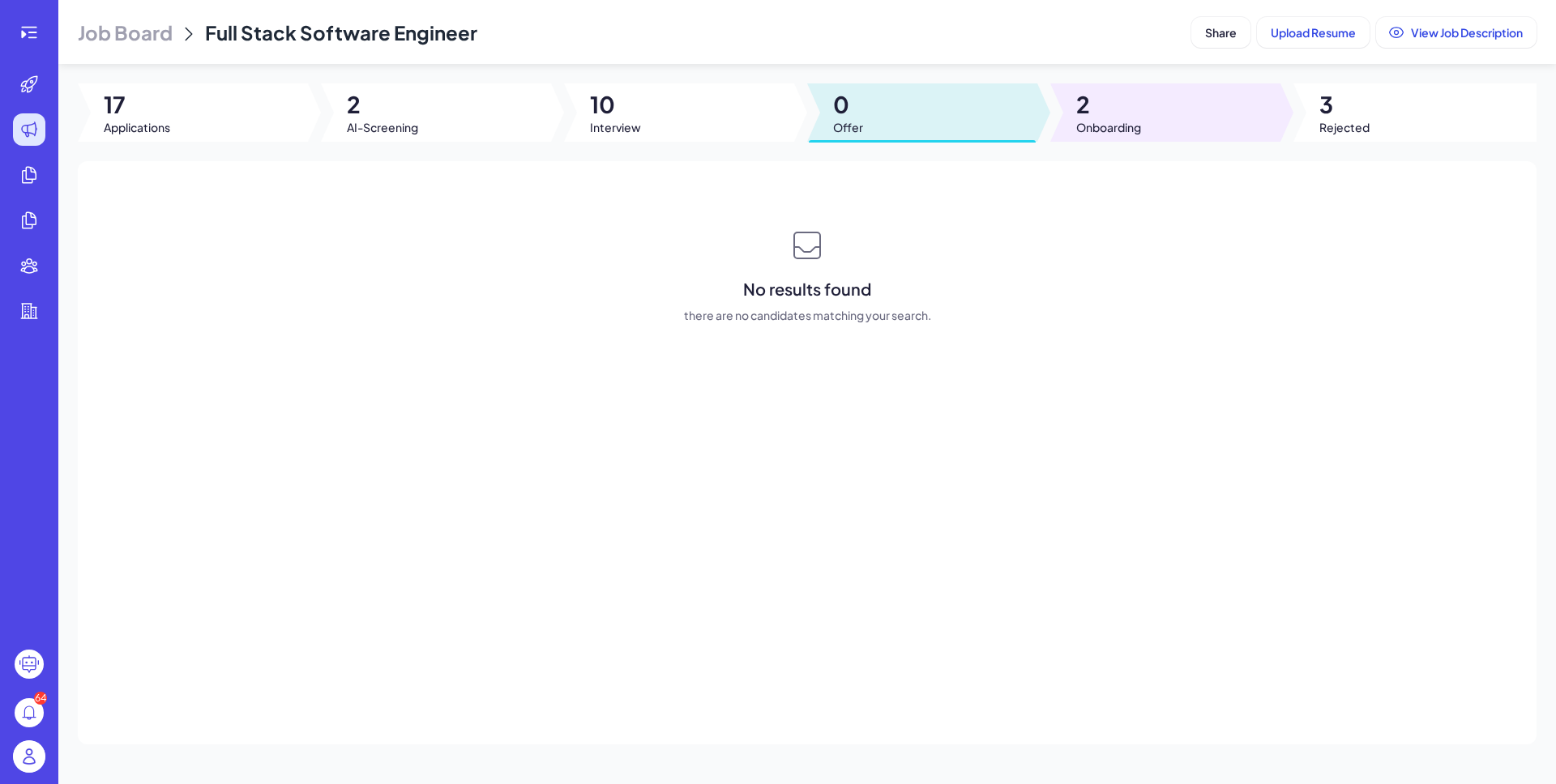 click at bounding box center (1165, 113) 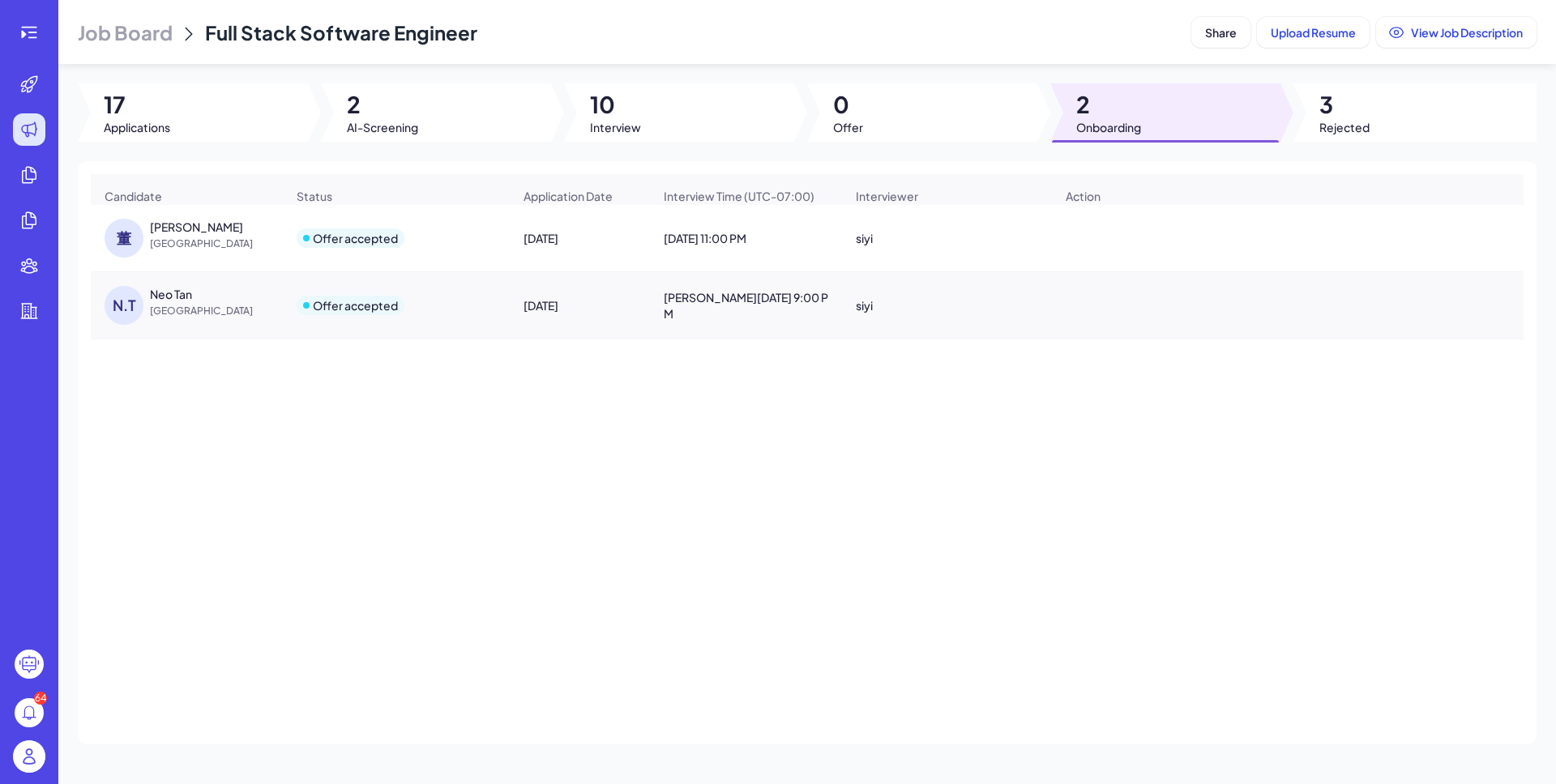 click on "Offer accepted" at bounding box center [355, 238] 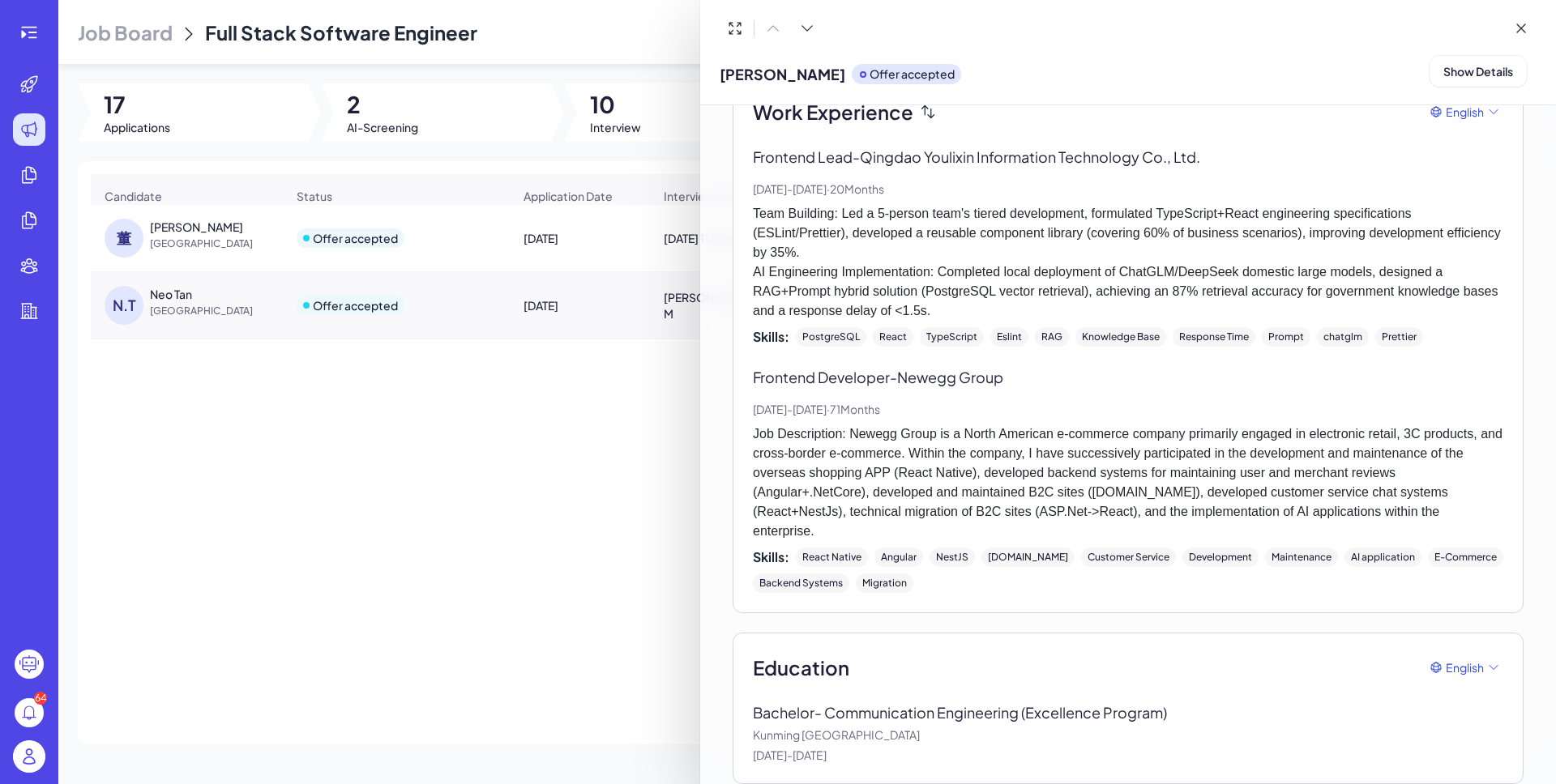scroll, scrollTop: 0, scrollLeft: 0, axis: both 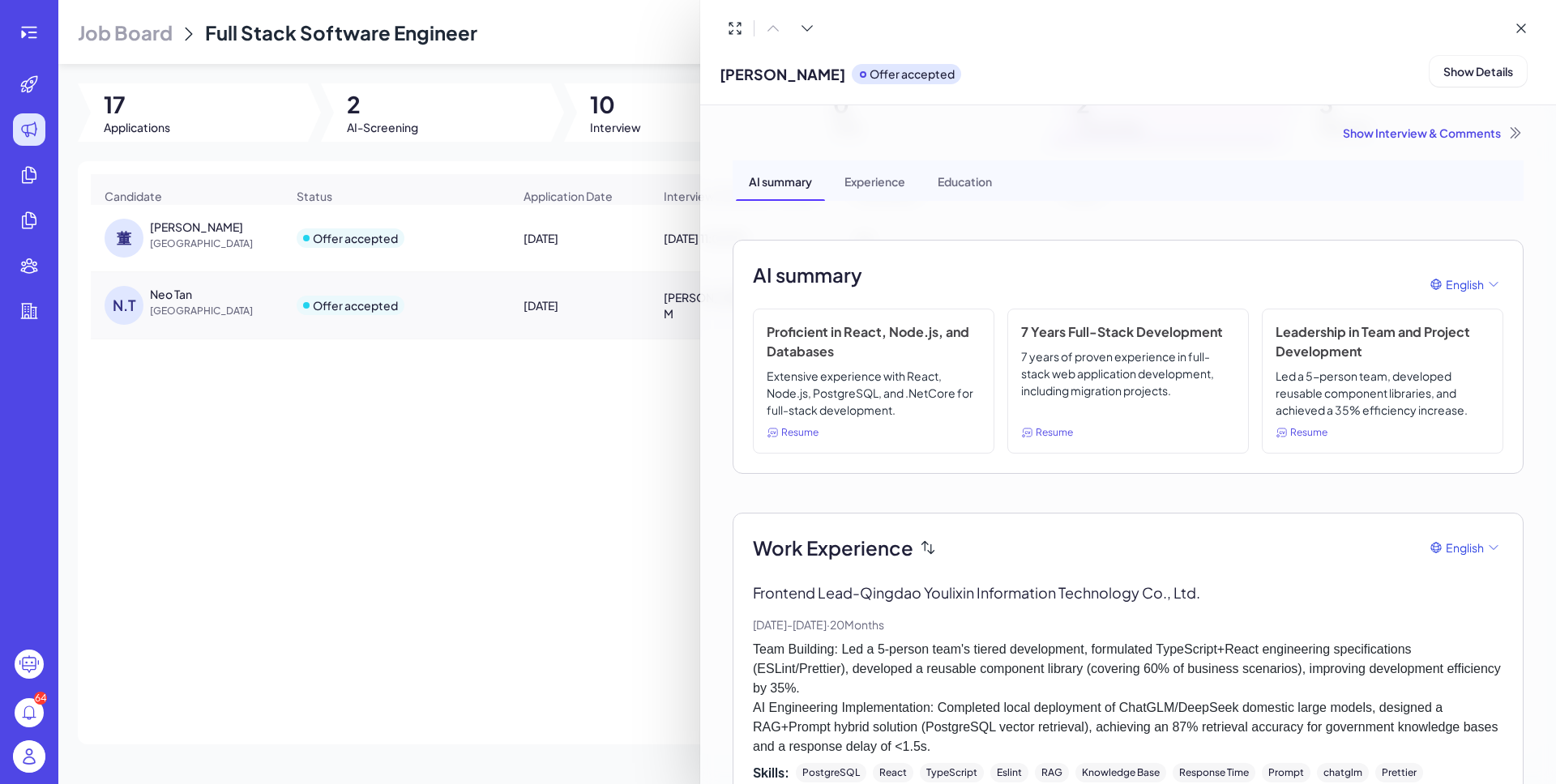 click on "Experience" at bounding box center (874, 181) 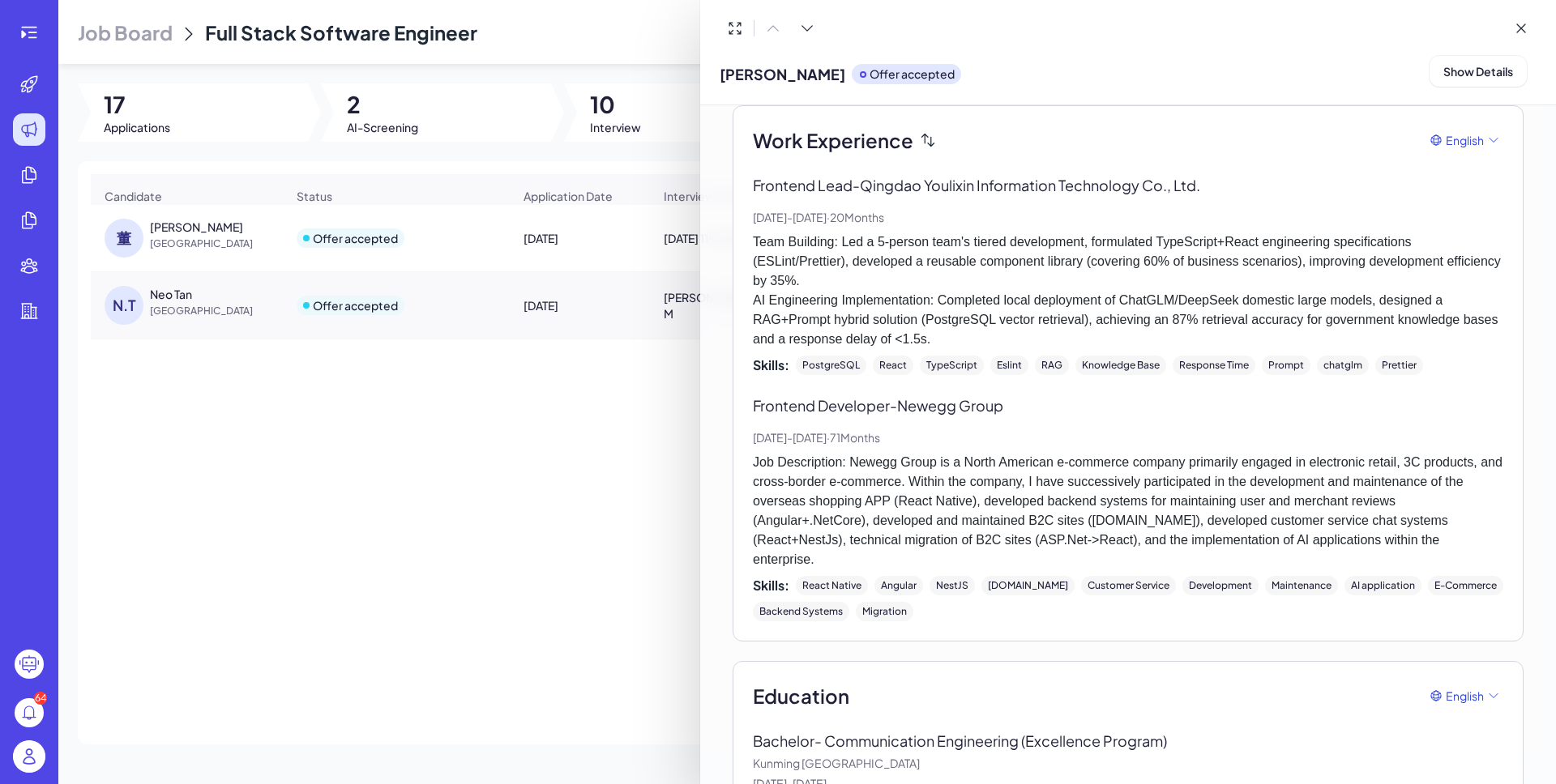 scroll, scrollTop: 0, scrollLeft: 0, axis: both 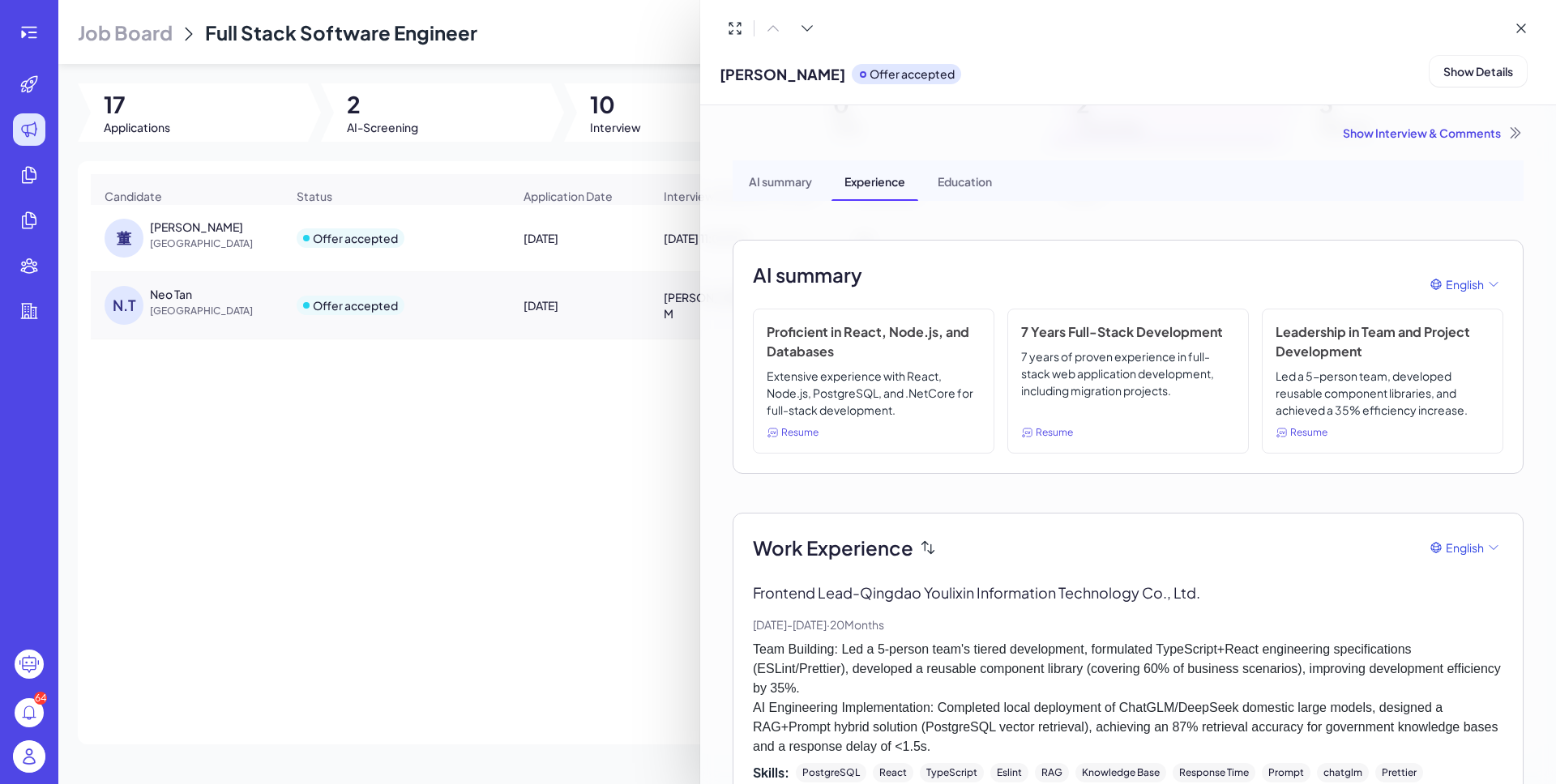 click on "Education" at bounding box center [964, 181] 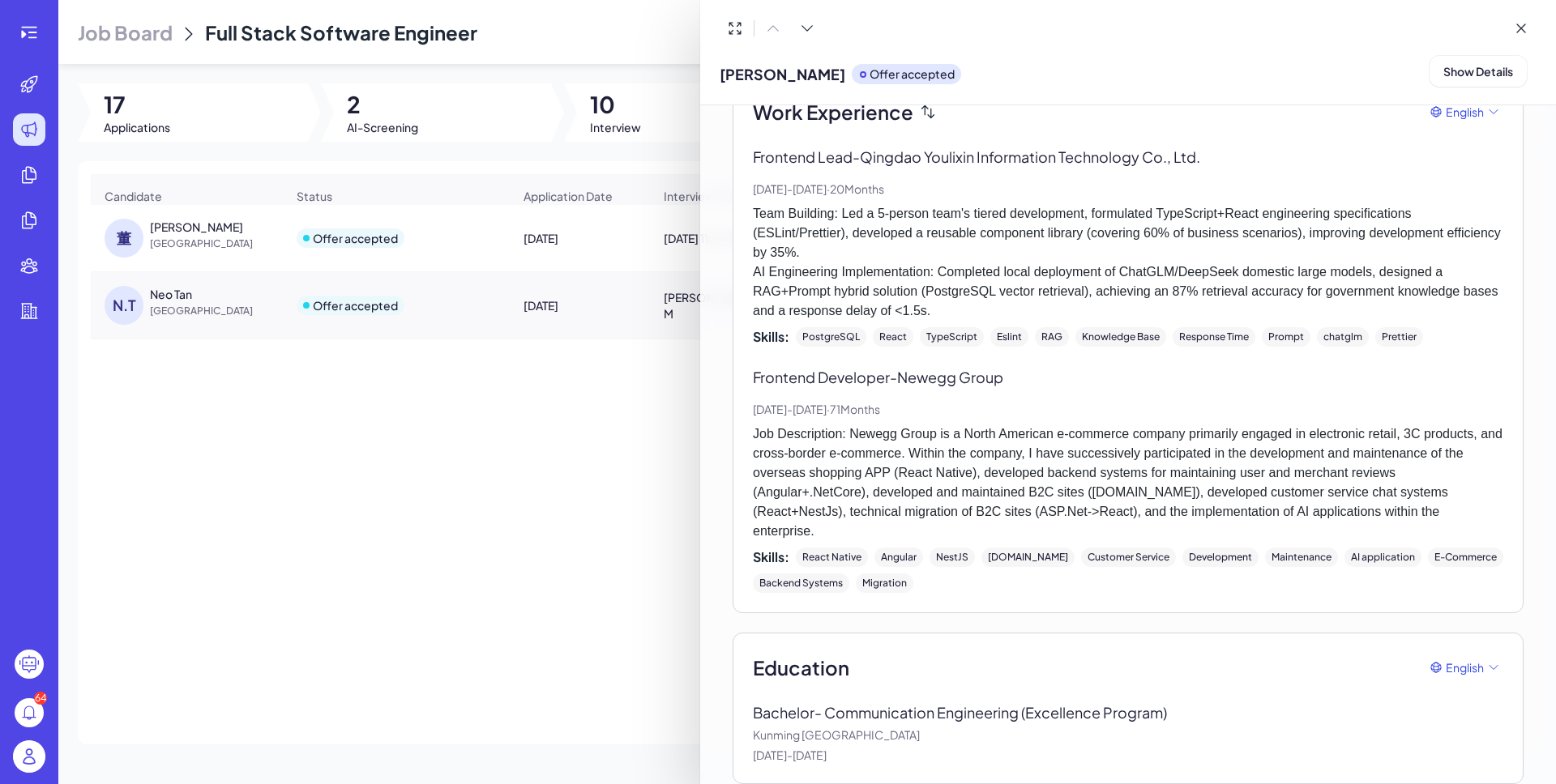 scroll, scrollTop: 0, scrollLeft: 0, axis: both 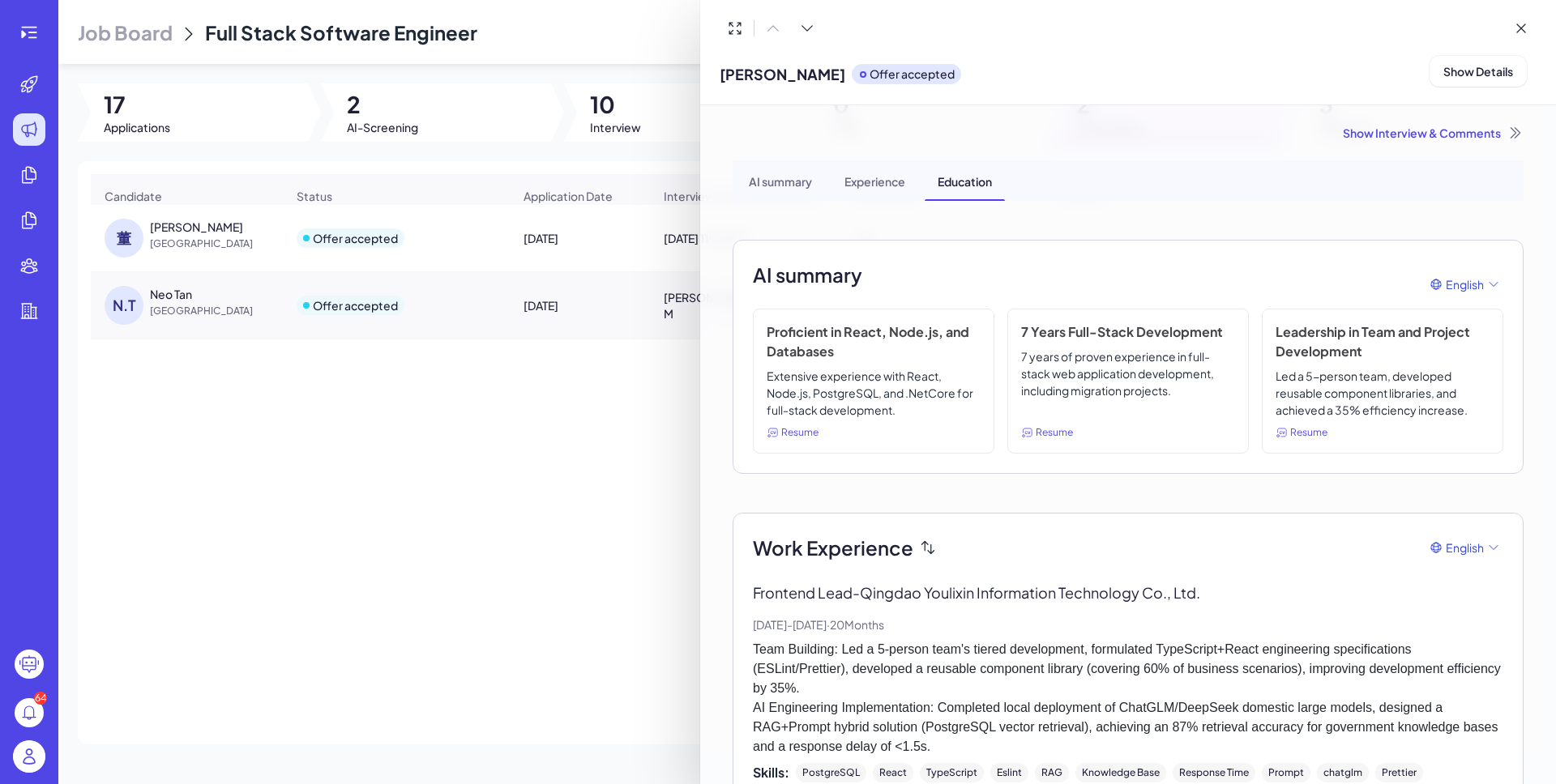 click on "Show Interview & Comments" at bounding box center [1128, 133] 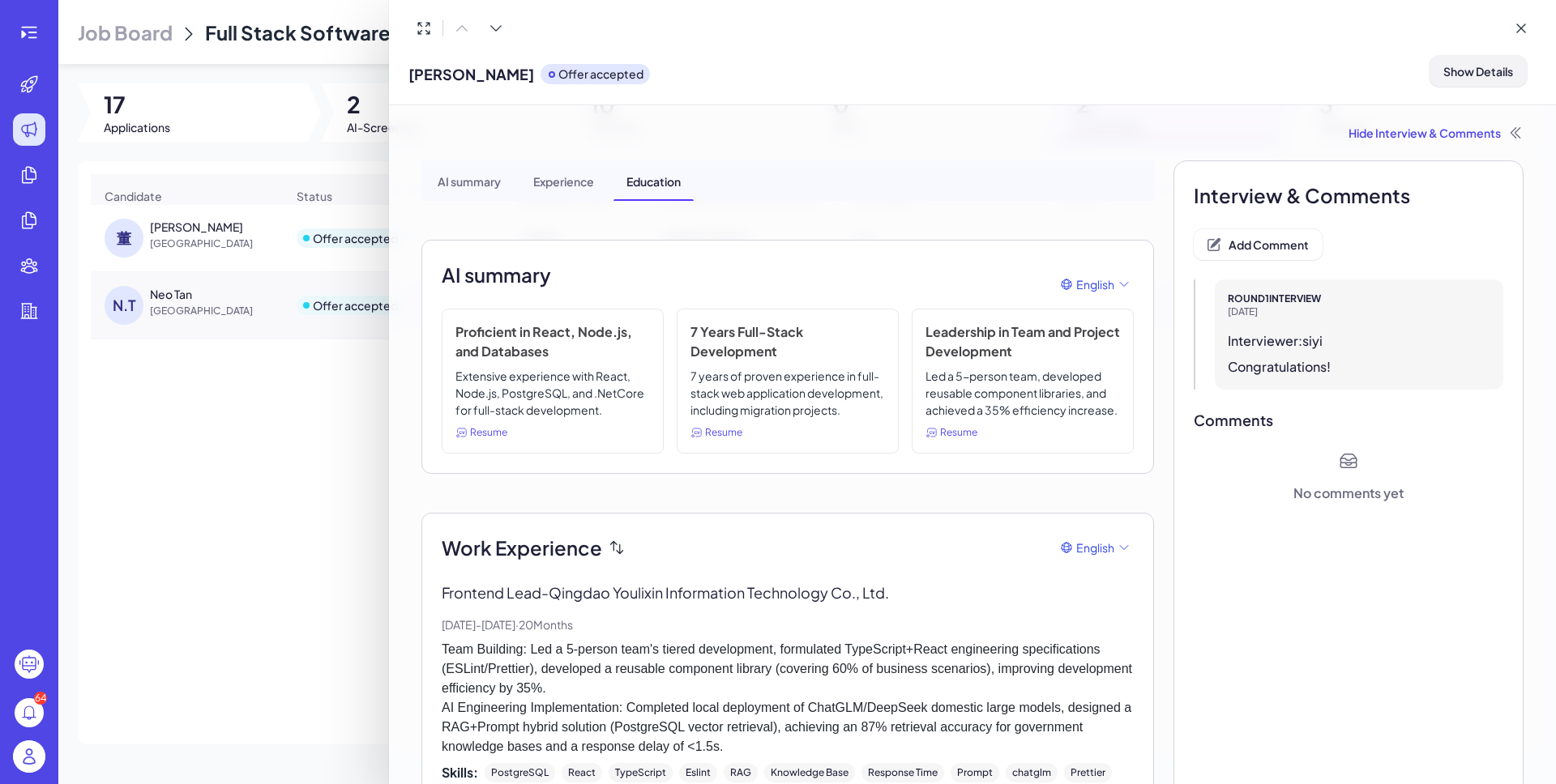 click on "Show Details" at bounding box center [1478, 71] 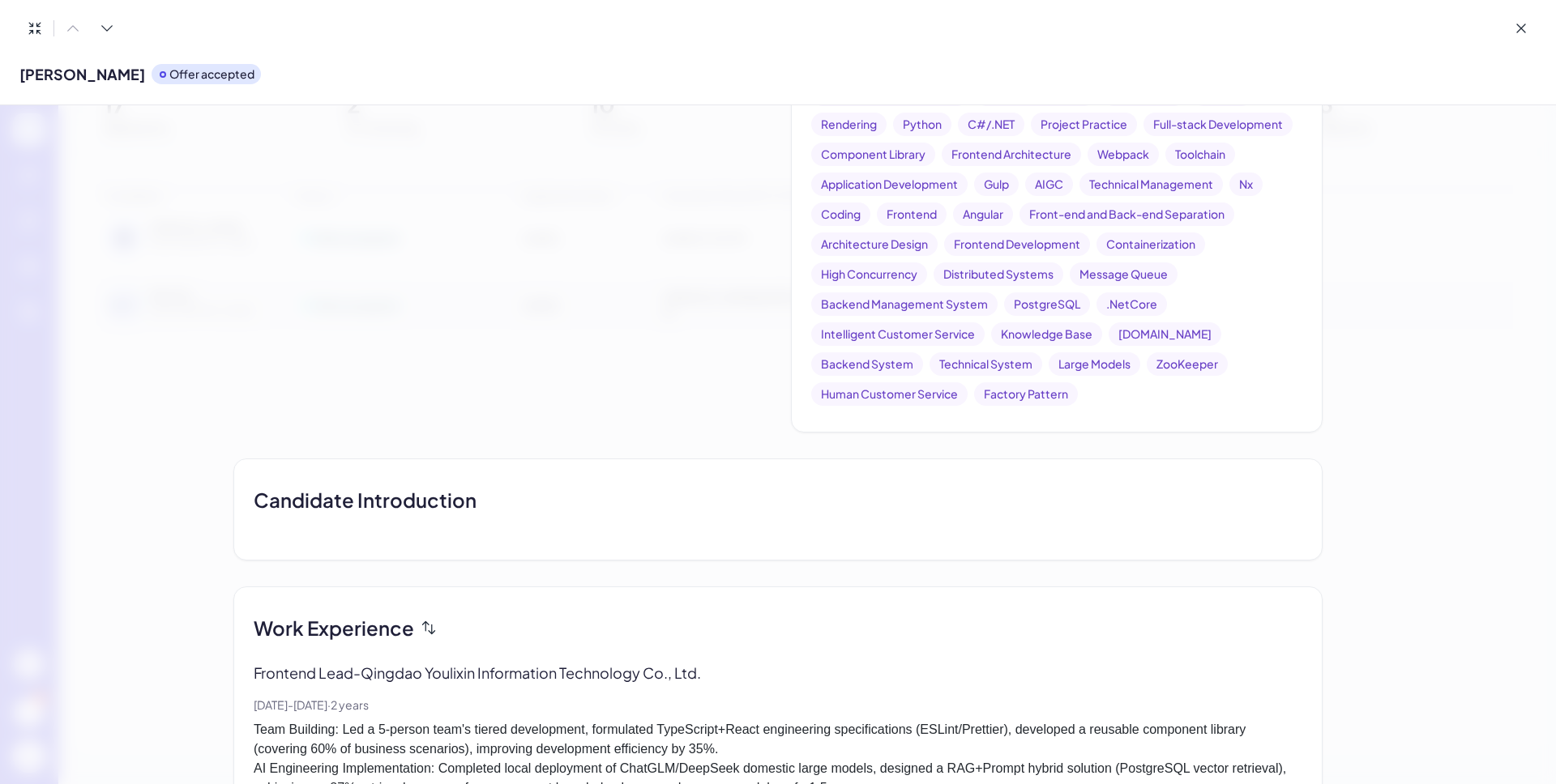 scroll, scrollTop: 0, scrollLeft: 0, axis: both 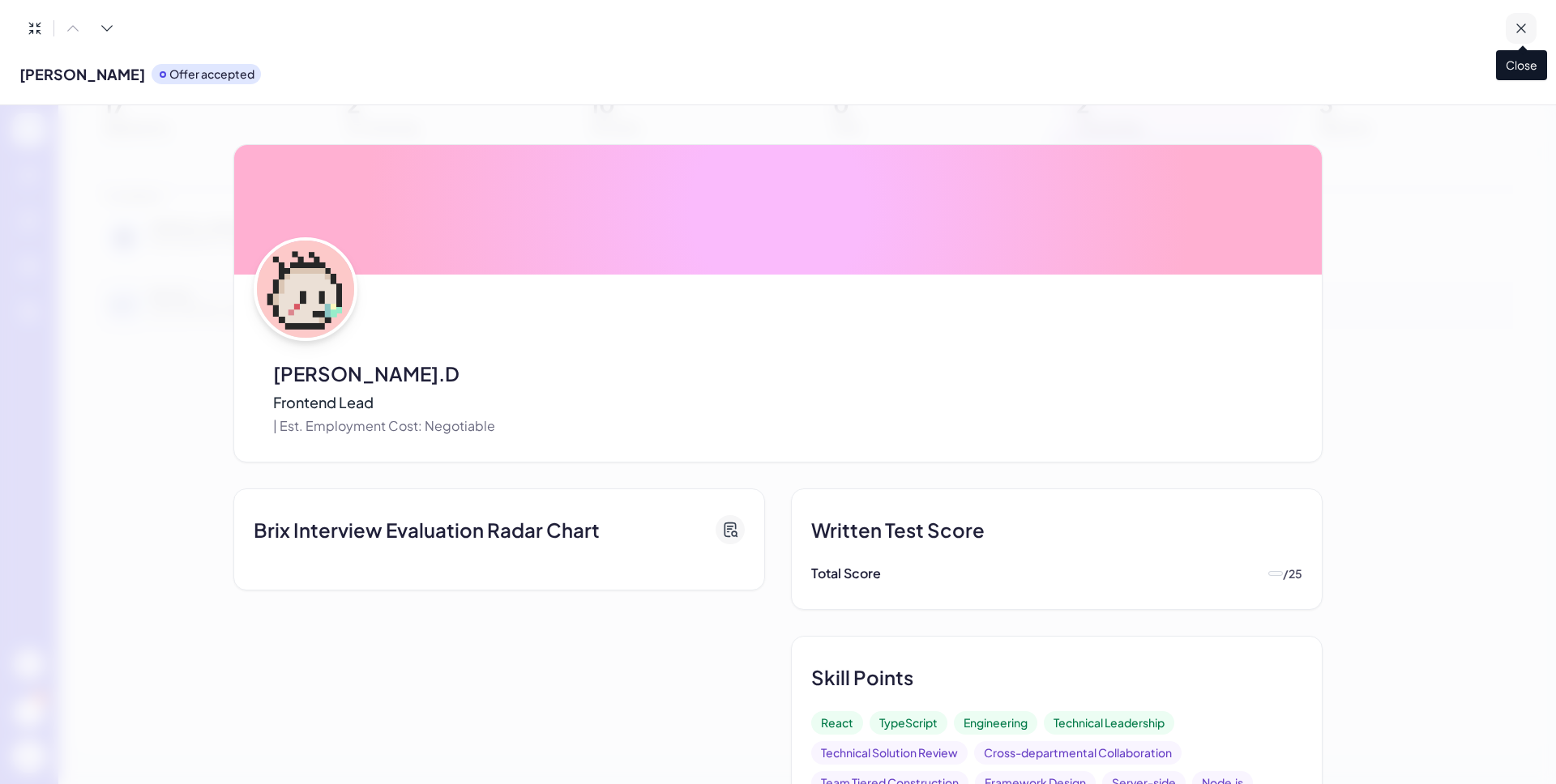 click 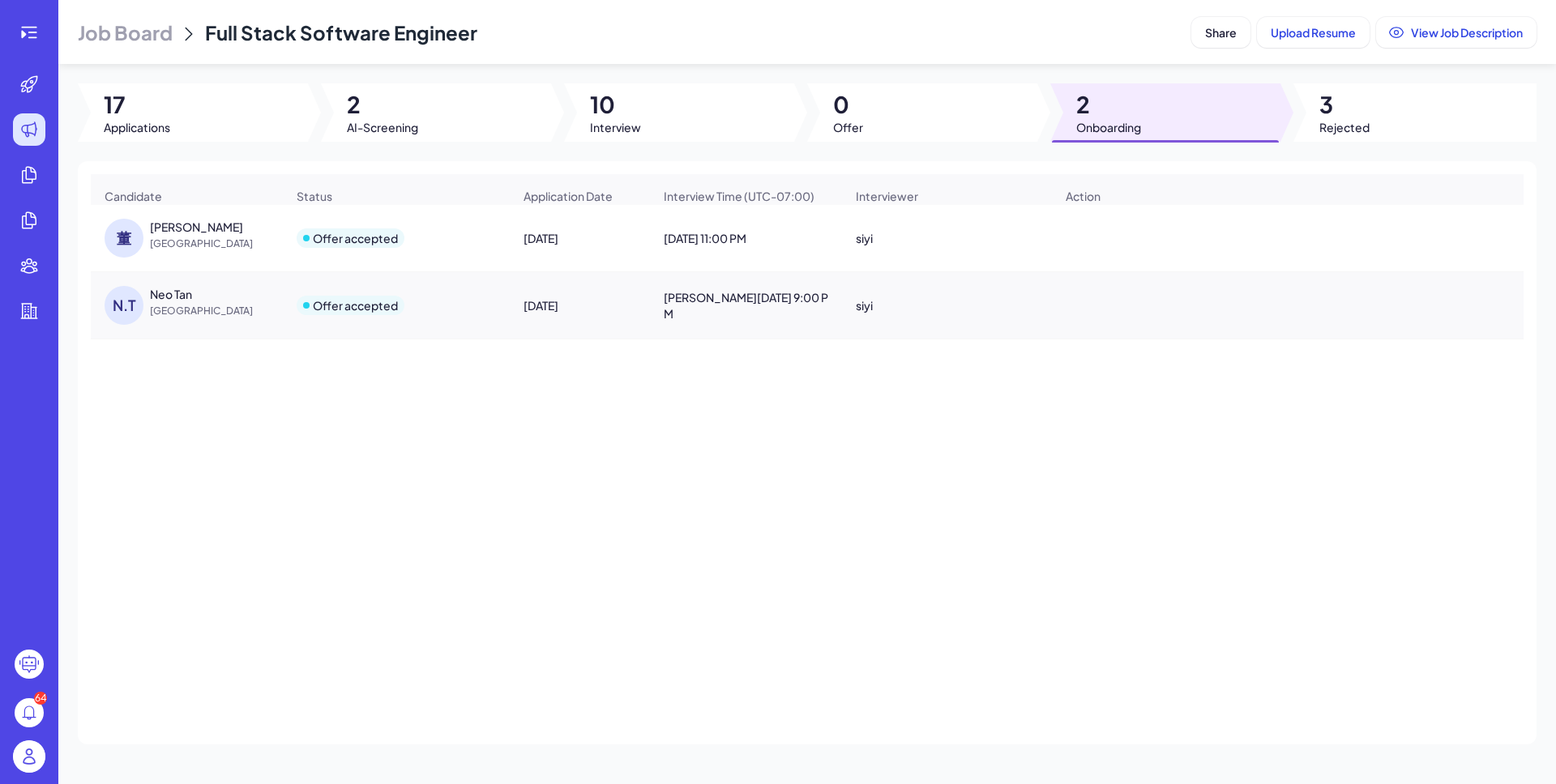 click on "Offer accepted" at bounding box center (355, 238) 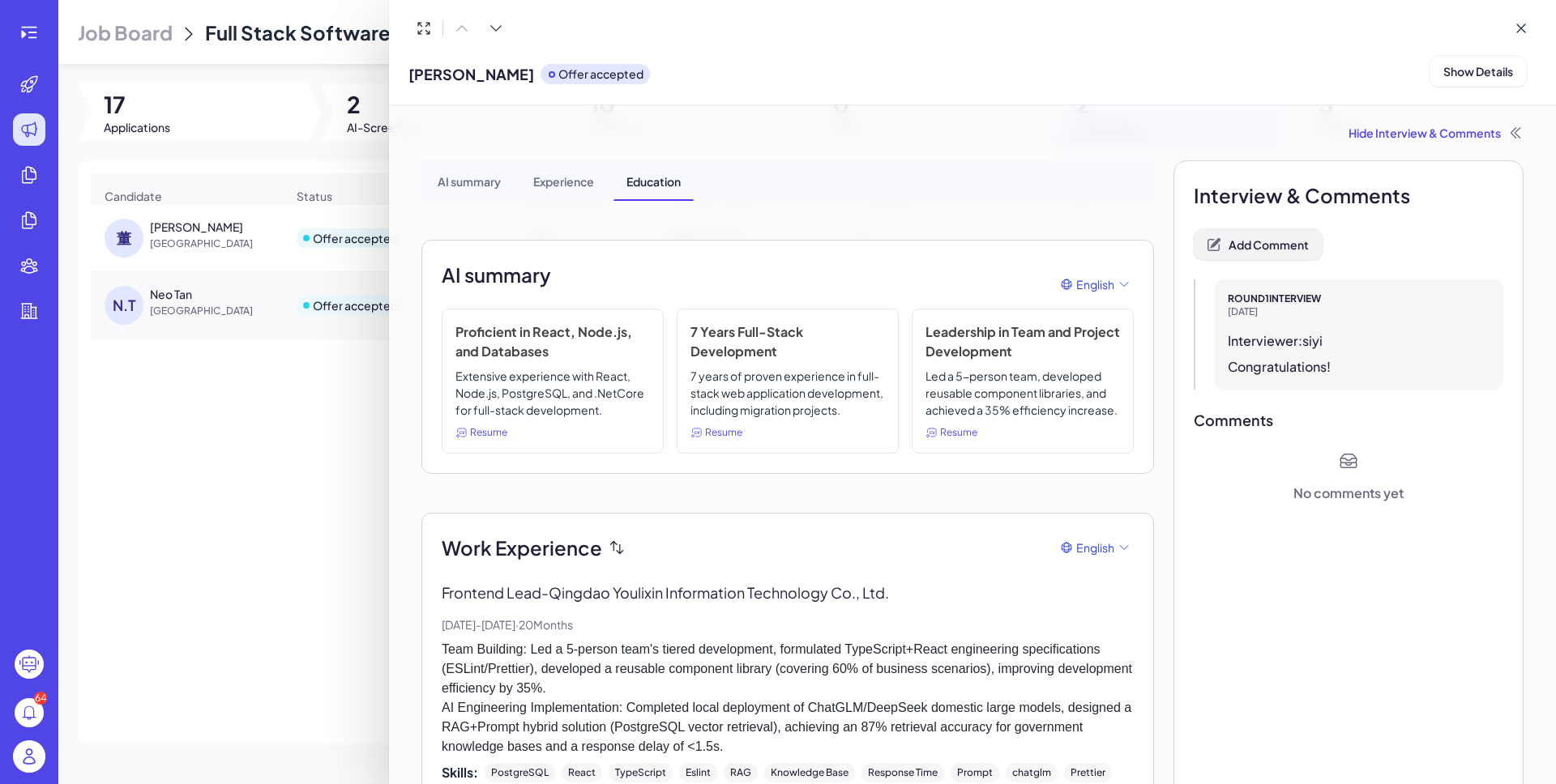 click on "Add Comment" at bounding box center [1258, 245] 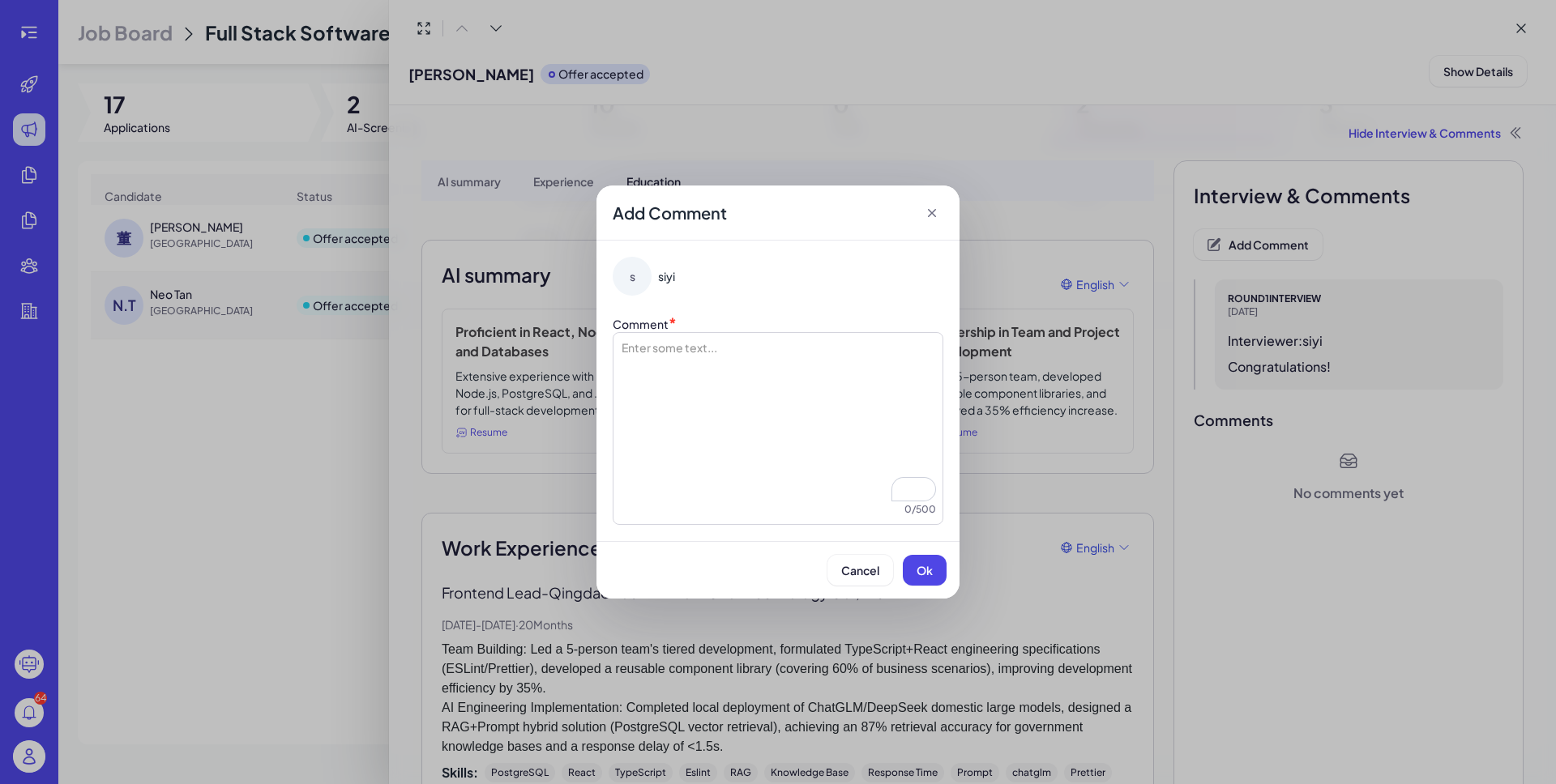 click 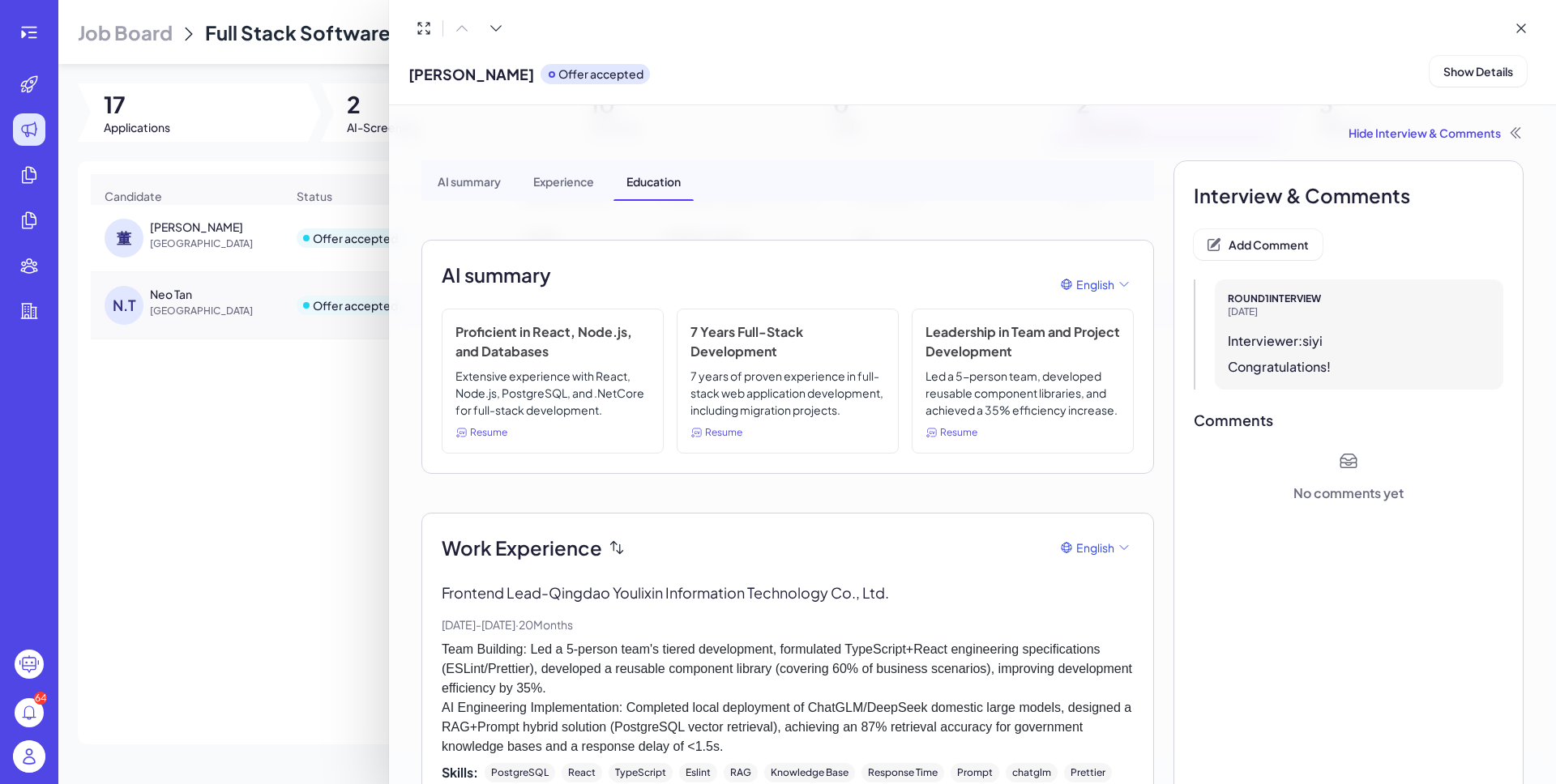click on "Experience" at bounding box center (563, 181) 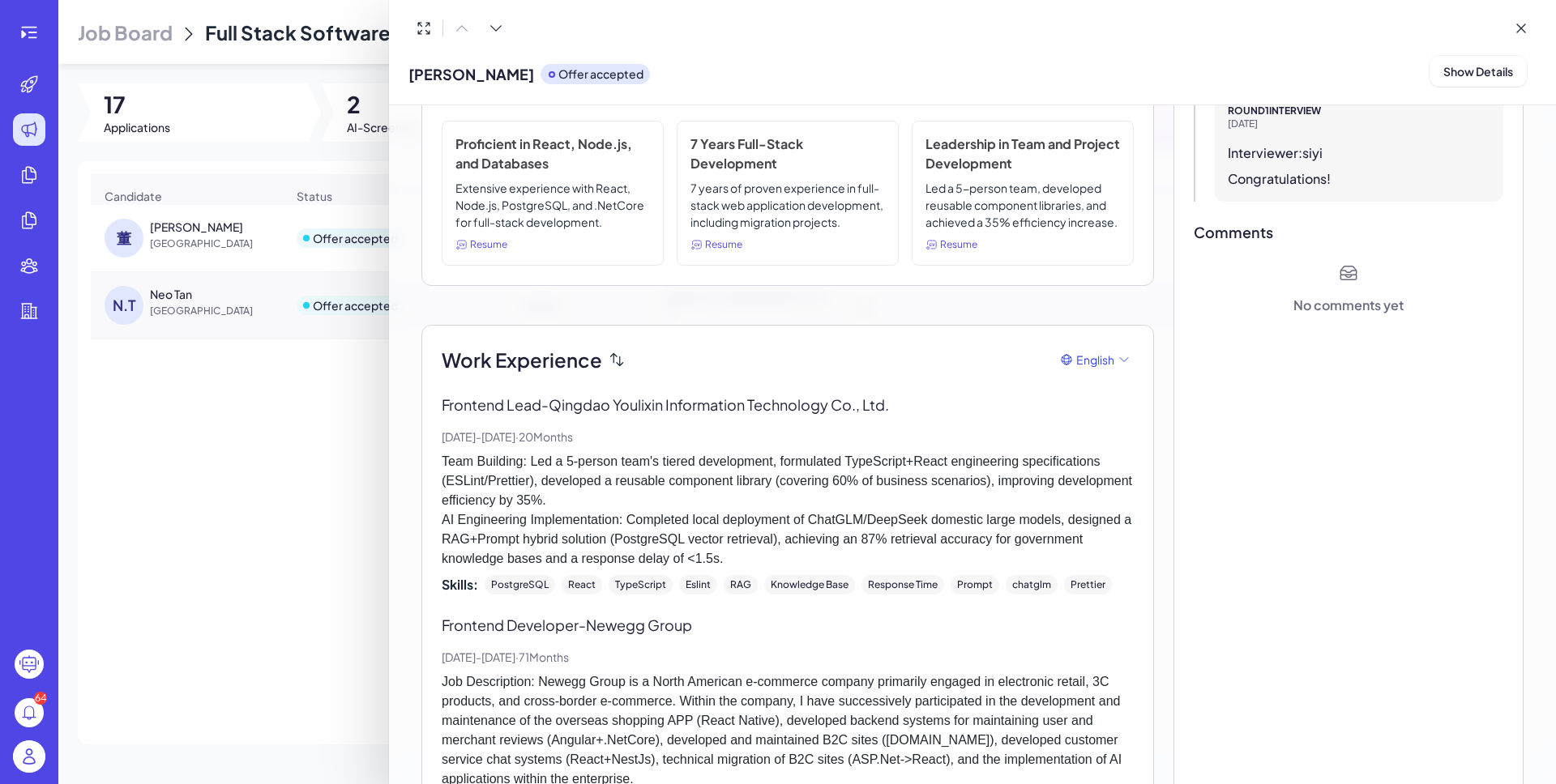 scroll, scrollTop: 0, scrollLeft: 0, axis: both 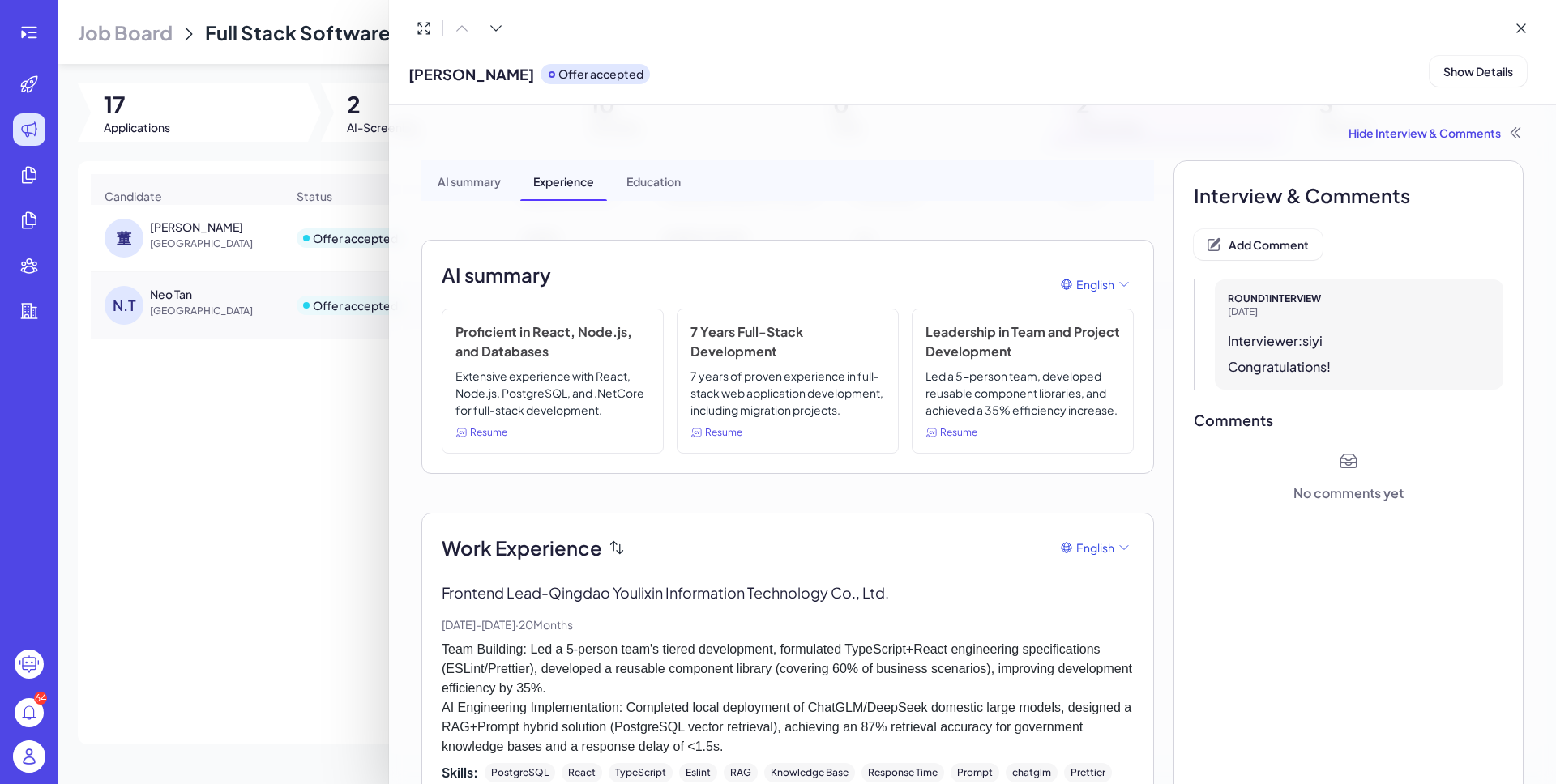 click on "AI summary" at bounding box center (469, 181) 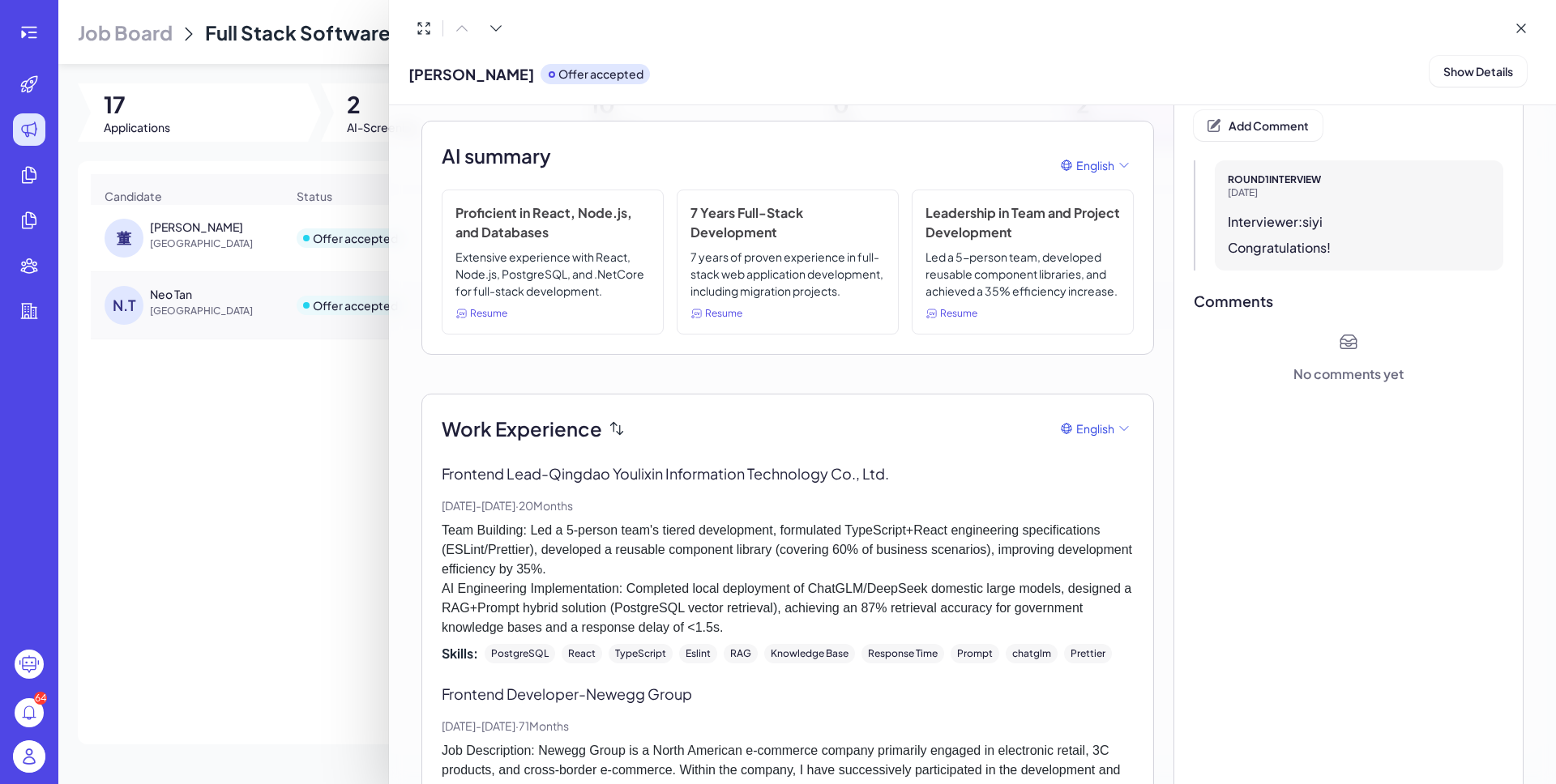 scroll, scrollTop: 134, scrollLeft: 0, axis: vertical 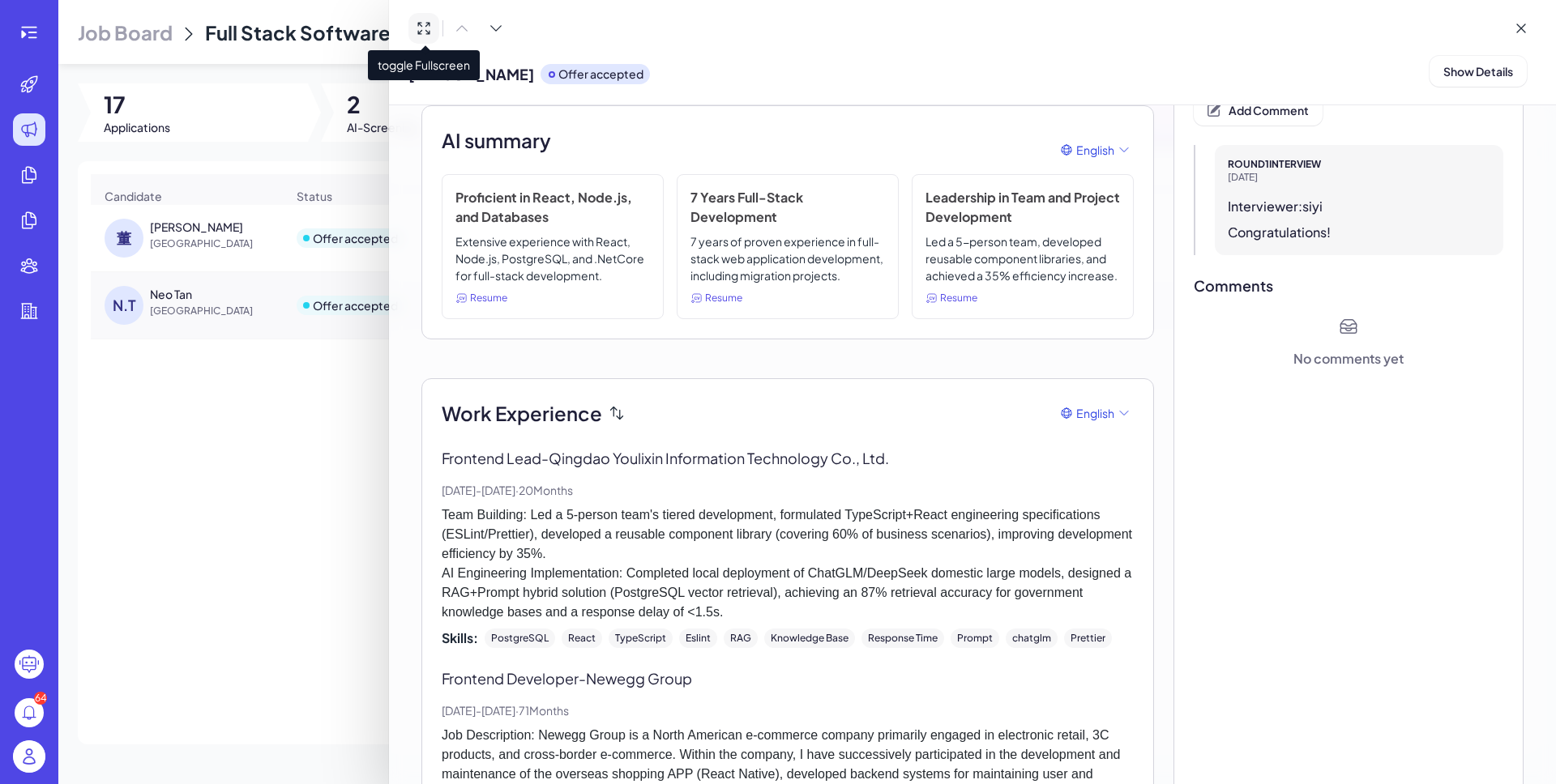 click 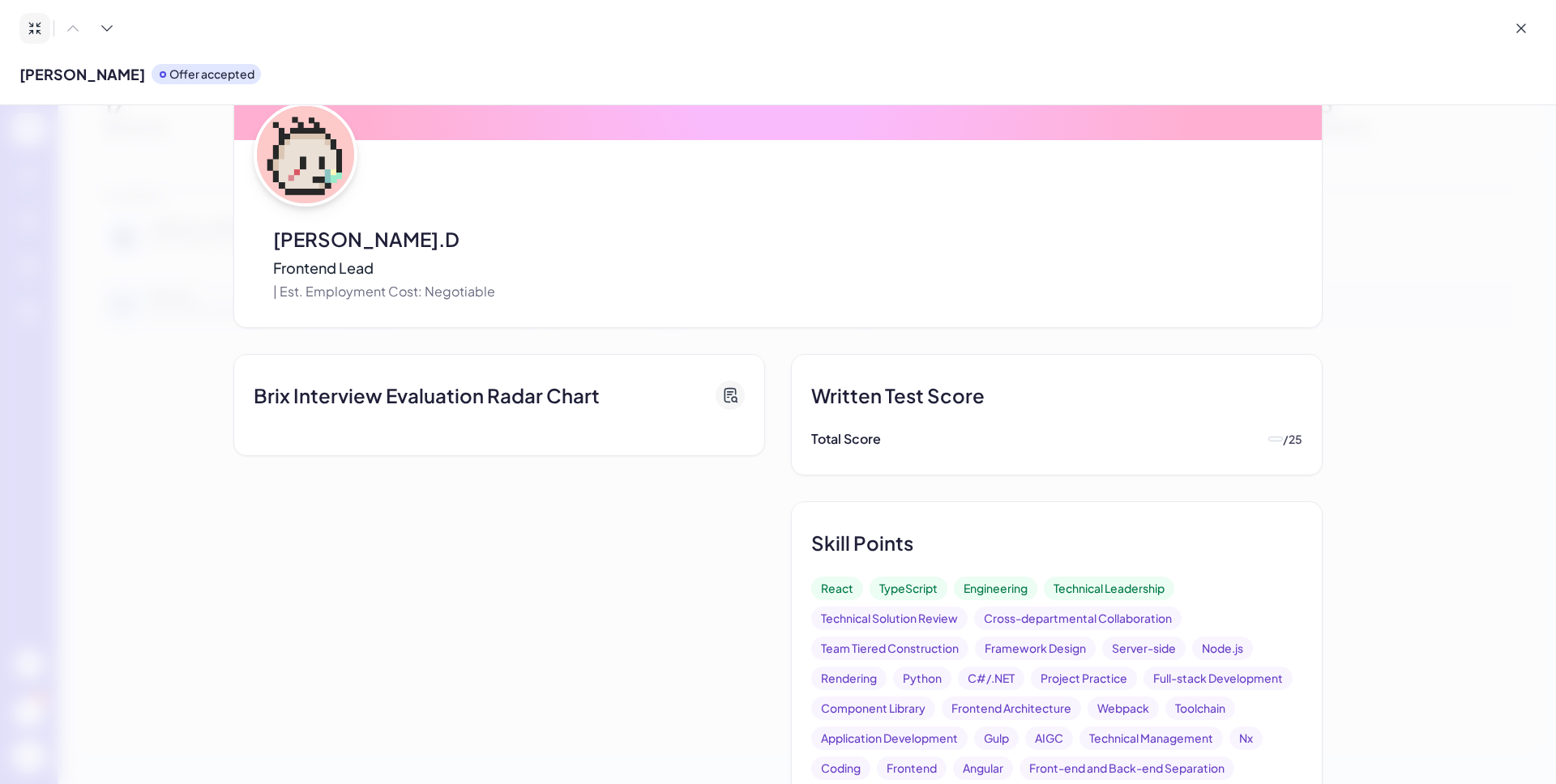 click 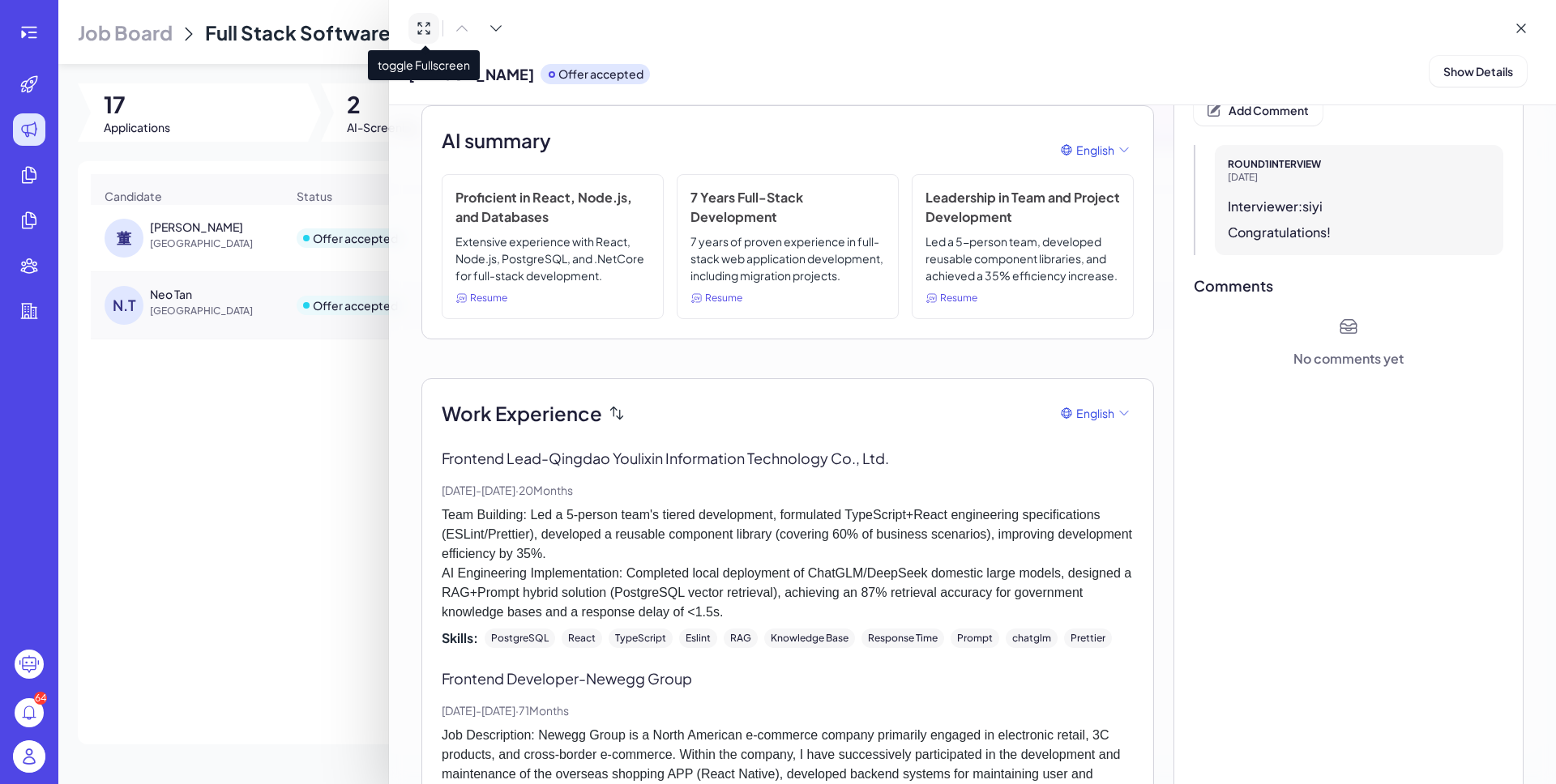 click at bounding box center (778, 392) 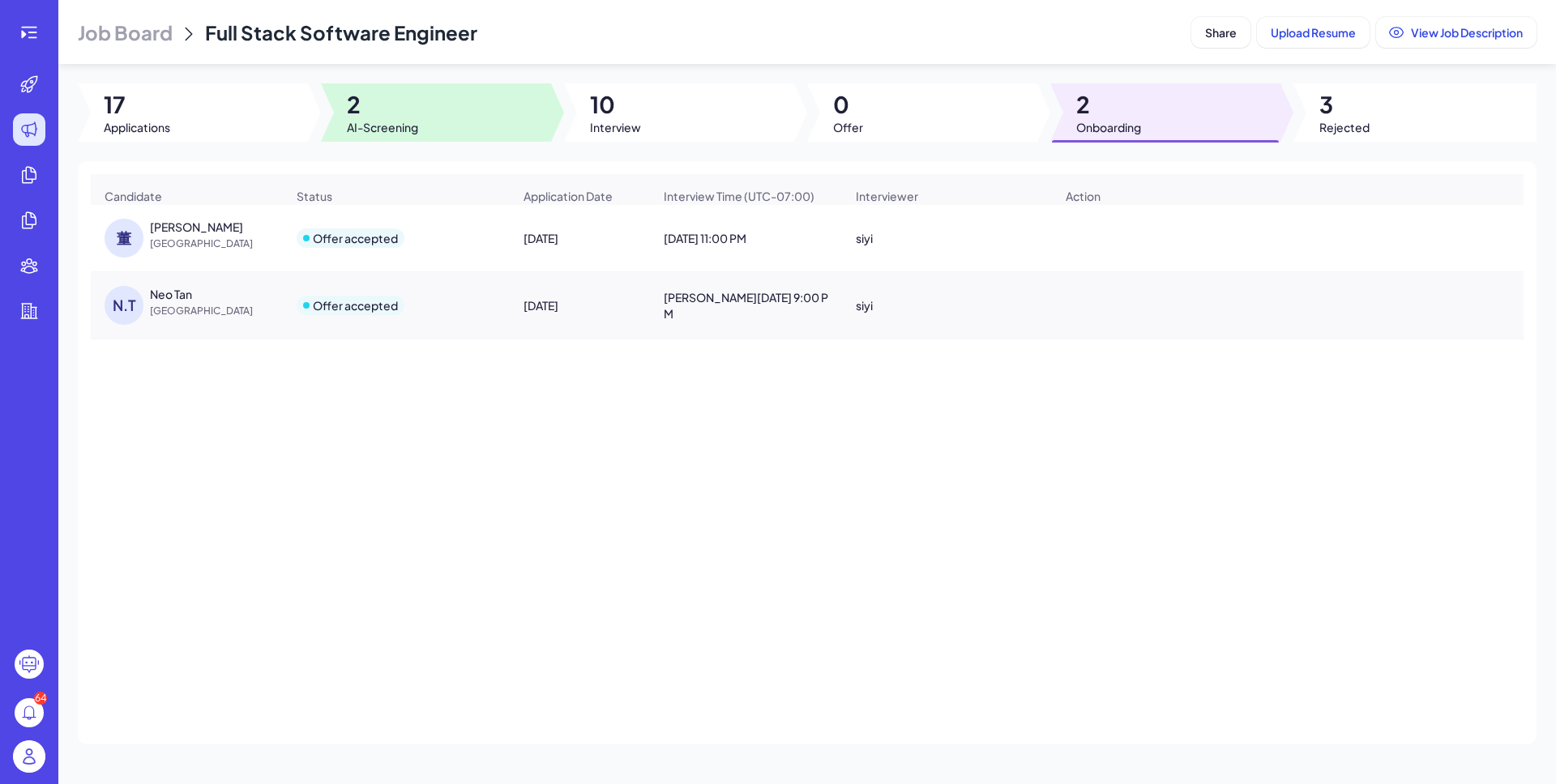 click at bounding box center (436, 113) 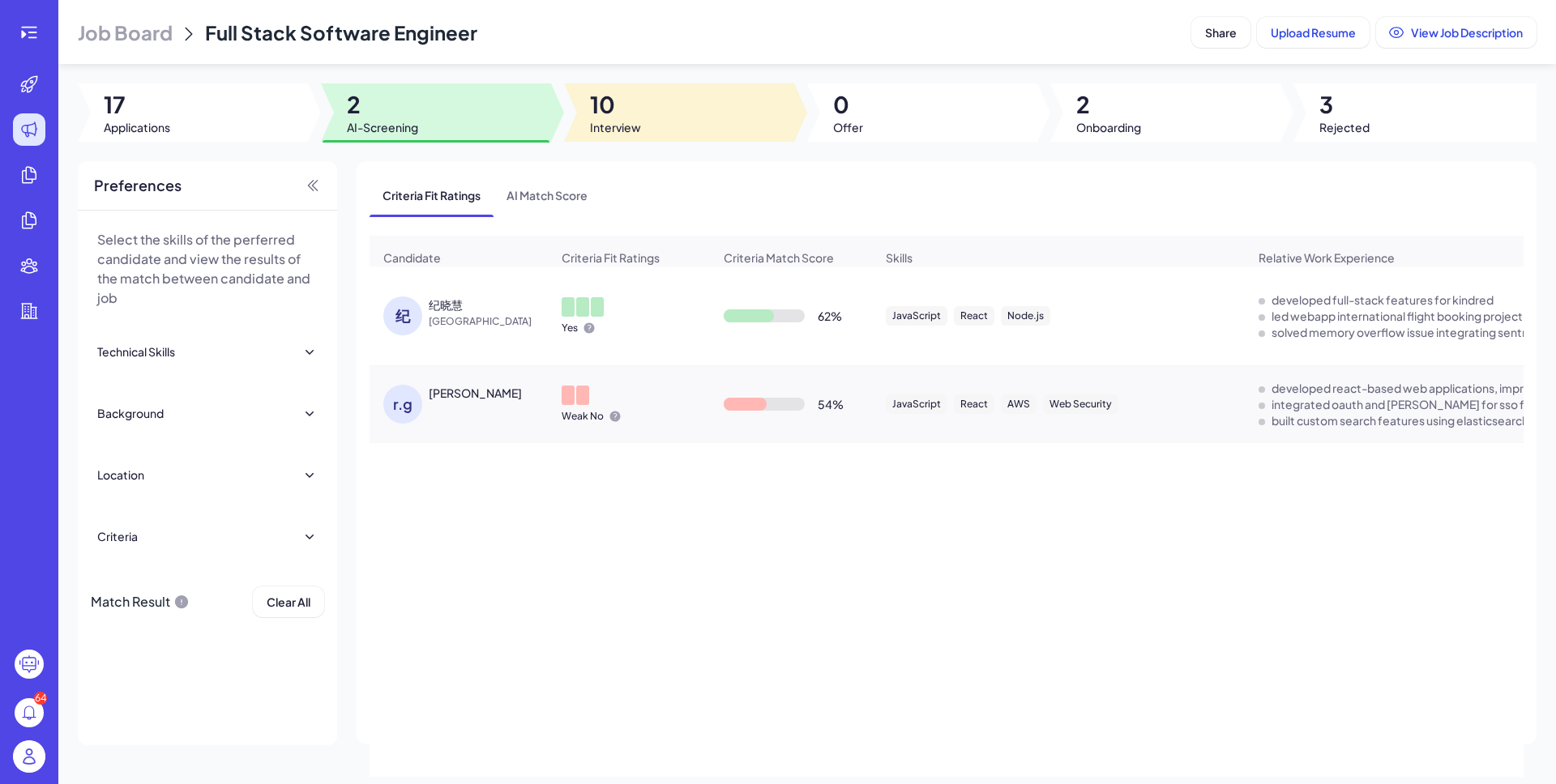 click at bounding box center (679, 113) 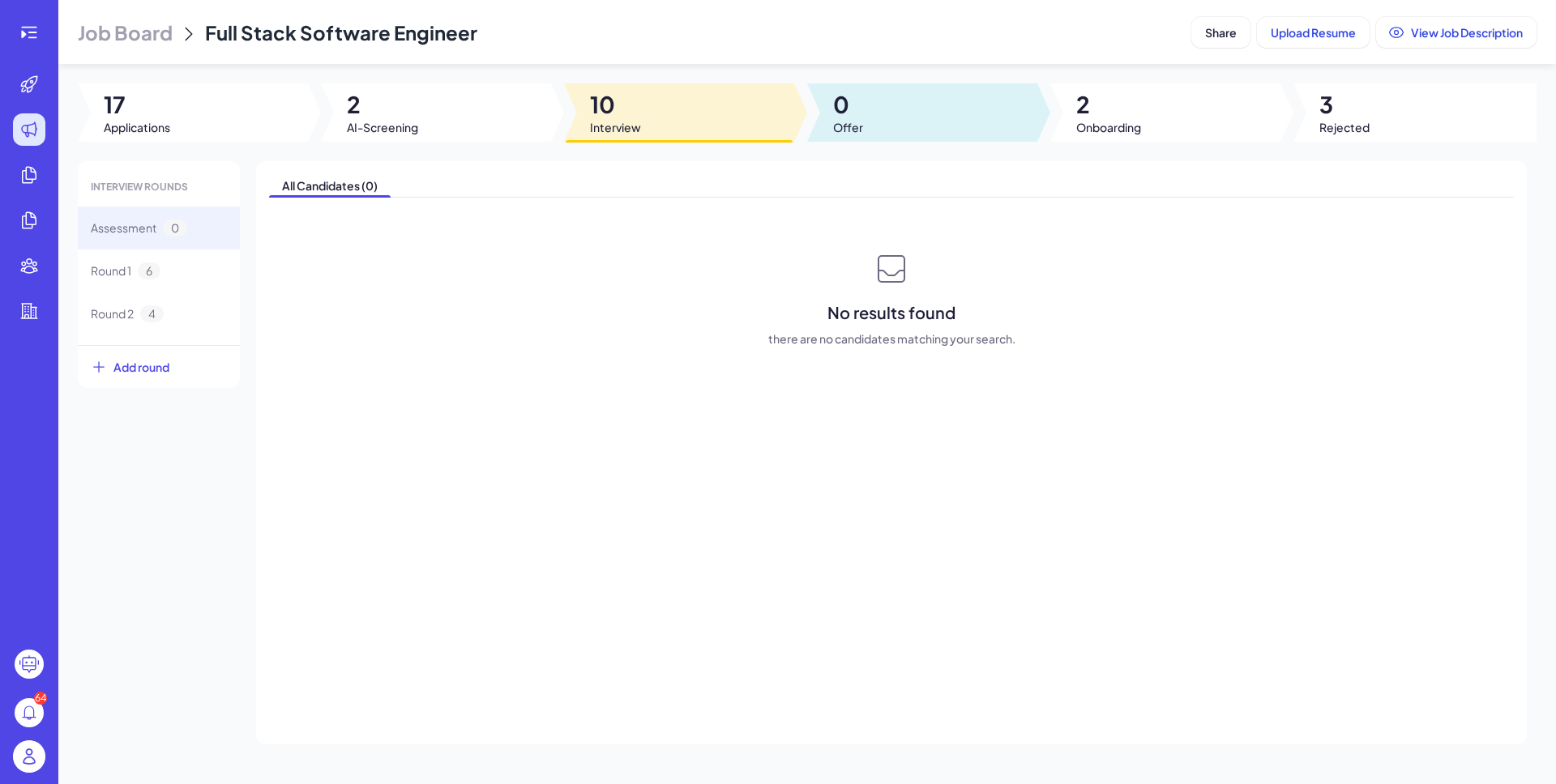 click at bounding box center (922, 113) 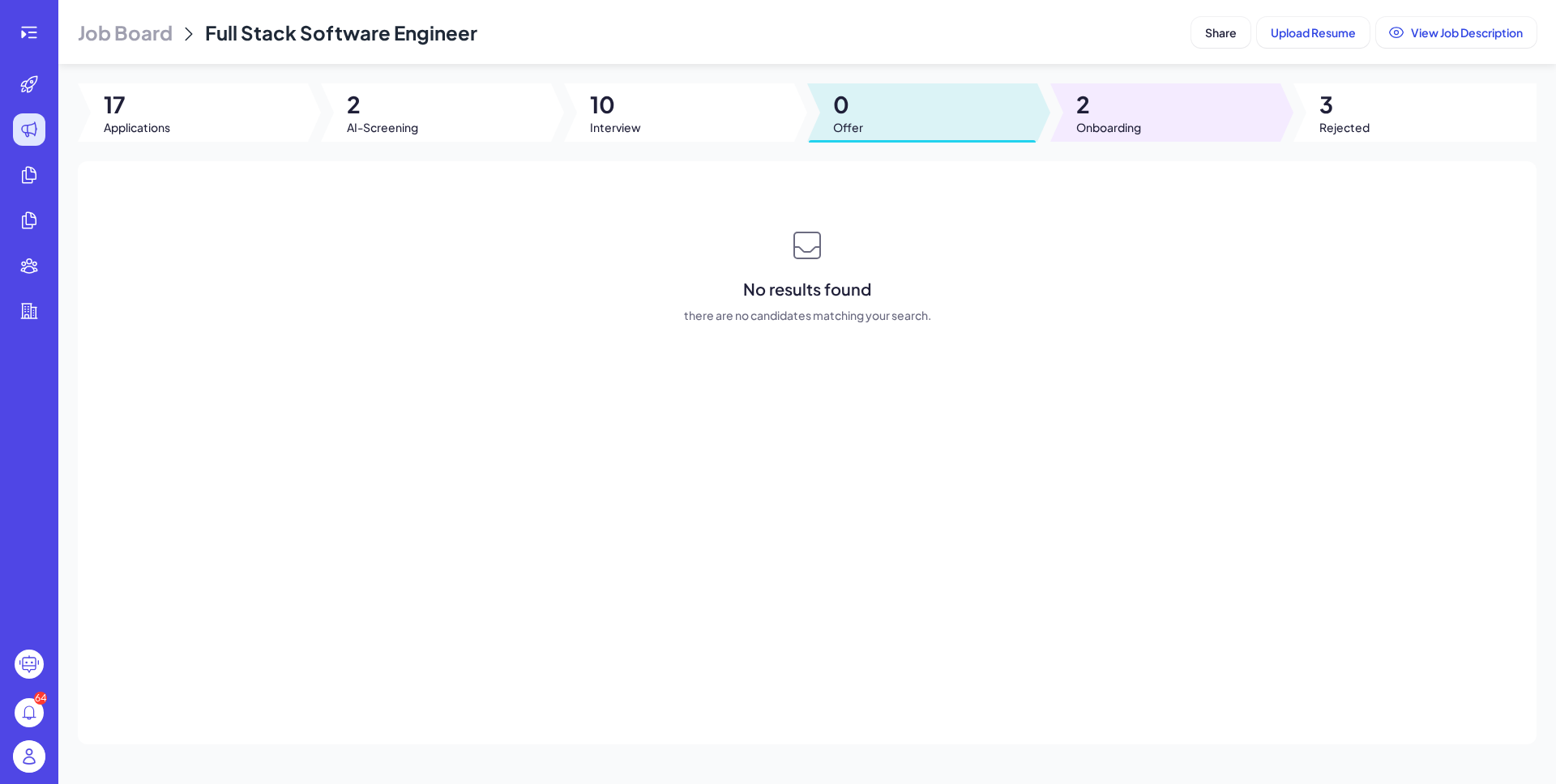 click at bounding box center (1165, 113) 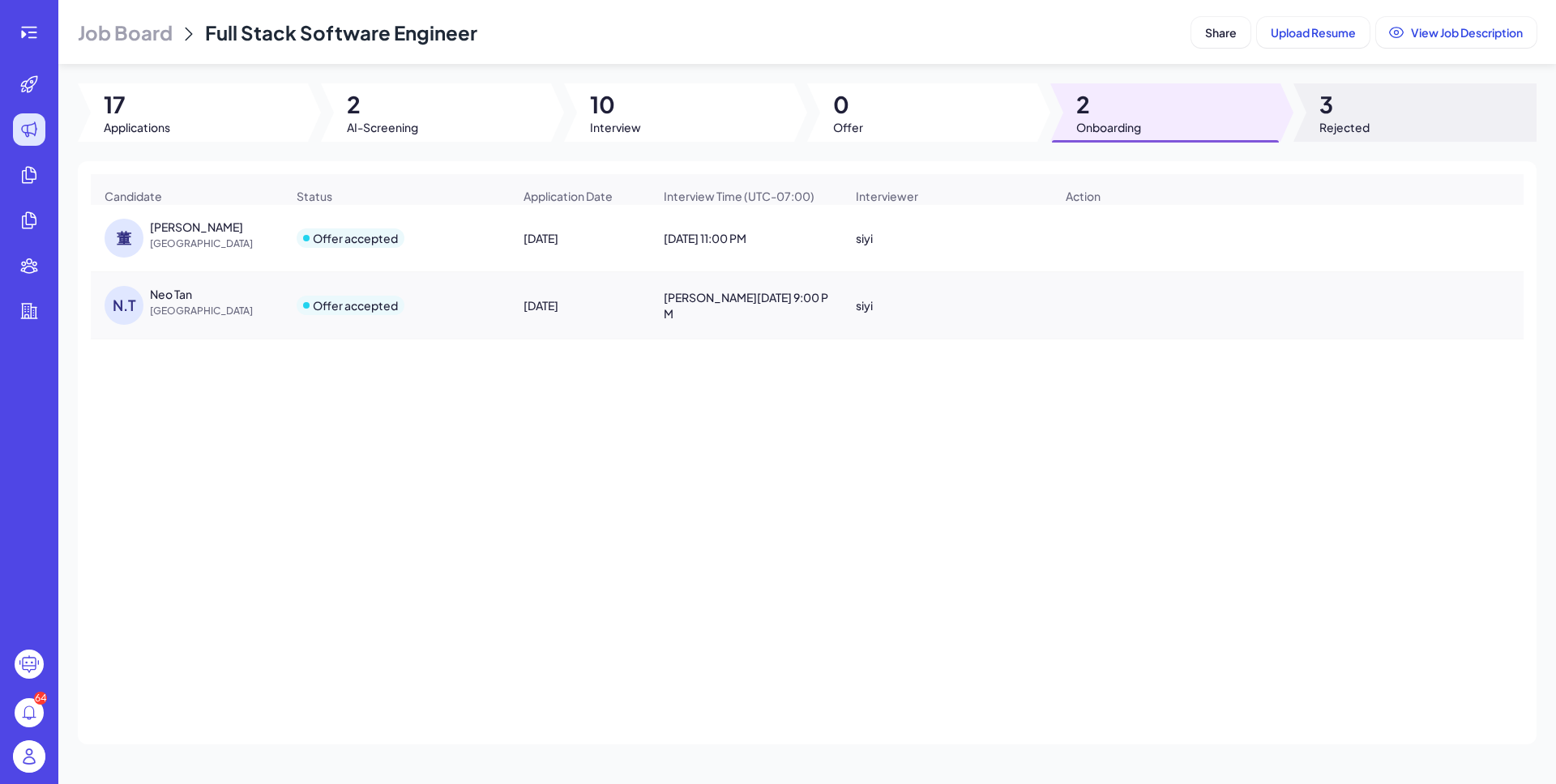 click at bounding box center (1415, 113) 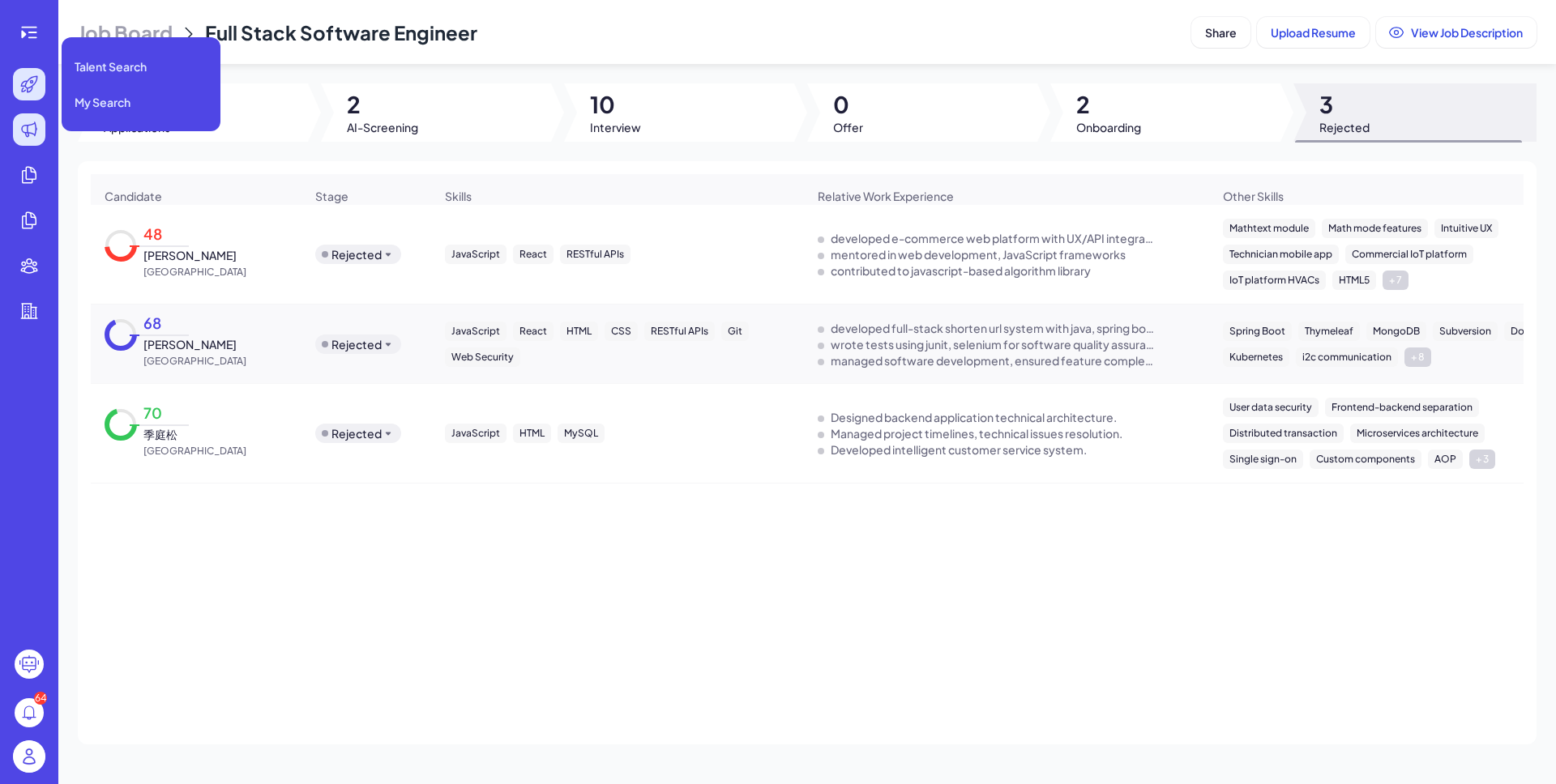 click 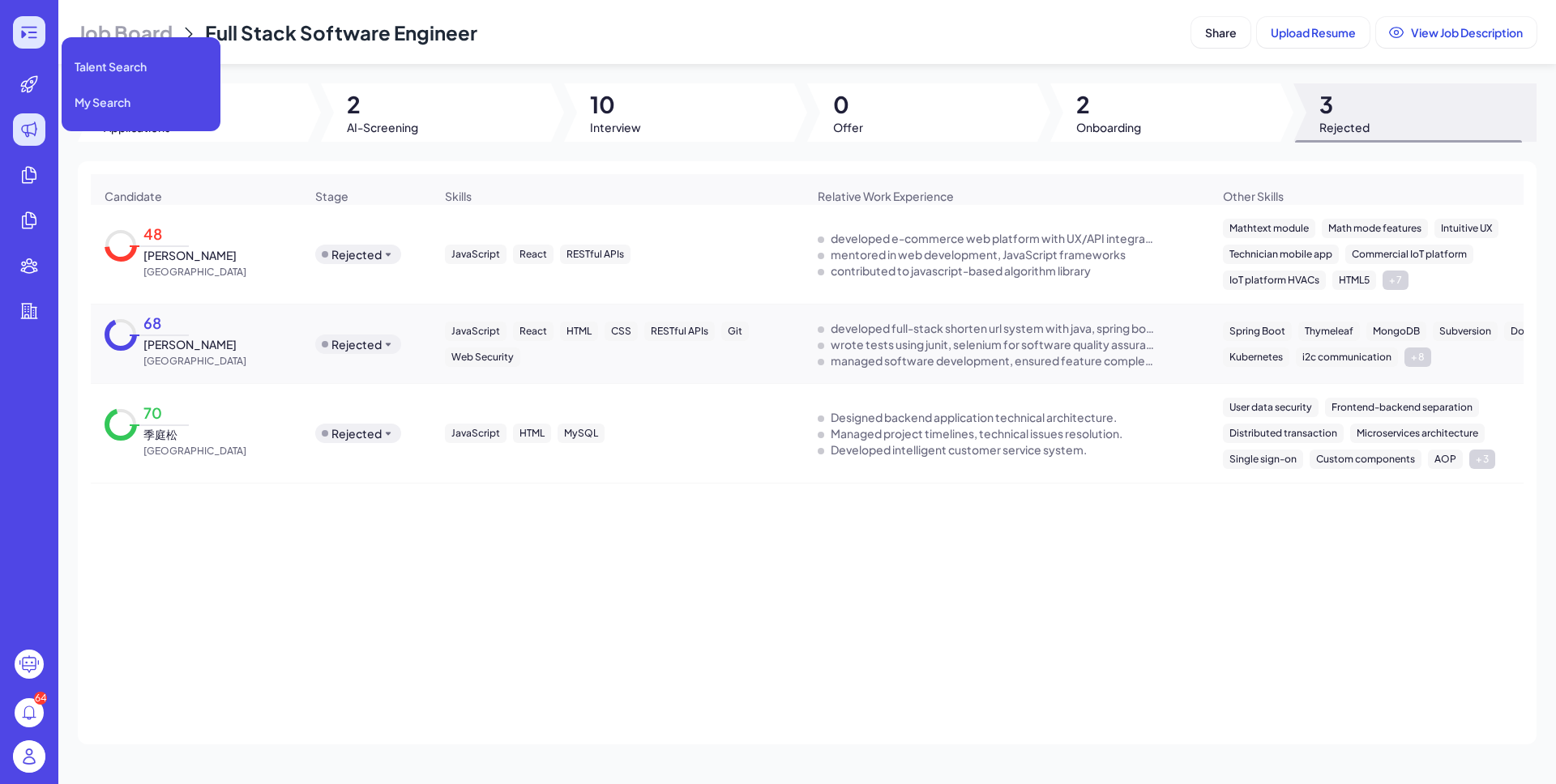 click at bounding box center [29, 32] 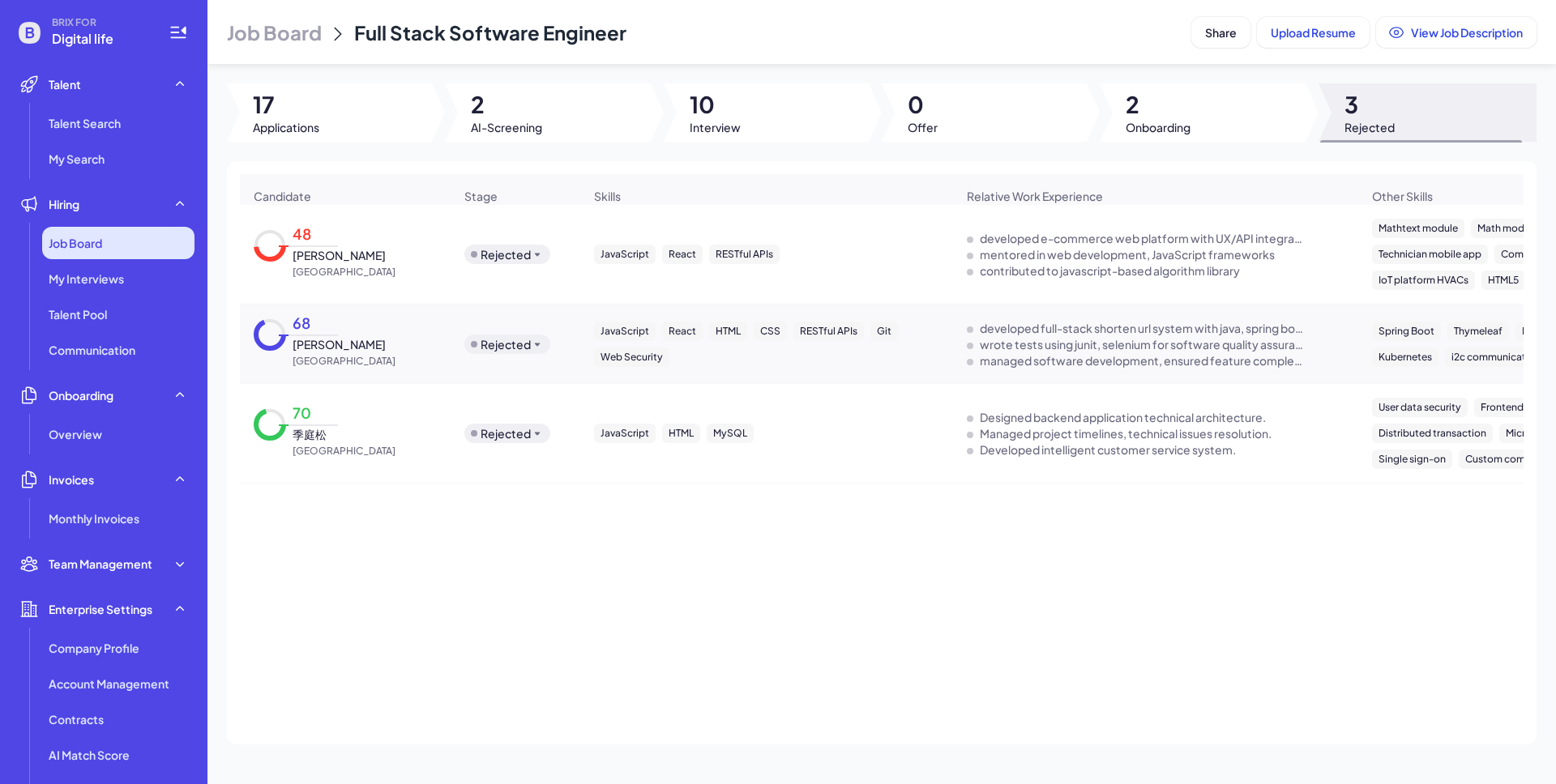 click on "Job Board" at bounding box center (118, 243) 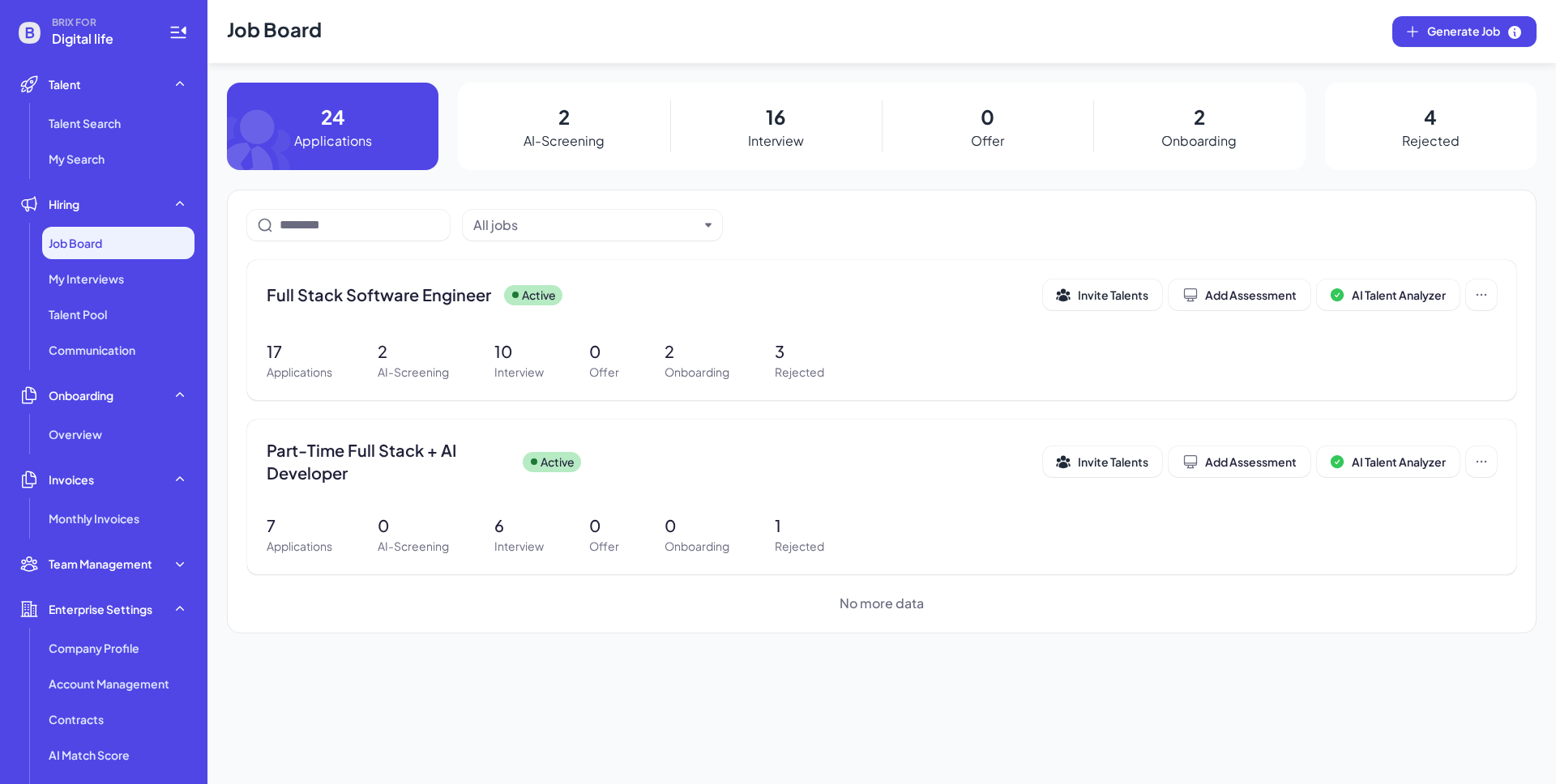 click on "16 Interview" at bounding box center (776, 126) 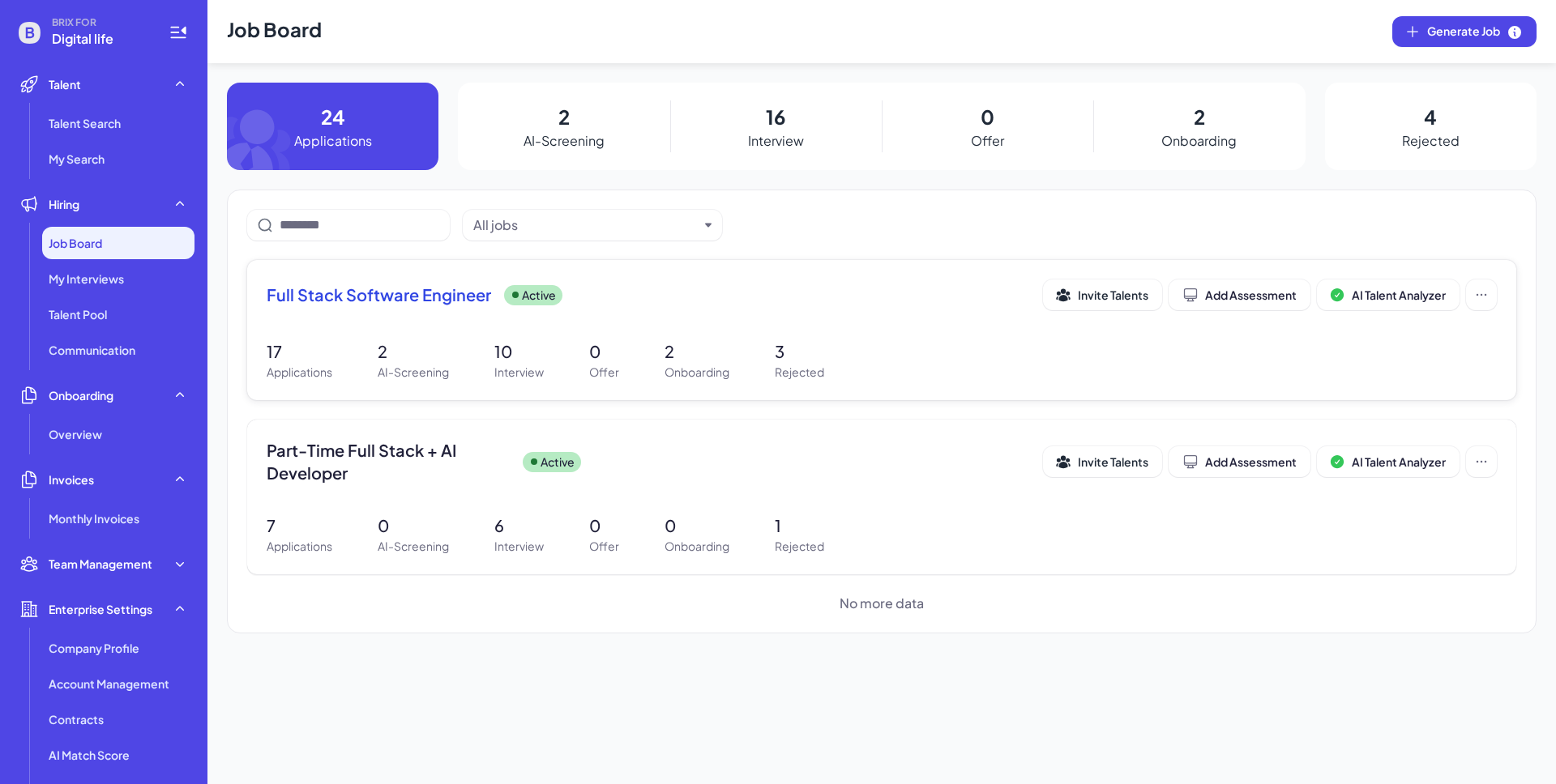 click on "Full Stack Software Engineer Active Invite Talents Add Assessment AI Talent Analyzer 17   Applications 2 AI-Screening 10 Interview 0 Offer 2 Onboarding 3 Rejected" at bounding box center [882, 330] 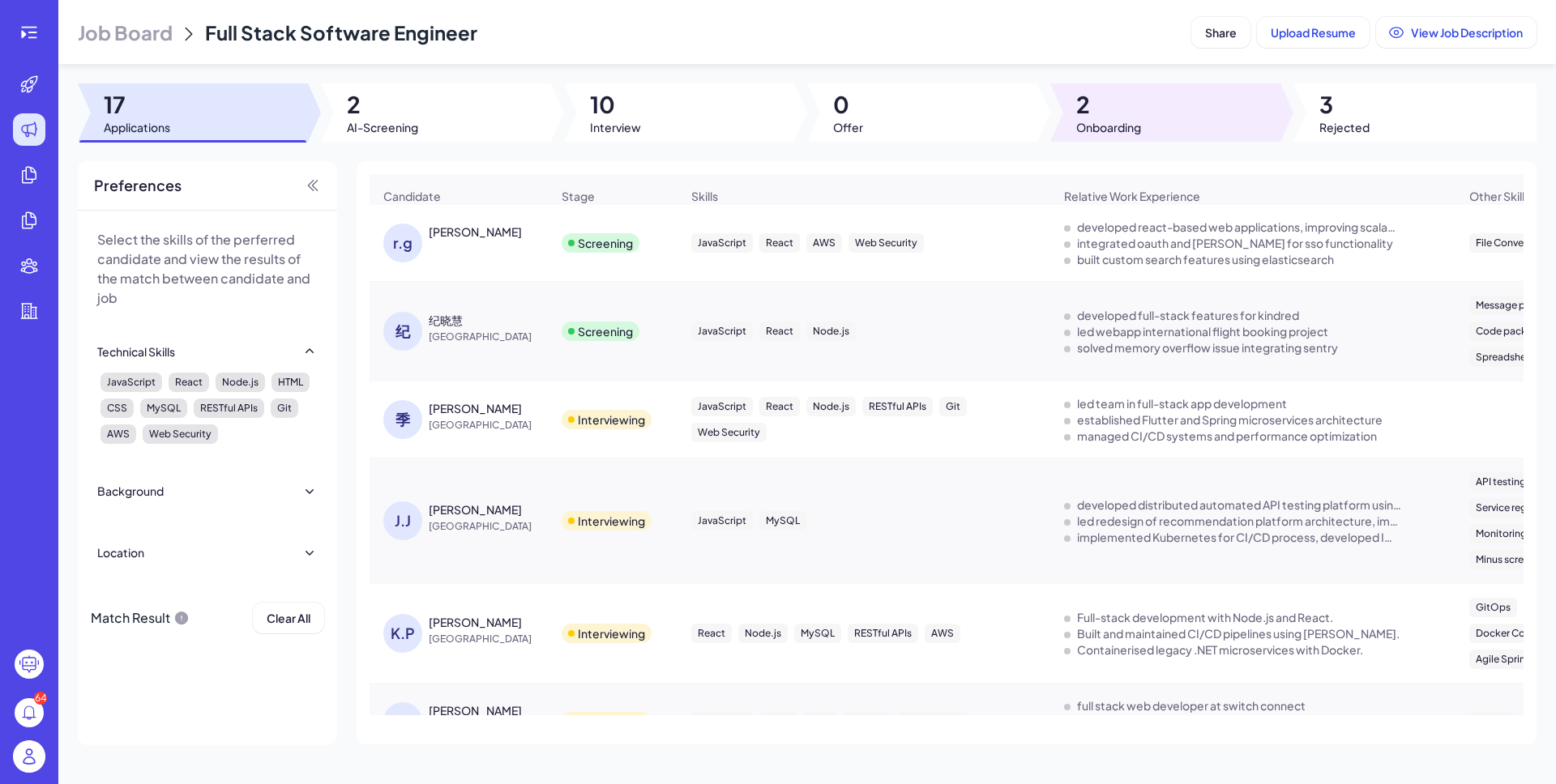 click at bounding box center (1165, 113) 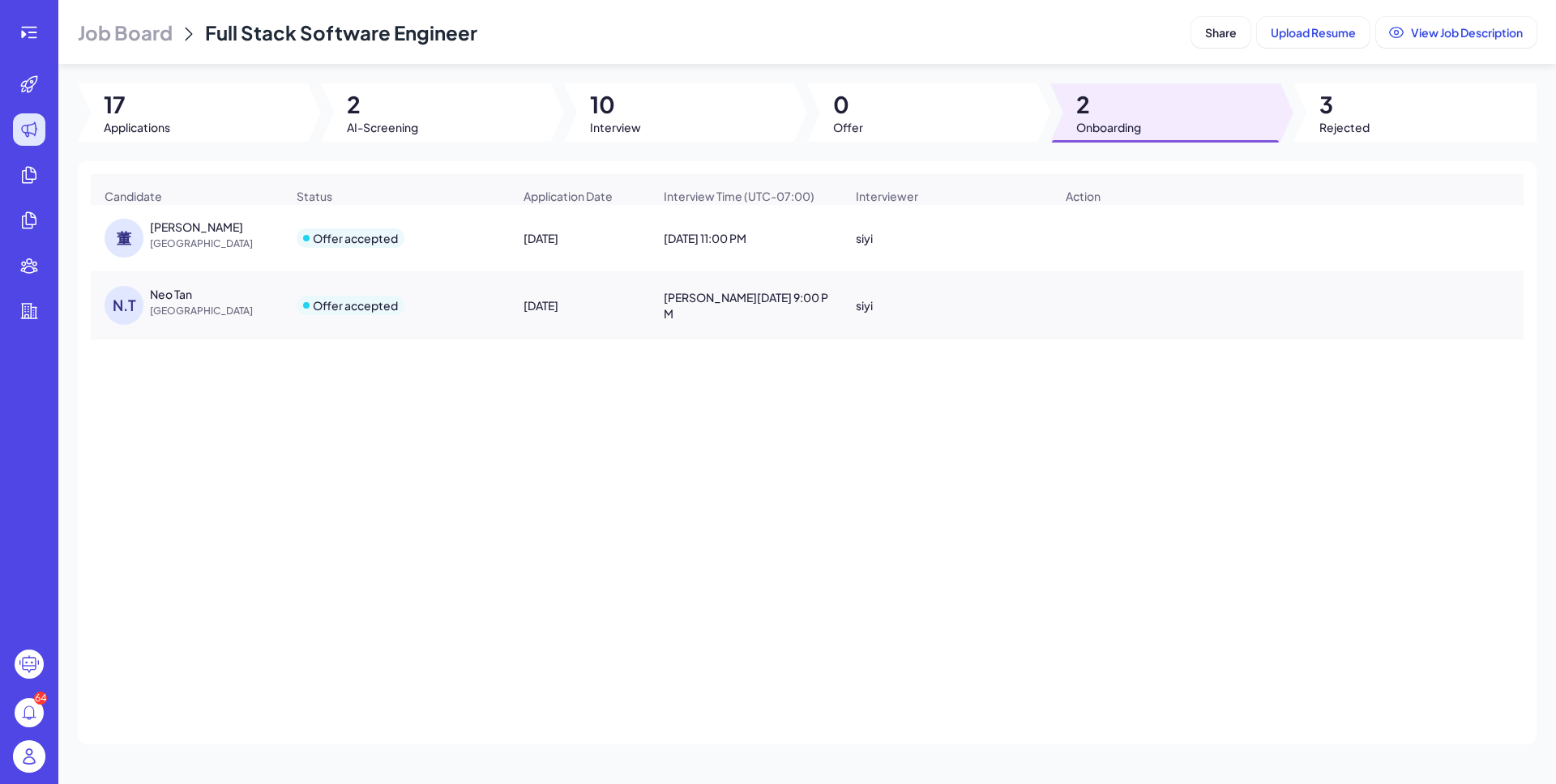 click on "siyi" at bounding box center (947, 238) 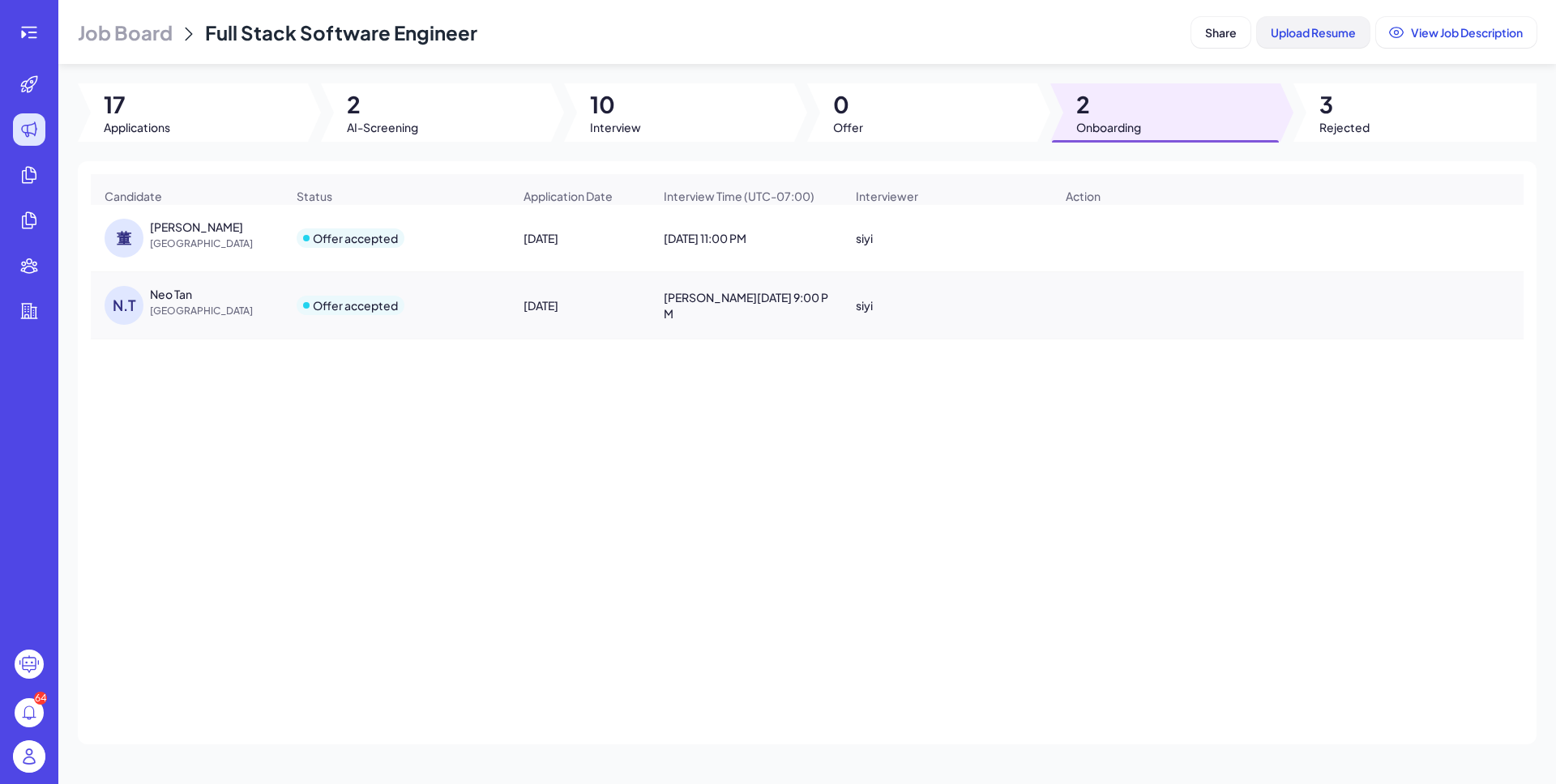 click on "Upload Resume" at bounding box center (1313, 32) 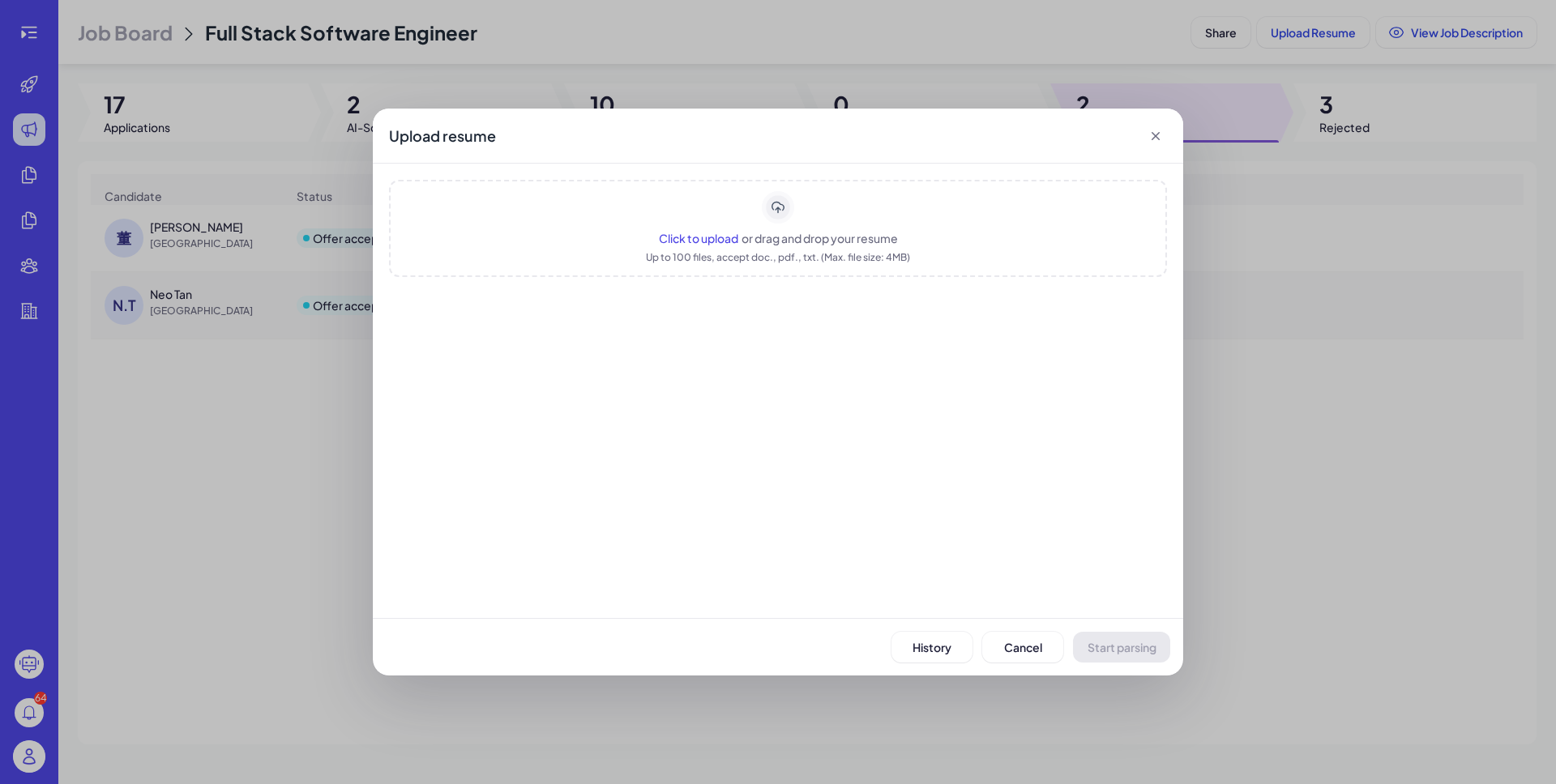 click 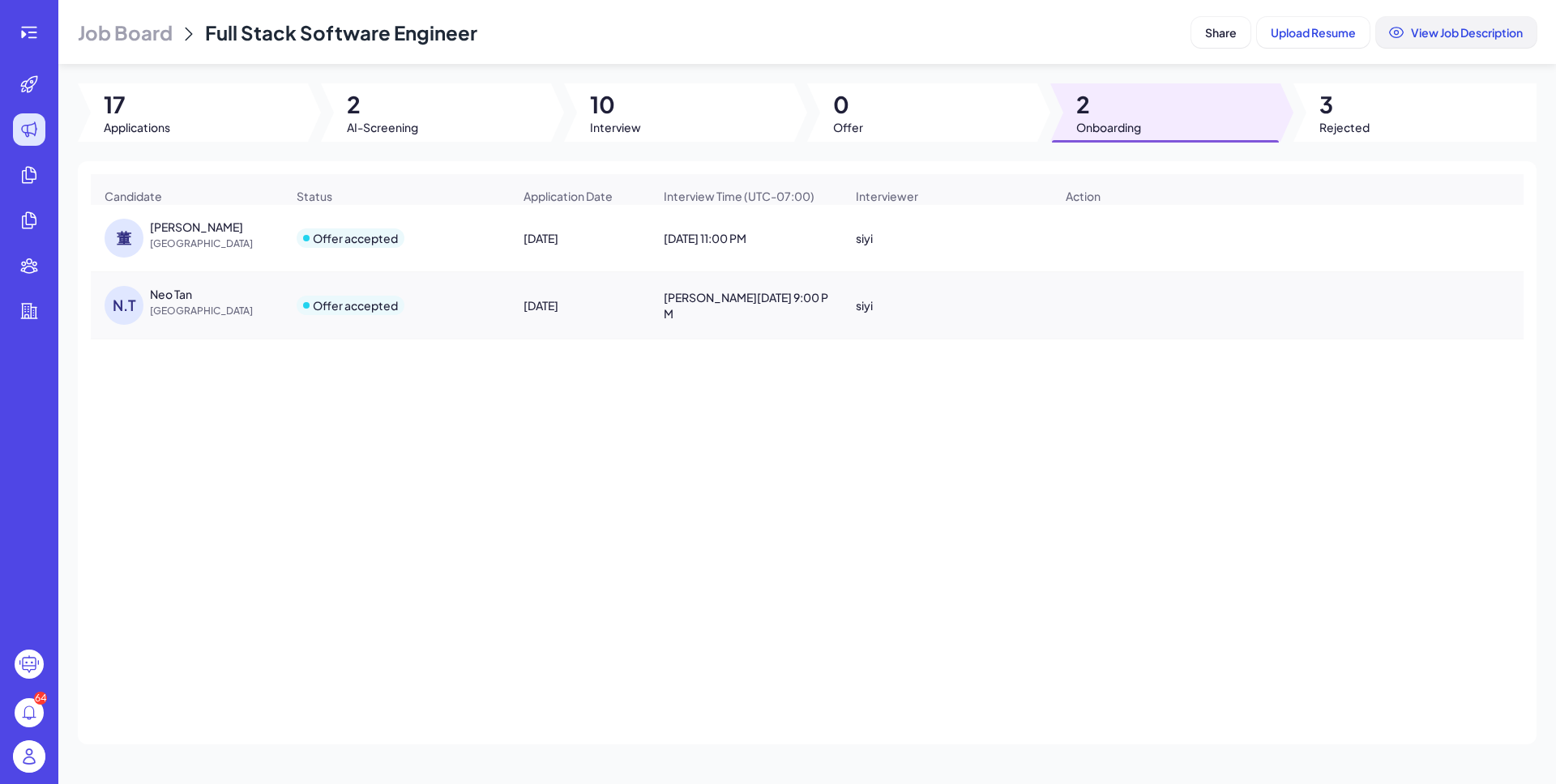 click on "View Job Description" at bounding box center (1467, 32) 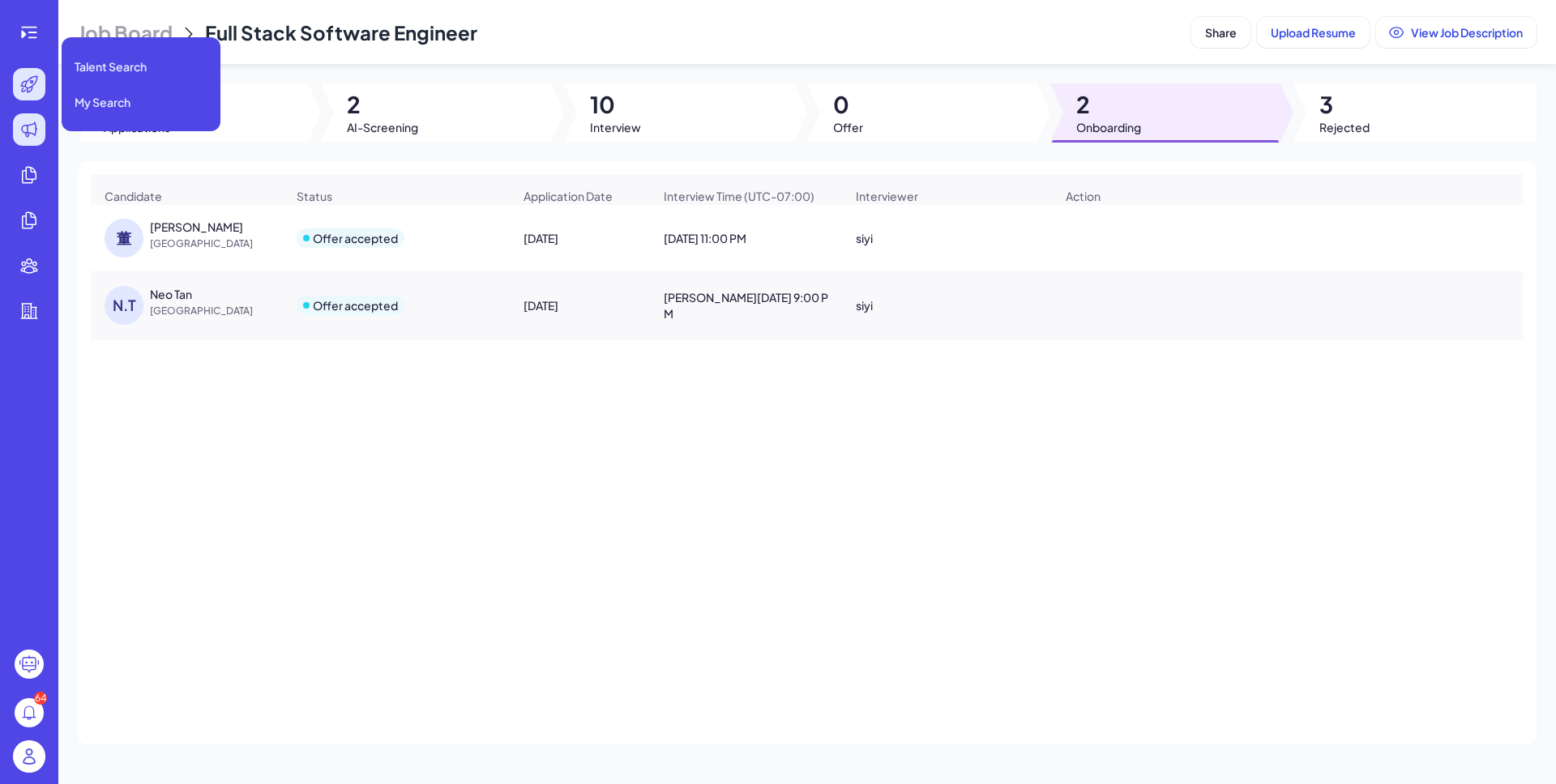 click at bounding box center [29, 84] 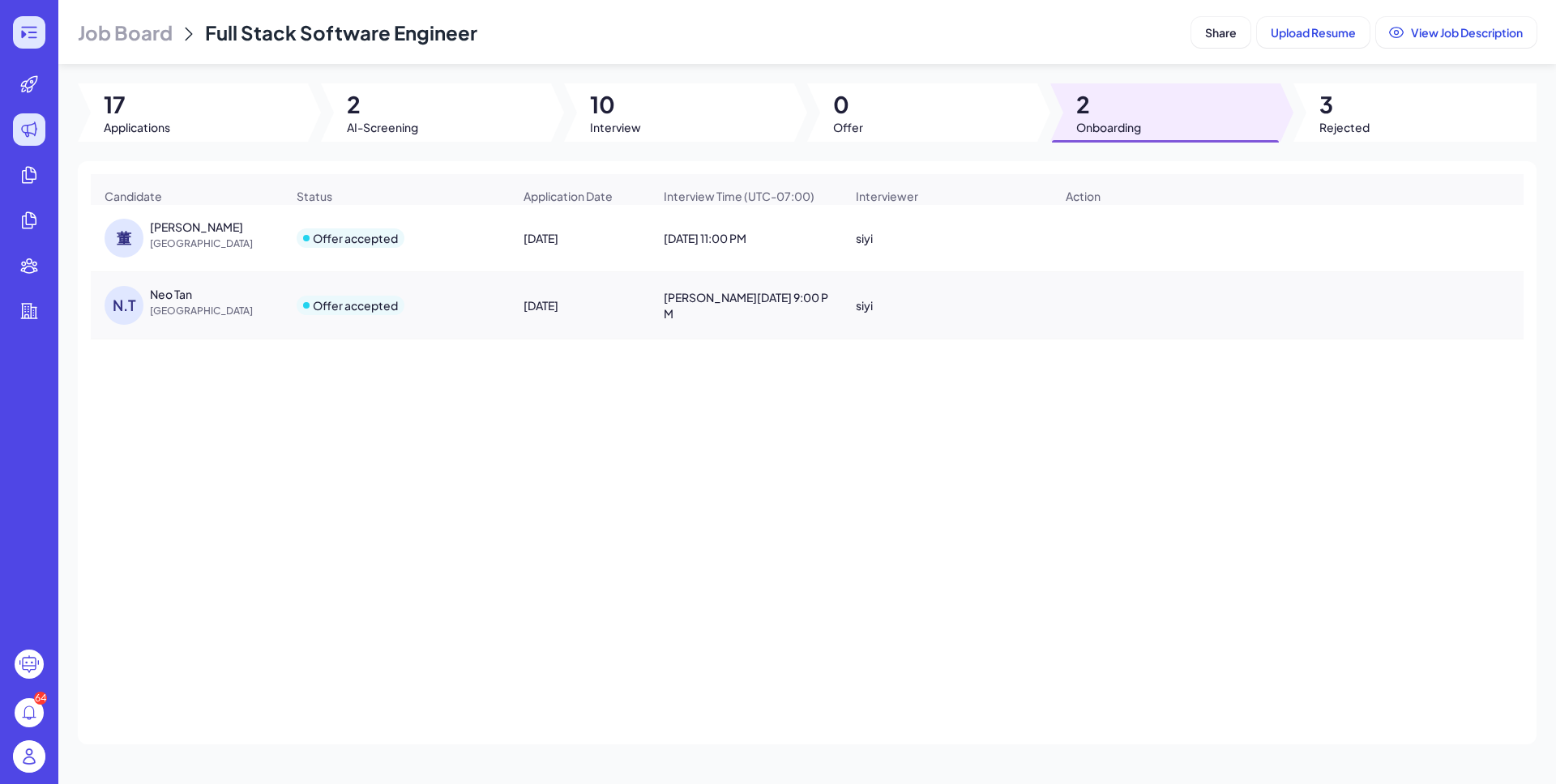 click at bounding box center [29, 32] 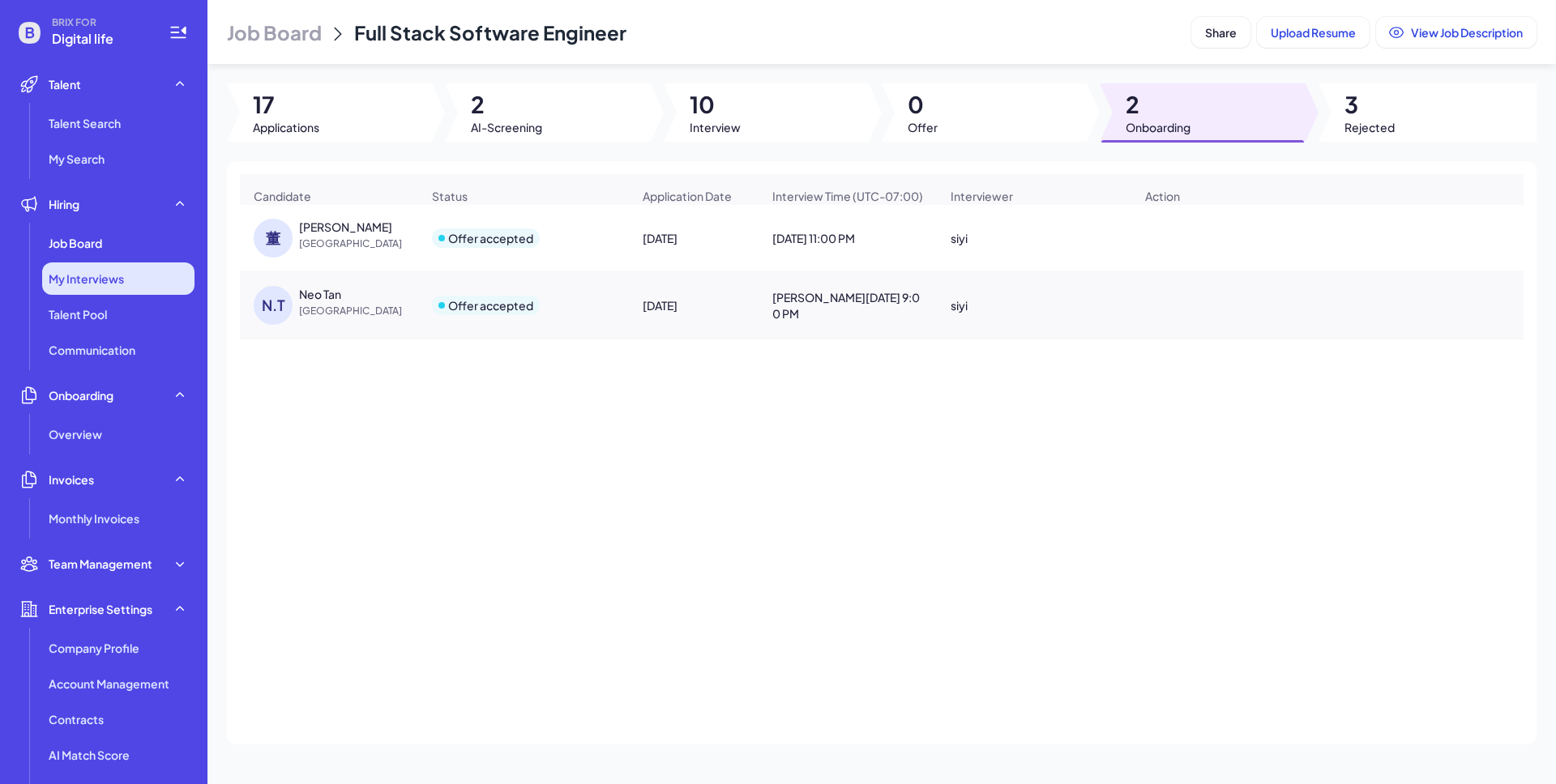 click on "My Interviews" at bounding box center (118, 279) 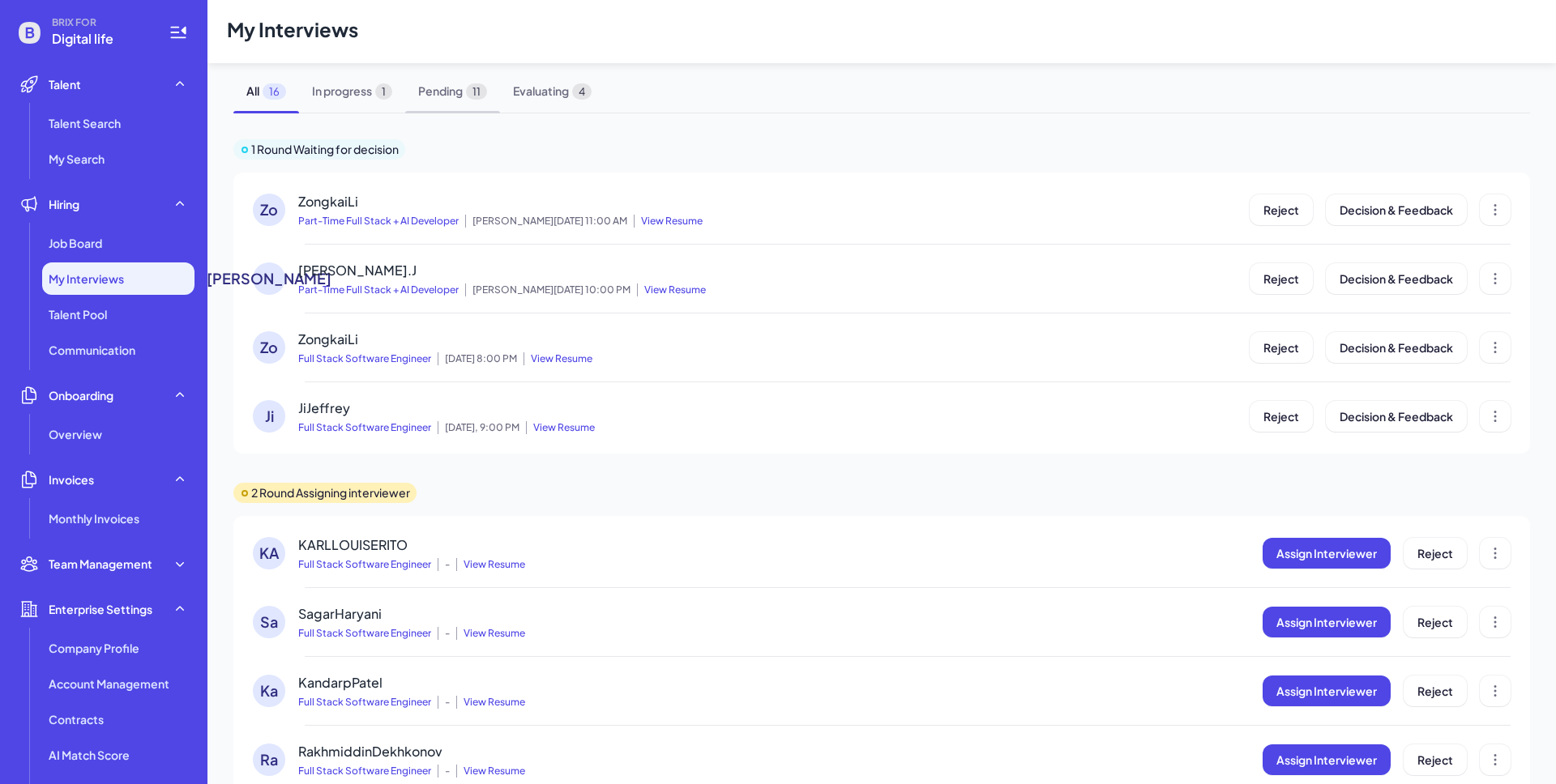 click on "Pending 11" at bounding box center [452, 91] 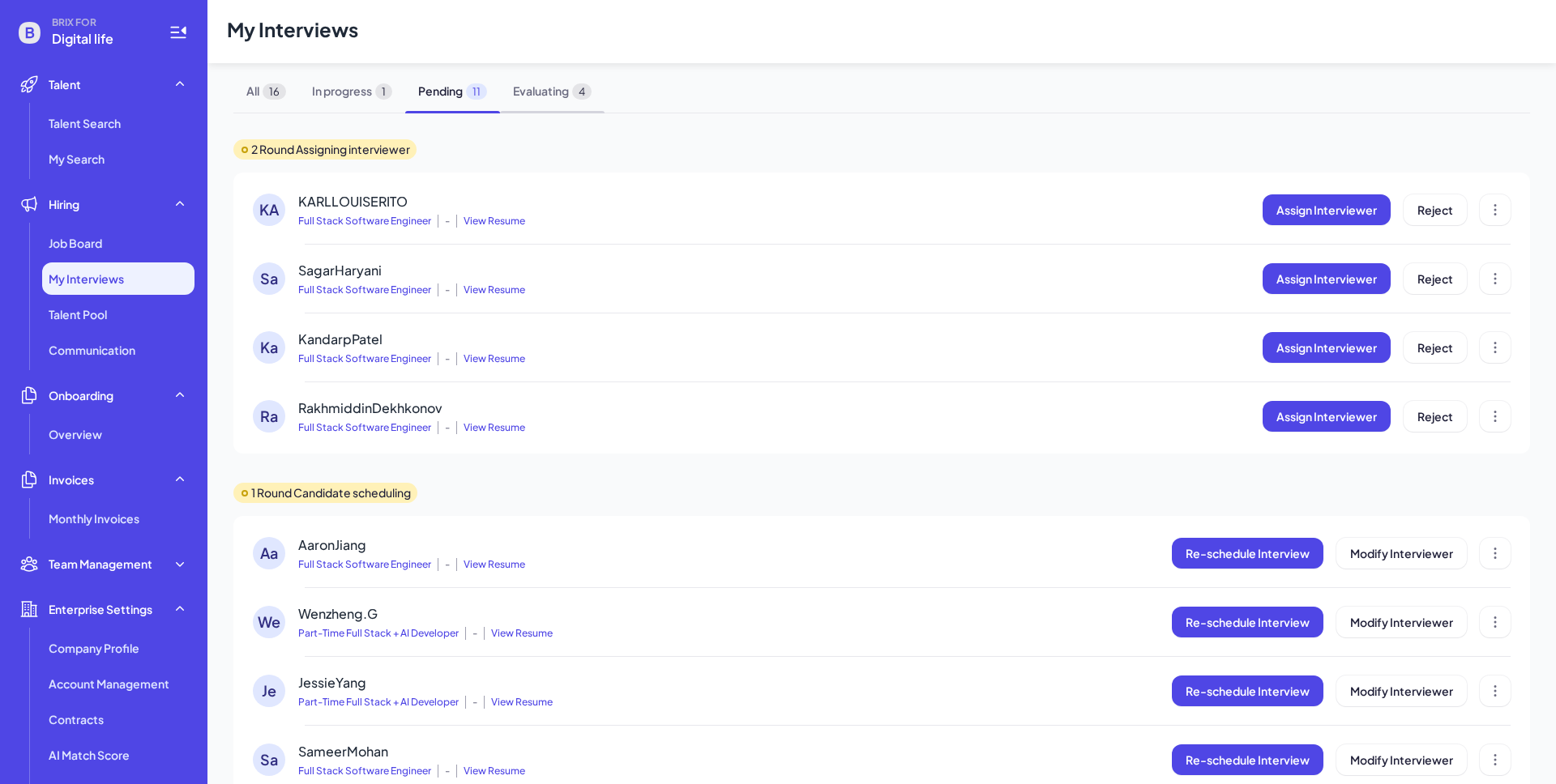 click on "Evaluating 4" at bounding box center [552, 91] 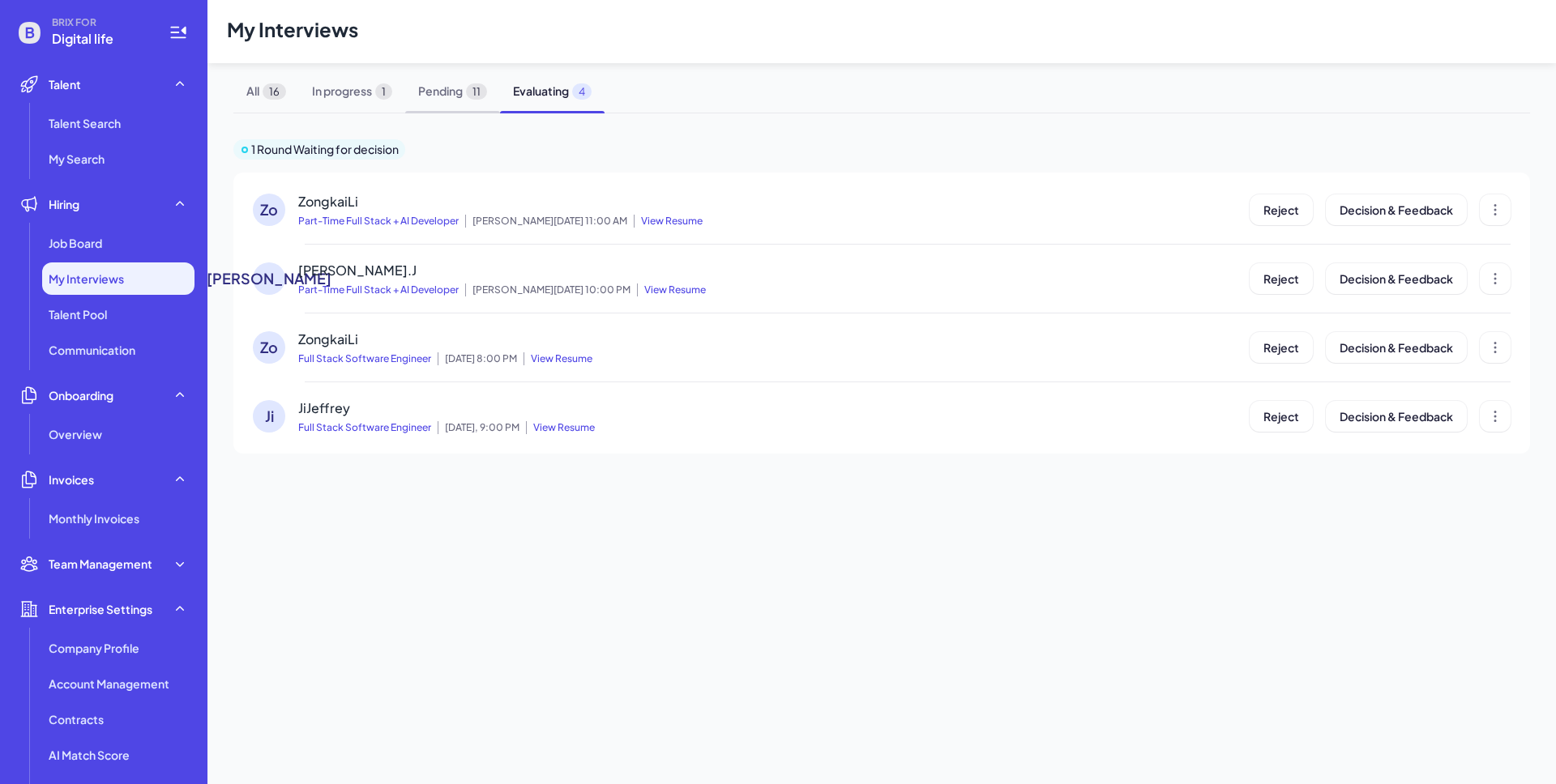 click on "Pending 11" at bounding box center (452, 91) 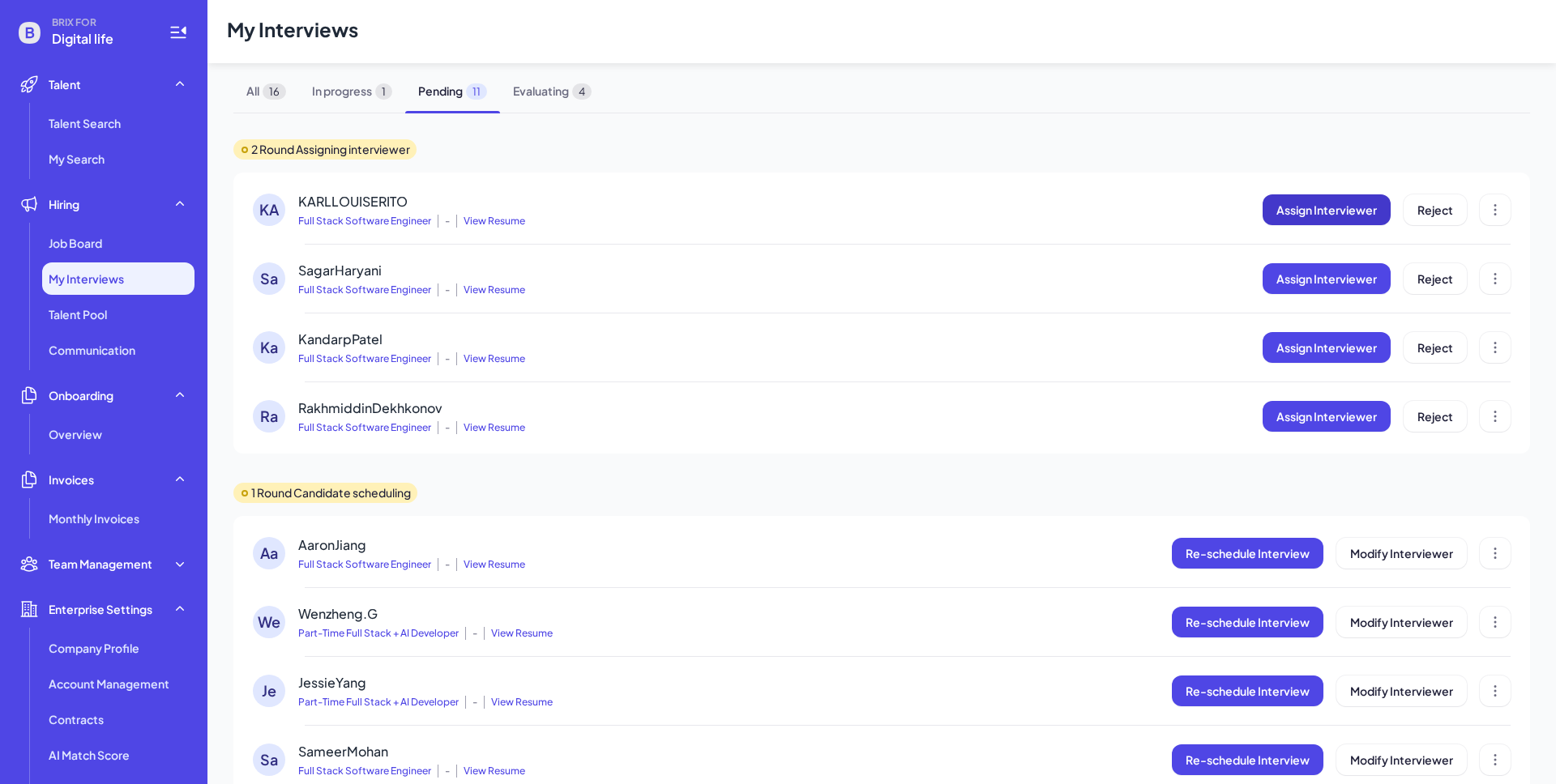 click on "Assign Interviewer" at bounding box center [1327, 210] 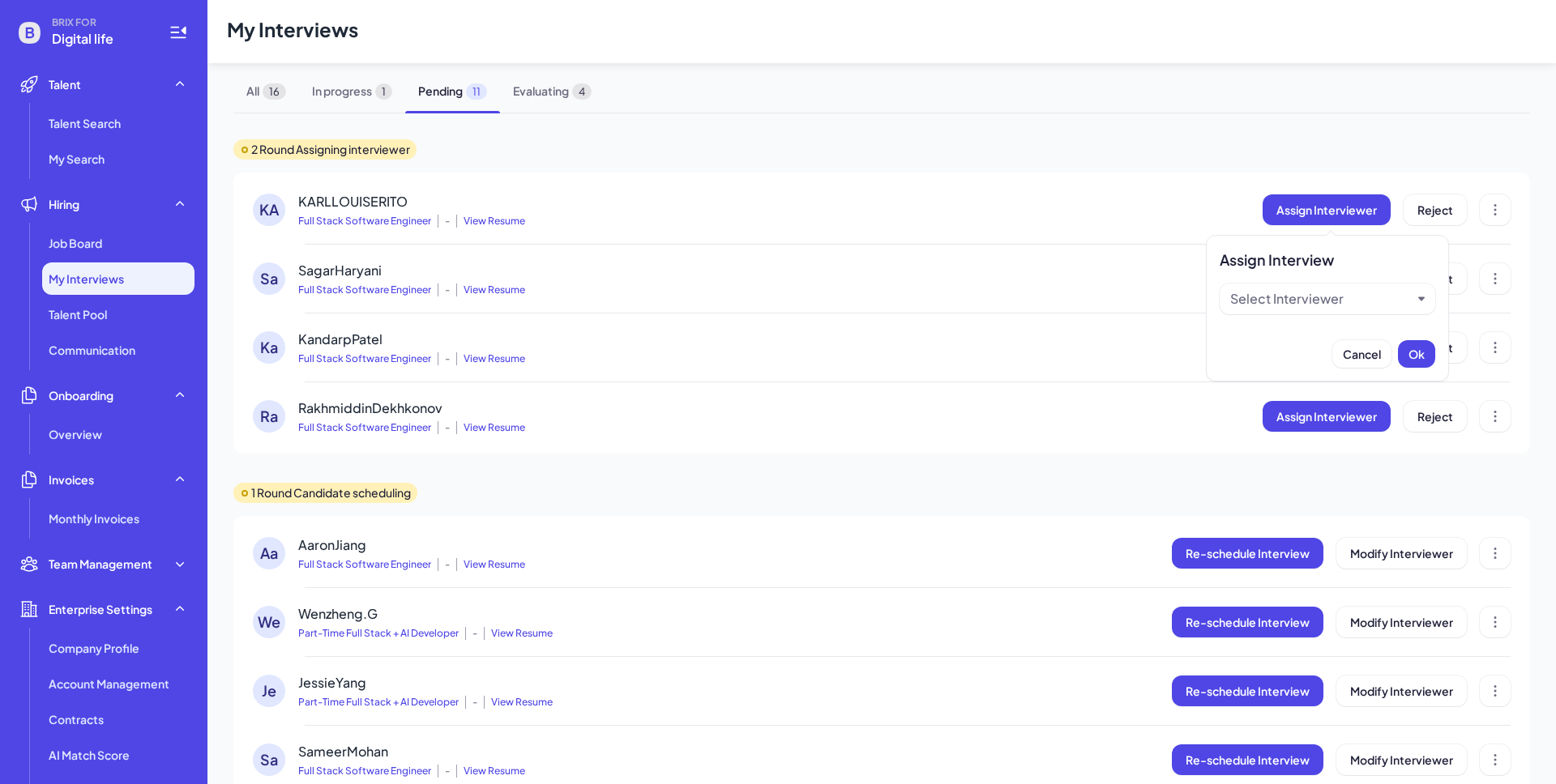 click on "View Resume" at bounding box center (490, 221) 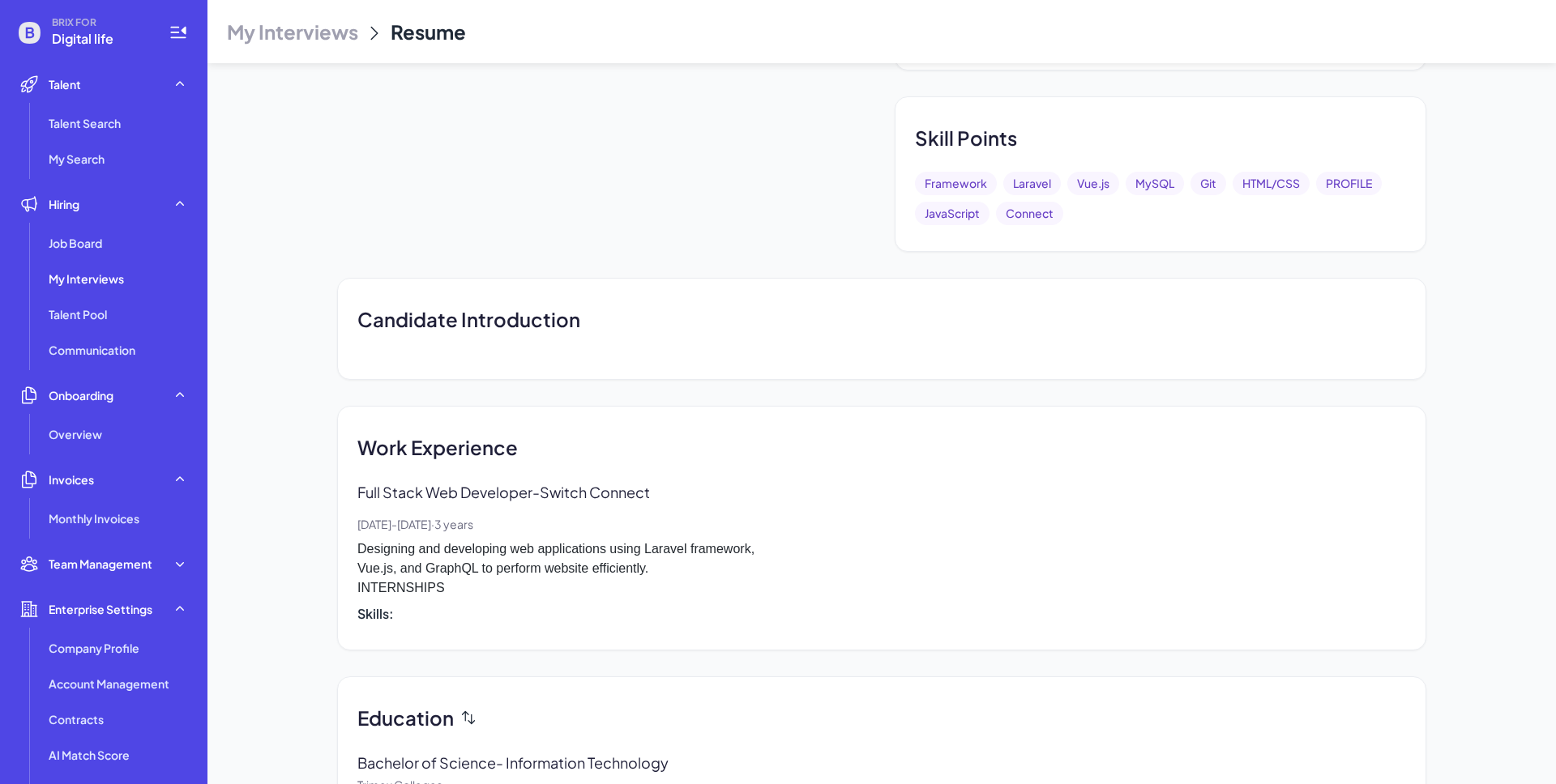 scroll, scrollTop: 671, scrollLeft: 0, axis: vertical 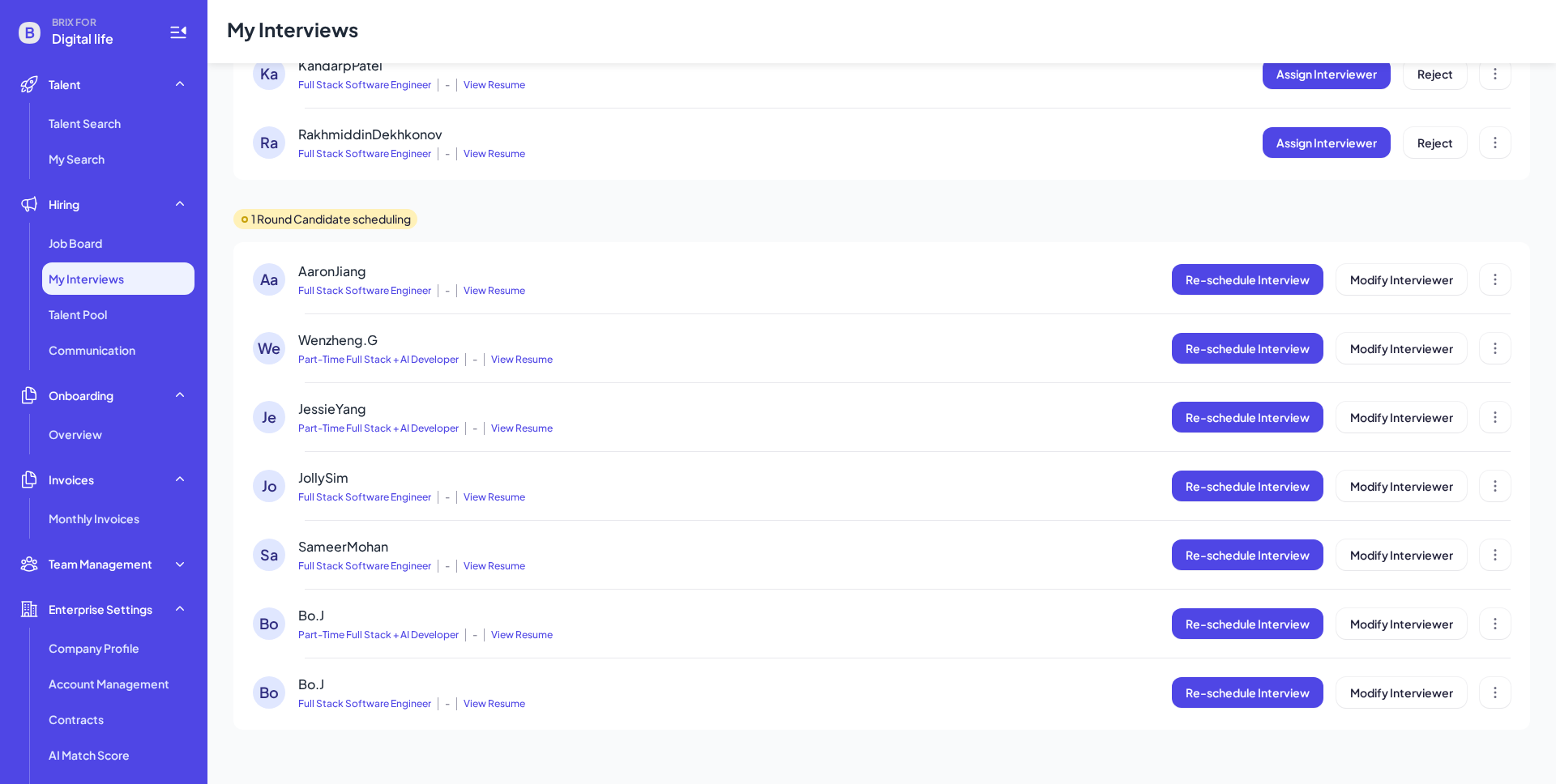 click on "View Resume" at bounding box center [490, 154] 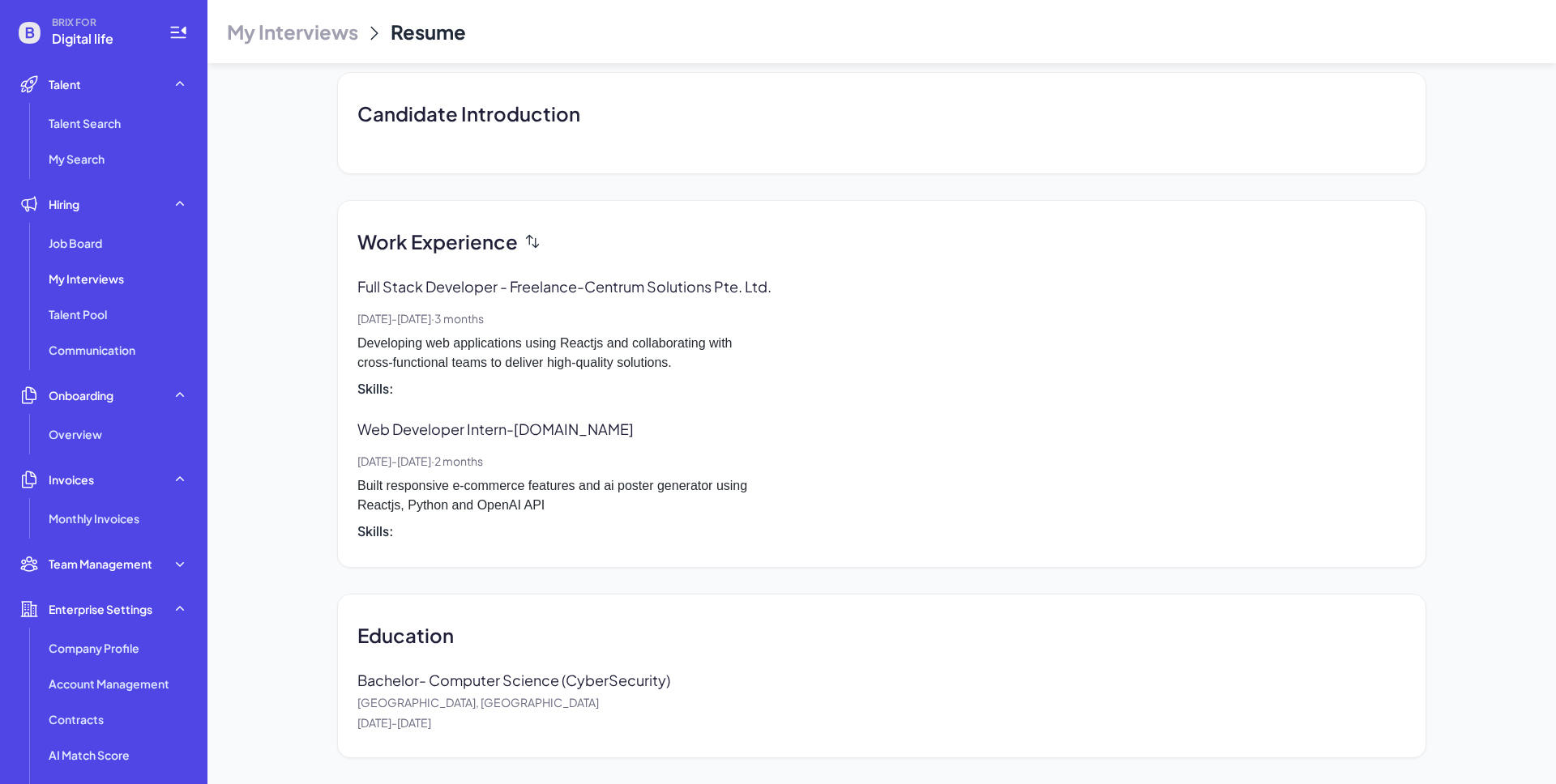 scroll, scrollTop: 748, scrollLeft: 0, axis: vertical 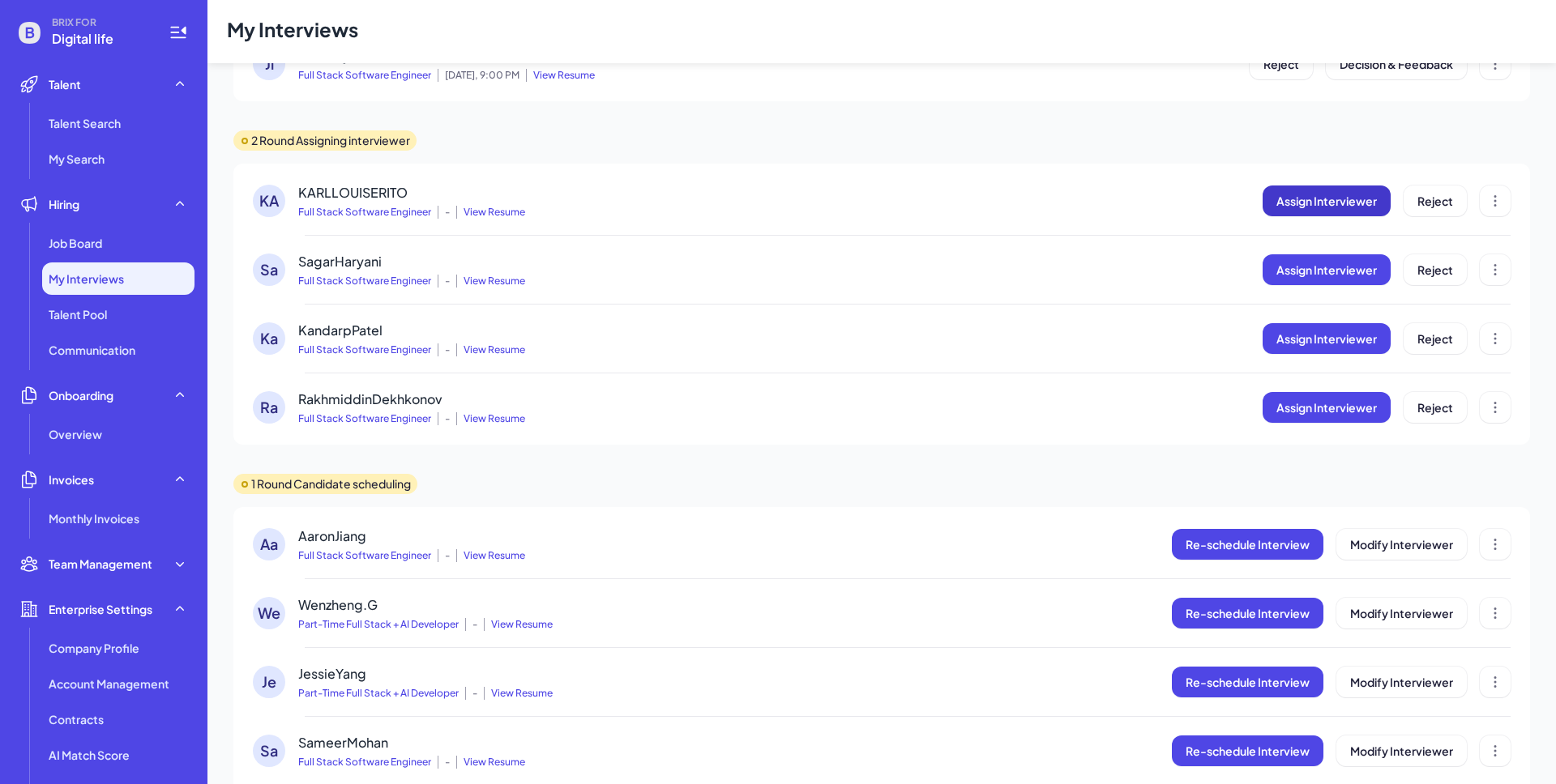 click on "Assign Interviewer" at bounding box center (1327, 201) 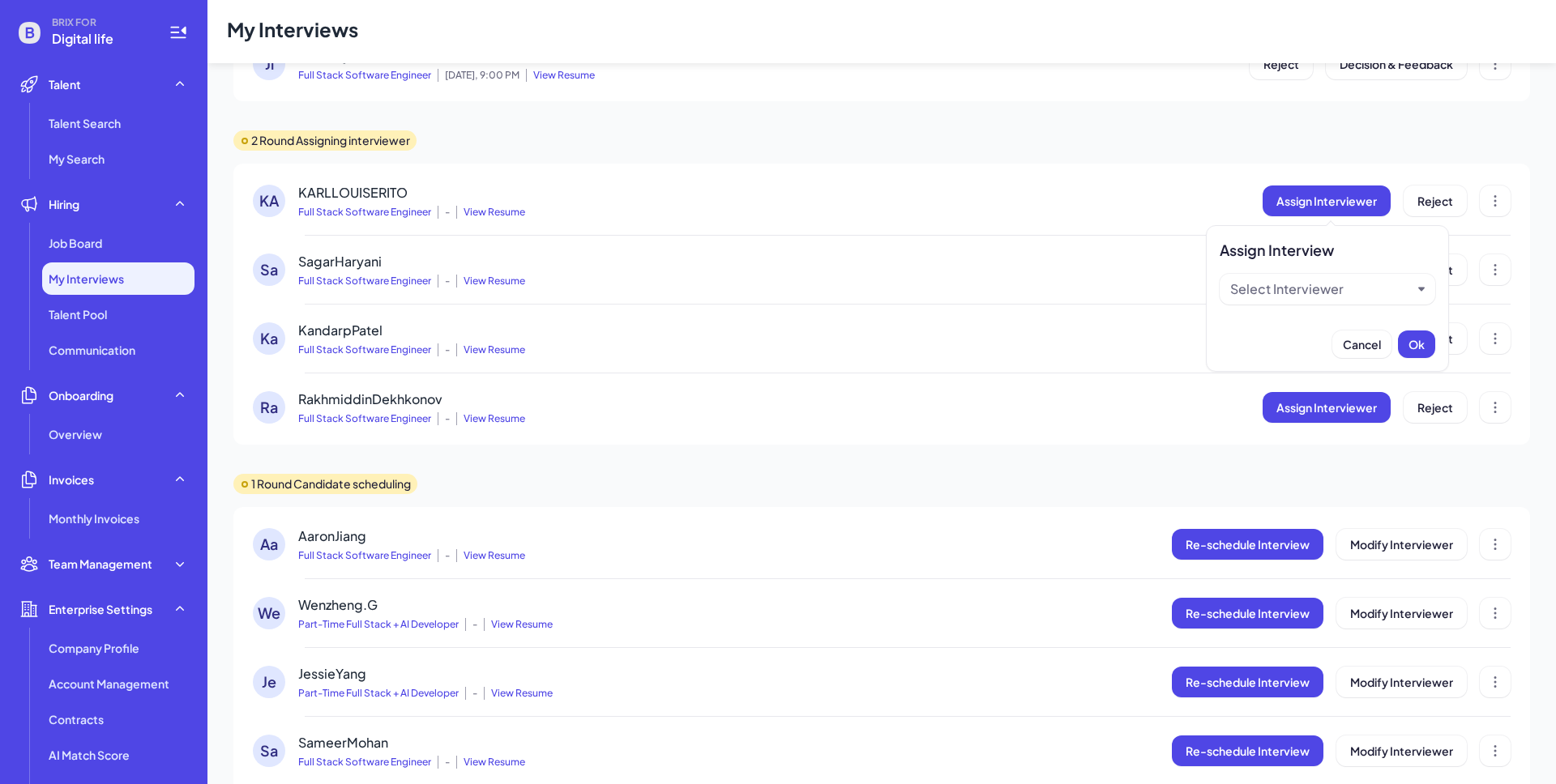 click on "Select Interviewer" at bounding box center (1287, 289) 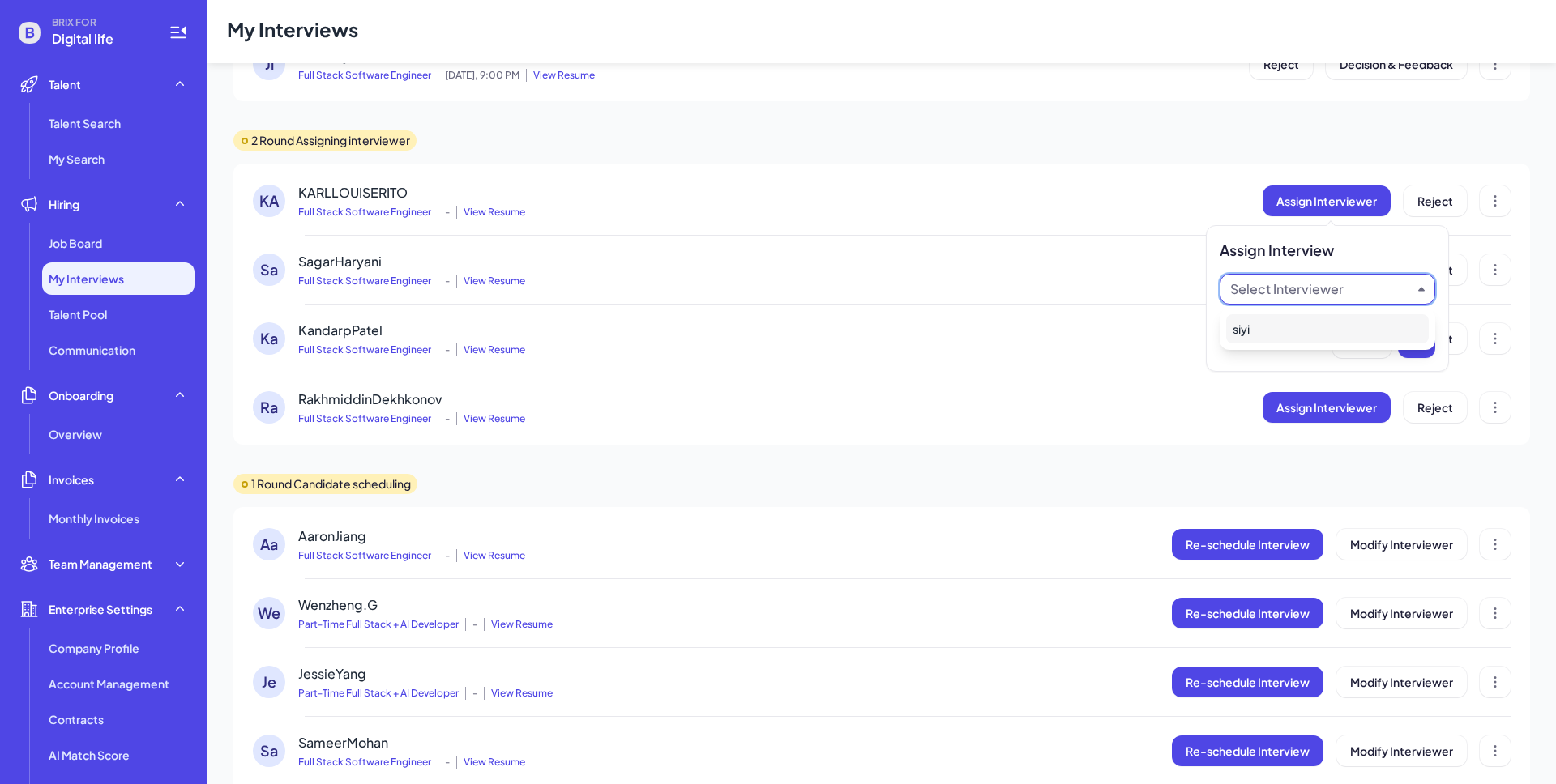 click on "siyi" at bounding box center [1327, 329] 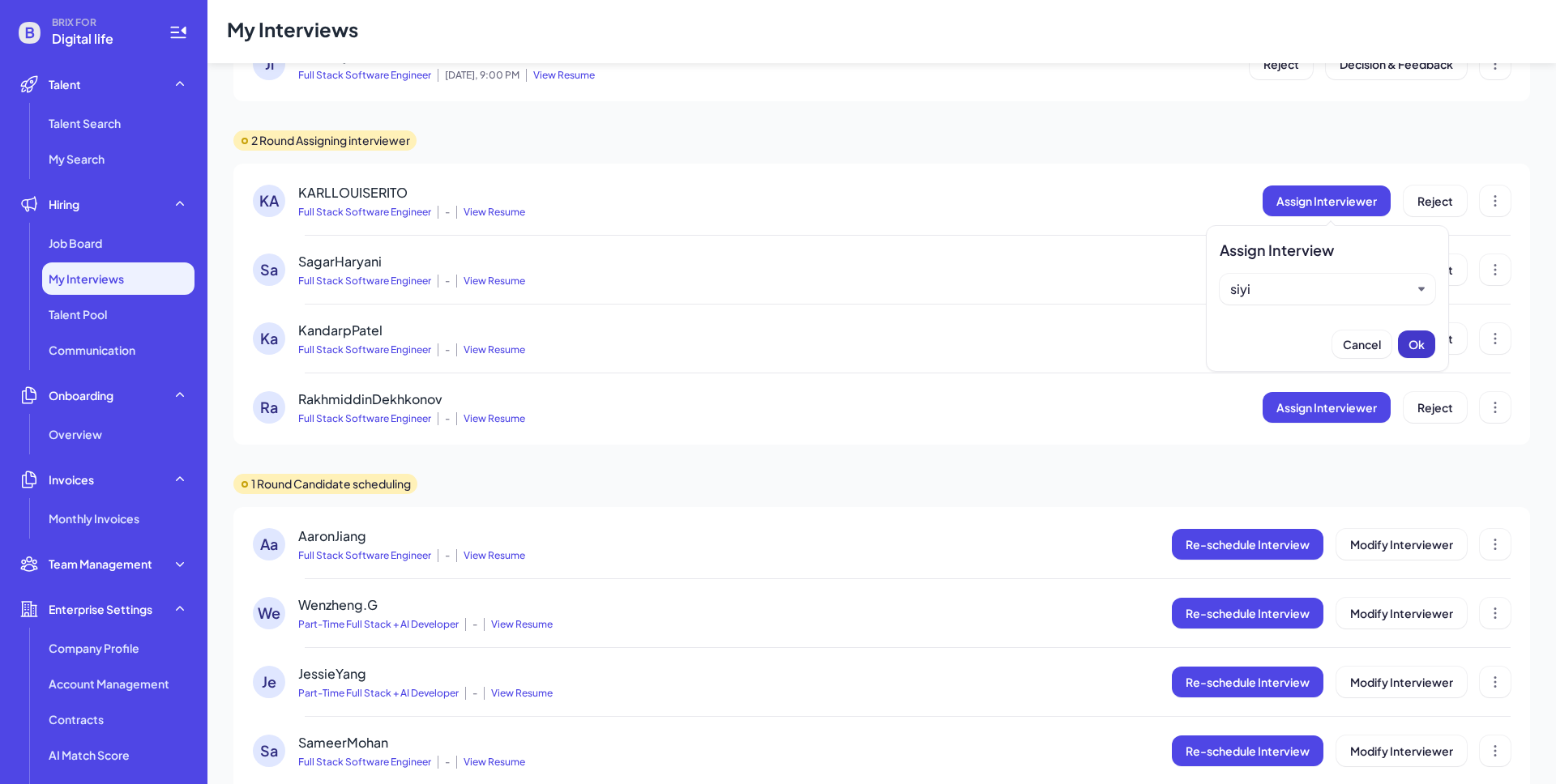 click on "Ok" at bounding box center (1417, 344) 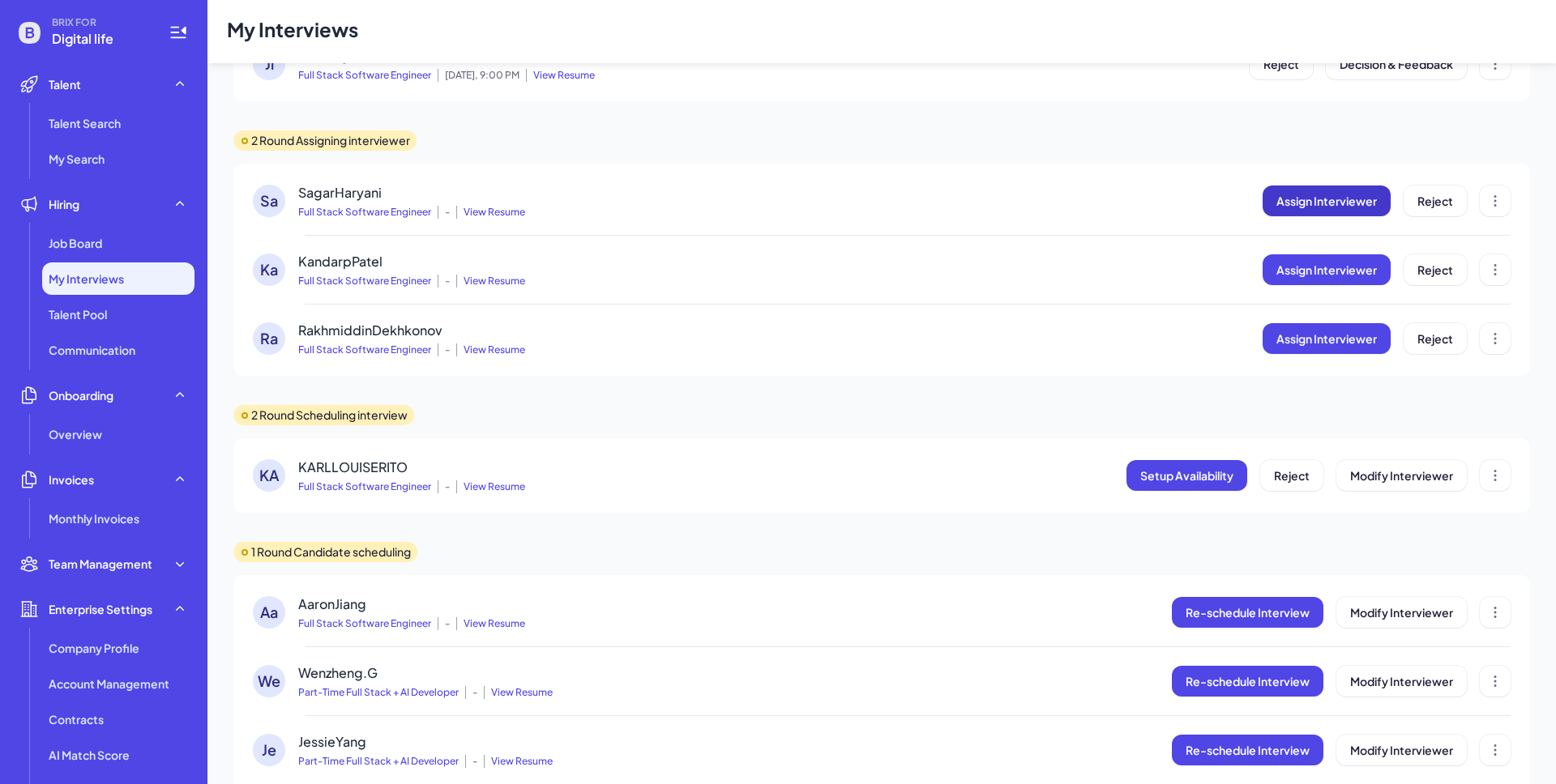 click on "Assign Interviewer" at bounding box center (1327, 201) 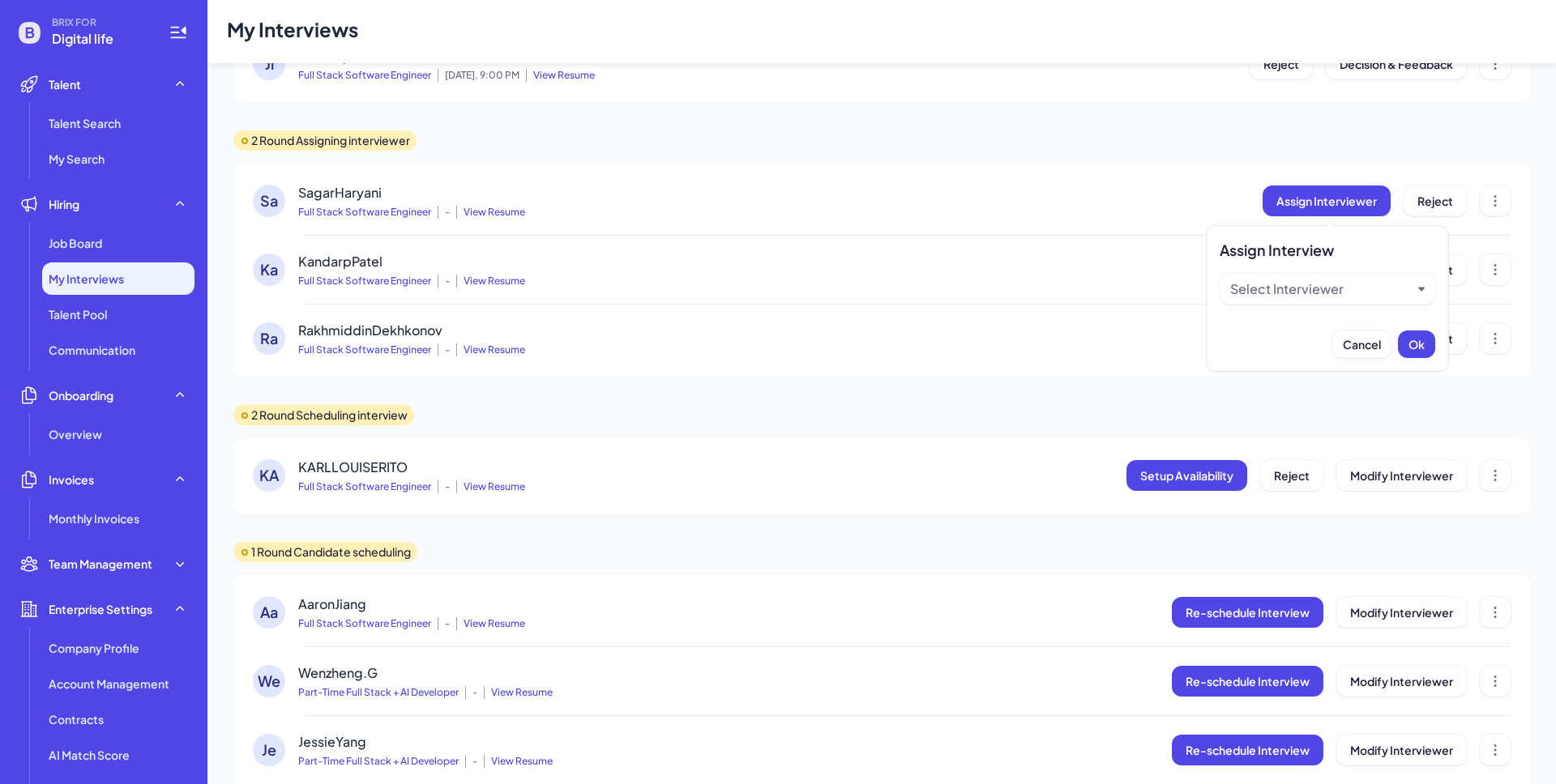 click on "Select Interviewer" at bounding box center [1287, 289] 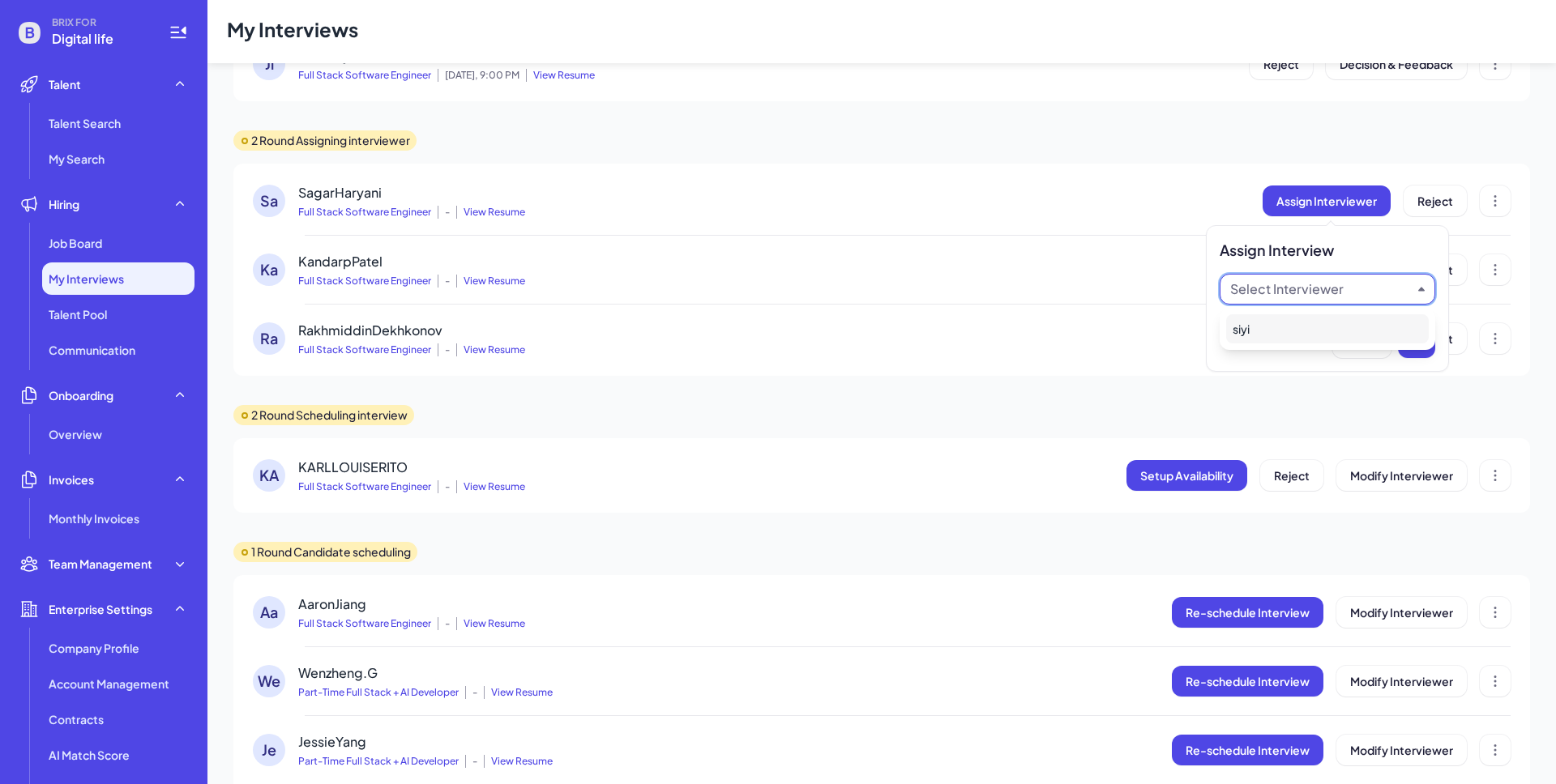 click on "siyi" at bounding box center (1327, 329) 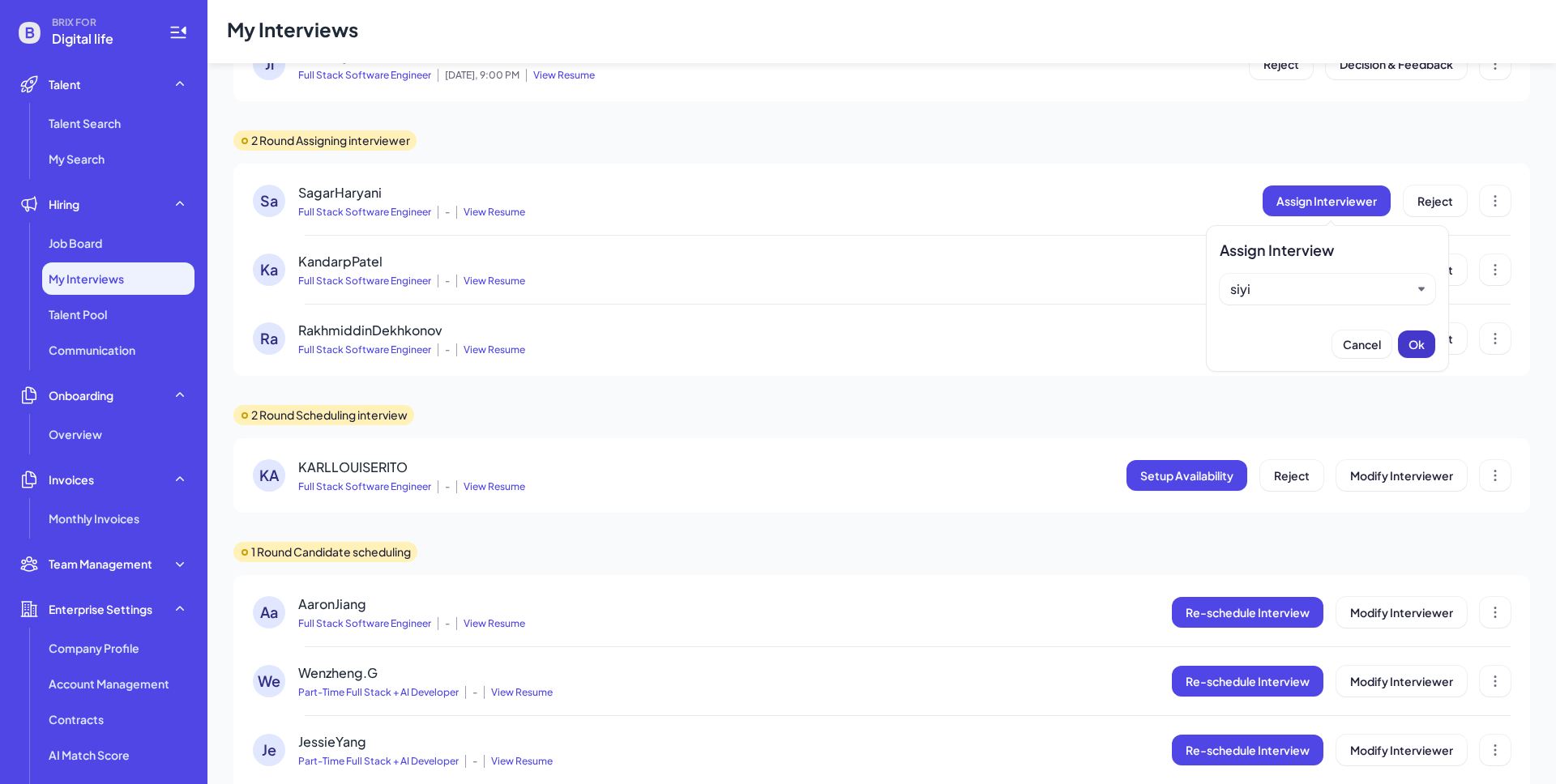click on "Ok" at bounding box center (1417, 344) 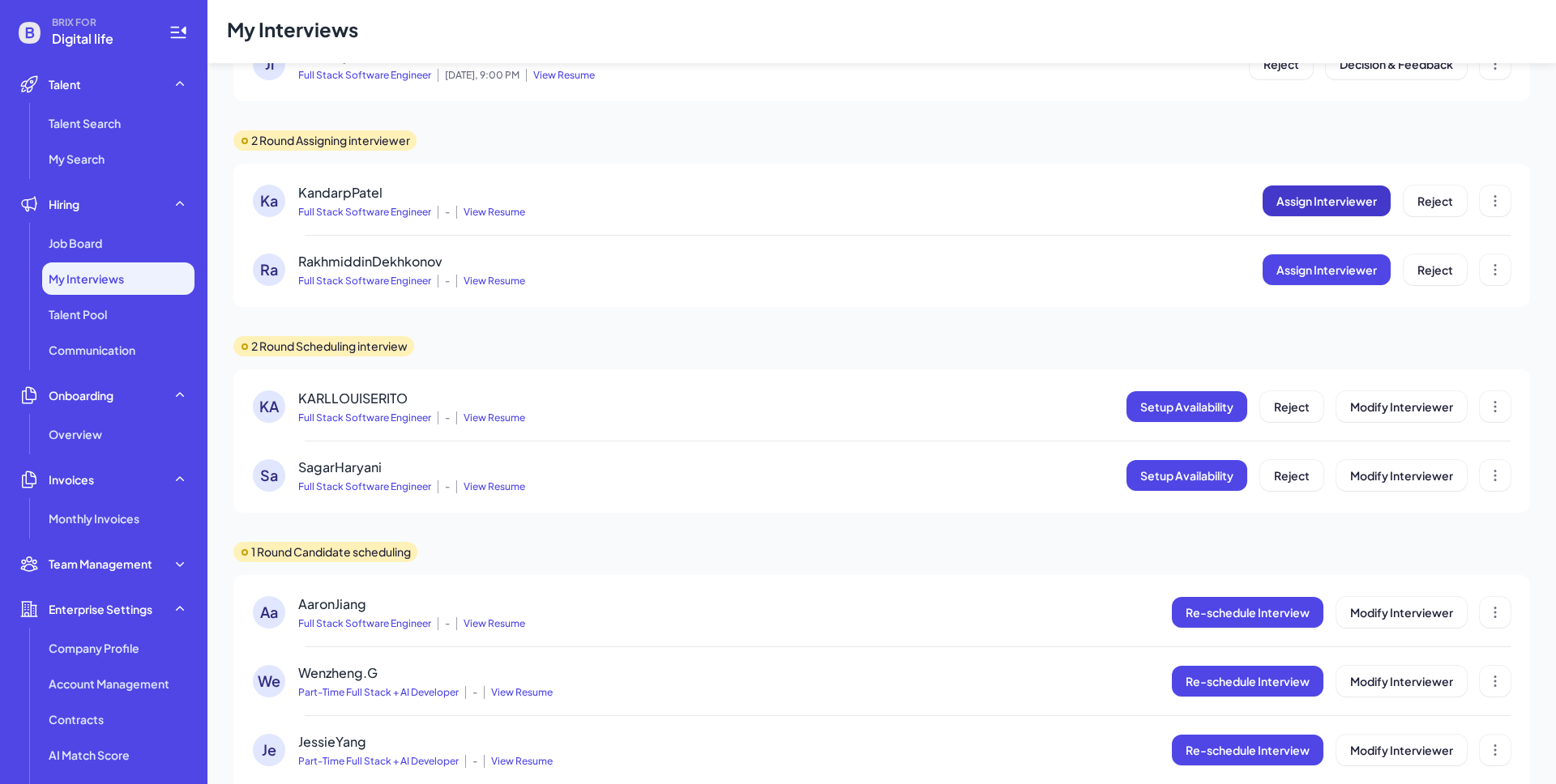 click on "Assign Interviewer" at bounding box center (1327, 201) 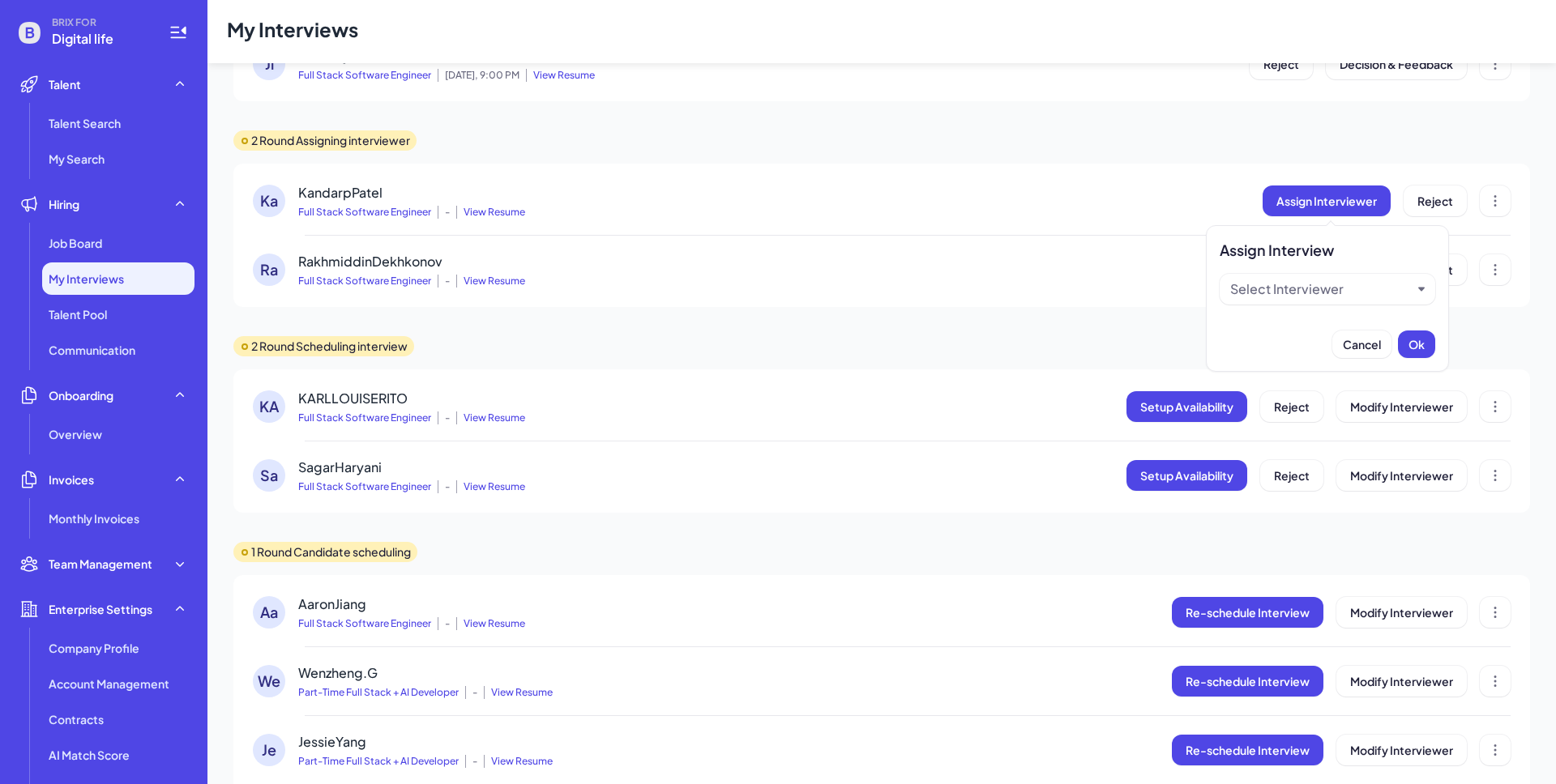 click on "Select Interviewer" at bounding box center (1287, 289) 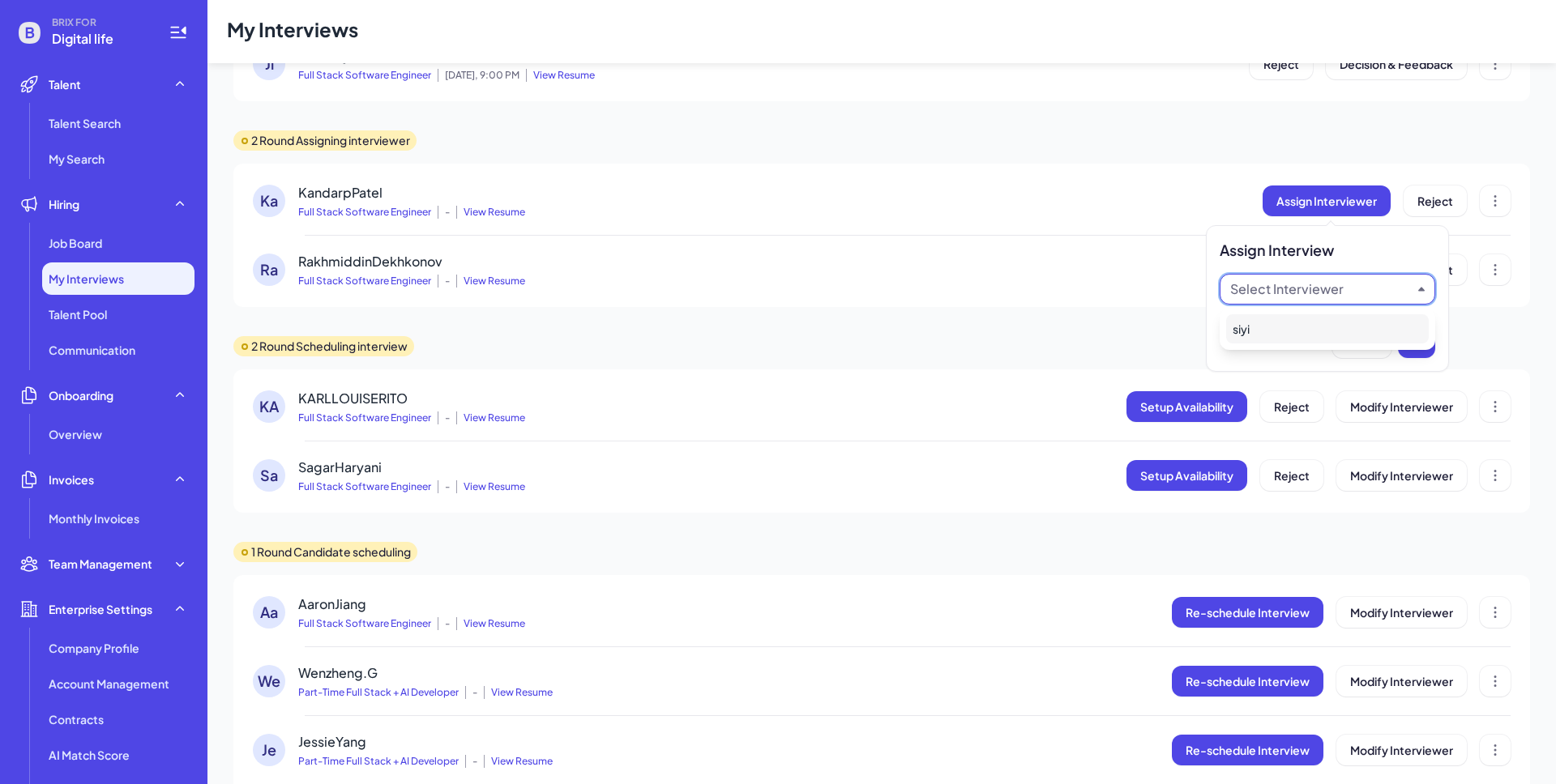 click on "siyi" at bounding box center [1327, 329] 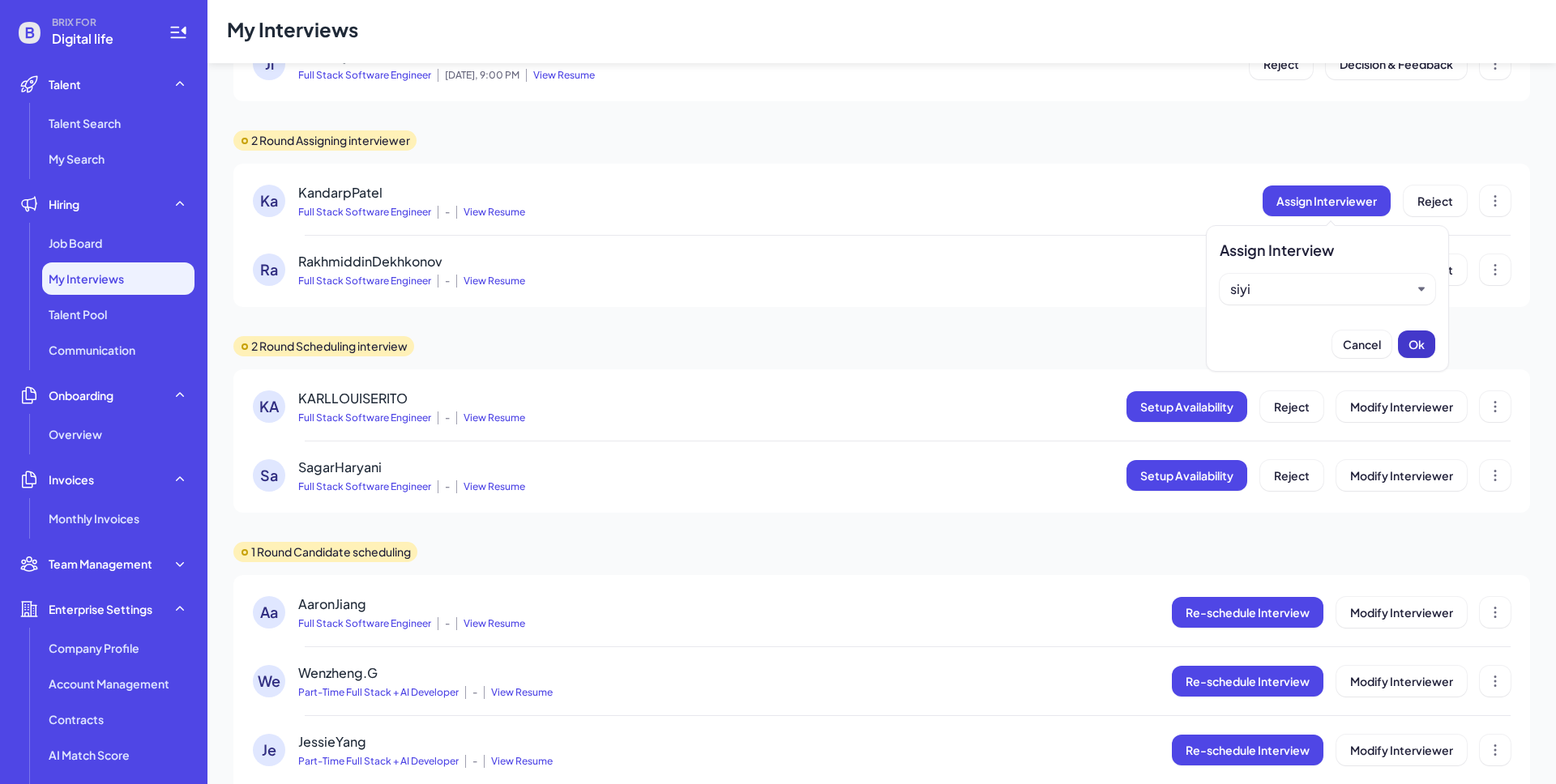 click on "Ok" at bounding box center [1417, 344] 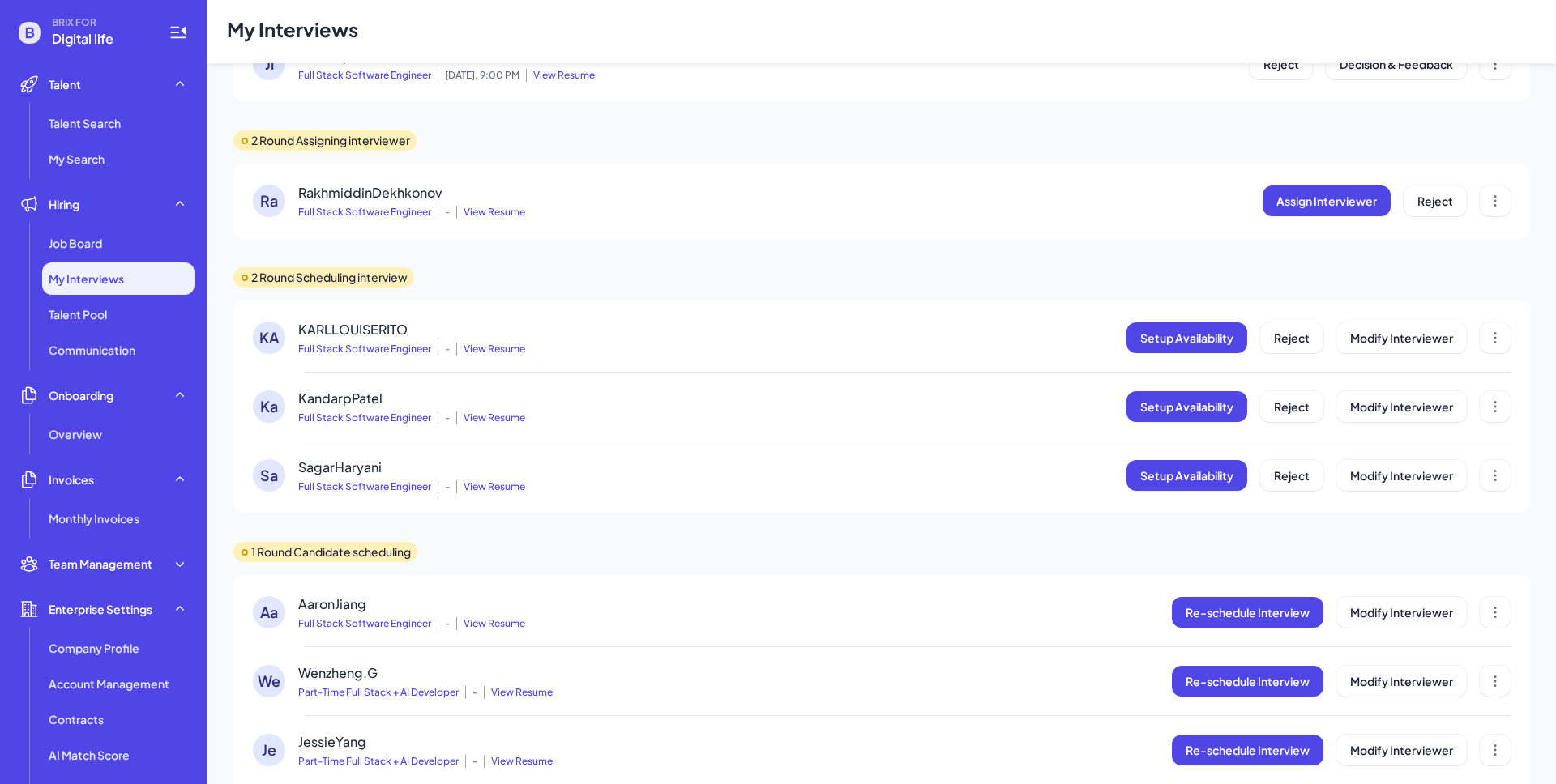 click on "2 Round Scheduling interview KA KARLLOUISERITO Full Stack Software Engineer - View Resume Setup Availability Reject Modify Interviewer Ka KandarpPatel Full Stack Software Engineer - View Resume Setup Availability Reject Modify Interviewer Sa SagarHaryani Full Stack Software Engineer - View Resume Setup Availability Reject Modify Interviewer" at bounding box center (882, 390) 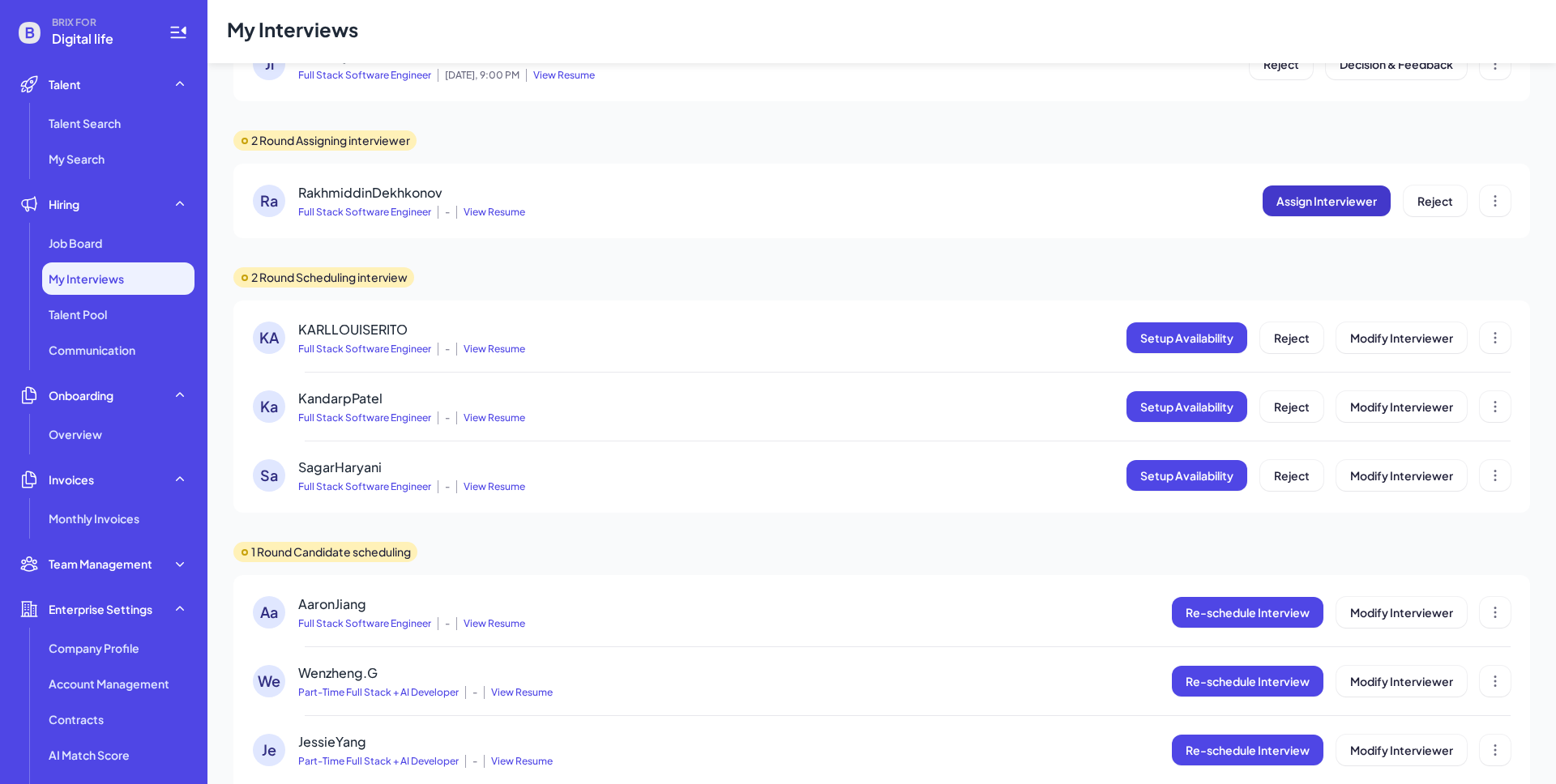 click on "Assign Interviewer" at bounding box center (1327, 201) 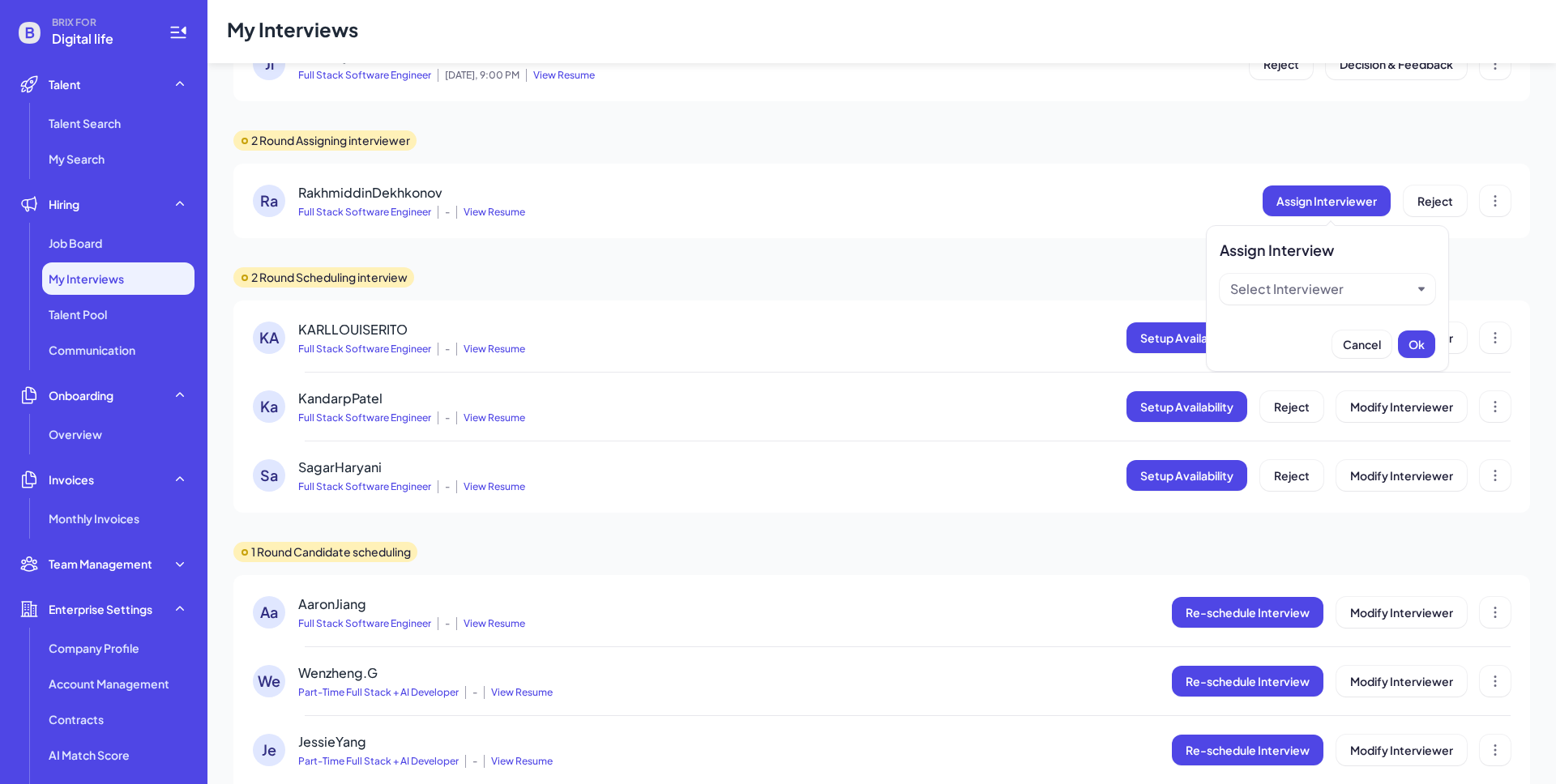 click on "Select Interviewer" at bounding box center [1321, 289] 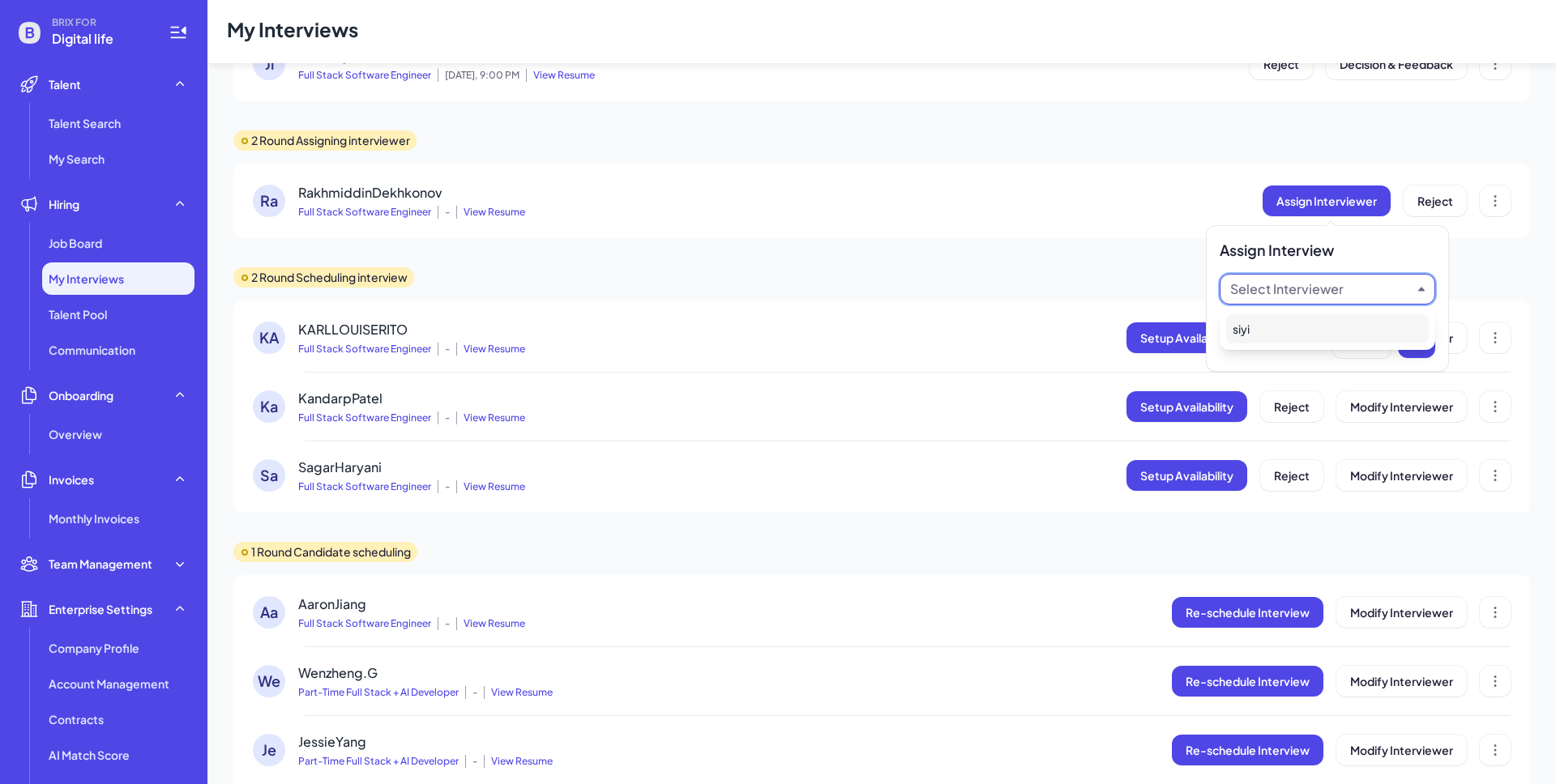 click on "siyi" at bounding box center [1327, 329] 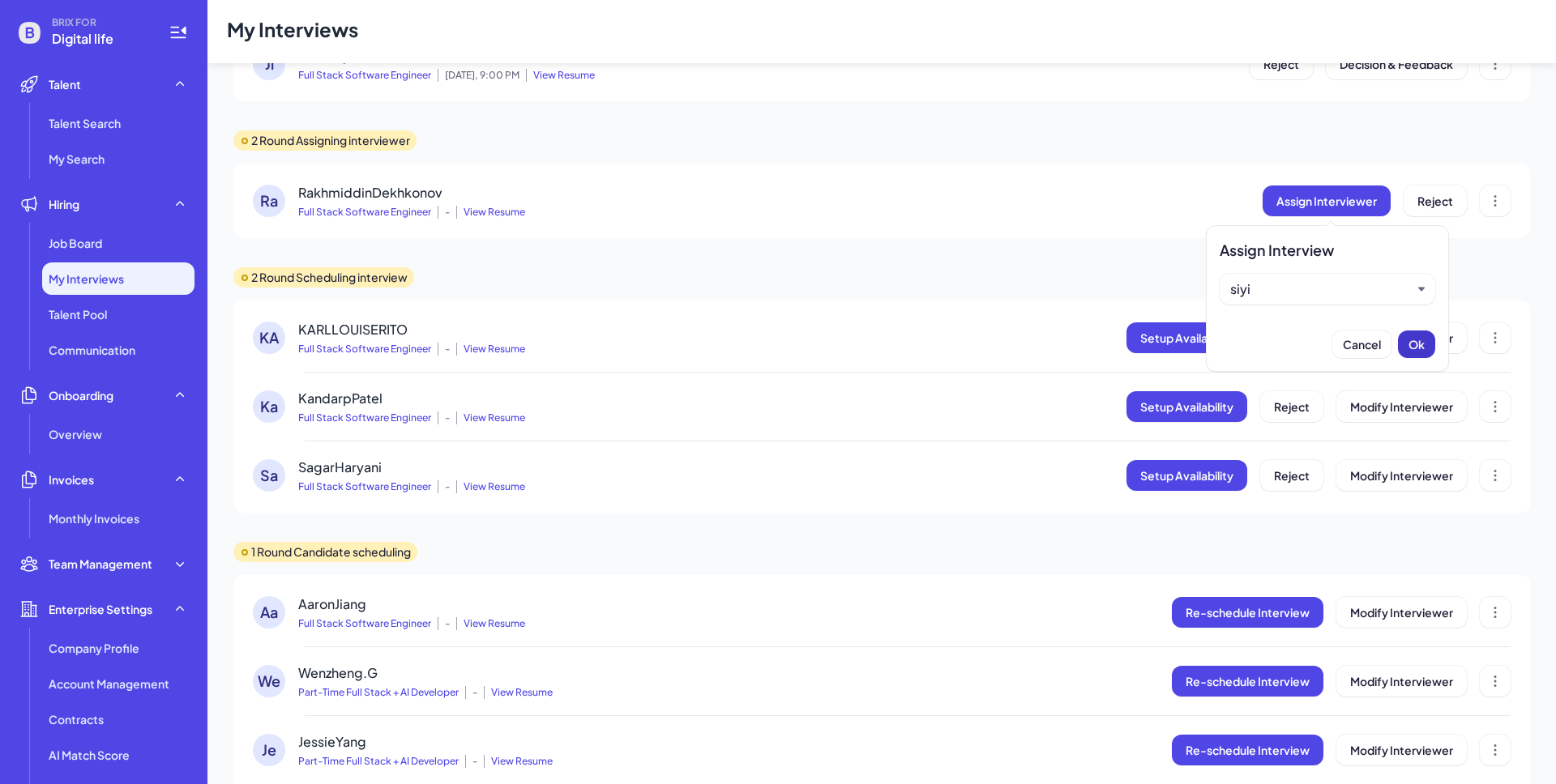 click on "Ok" at bounding box center [1417, 344] 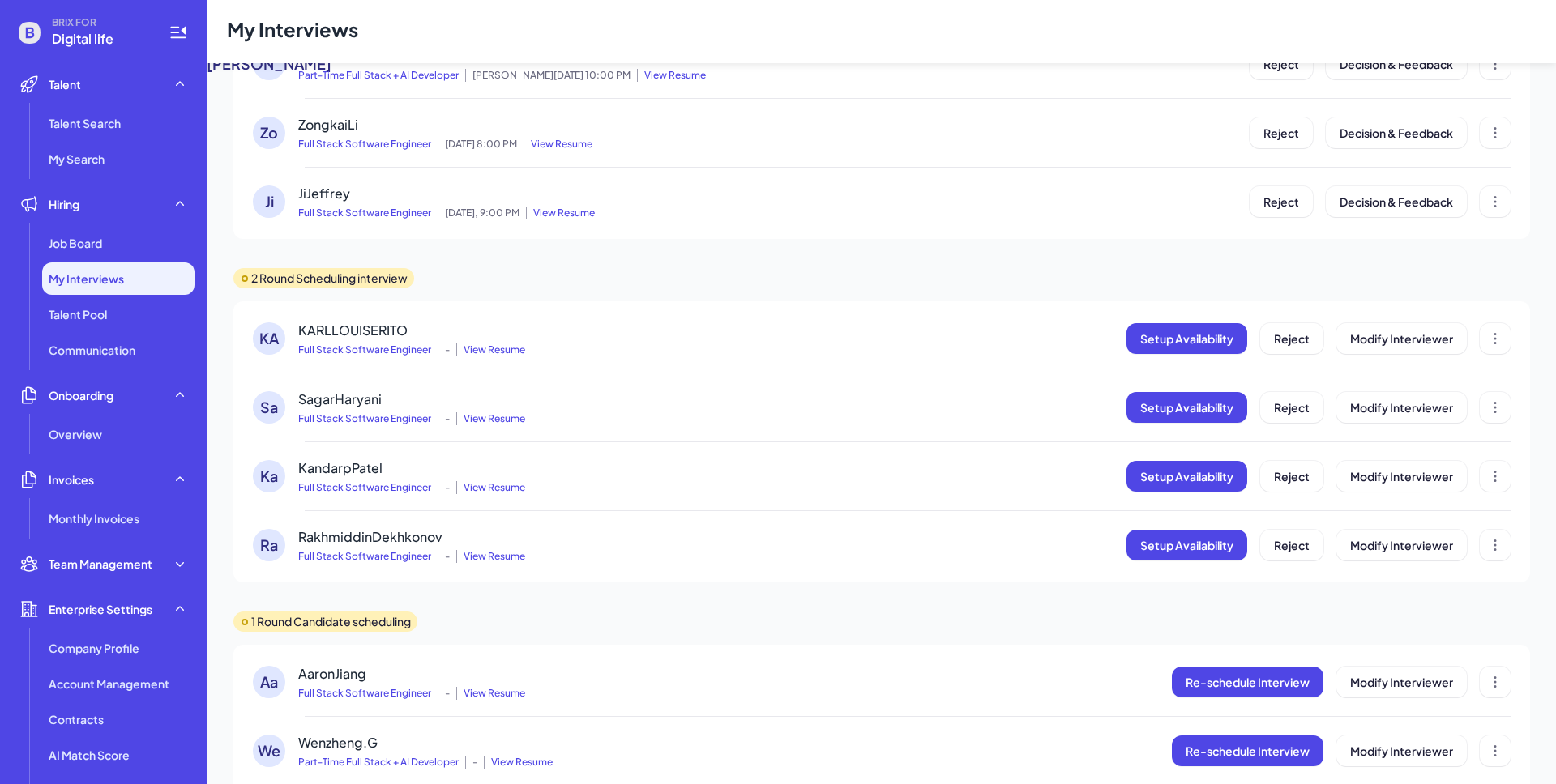 scroll, scrollTop: 214, scrollLeft: 0, axis: vertical 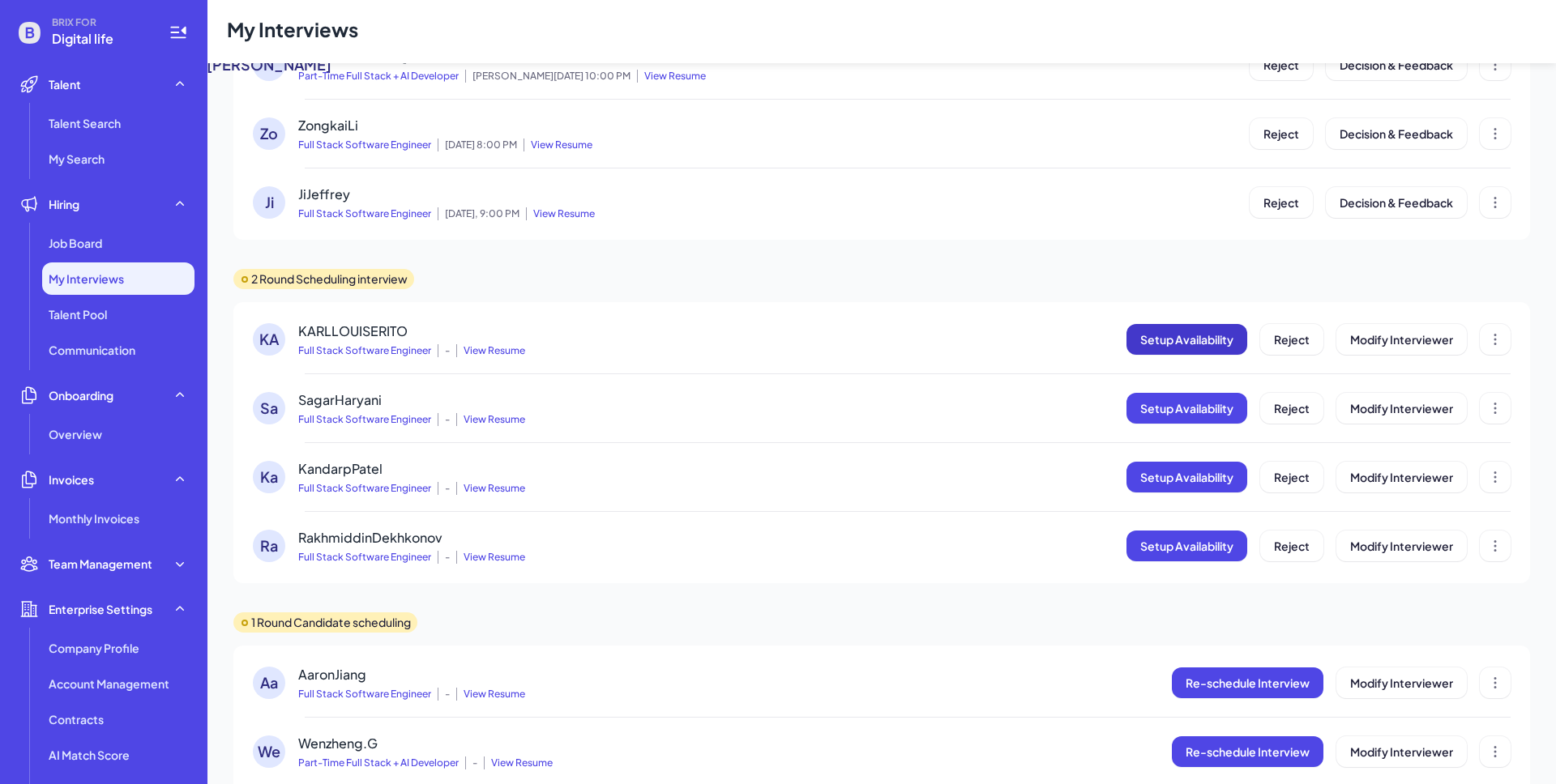 click on "Setup Availability" at bounding box center [1186, 339] 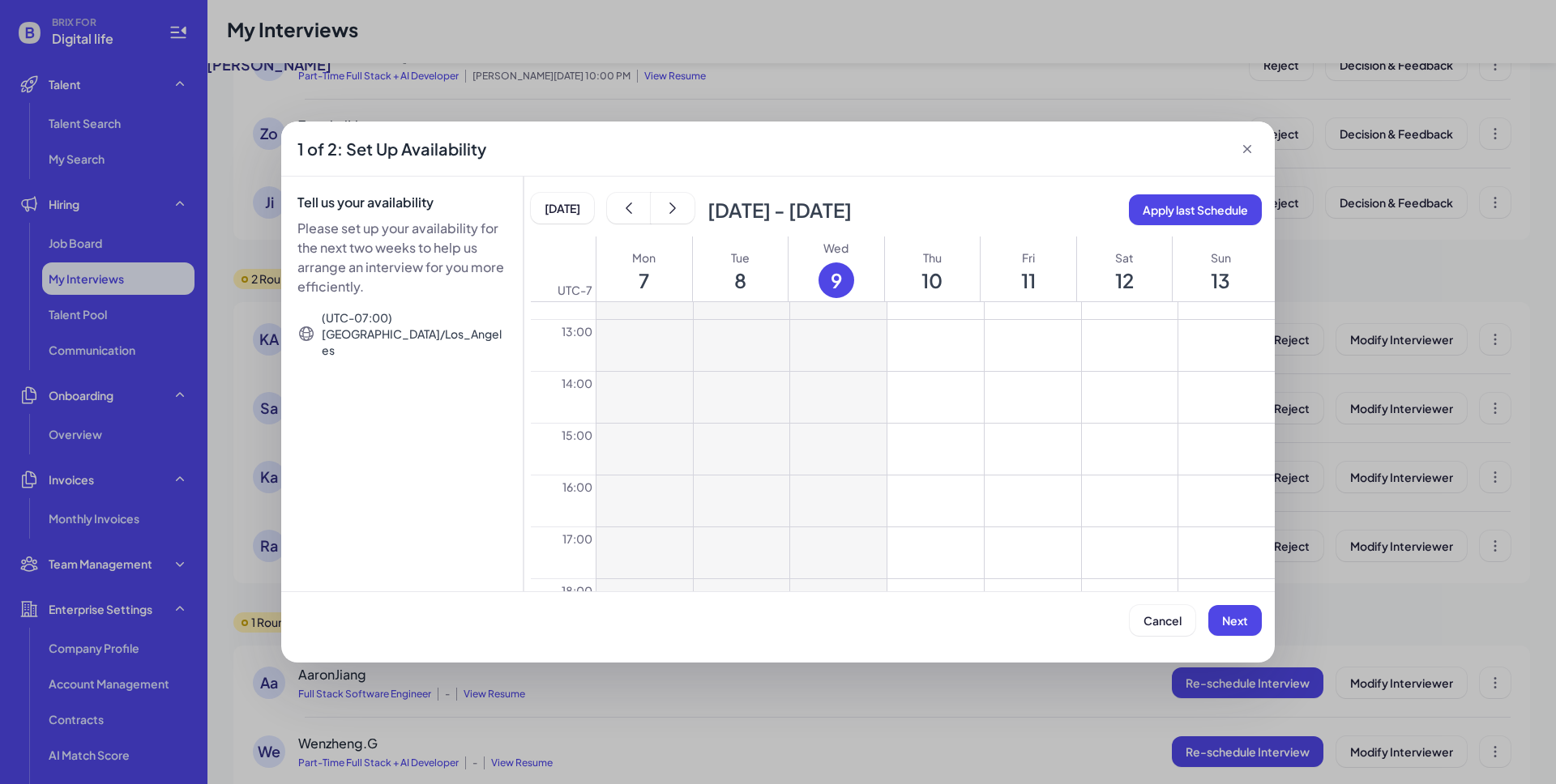 scroll, scrollTop: 959, scrollLeft: 0, axis: vertical 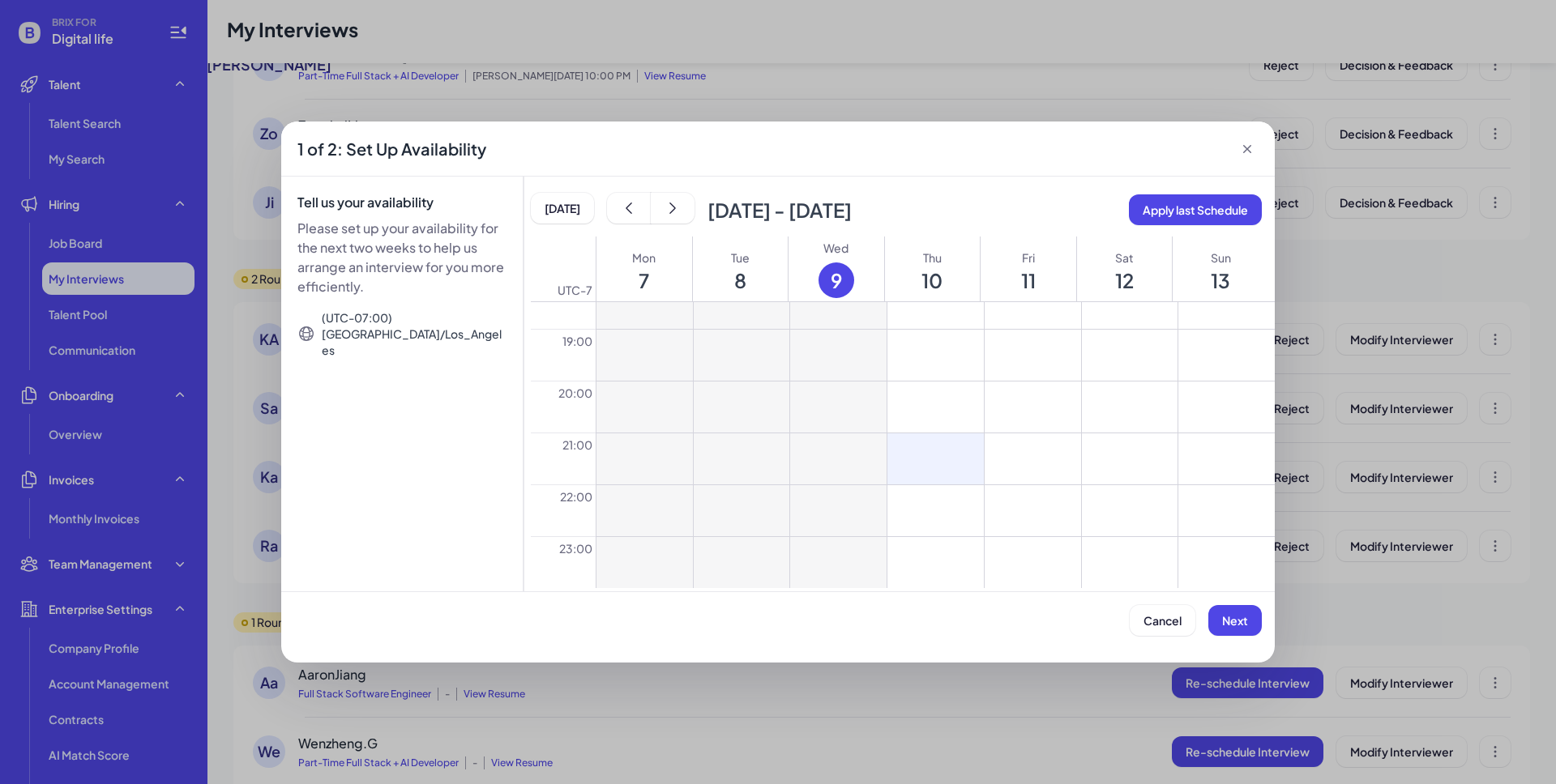 click at bounding box center (935, 458) 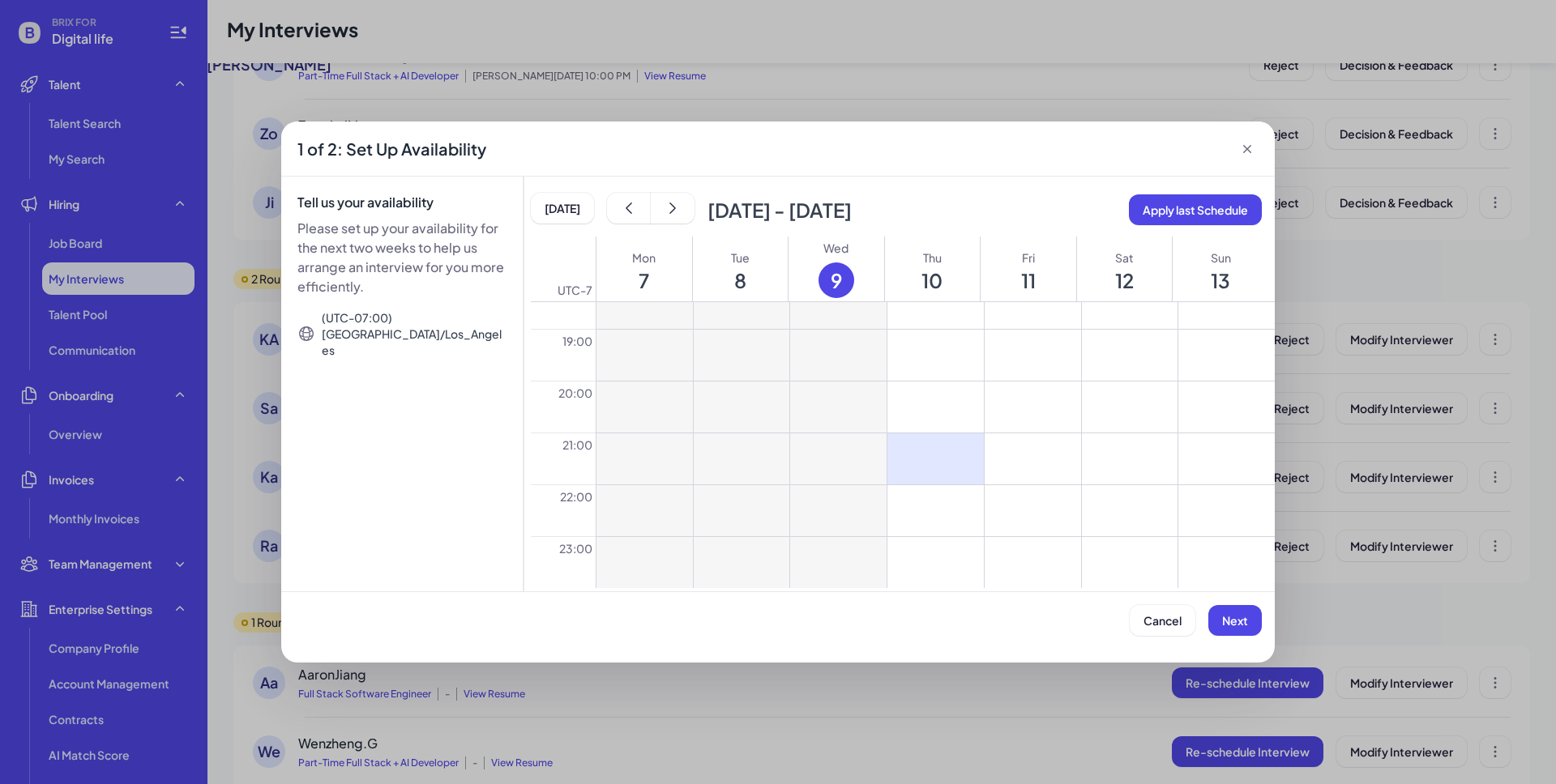 click at bounding box center [935, 510] 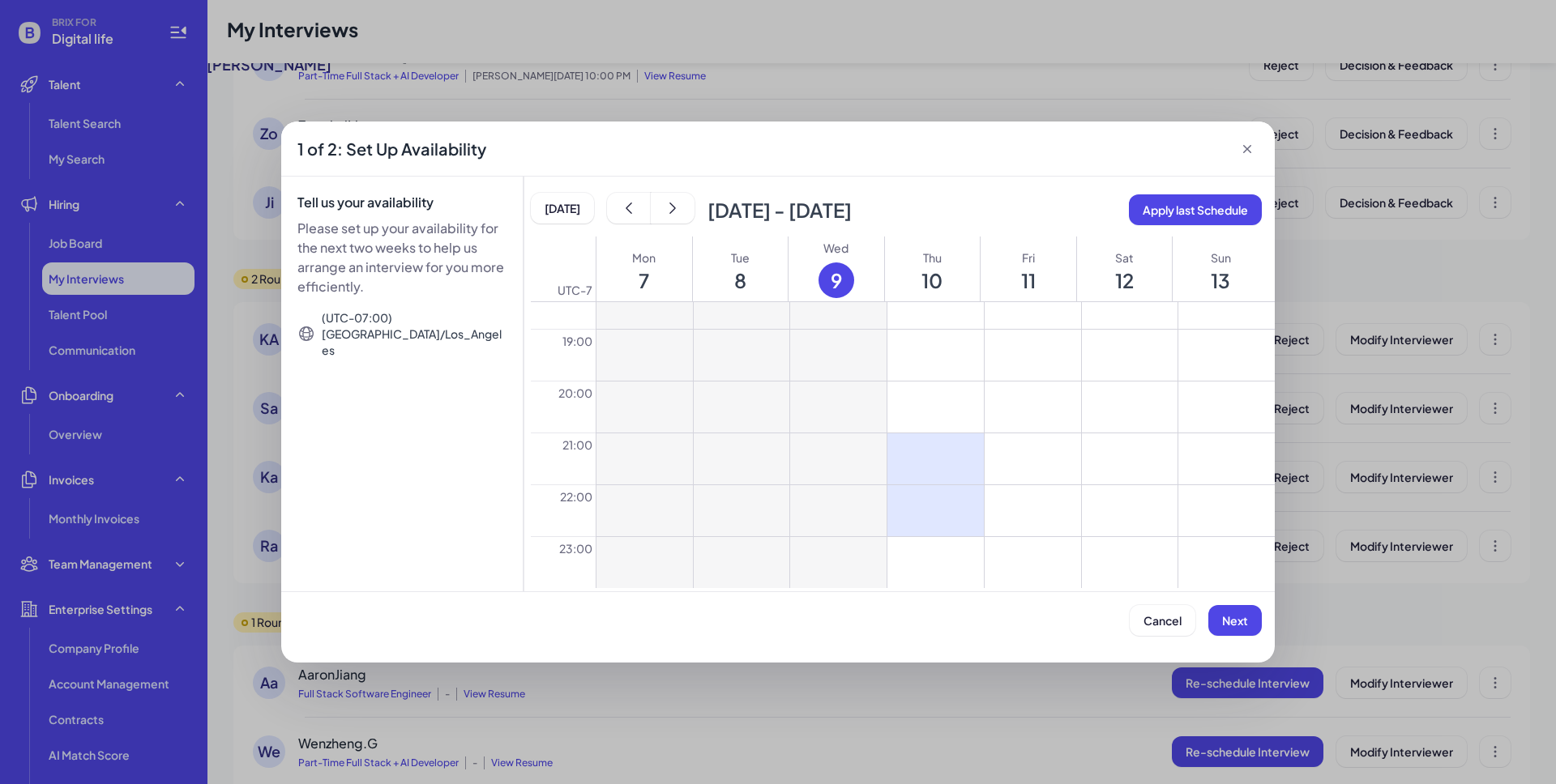 click at bounding box center [935, 562] 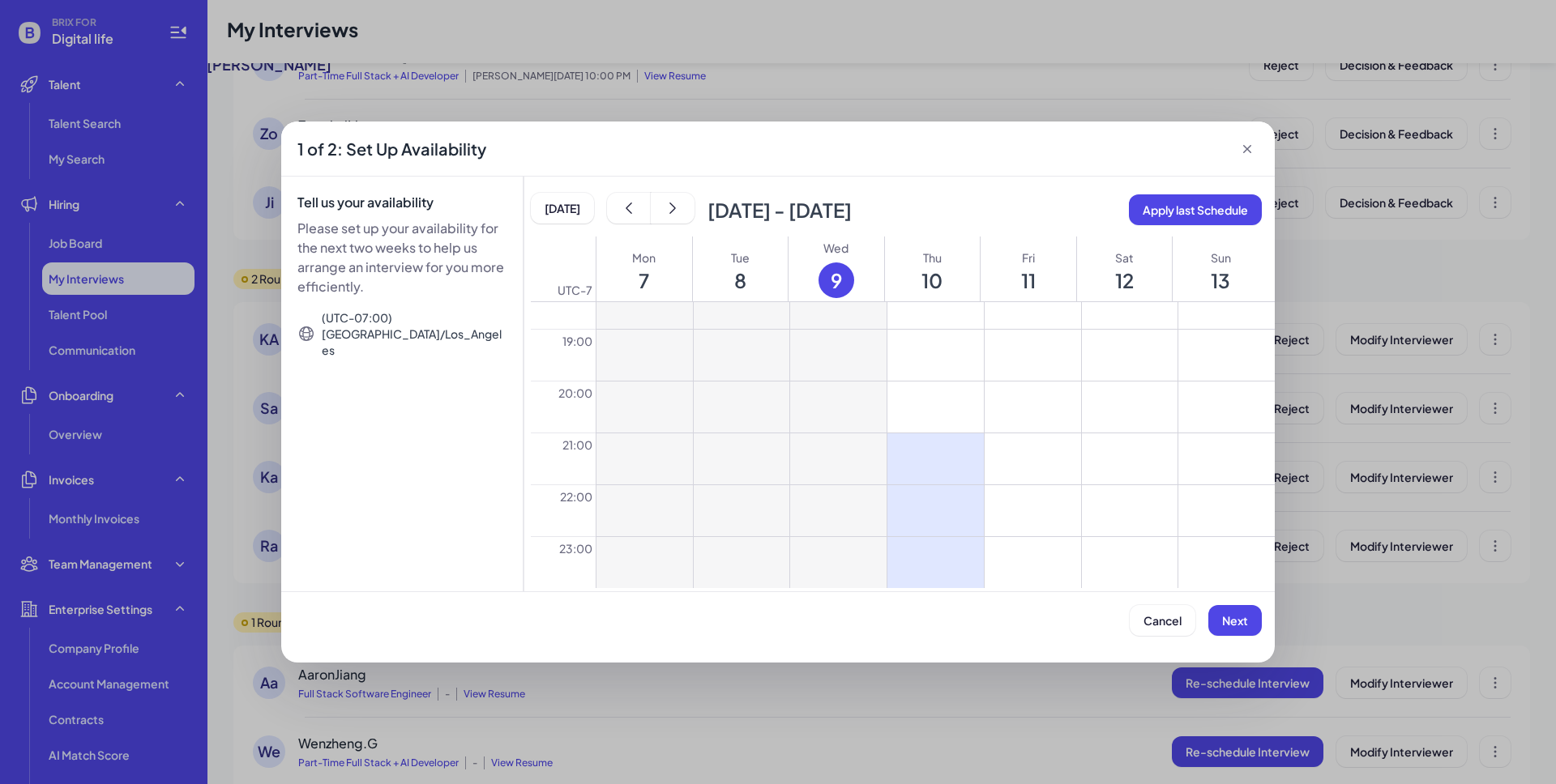 click at bounding box center [1032, 458] 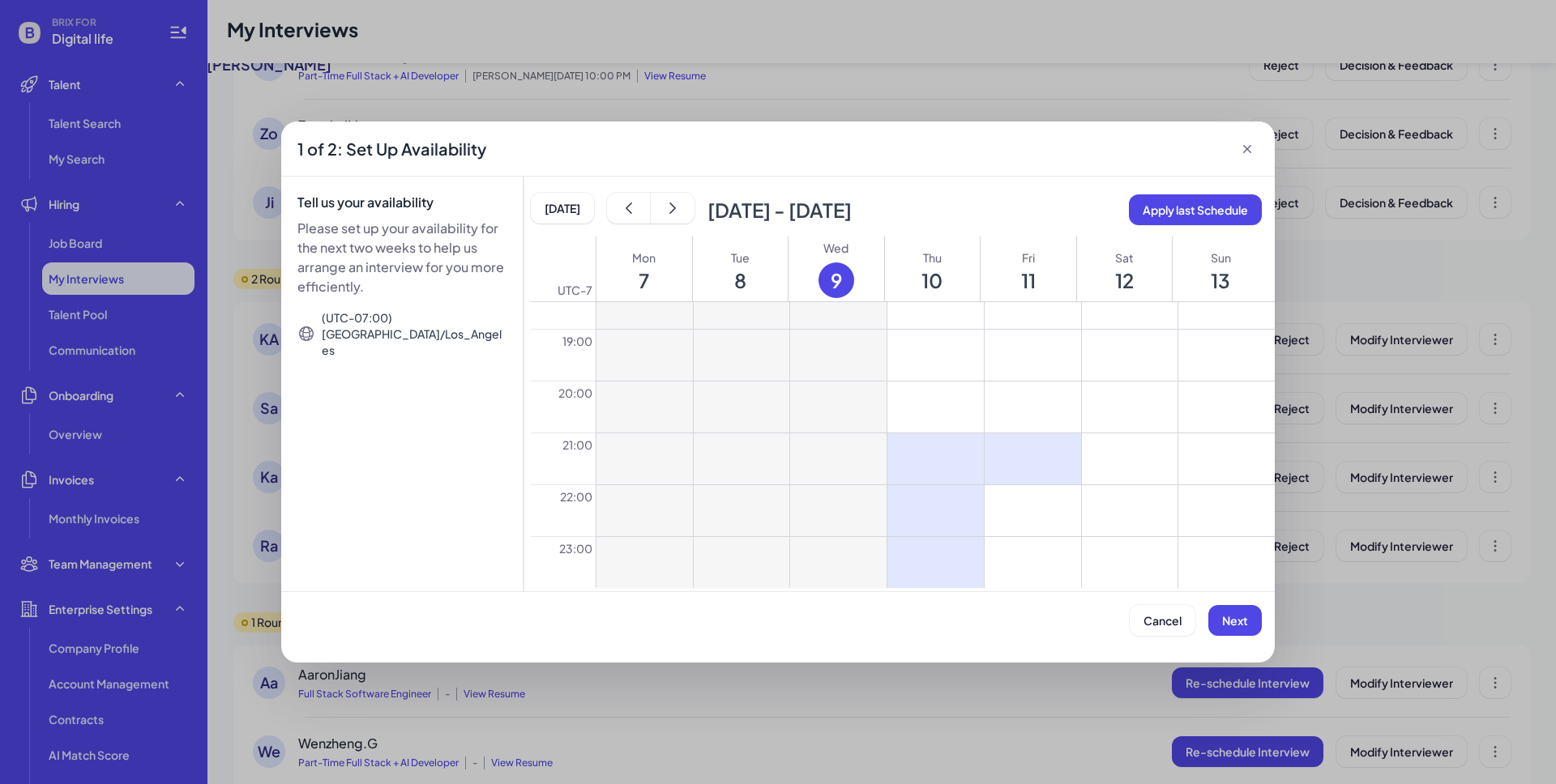 click at bounding box center [1032, 510] 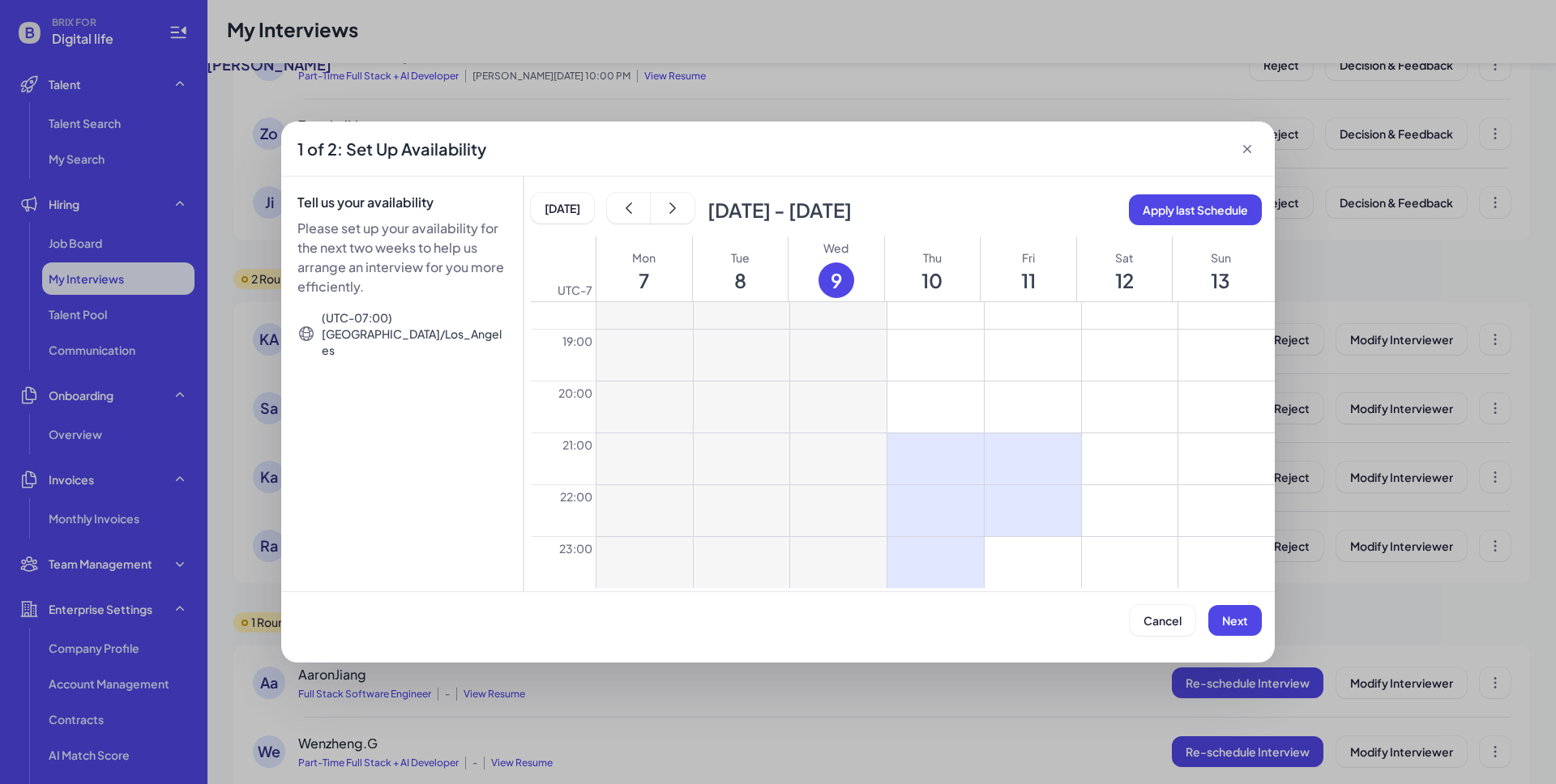 click at bounding box center (1032, 562) 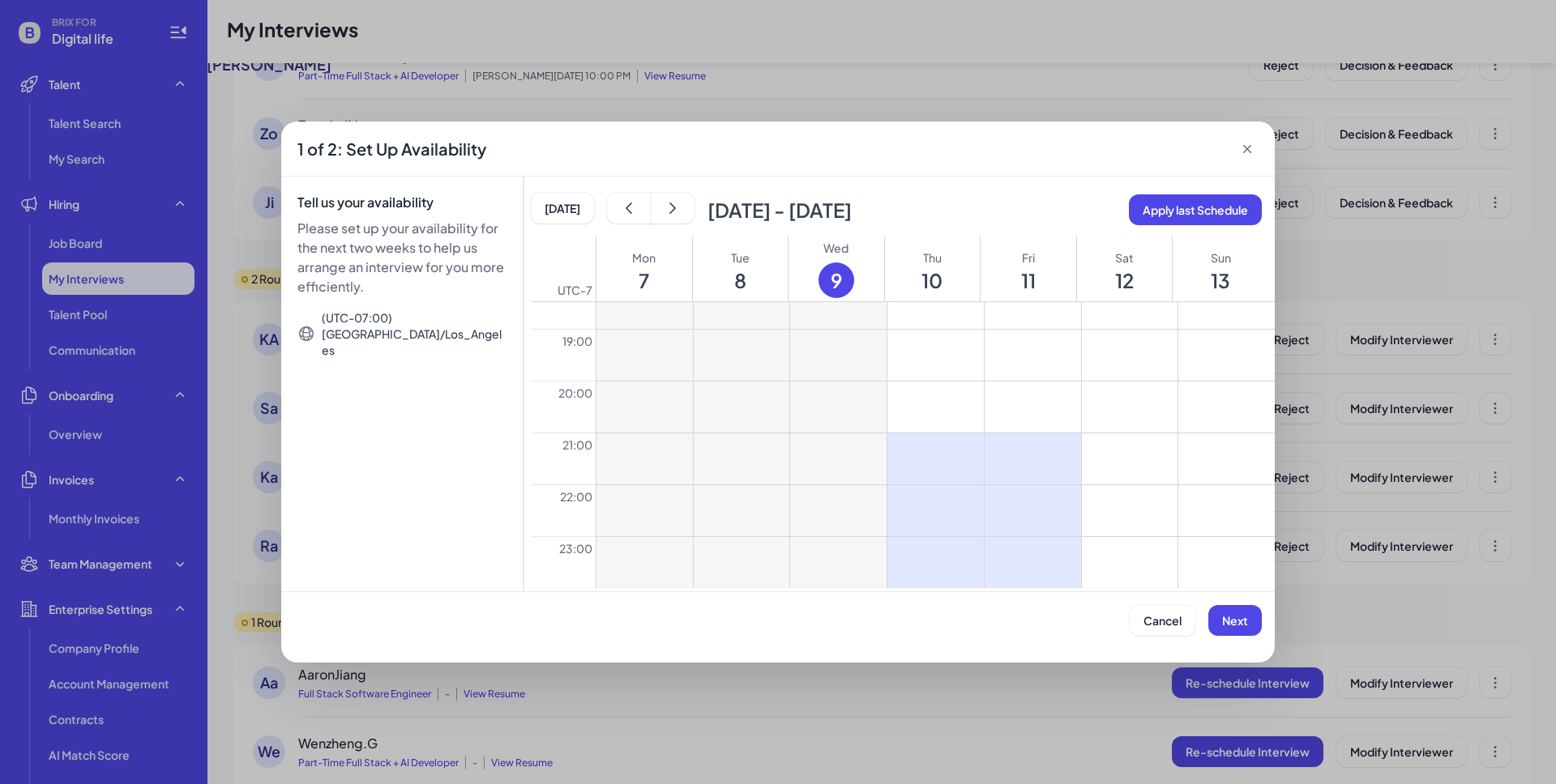 click at bounding box center (1130, 458) 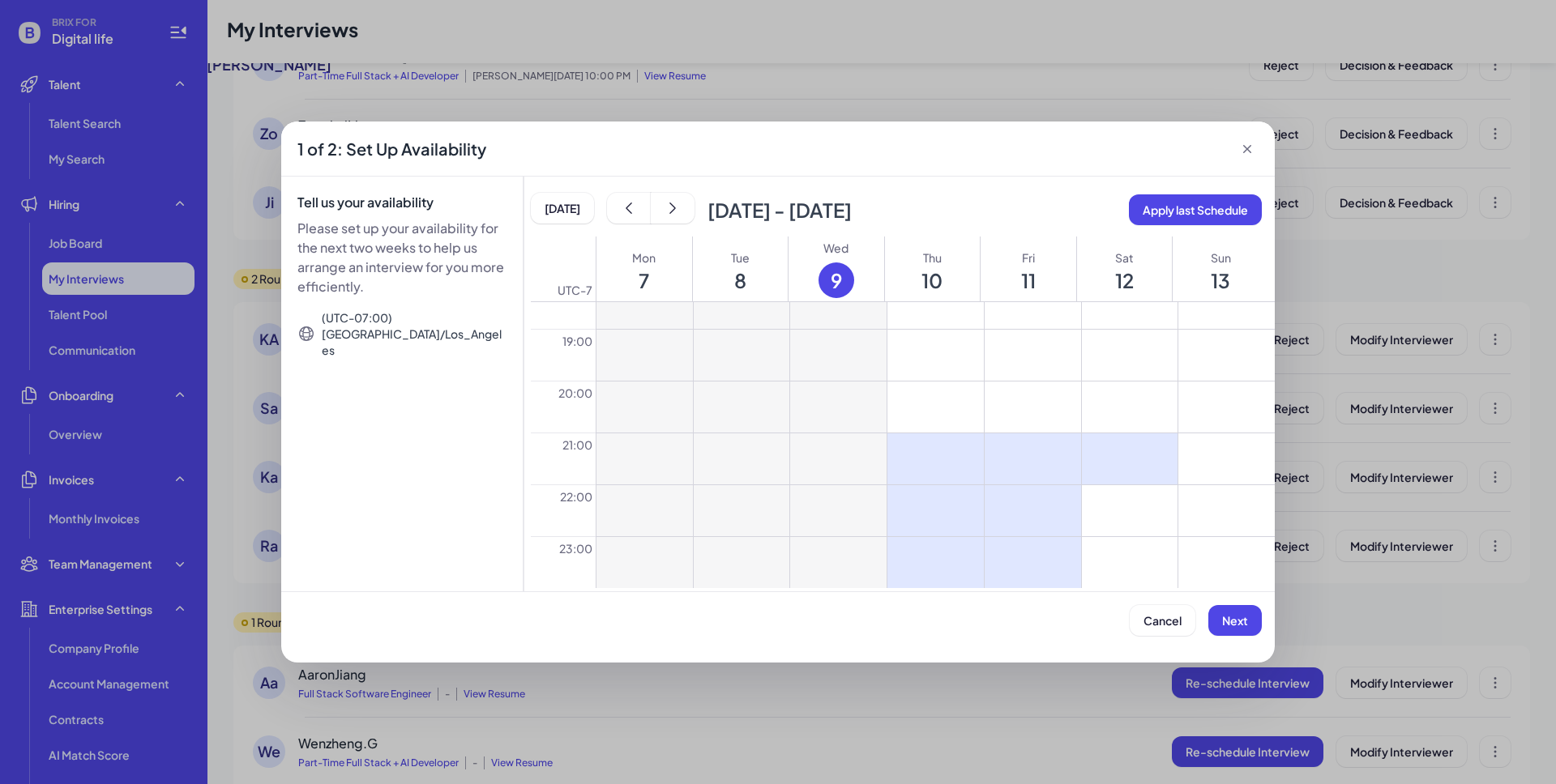 click at bounding box center [1130, 510] 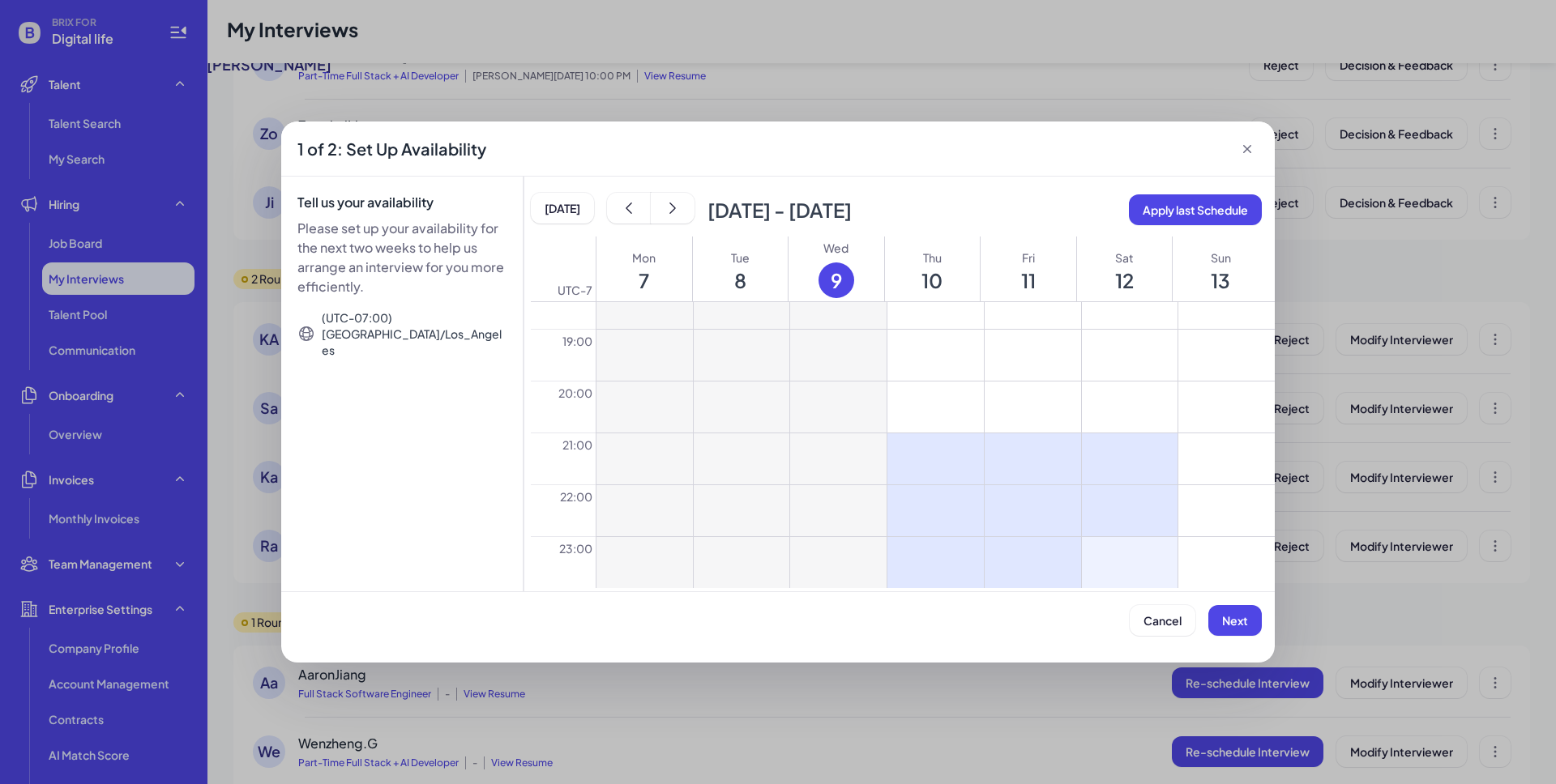 click at bounding box center (1130, 562) 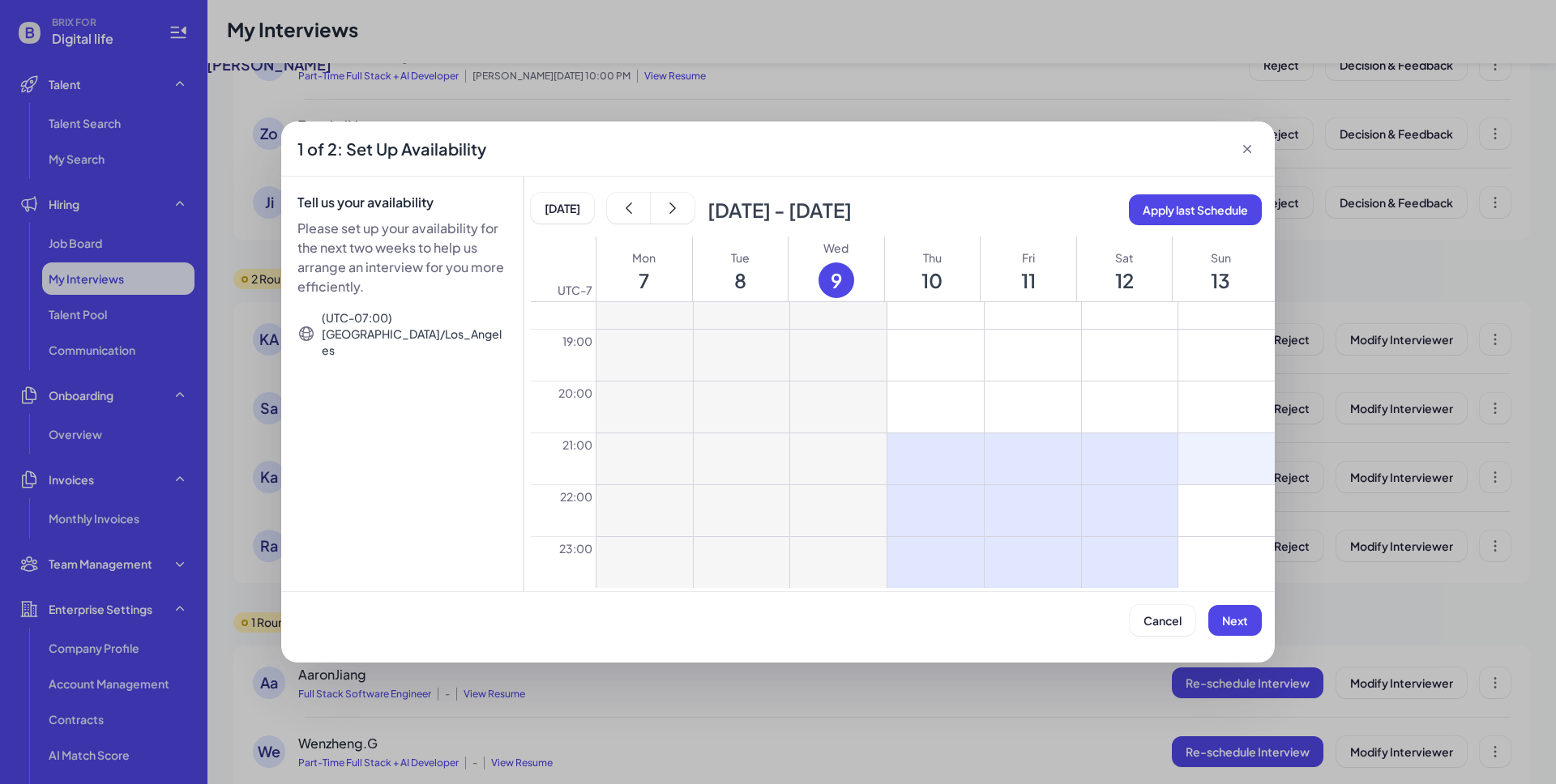 click at bounding box center [1226, 458] 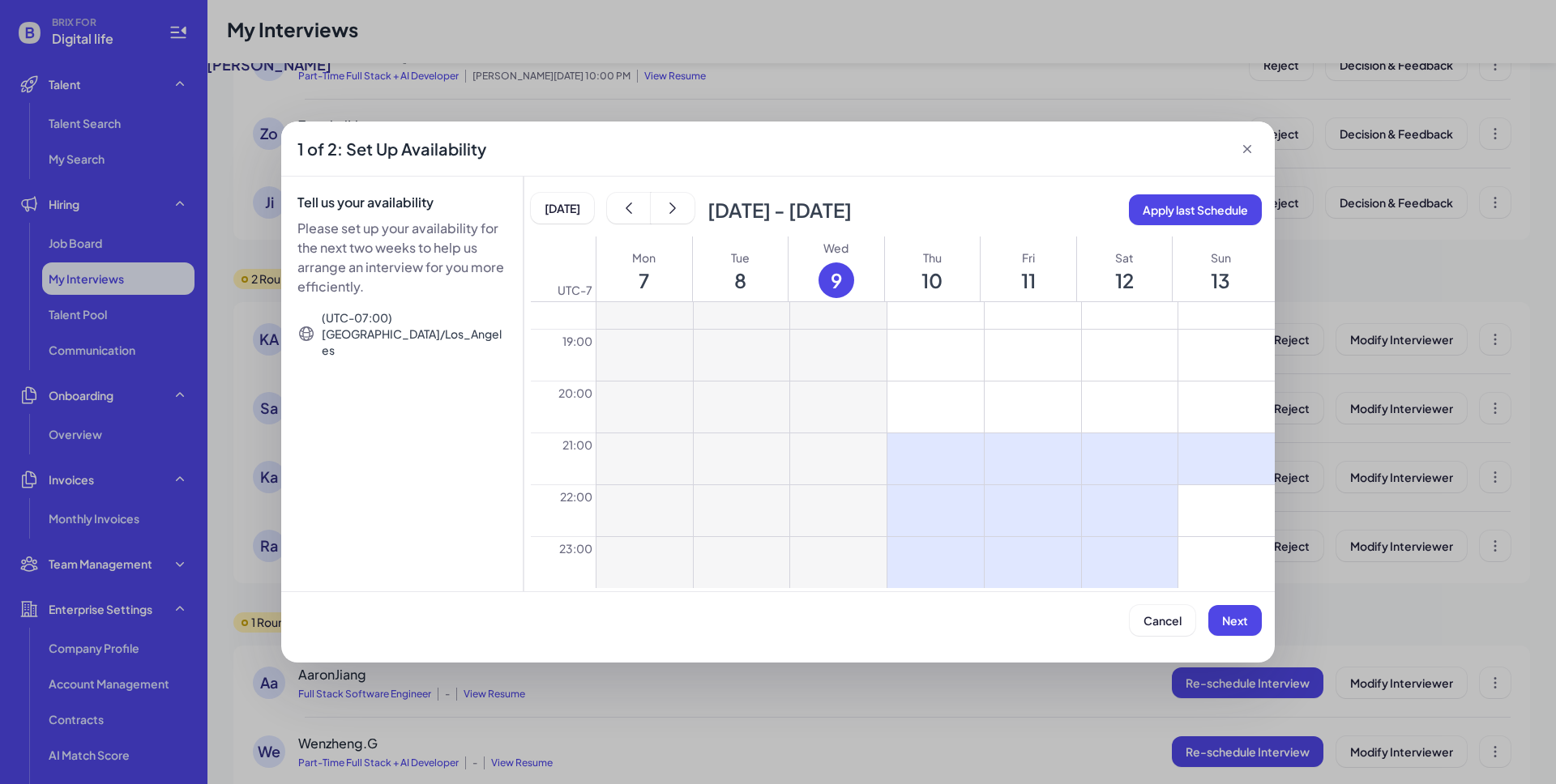 click at bounding box center [1226, 510] 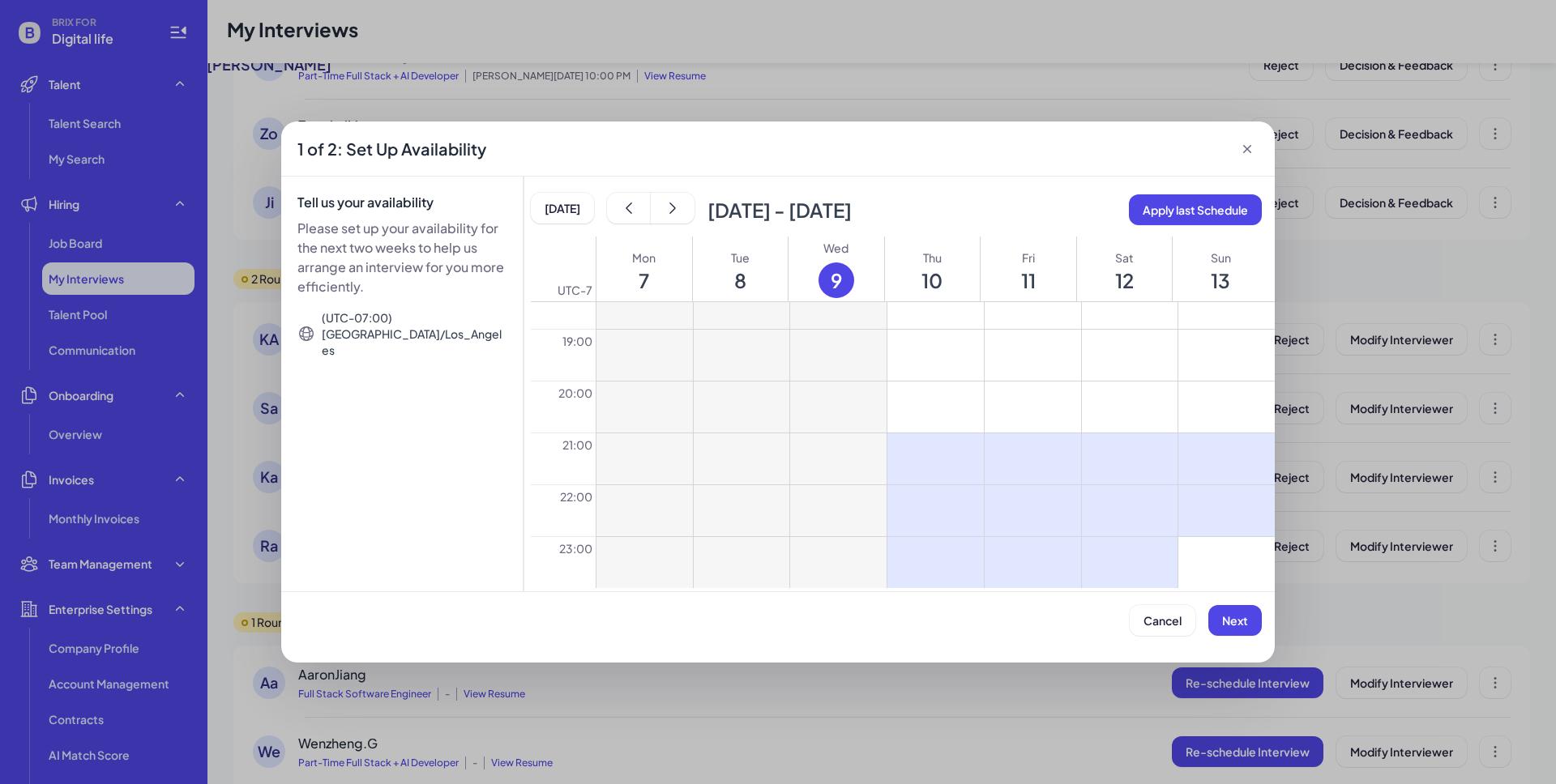 click at bounding box center (1226, 562) 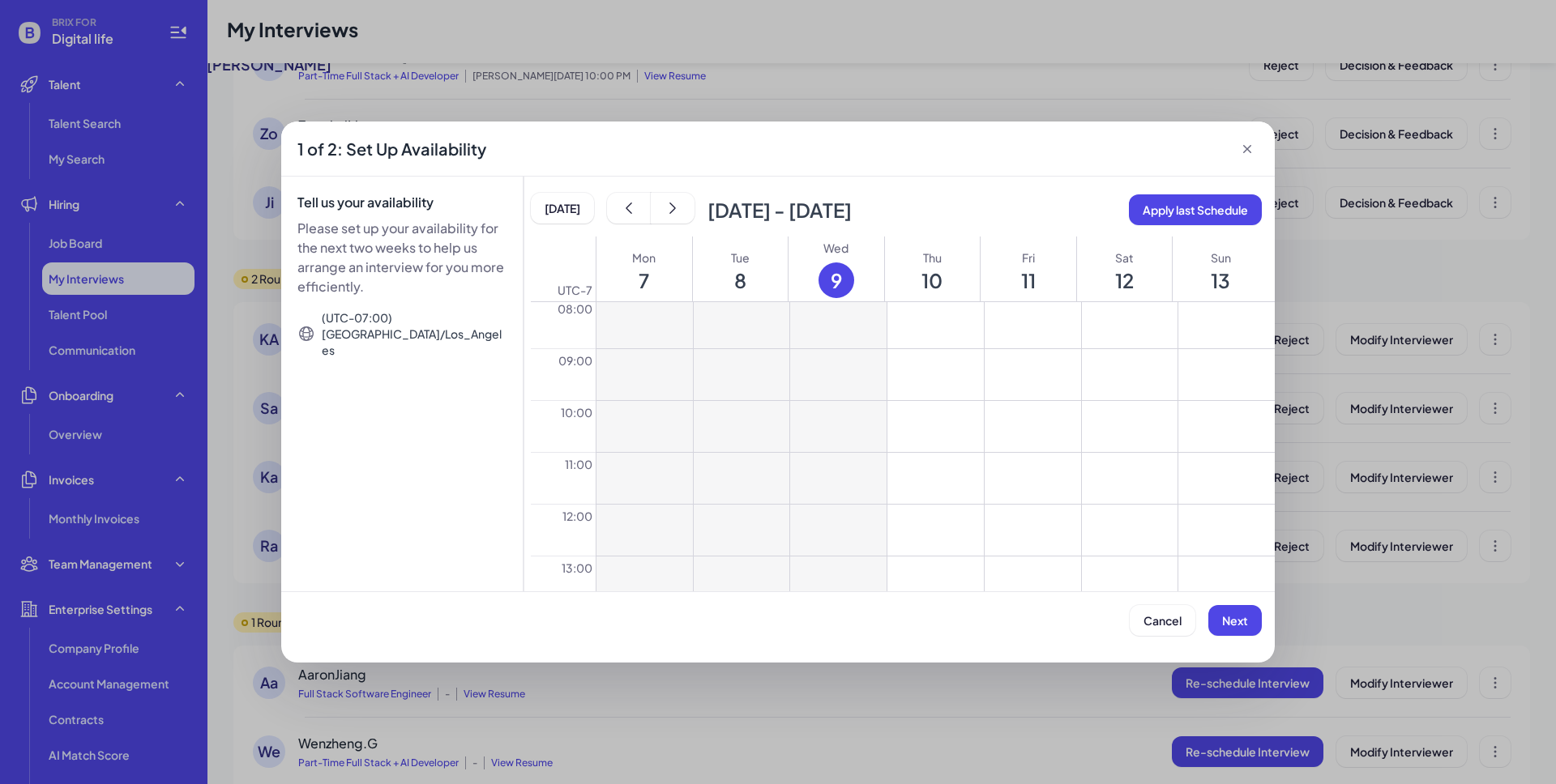 scroll, scrollTop: 368, scrollLeft: 0, axis: vertical 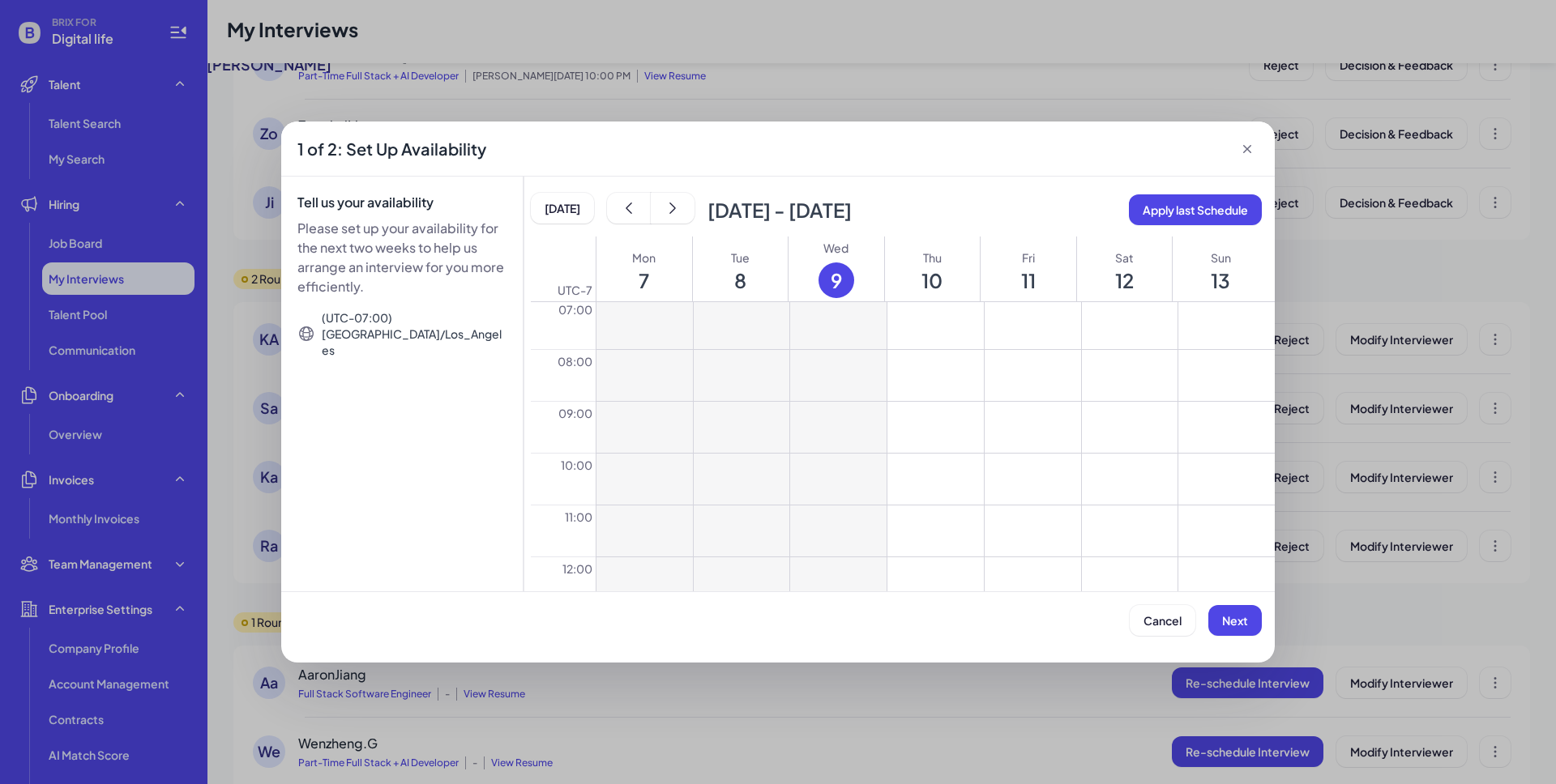 click at bounding box center (1130, 479) 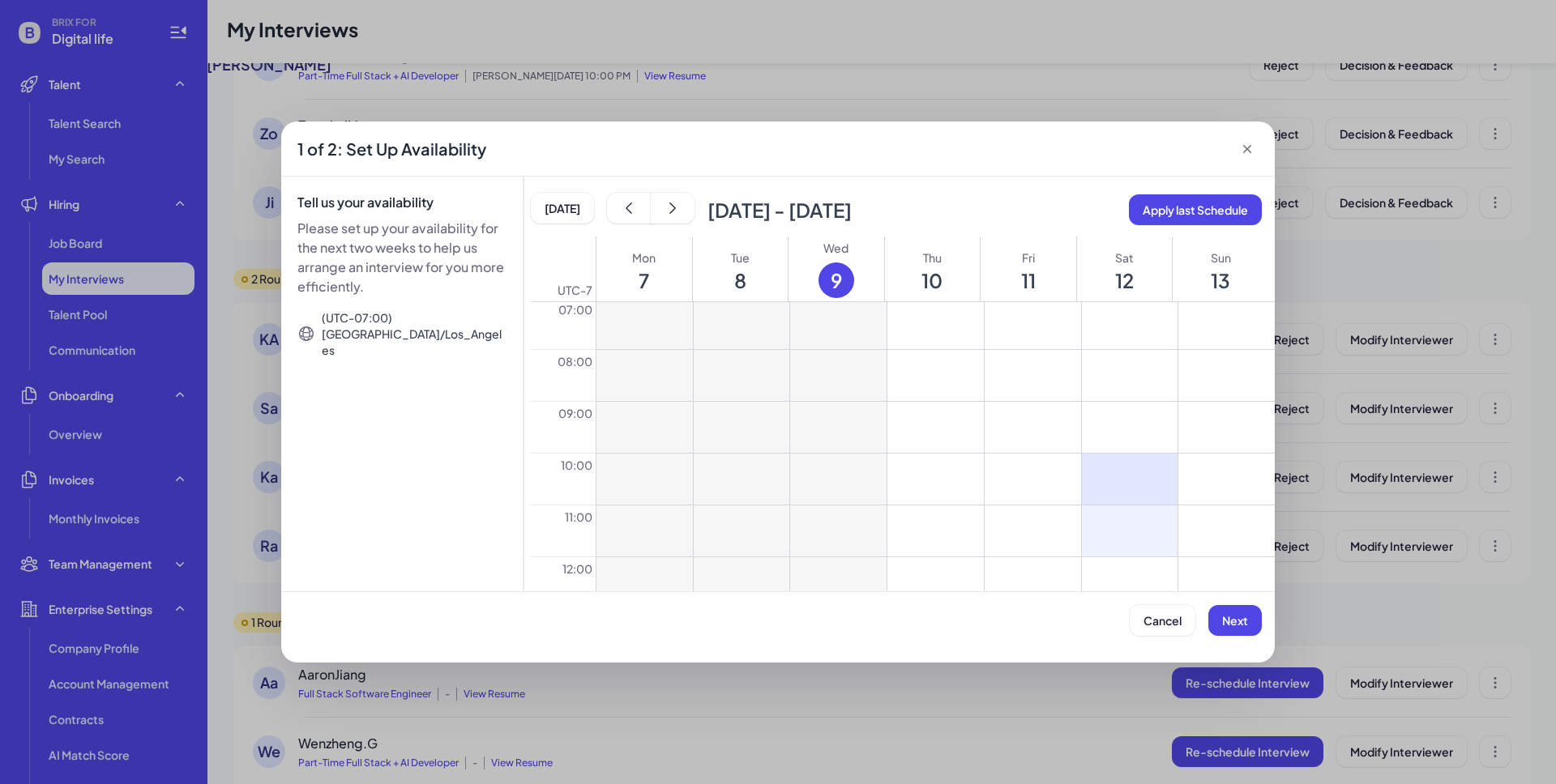 click at bounding box center [1130, 530] 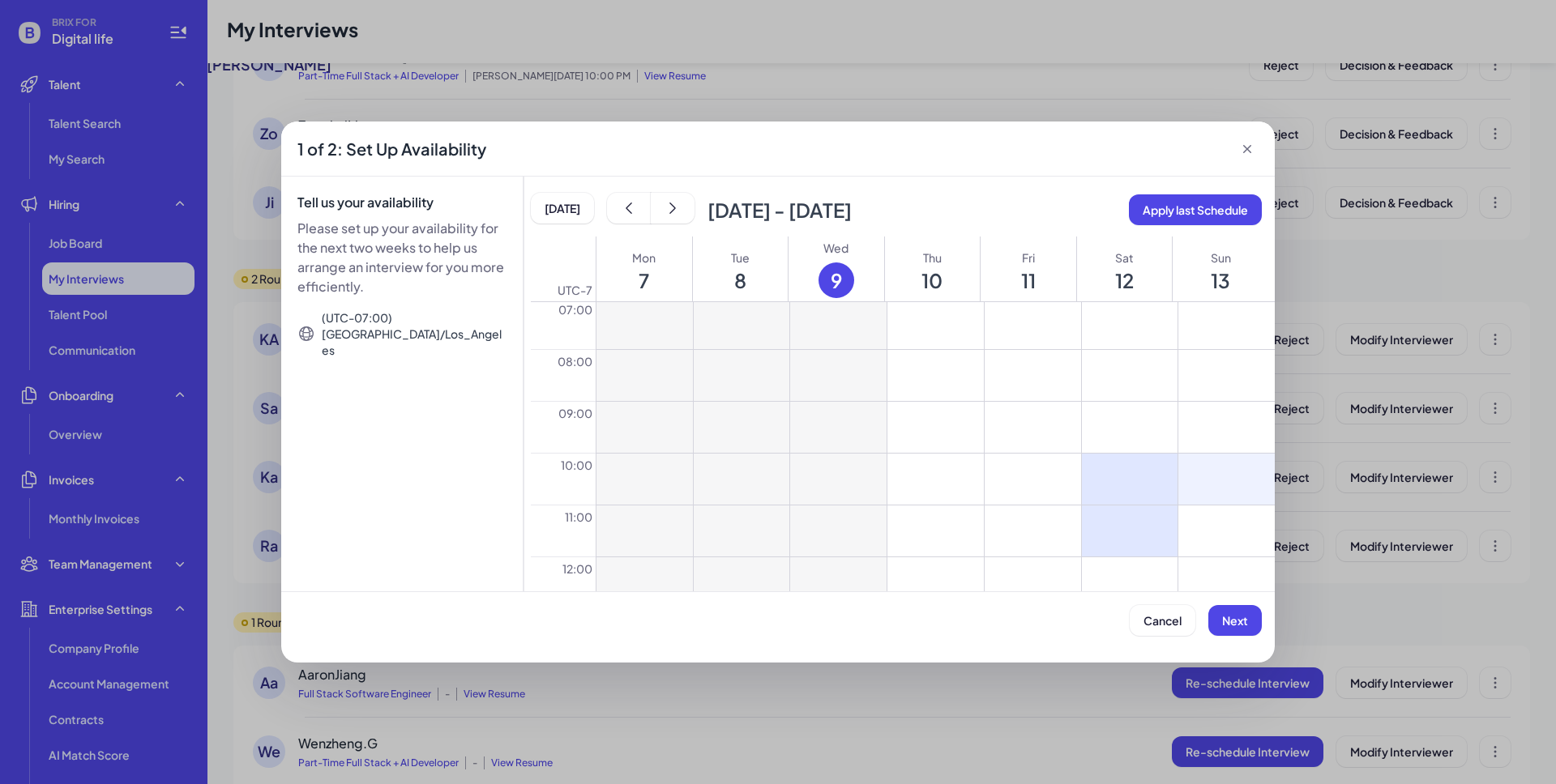 click at bounding box center (1226, 479) 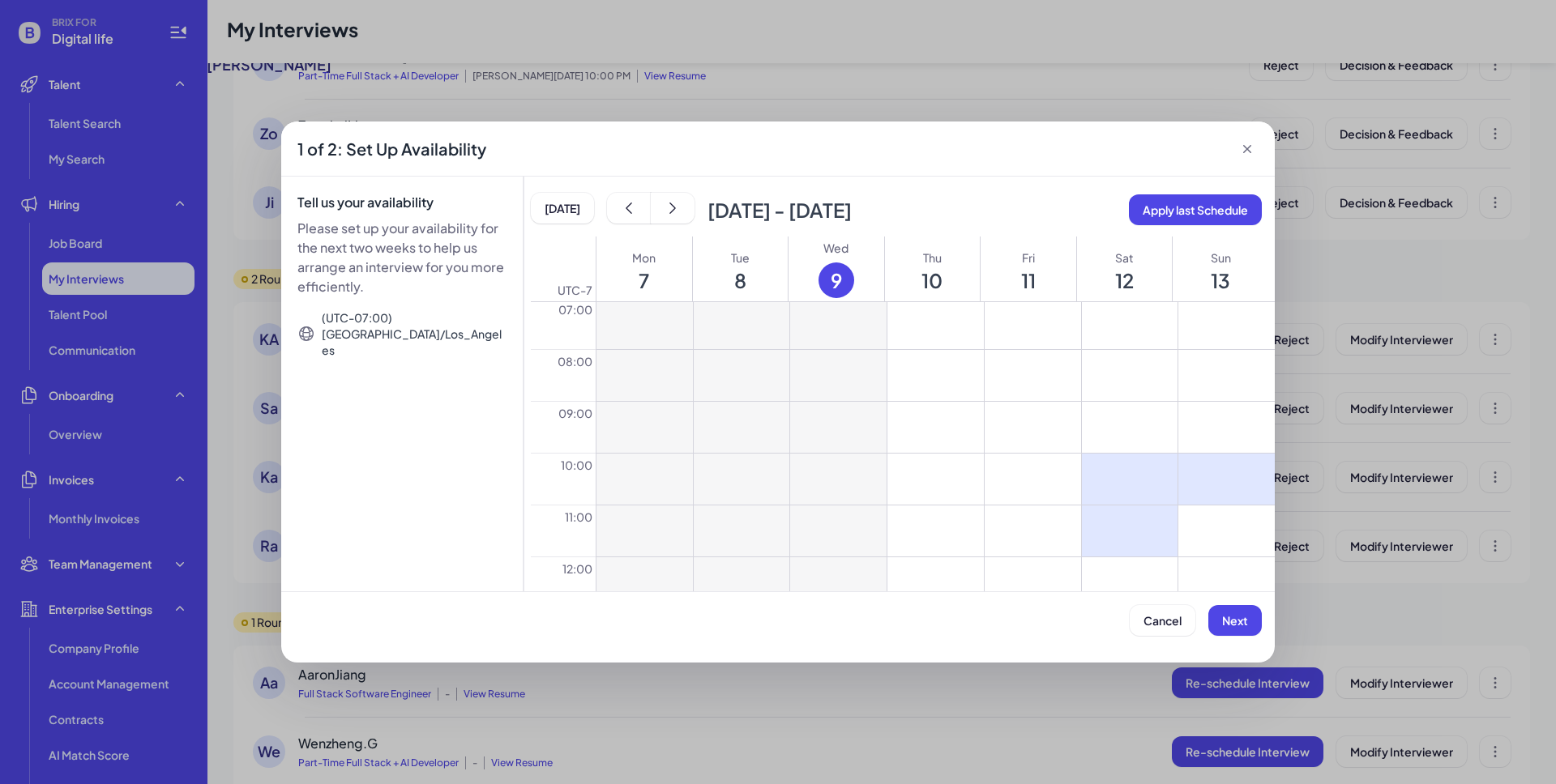 click at bounding box center [1226, 530] 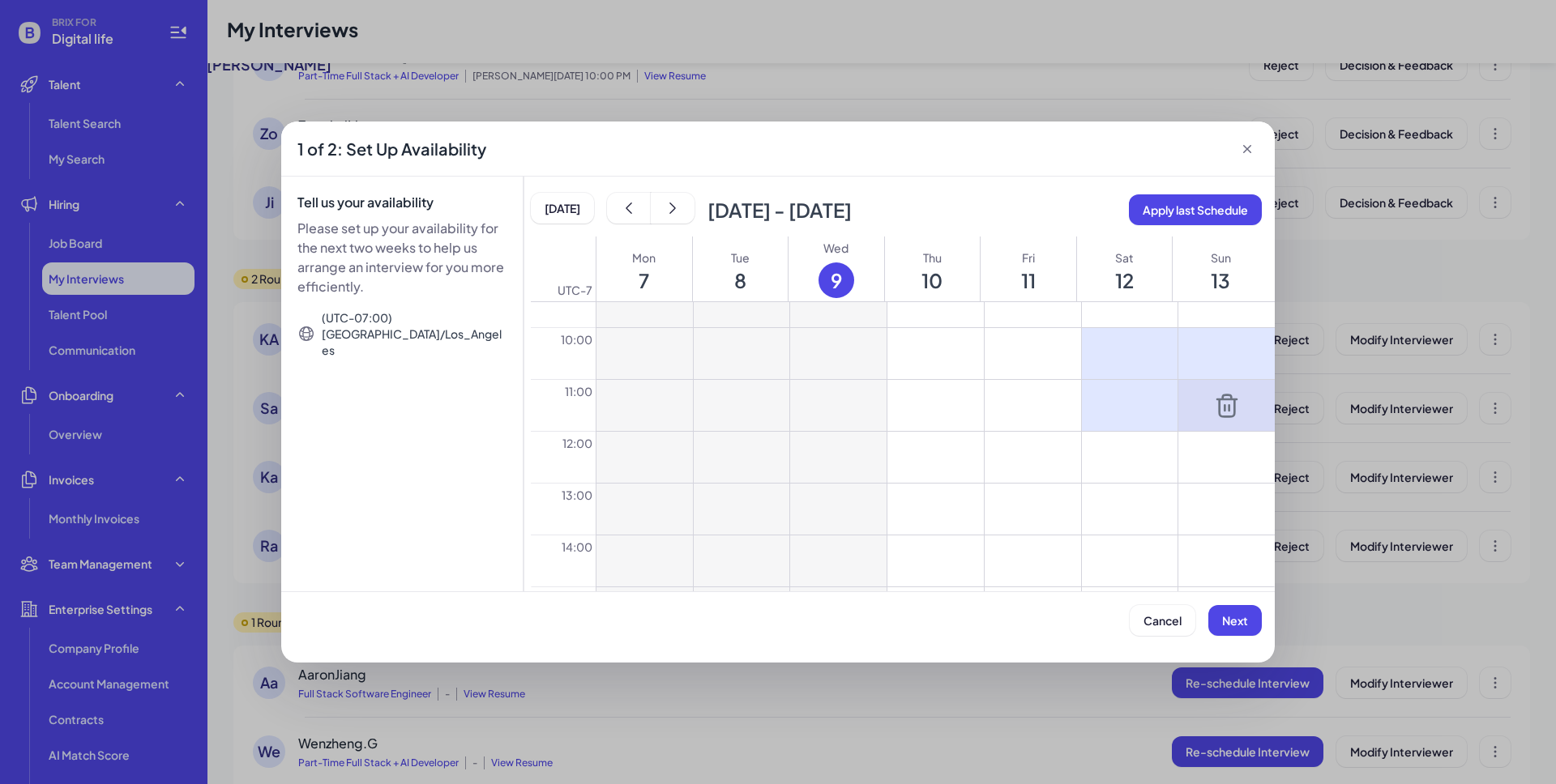 scroll, scrollTop: 441, scrollLeft: 0, axis: vertical 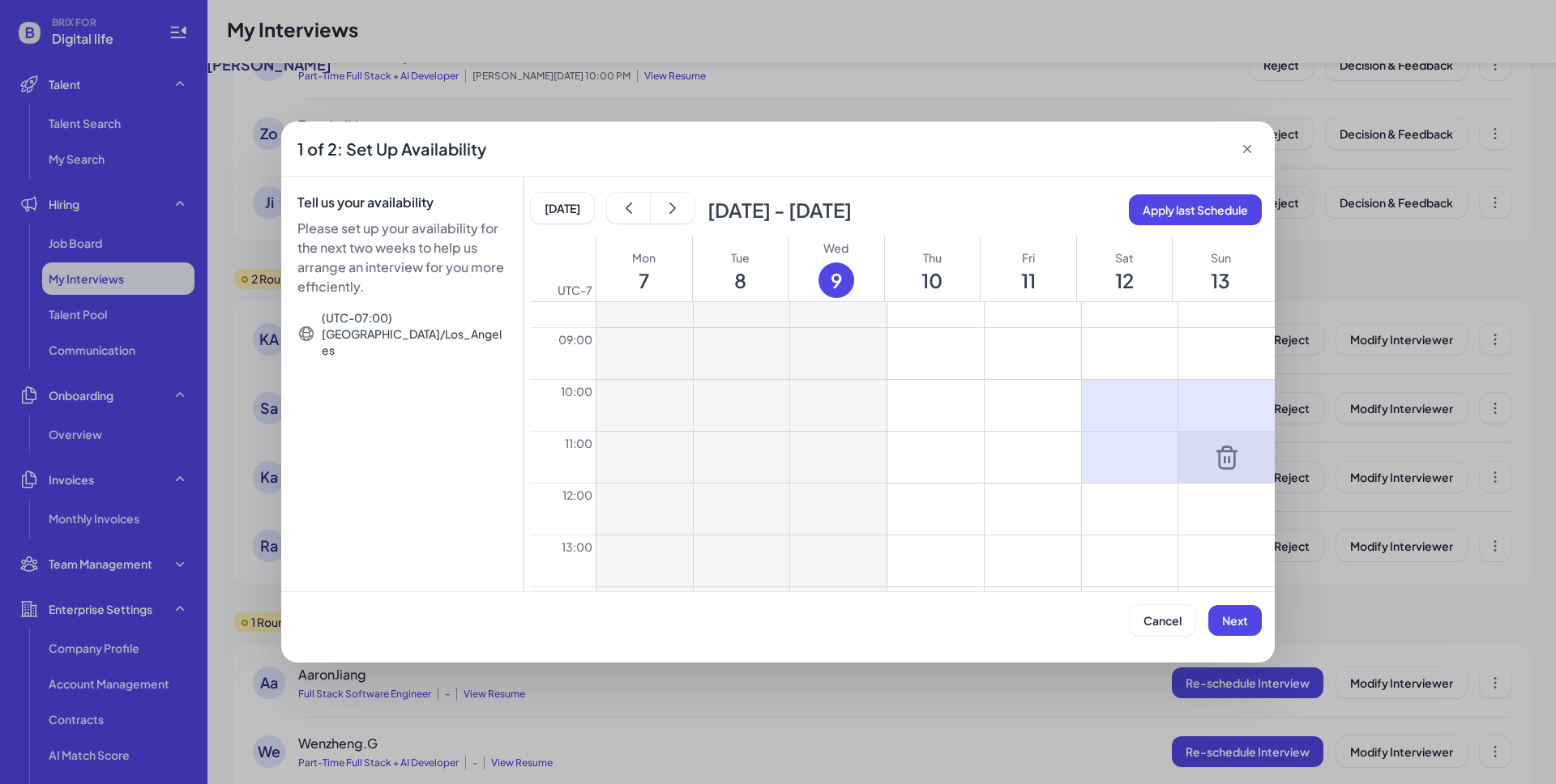 click at bounding box center [1226, 457] 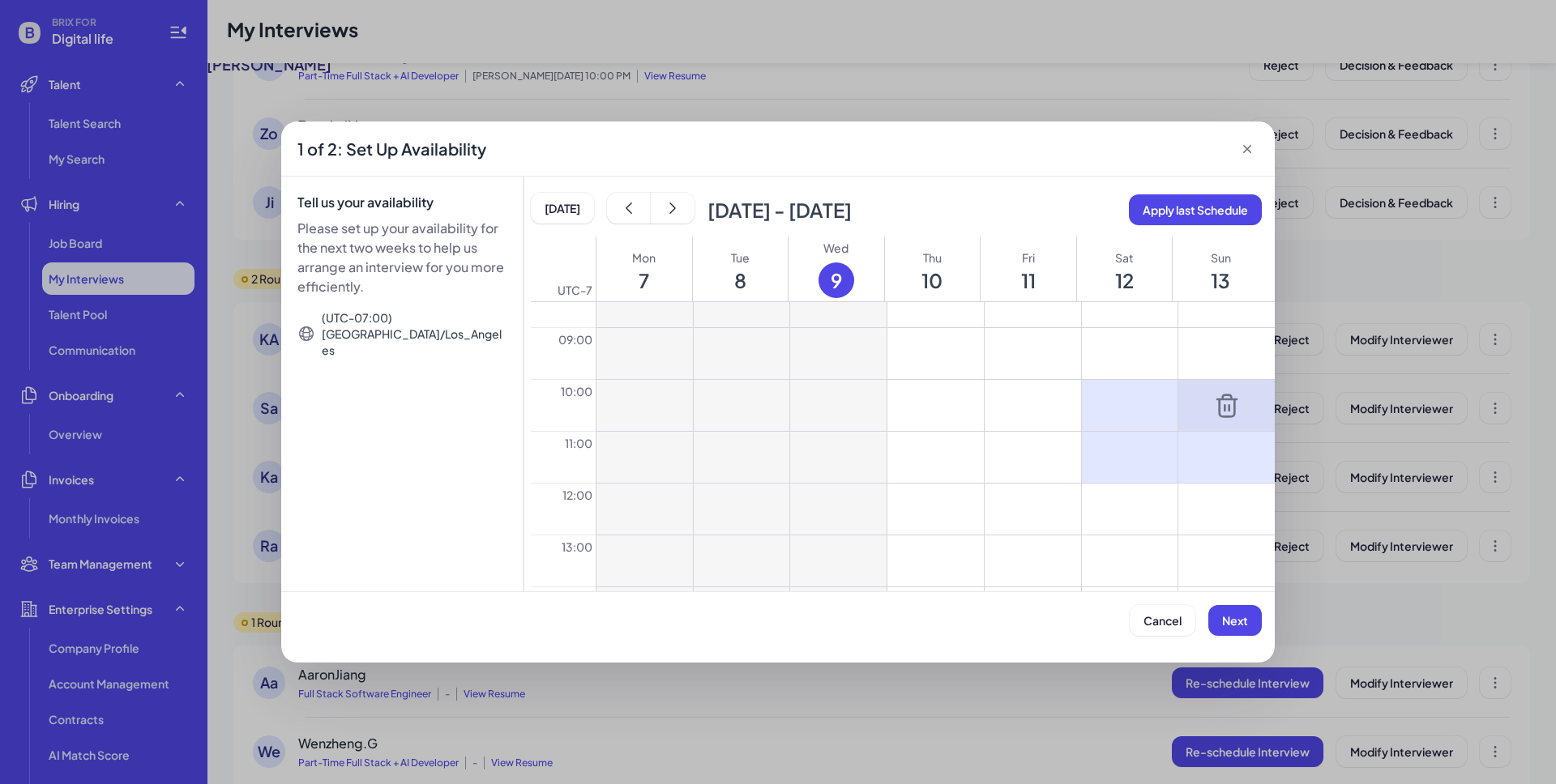 click 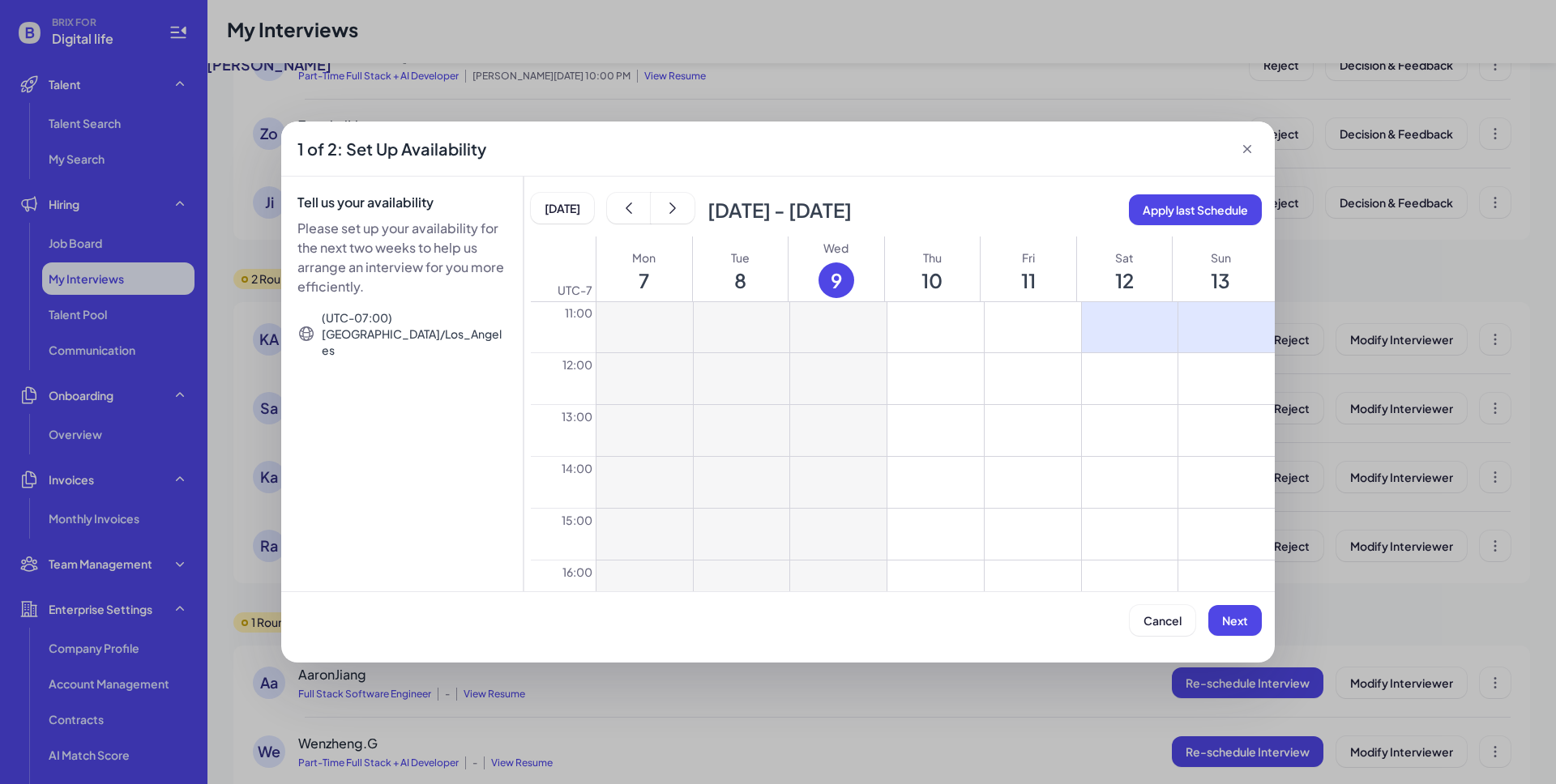 scroll, scrollTop: 573, scrollLeft: 0, axis: vertical 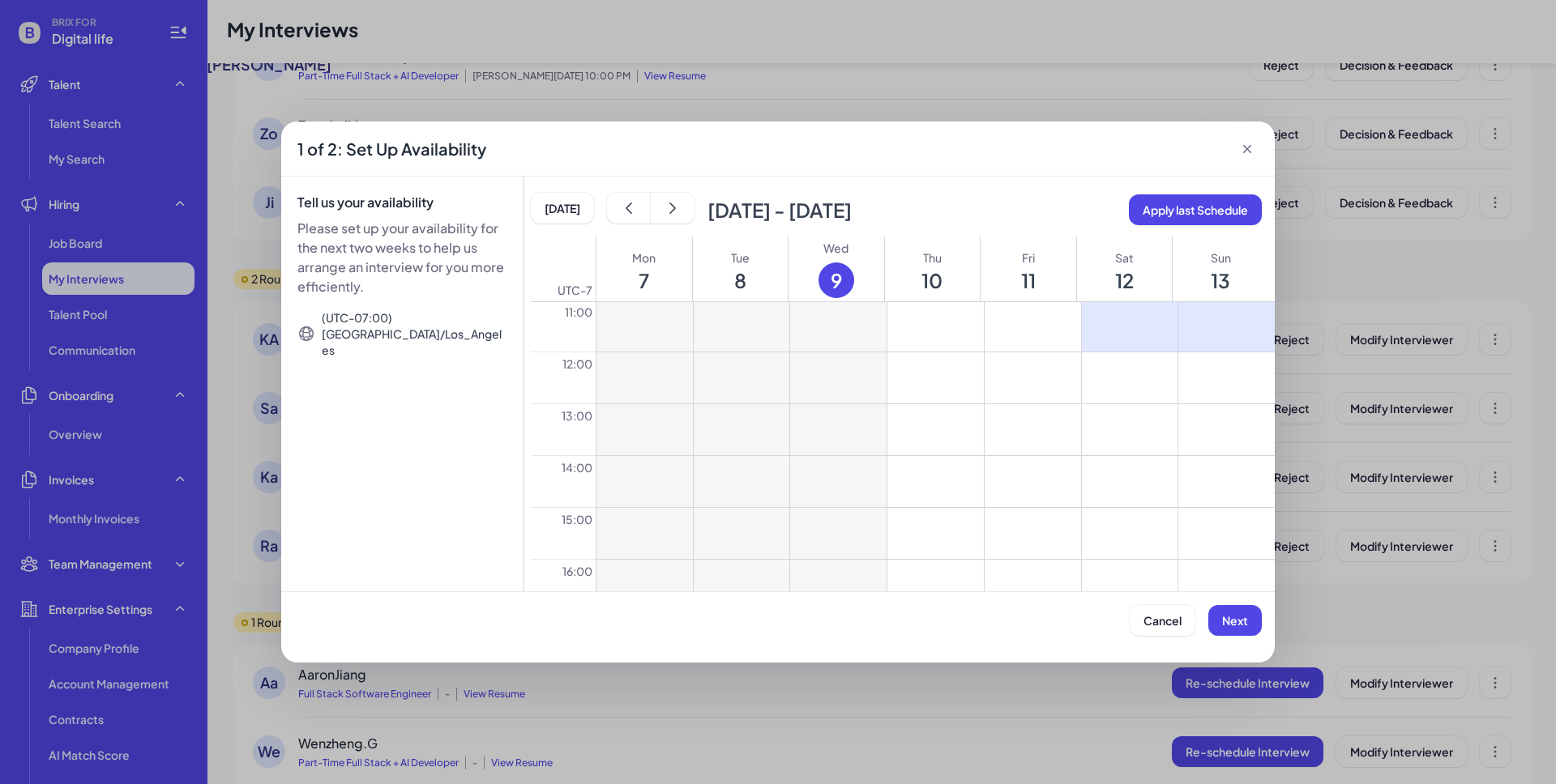 click at bounding box center [1226, 533] 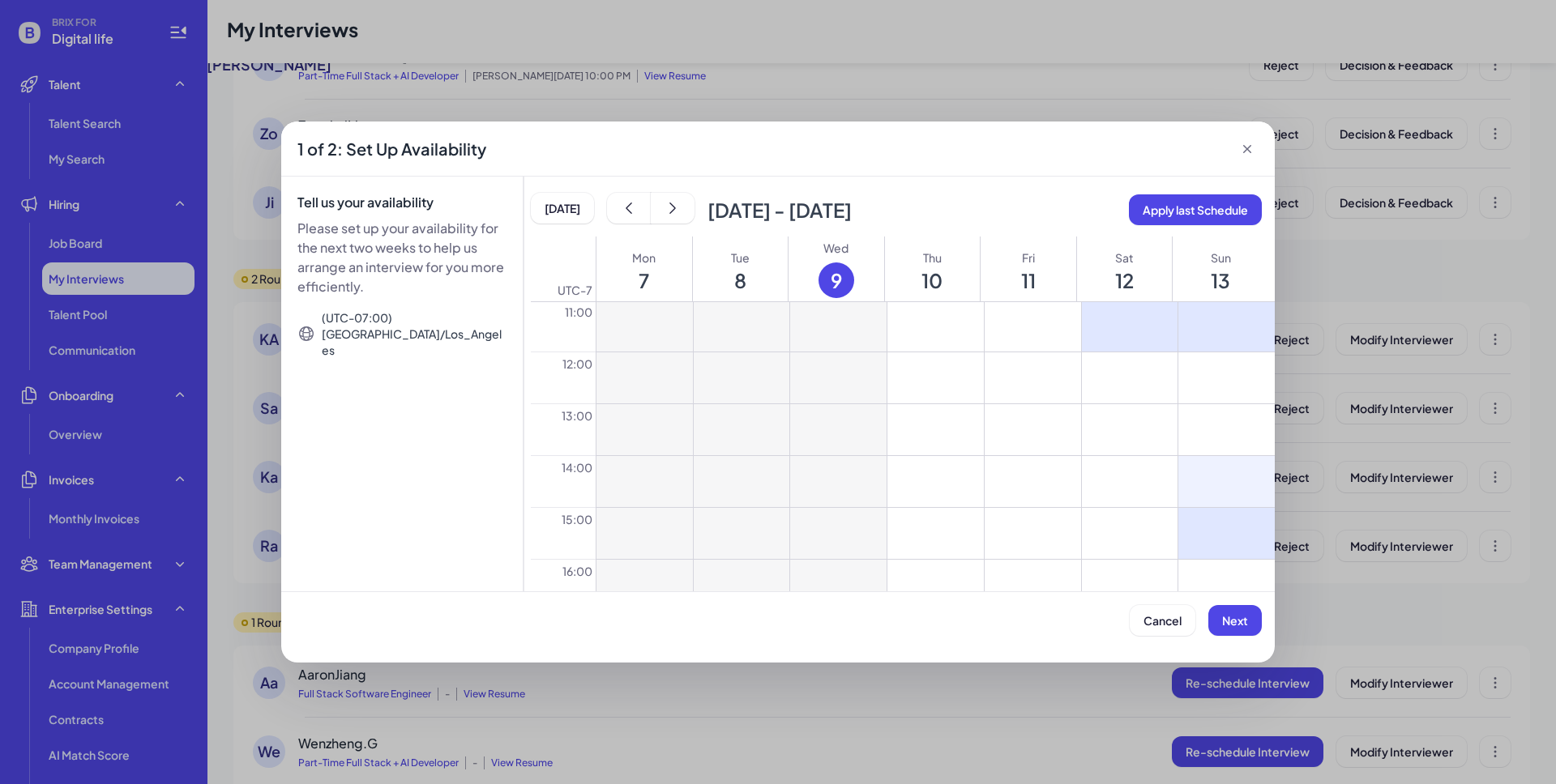 click at bounding box center (1226, 481) 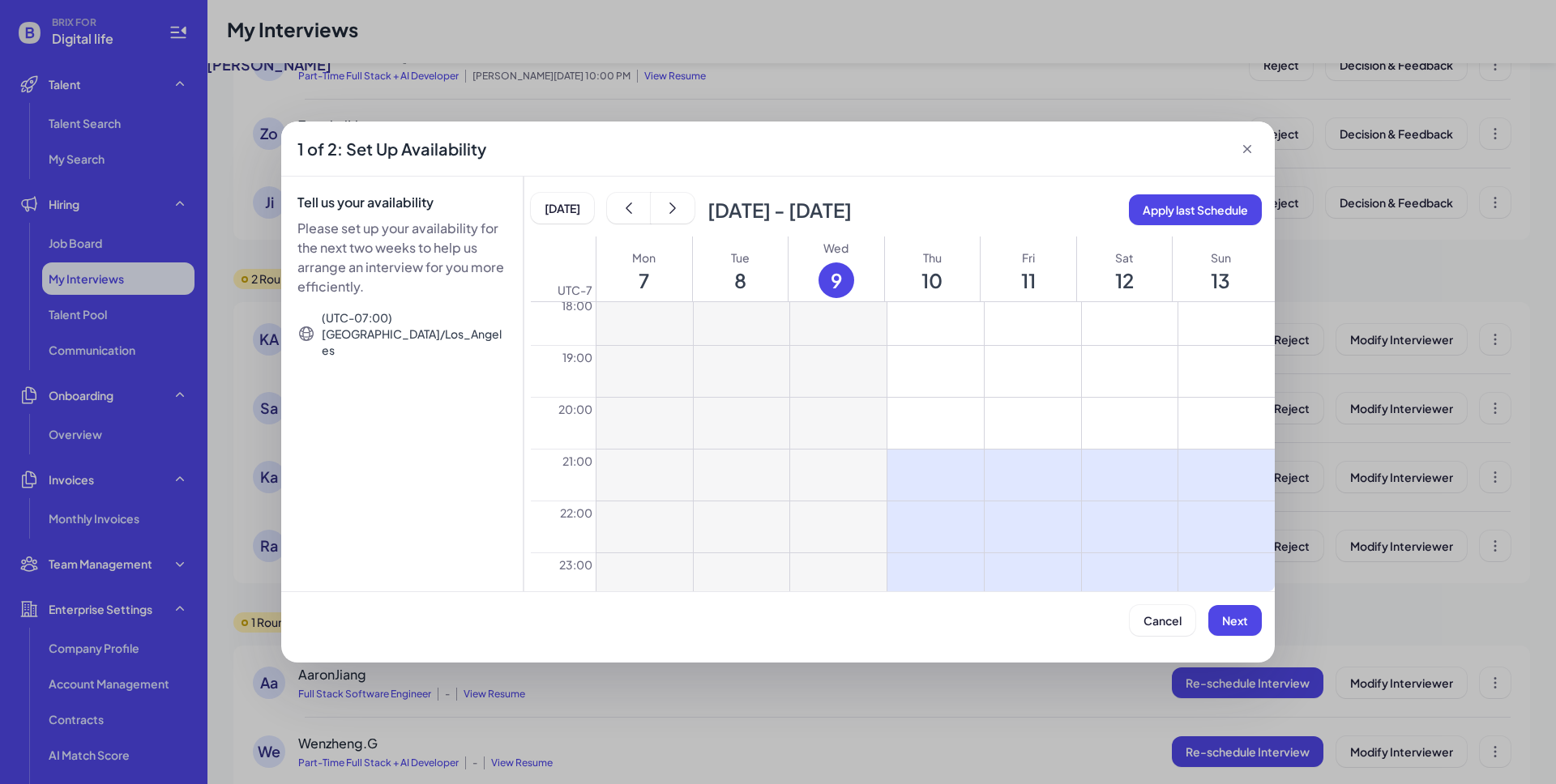 scroll, scrollTop: 959, scrollLeft: 0, axis: vertical 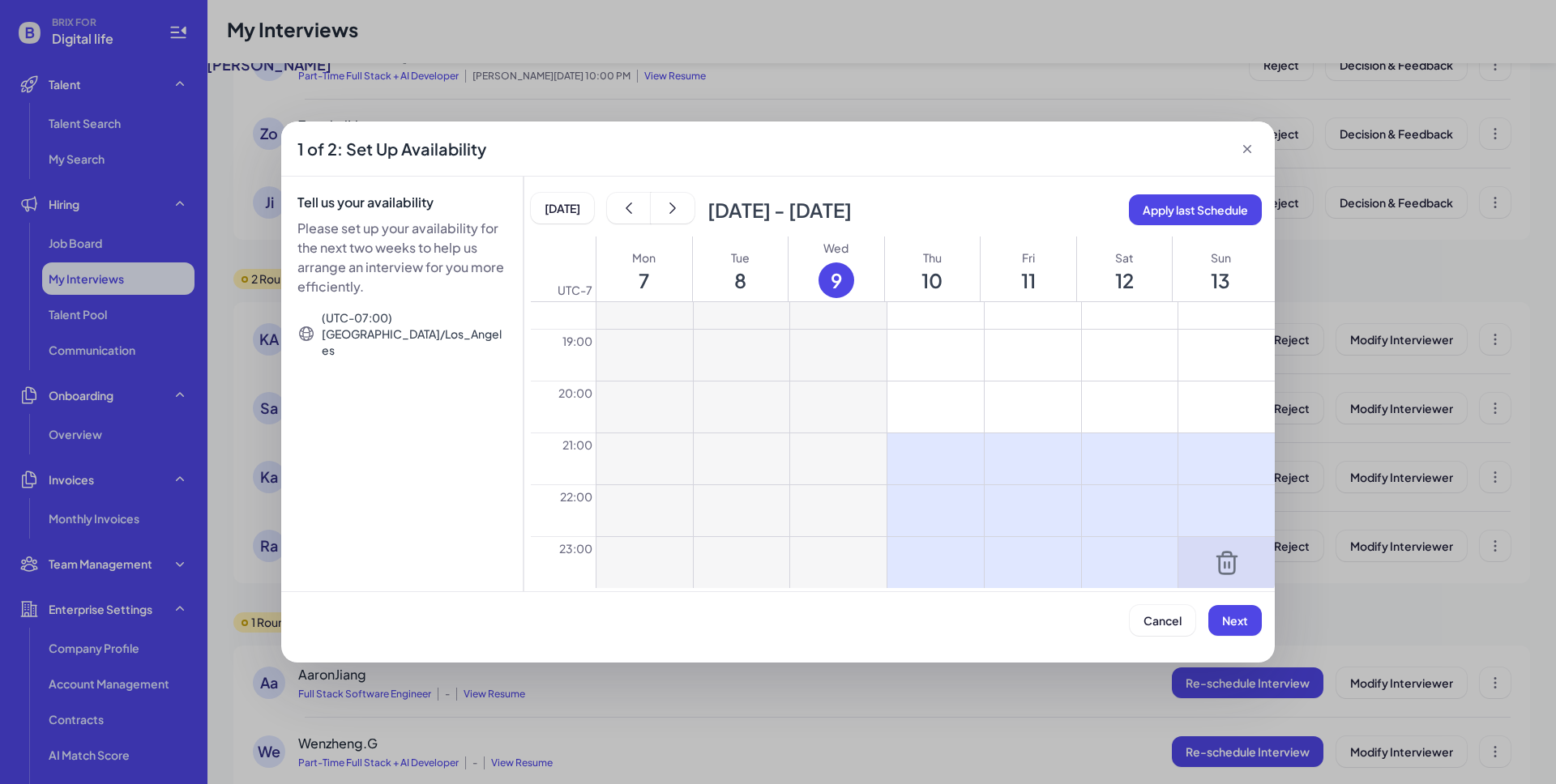 click 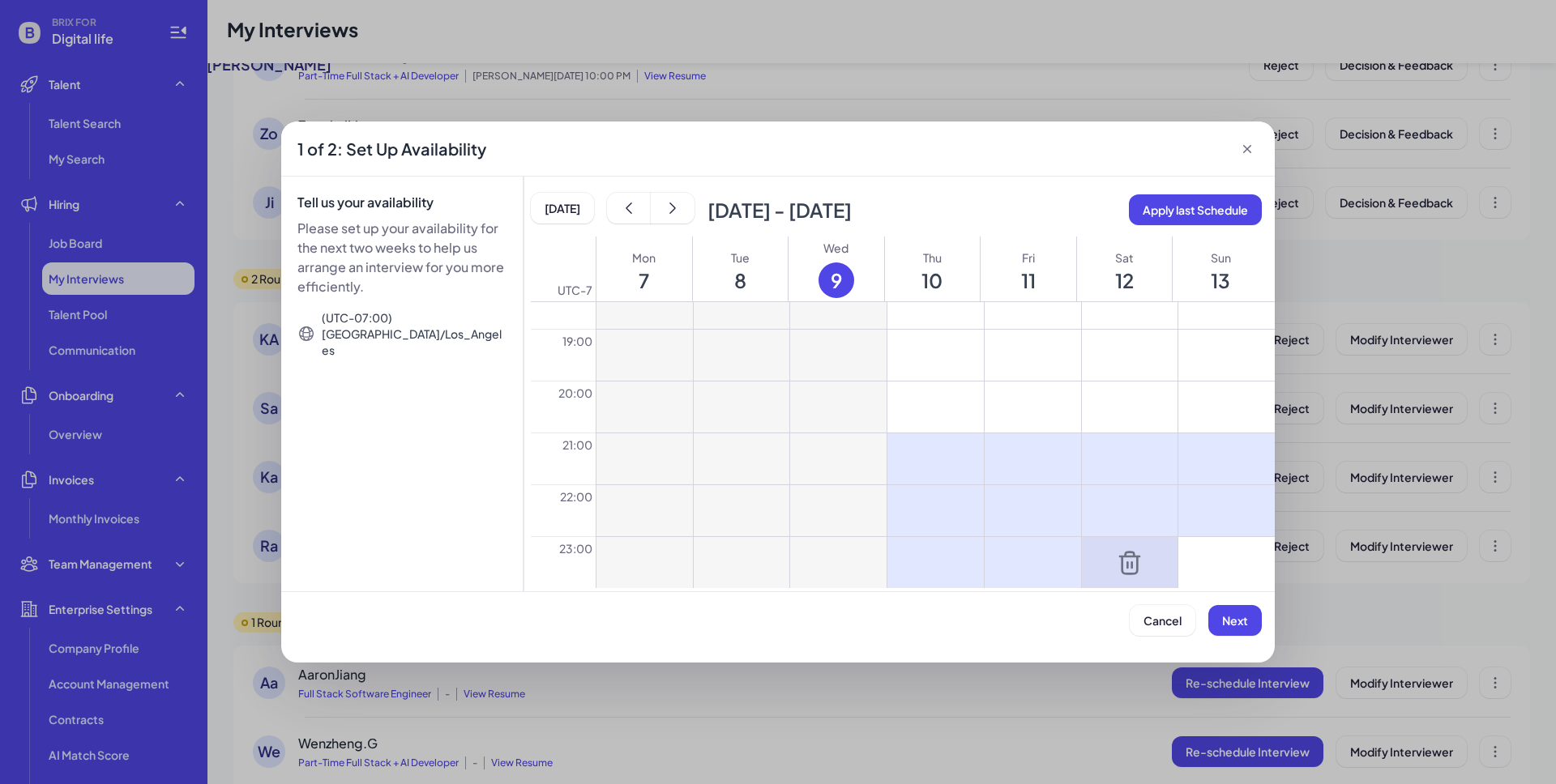 click 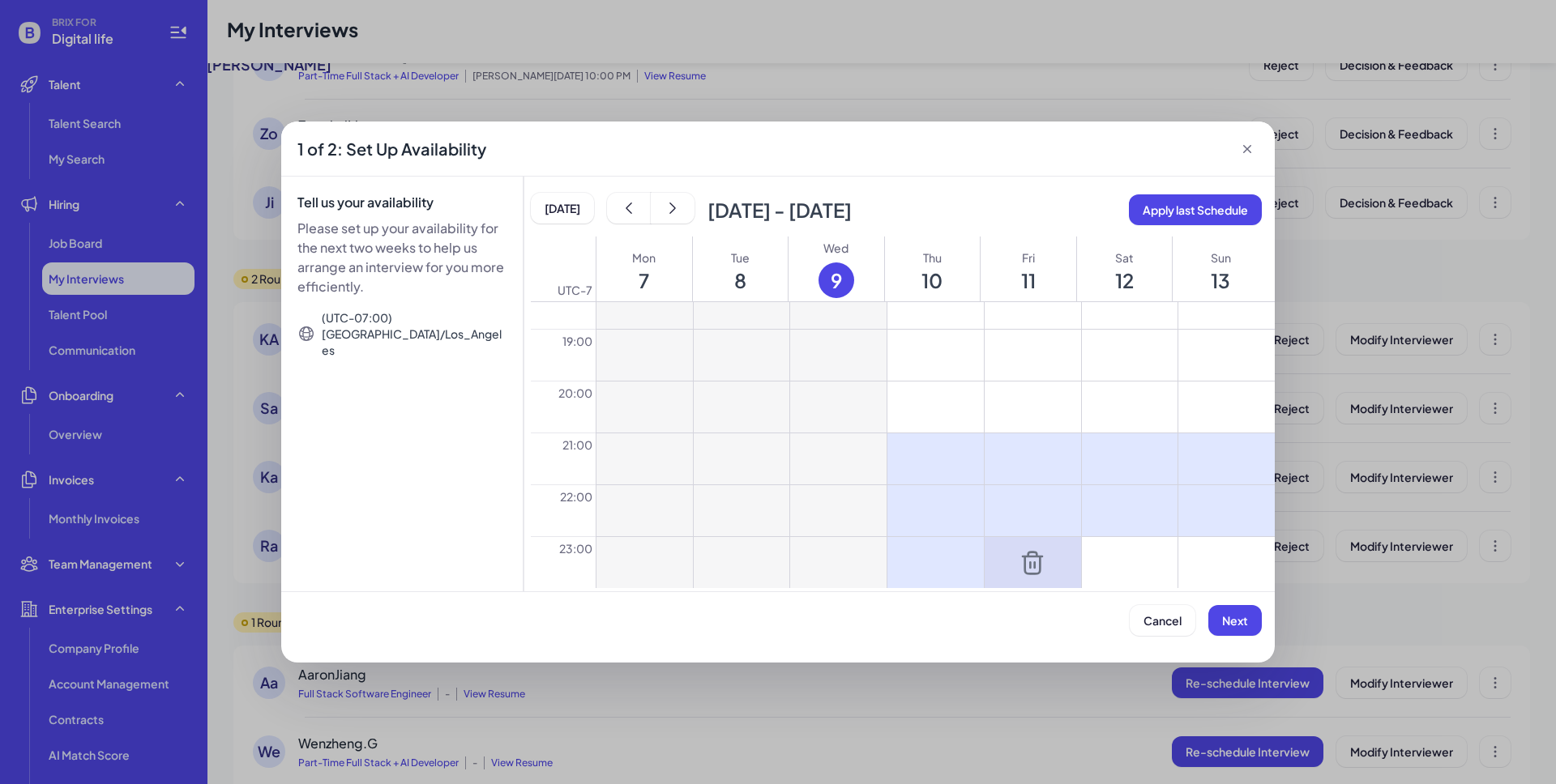 click at bounding box center [1032, 562] 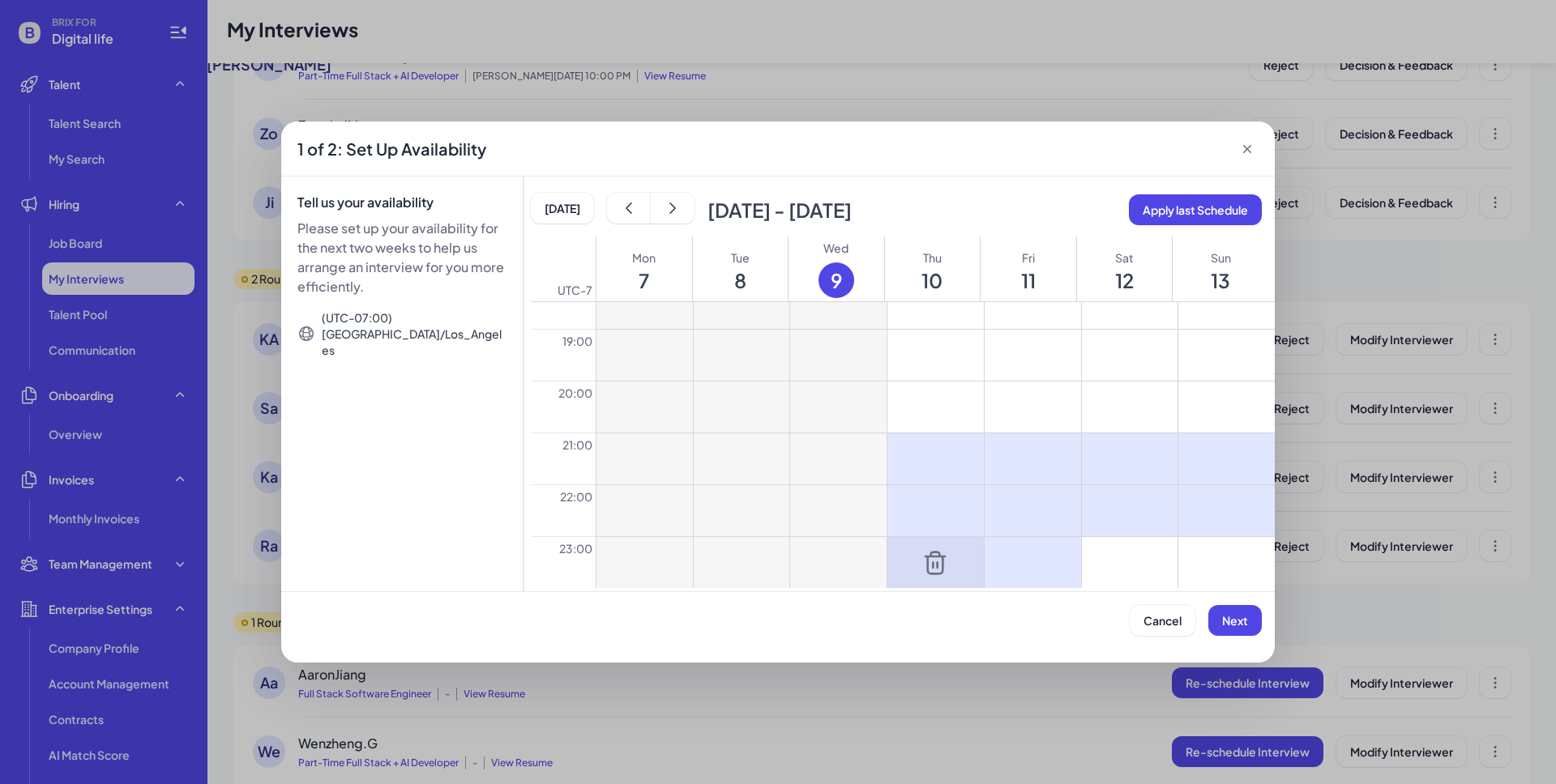 click 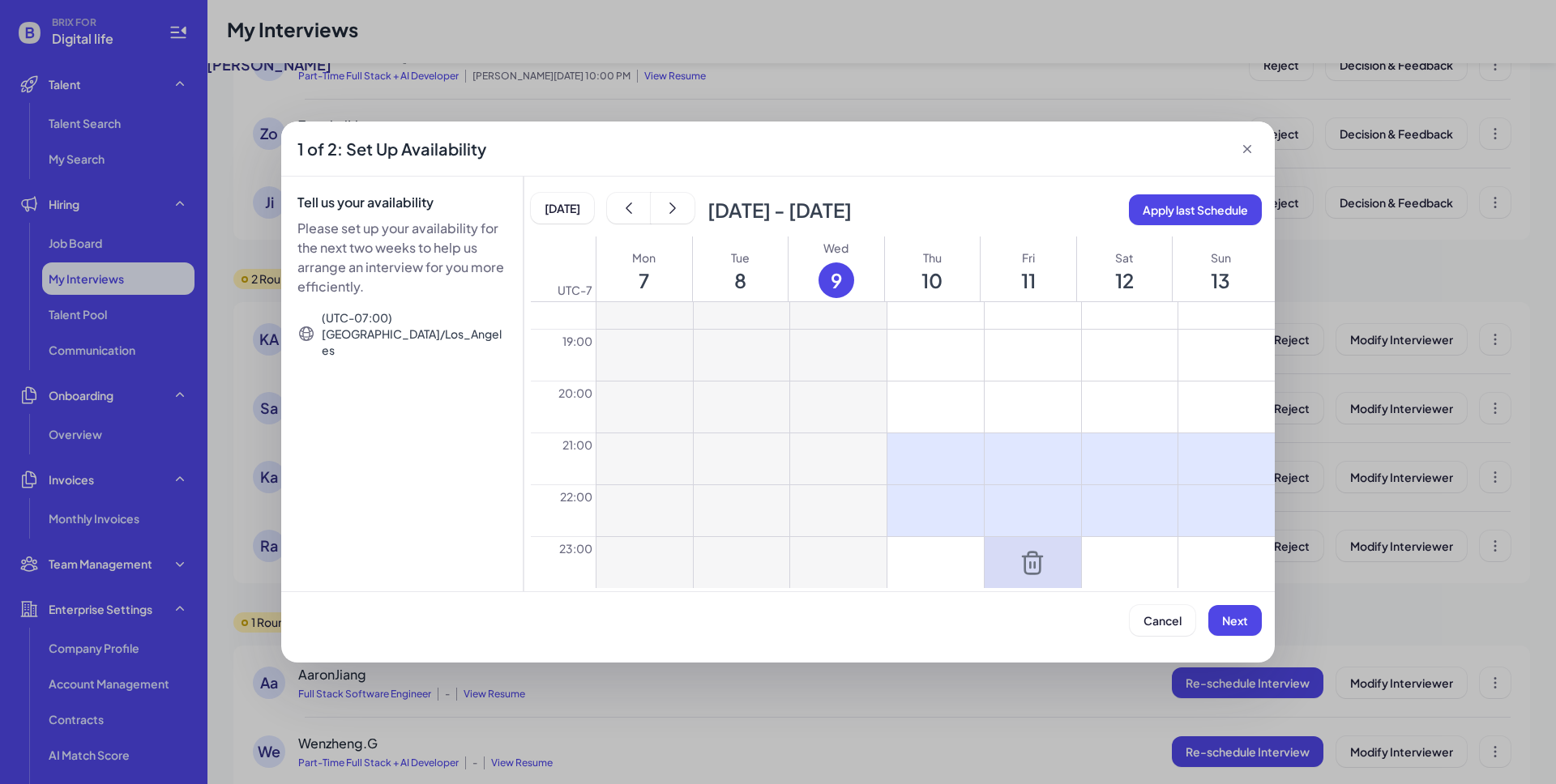 click 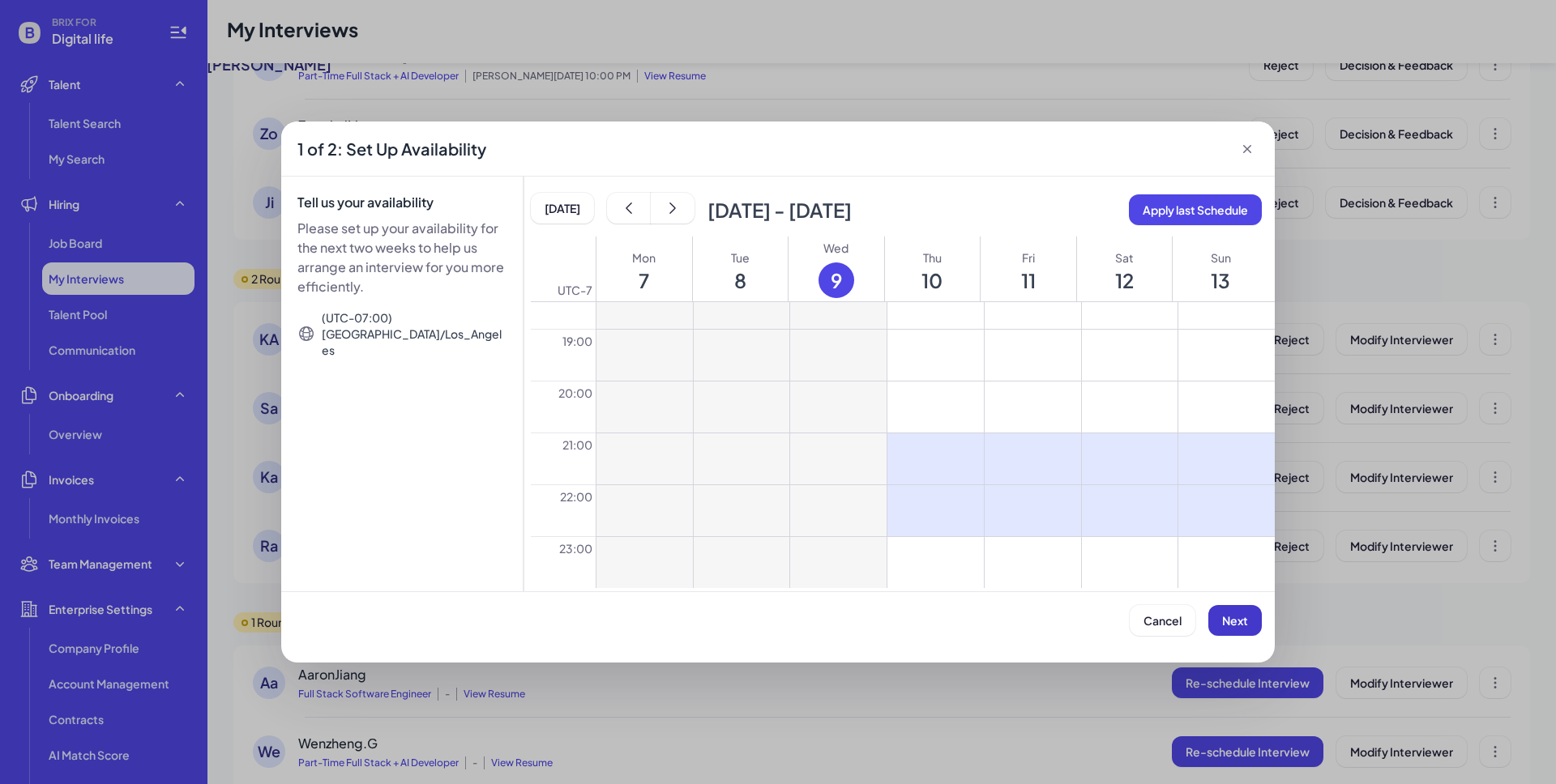 click on "Next" at bounding box center [1235, 620] 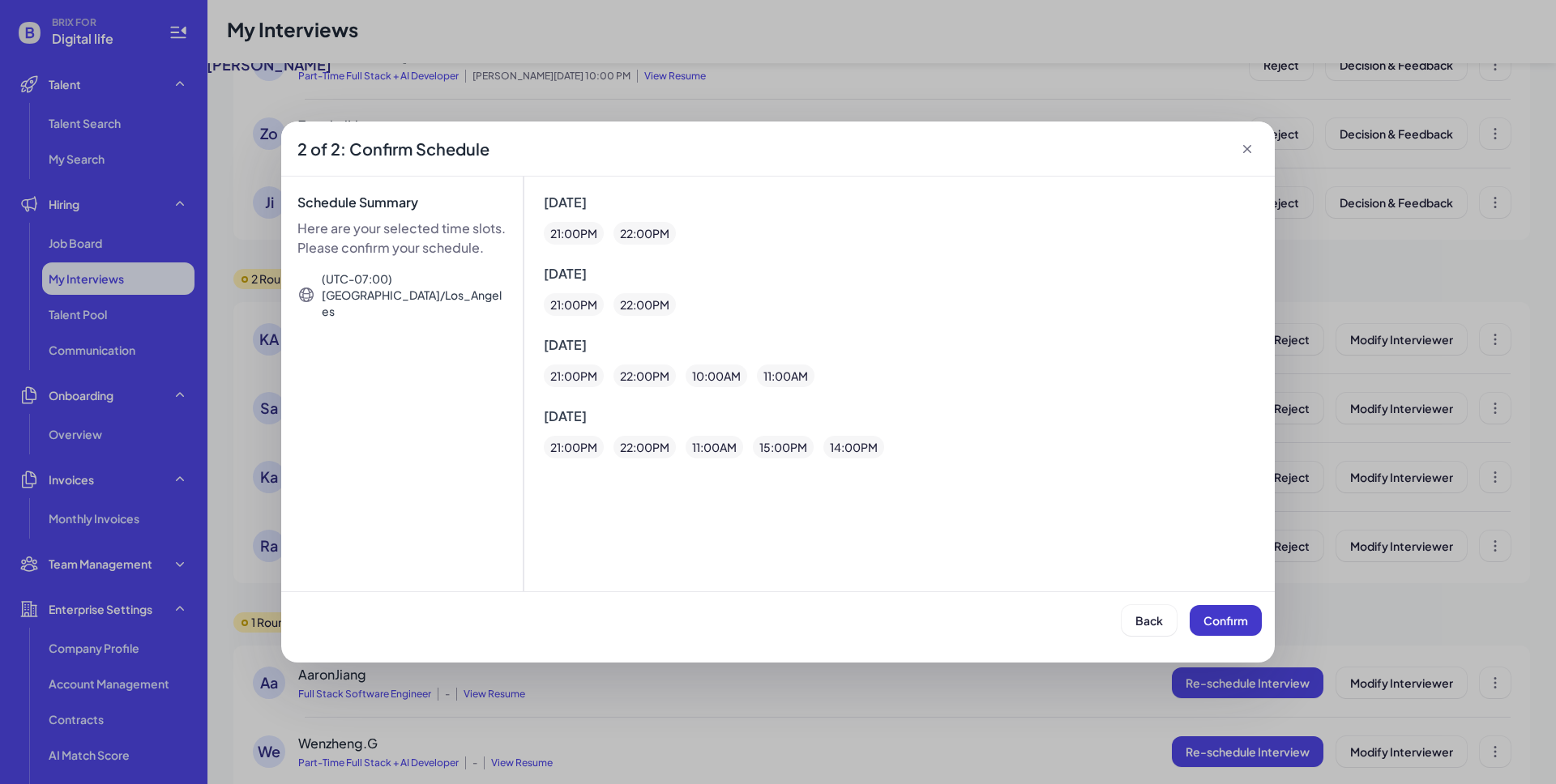click on "Confirm" at bounding box center (1225, 620) 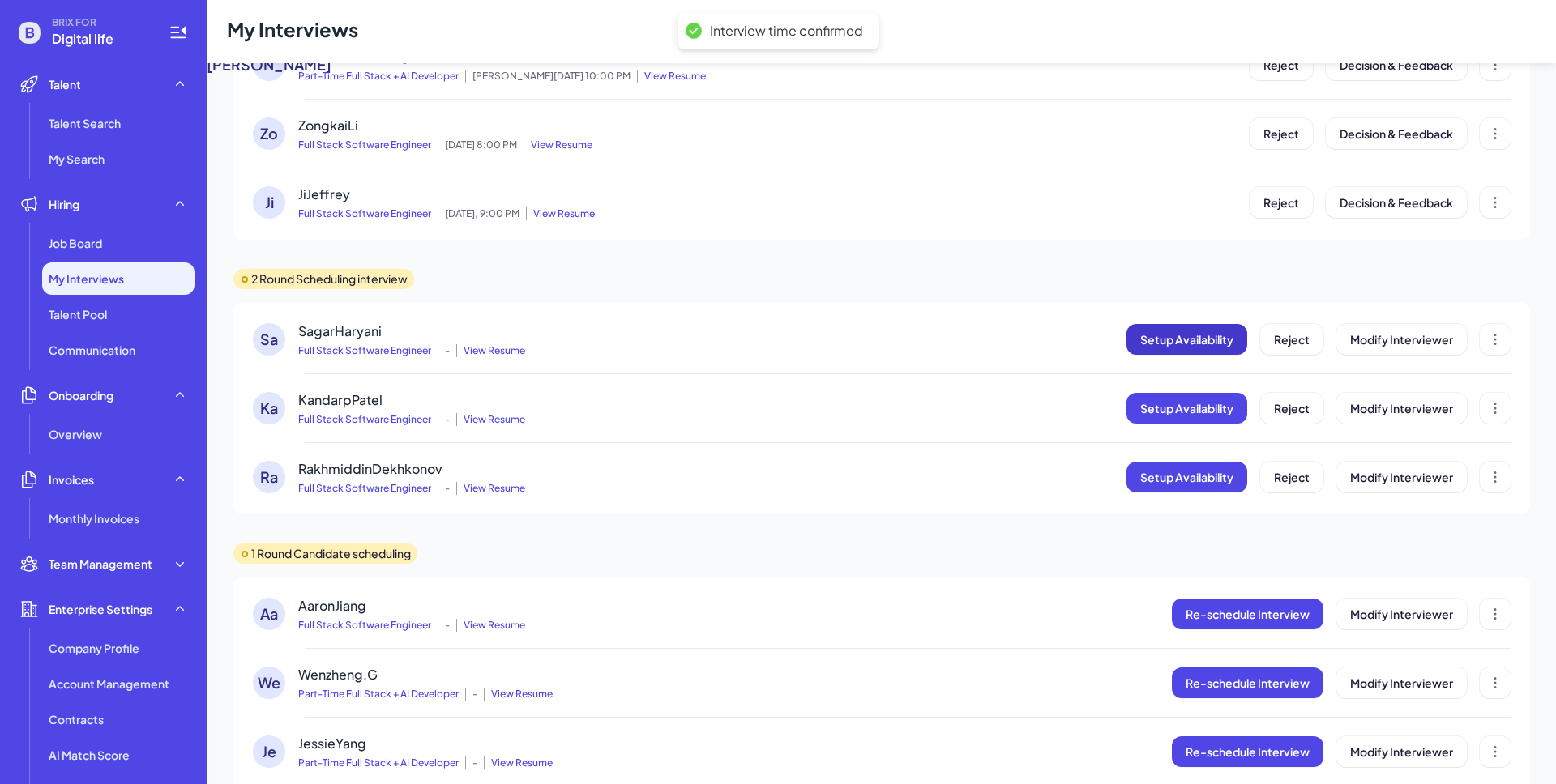 click on "Setup Availability" at bounding box center [1186, 339] 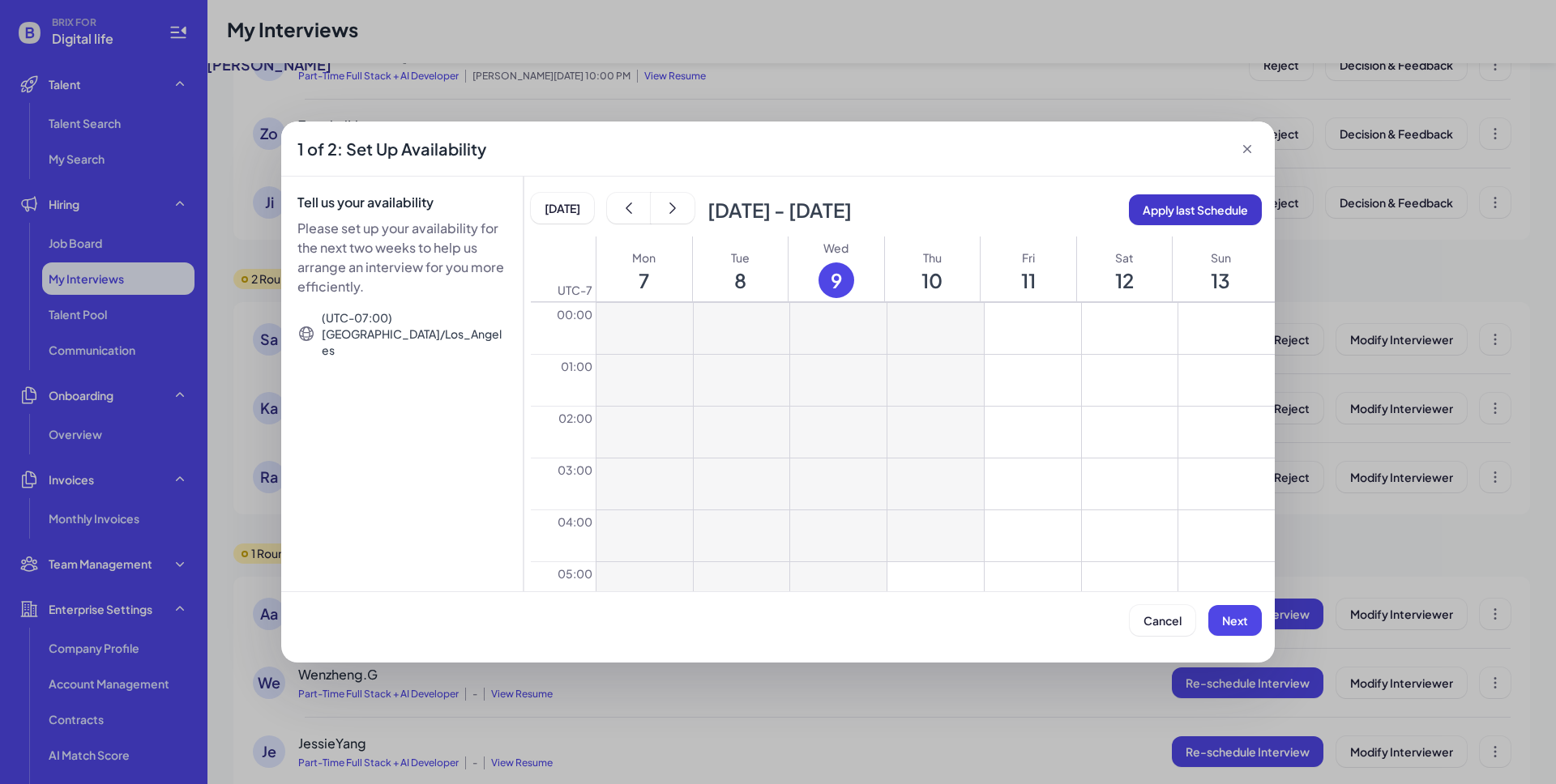 click on "Apply last Schedule" at bounding box center (1195, 210) 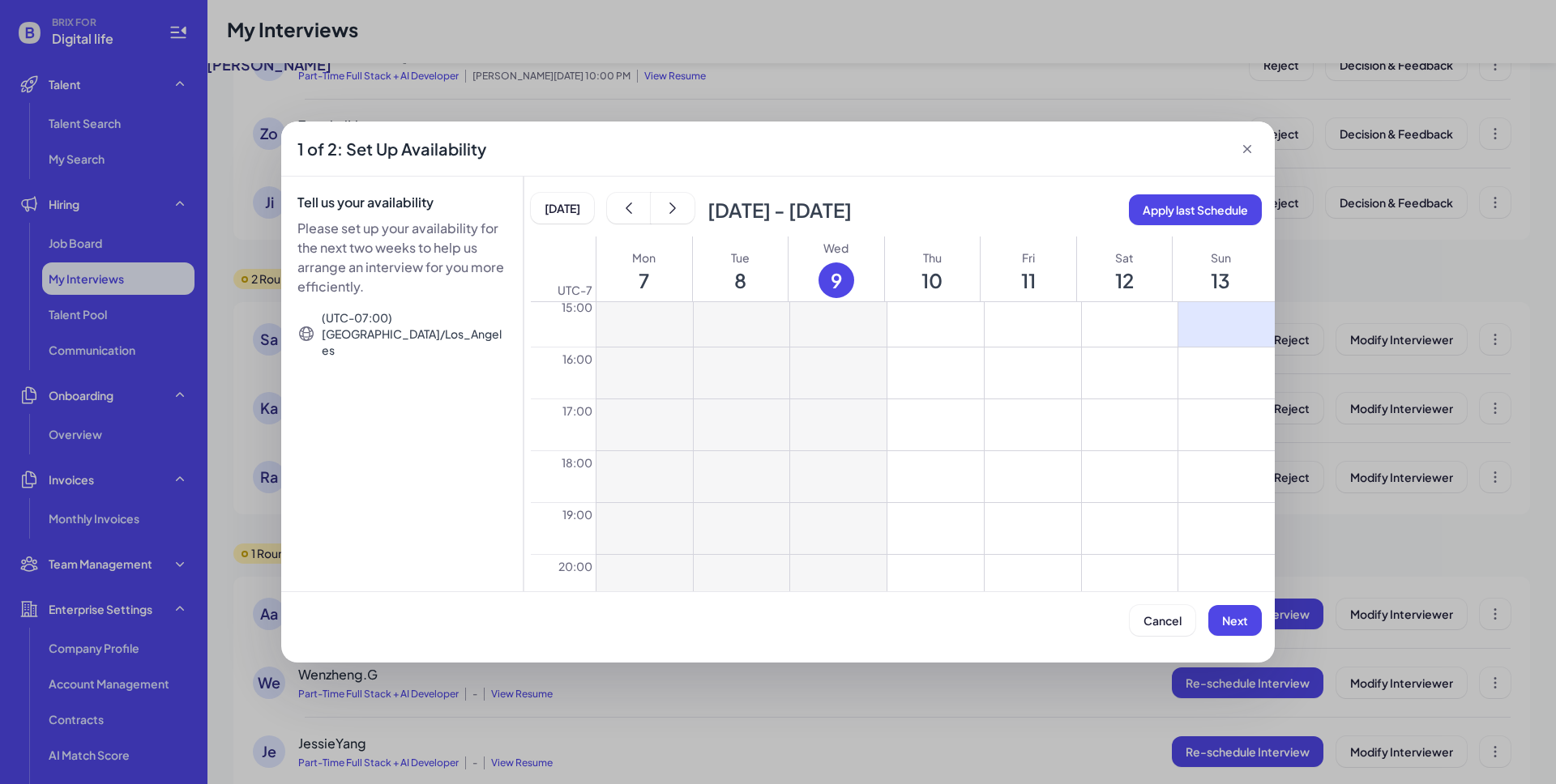 scroll, scrollTop: 959, scrollLeft: 0, axis: vertical 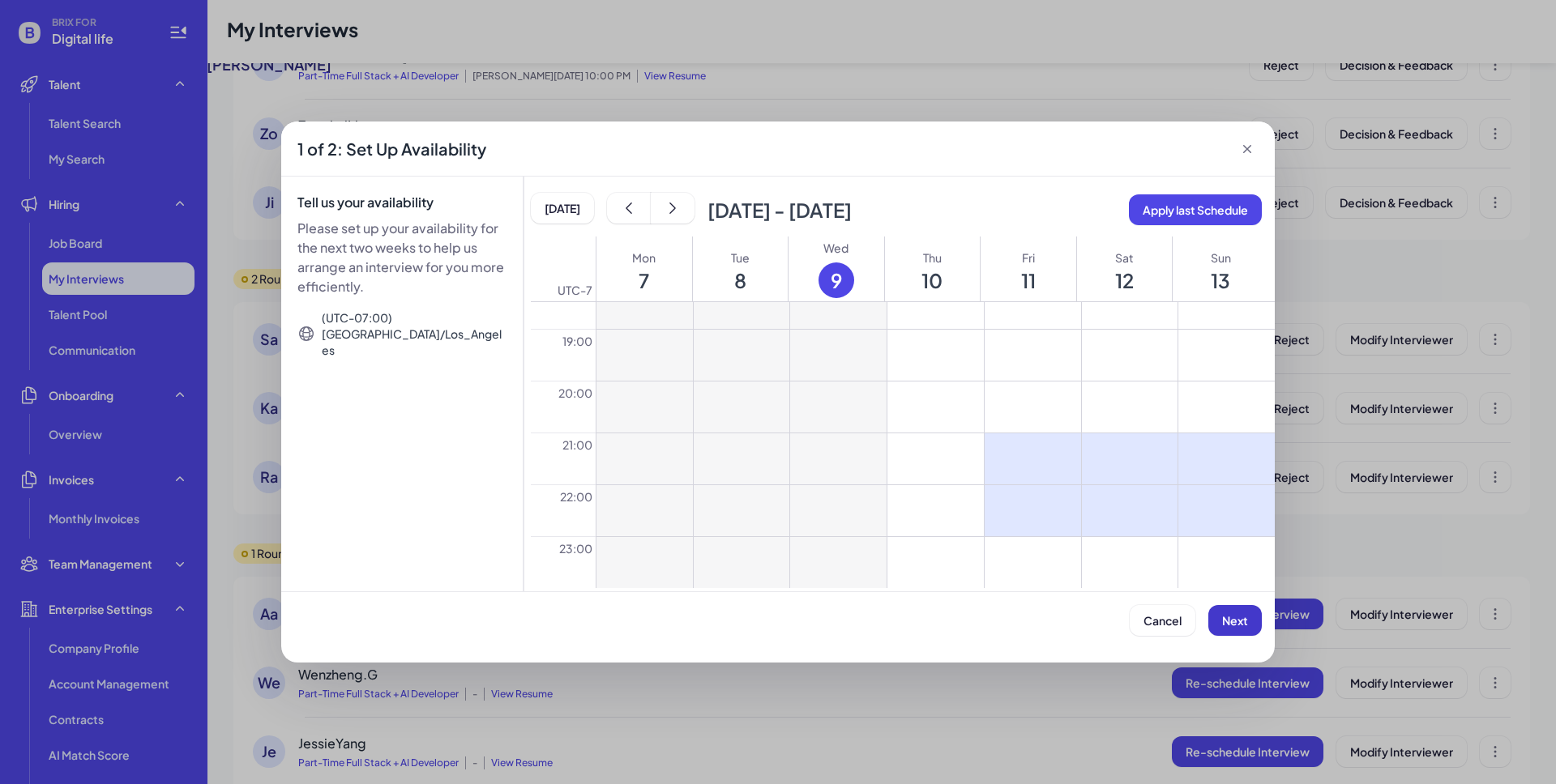 click on "Next" at bounding box center (1235, 620) 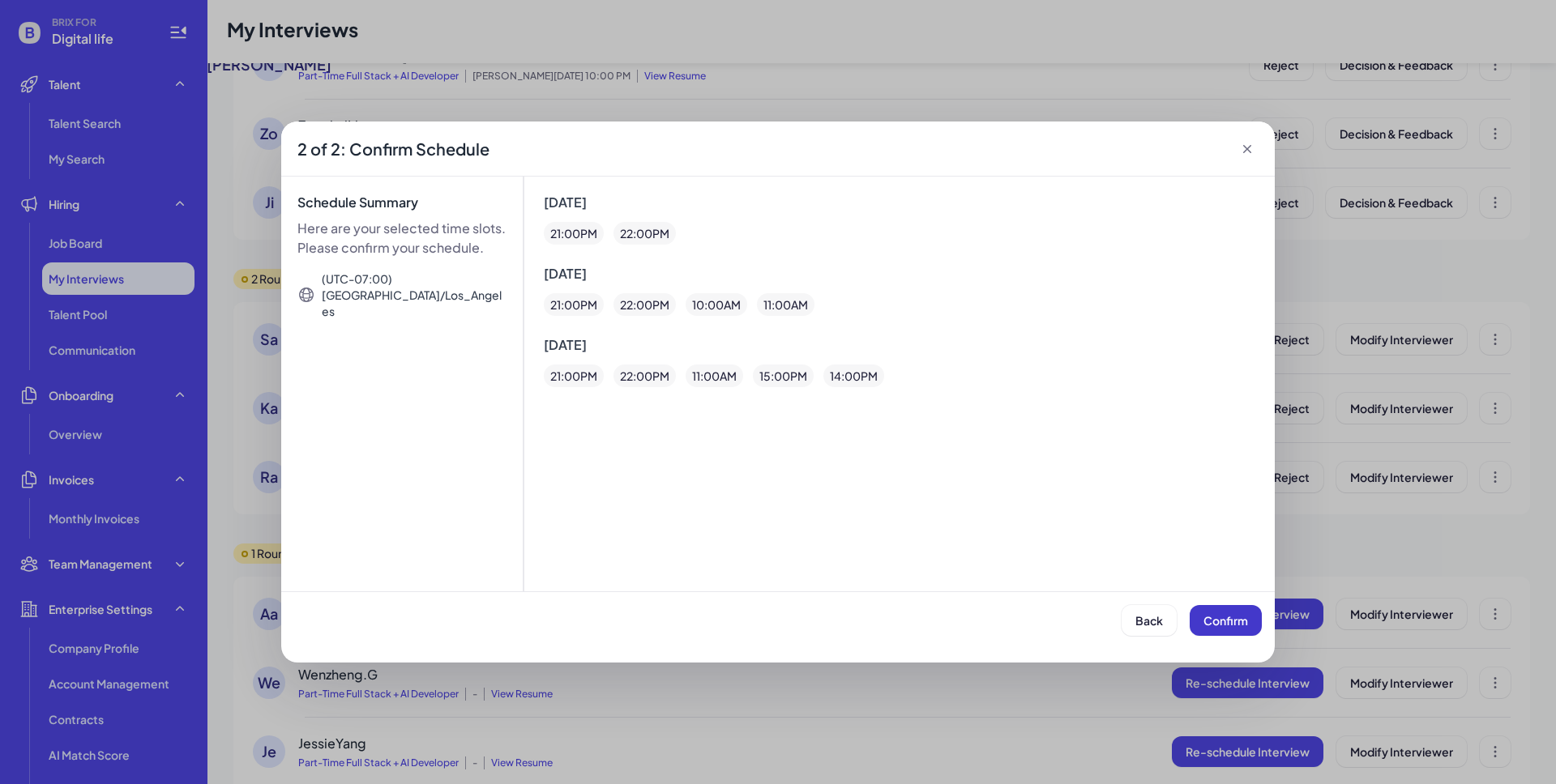 click on "Confirm" at bounding box center [1225, 620] 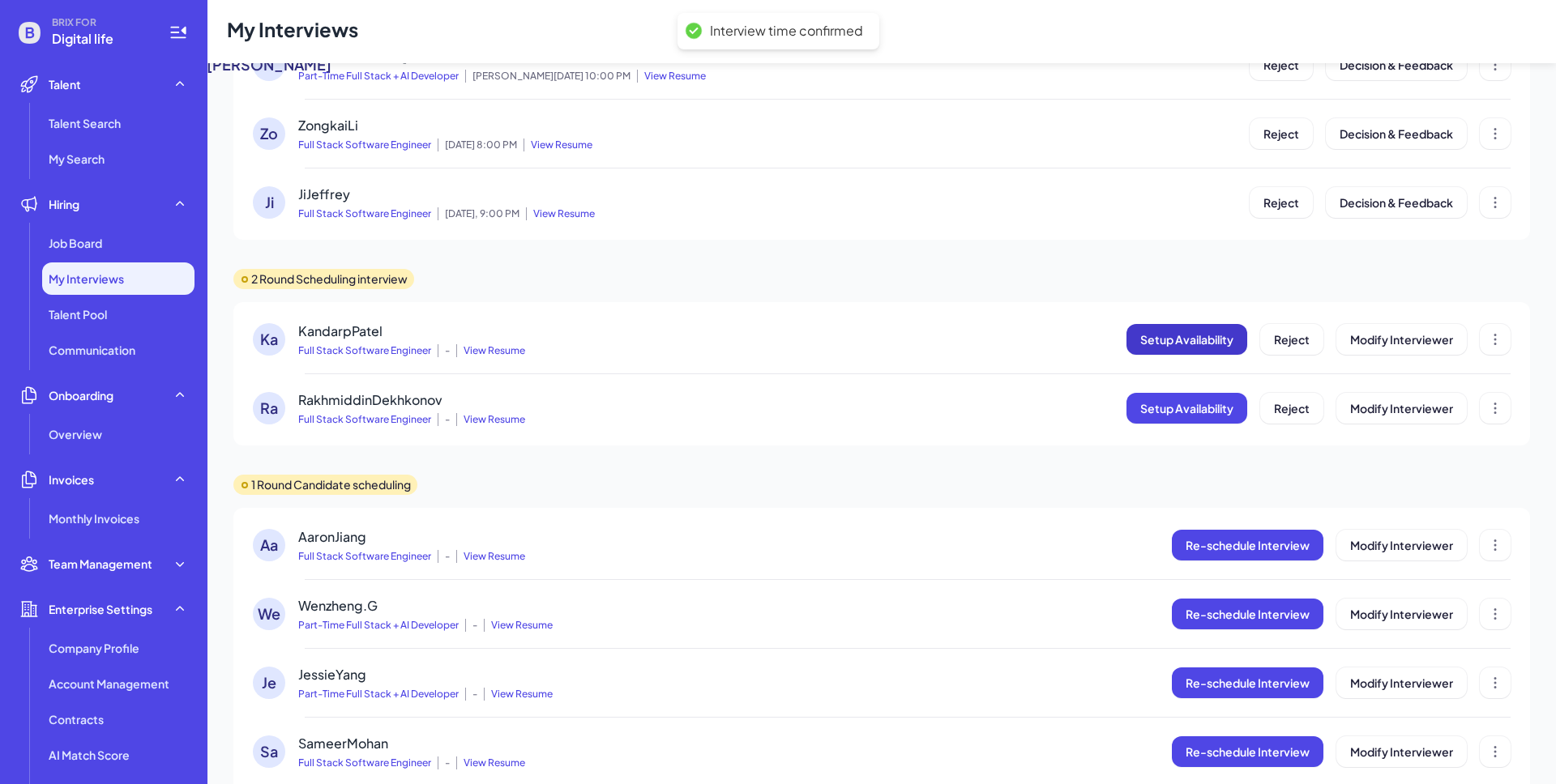 click on "Setup Availability" at bounding box center [1186, 339] 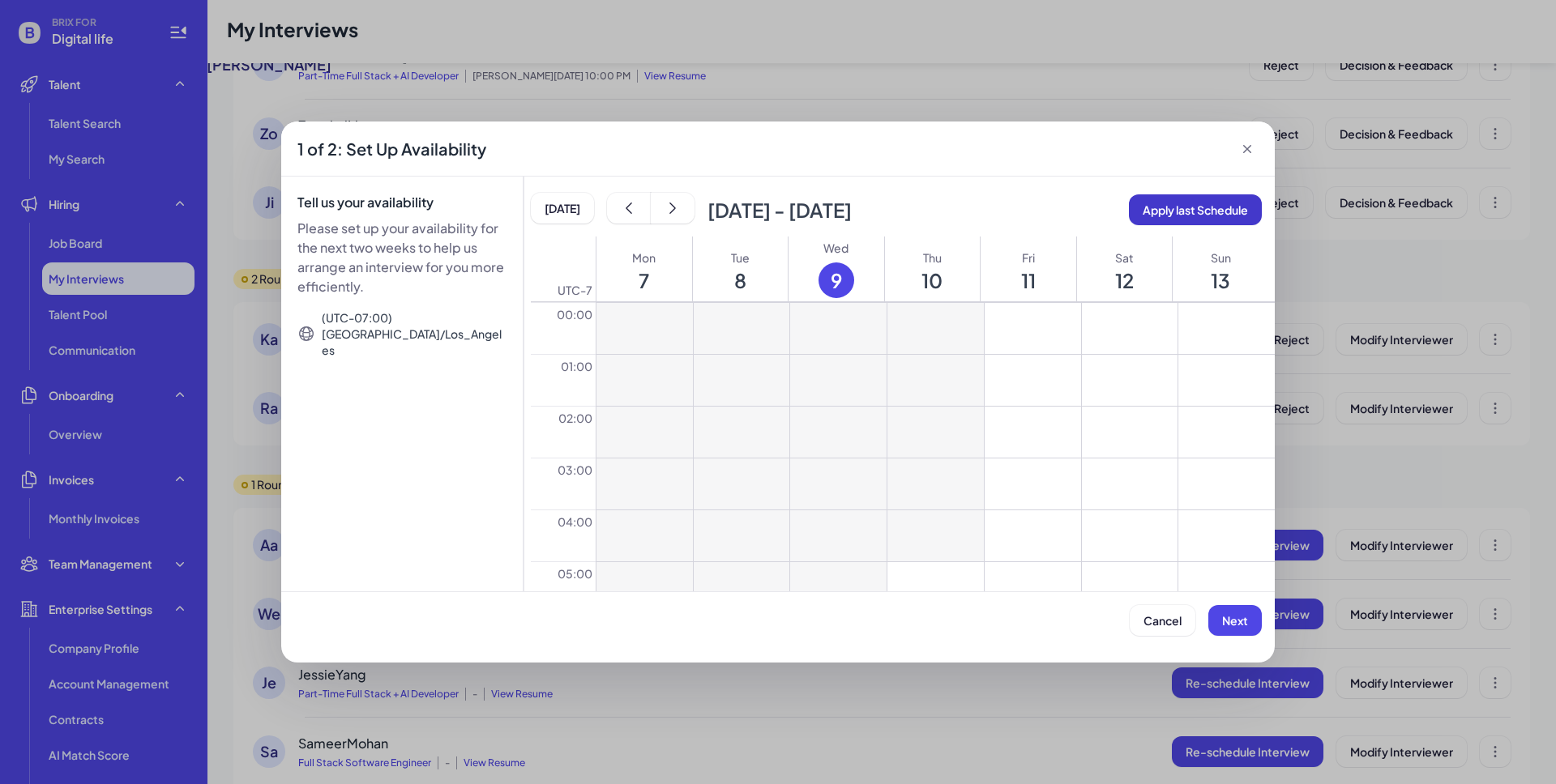 click on "Apply last Schedule" at bounding box center [1195, 210] 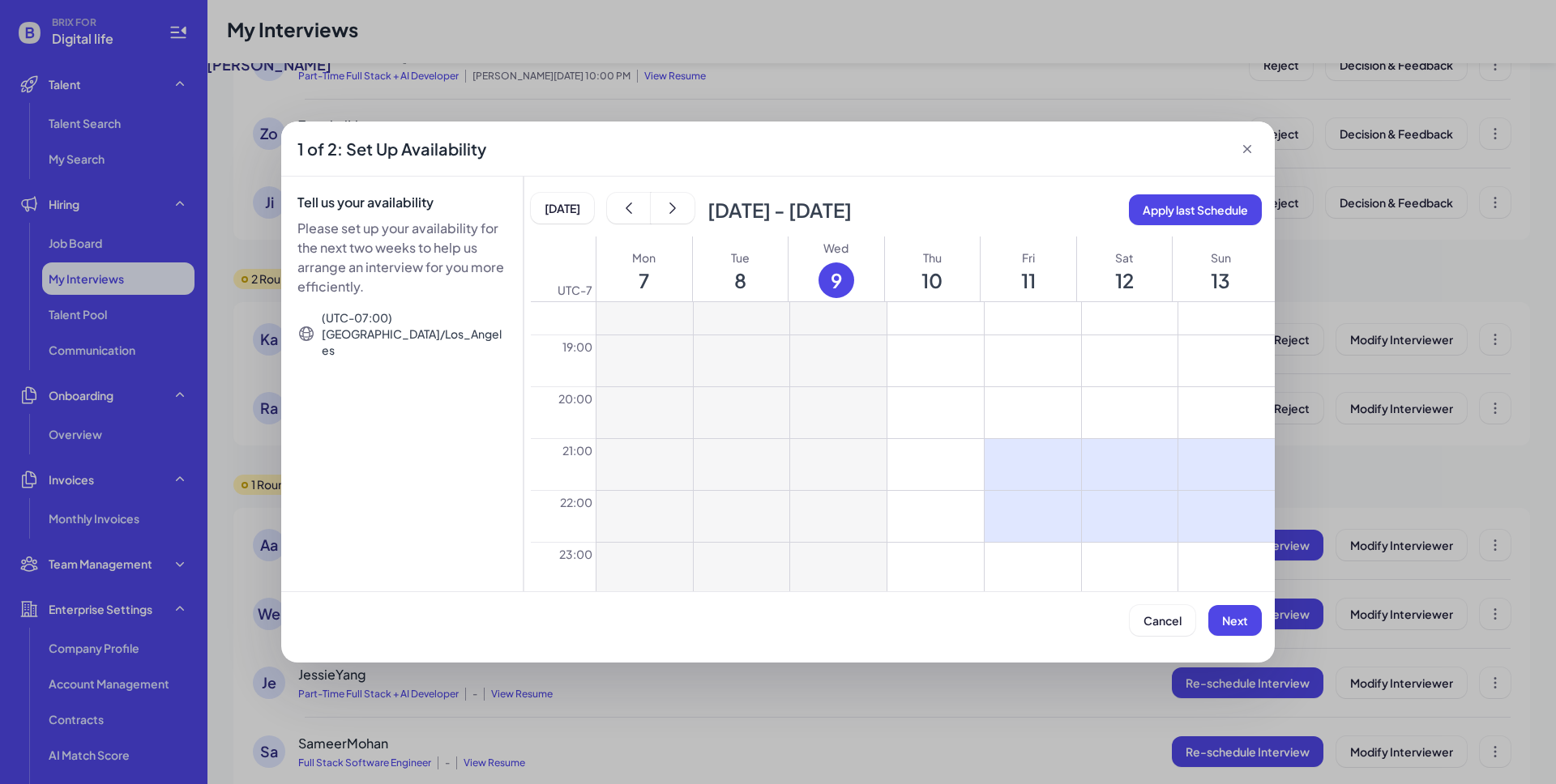 scroll, scrollTop: 959, scrollLeft: 0, axis: vertical 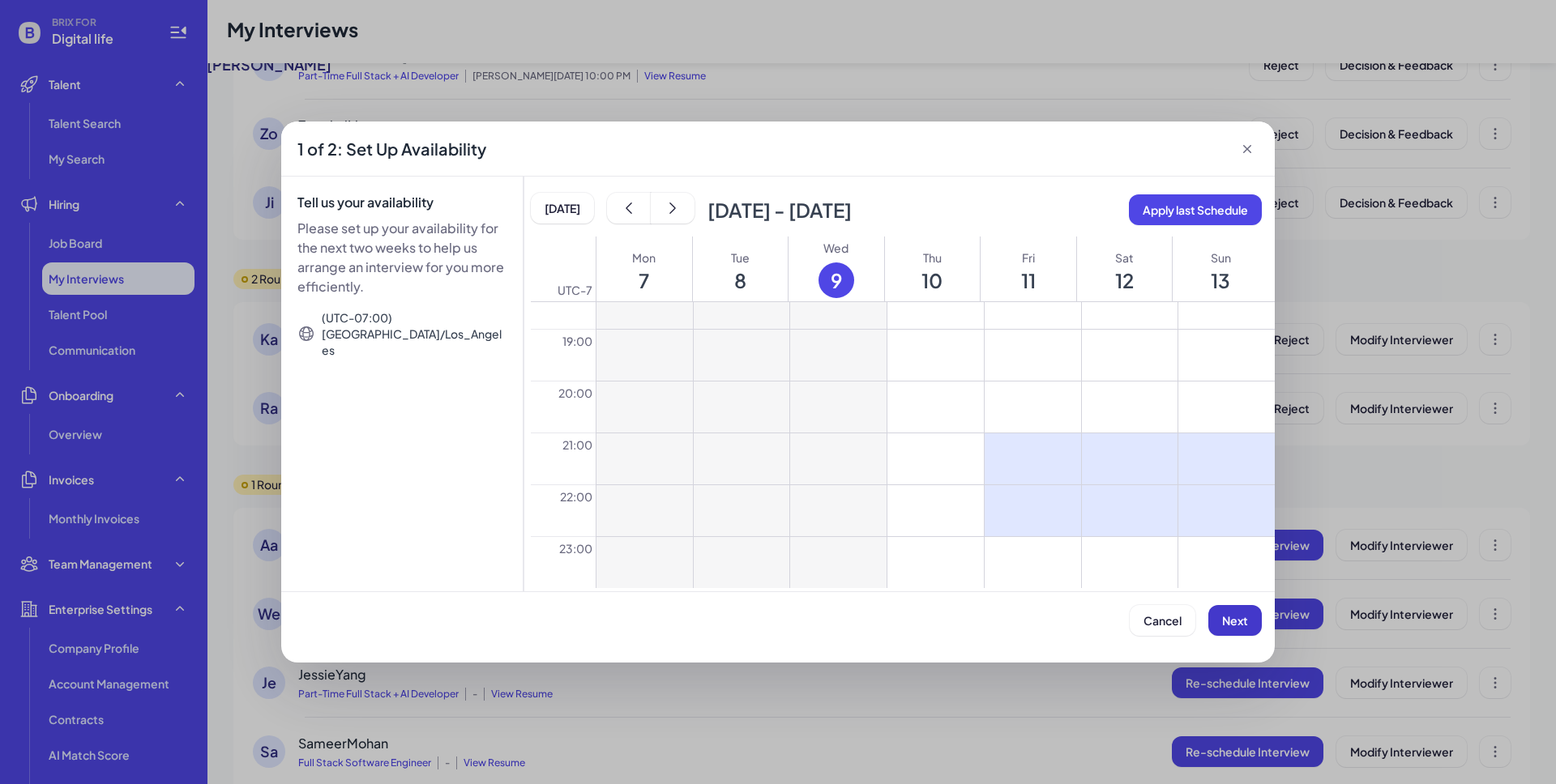 click on "Next" at bounding box center (1235, 620) 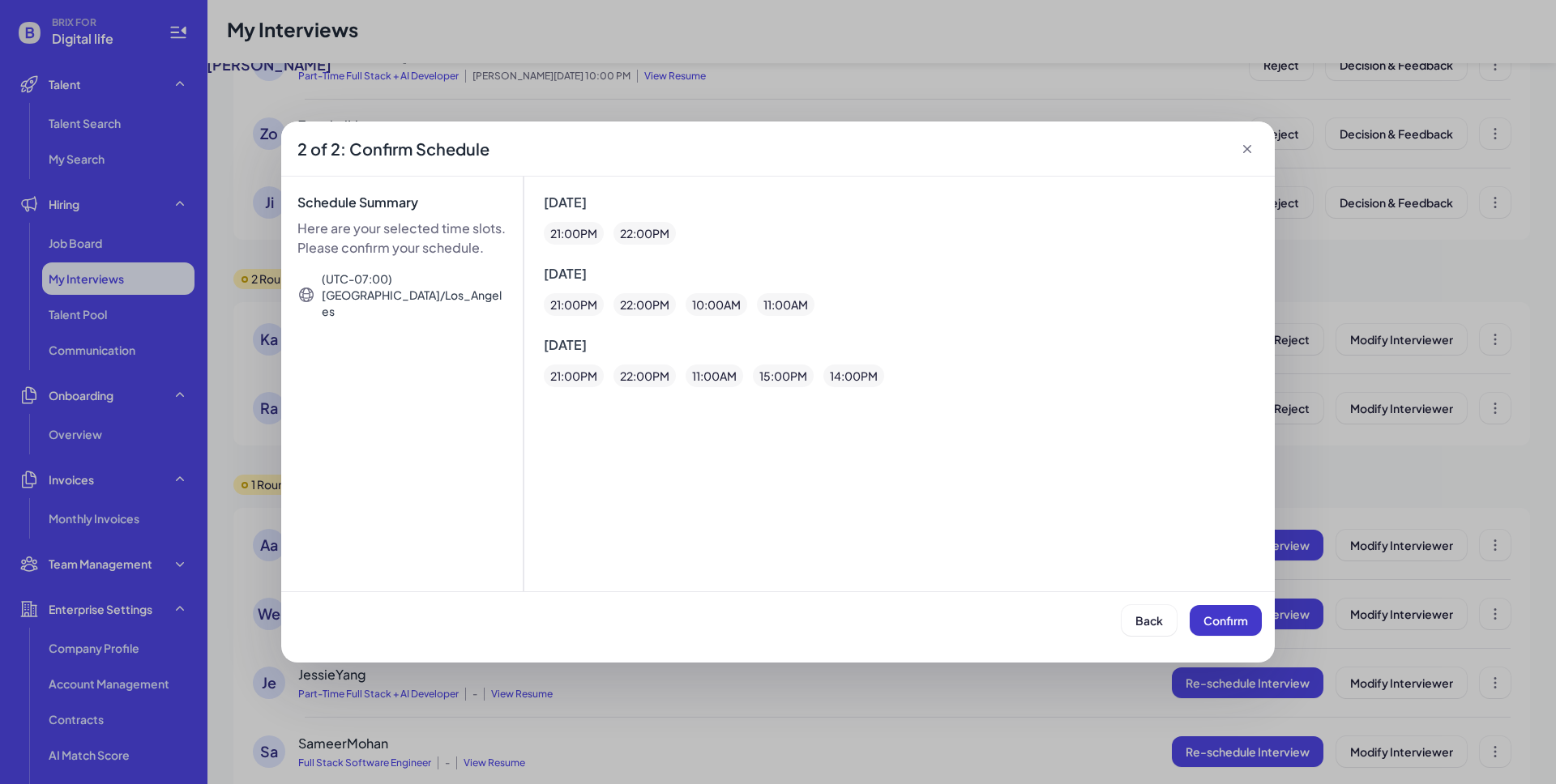click on "Confirm" at bounding box center (1225, 620) 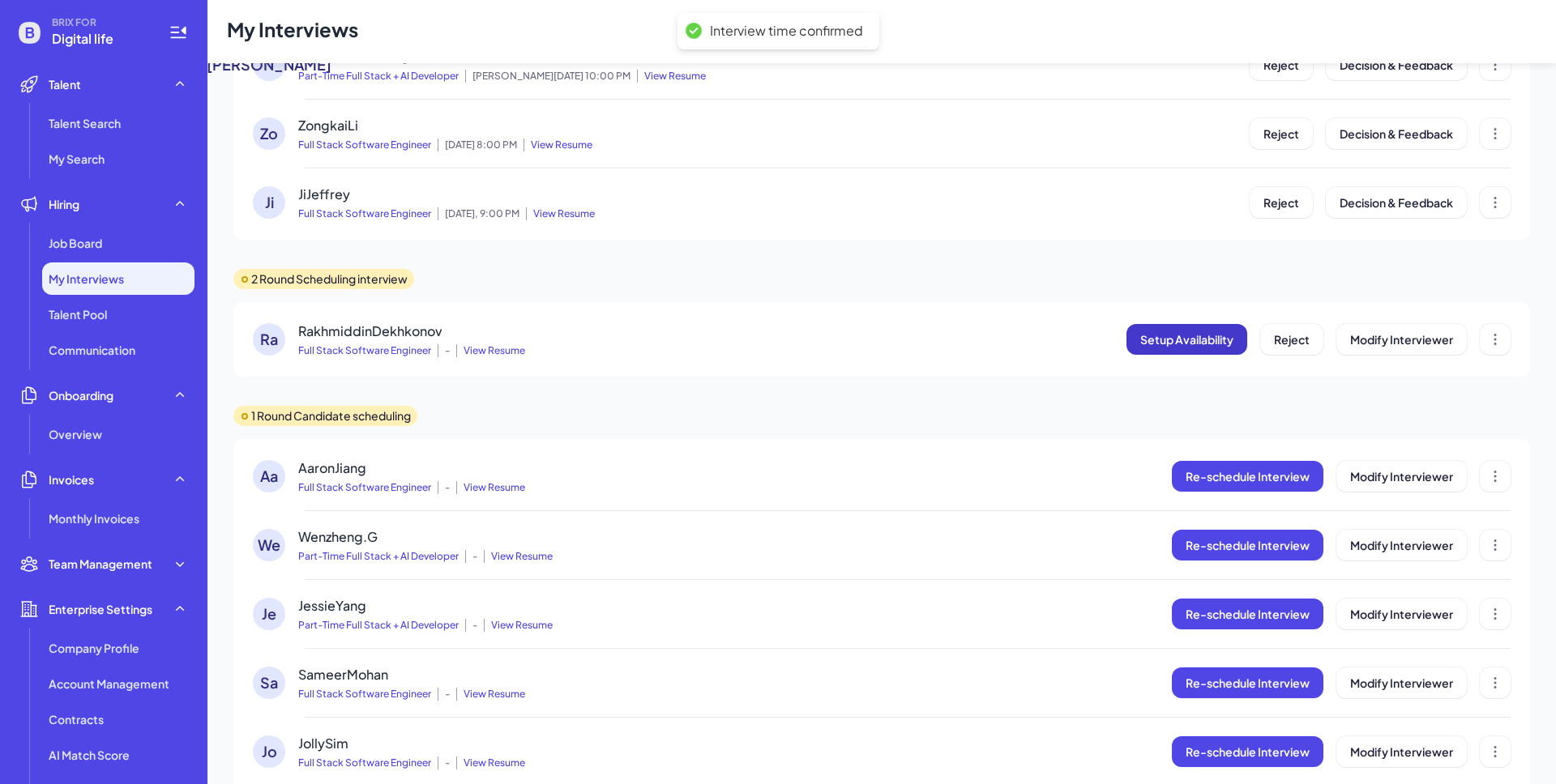 click on "Setup Availability" at bounding box center [1186, 339] 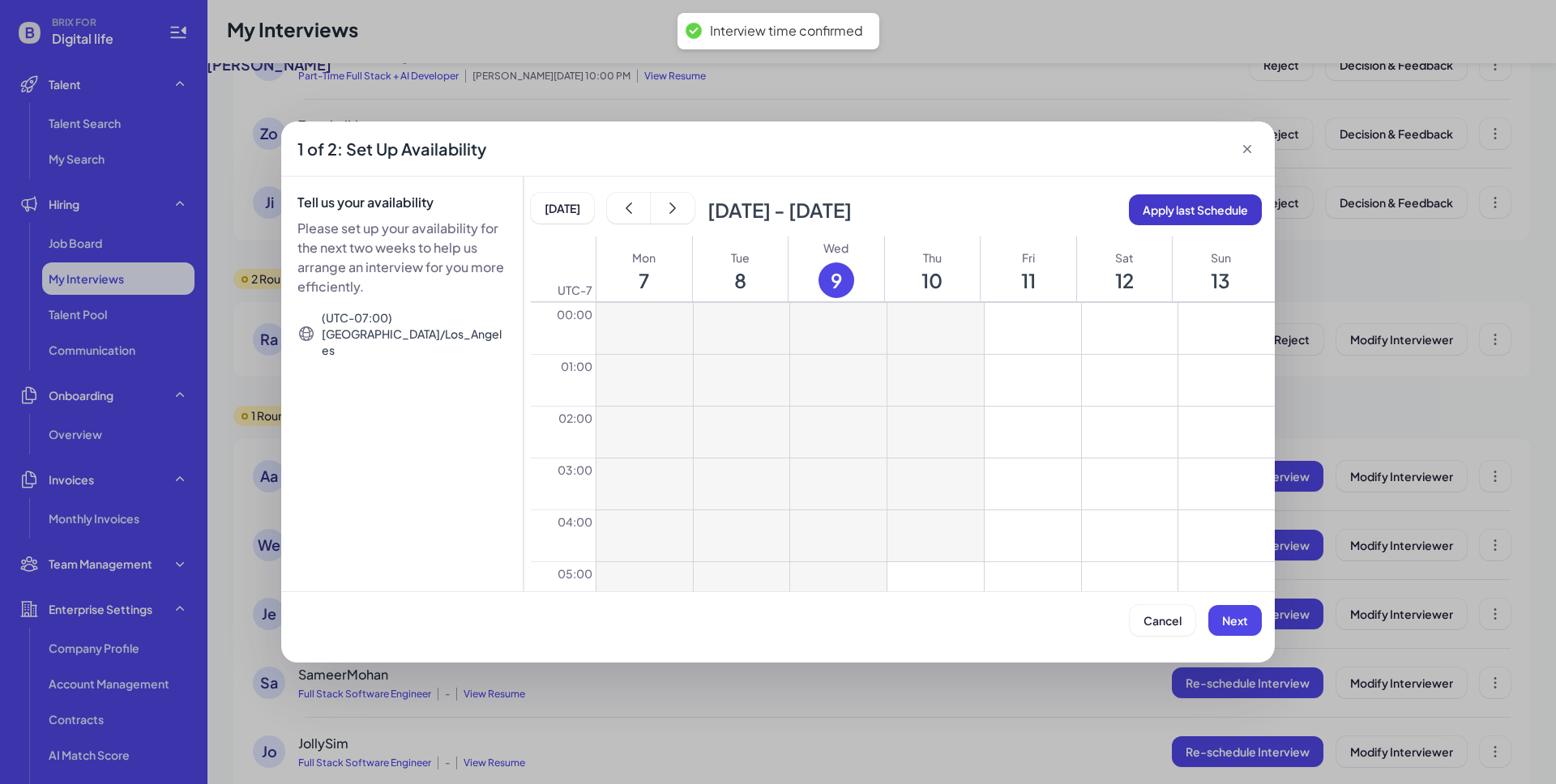 click on "Apply last Schedule" at bounding box center [1195, 210] 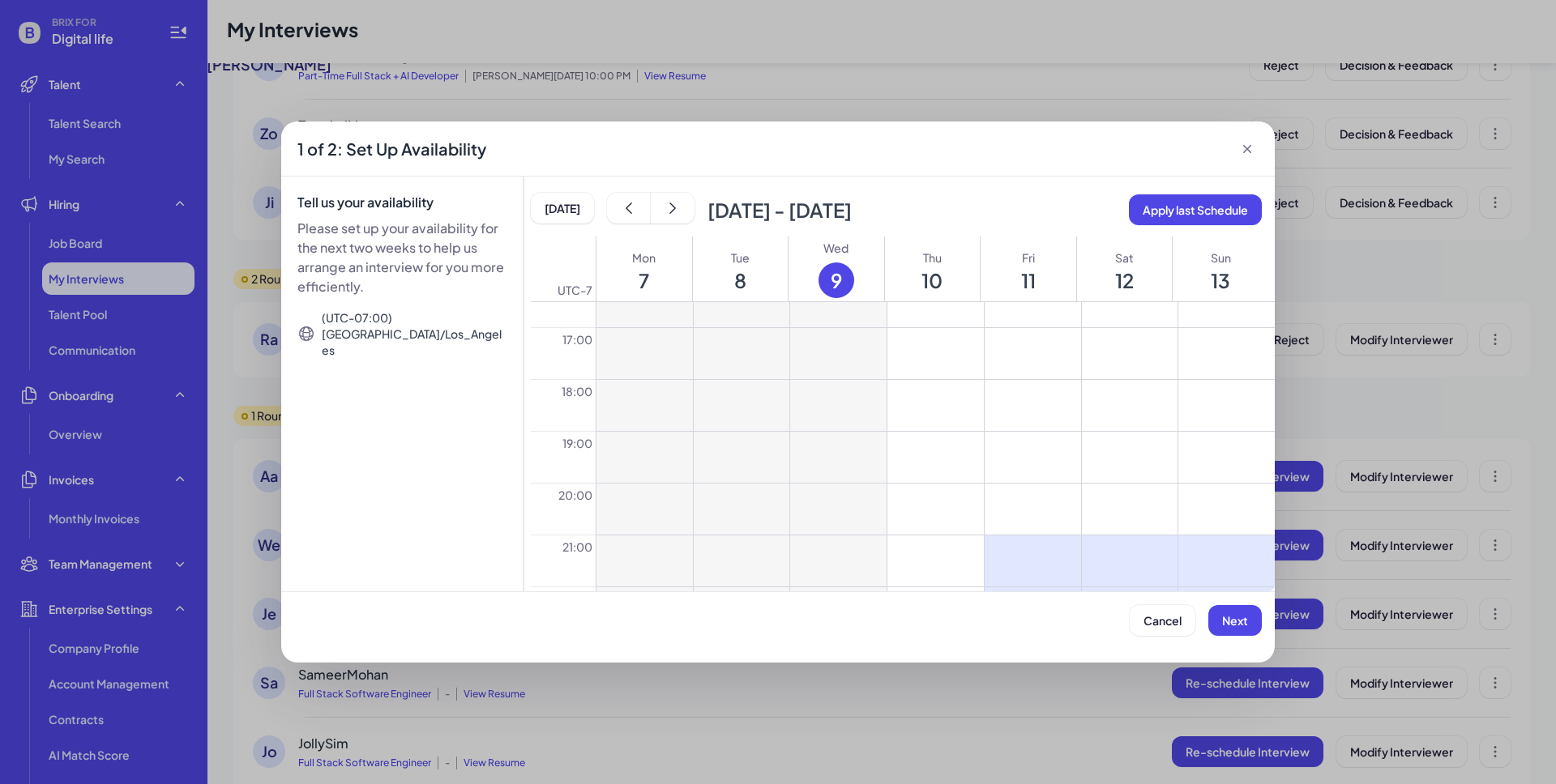 scroll, scrollTop: 959, scrollLeft: 0, axis: vertical 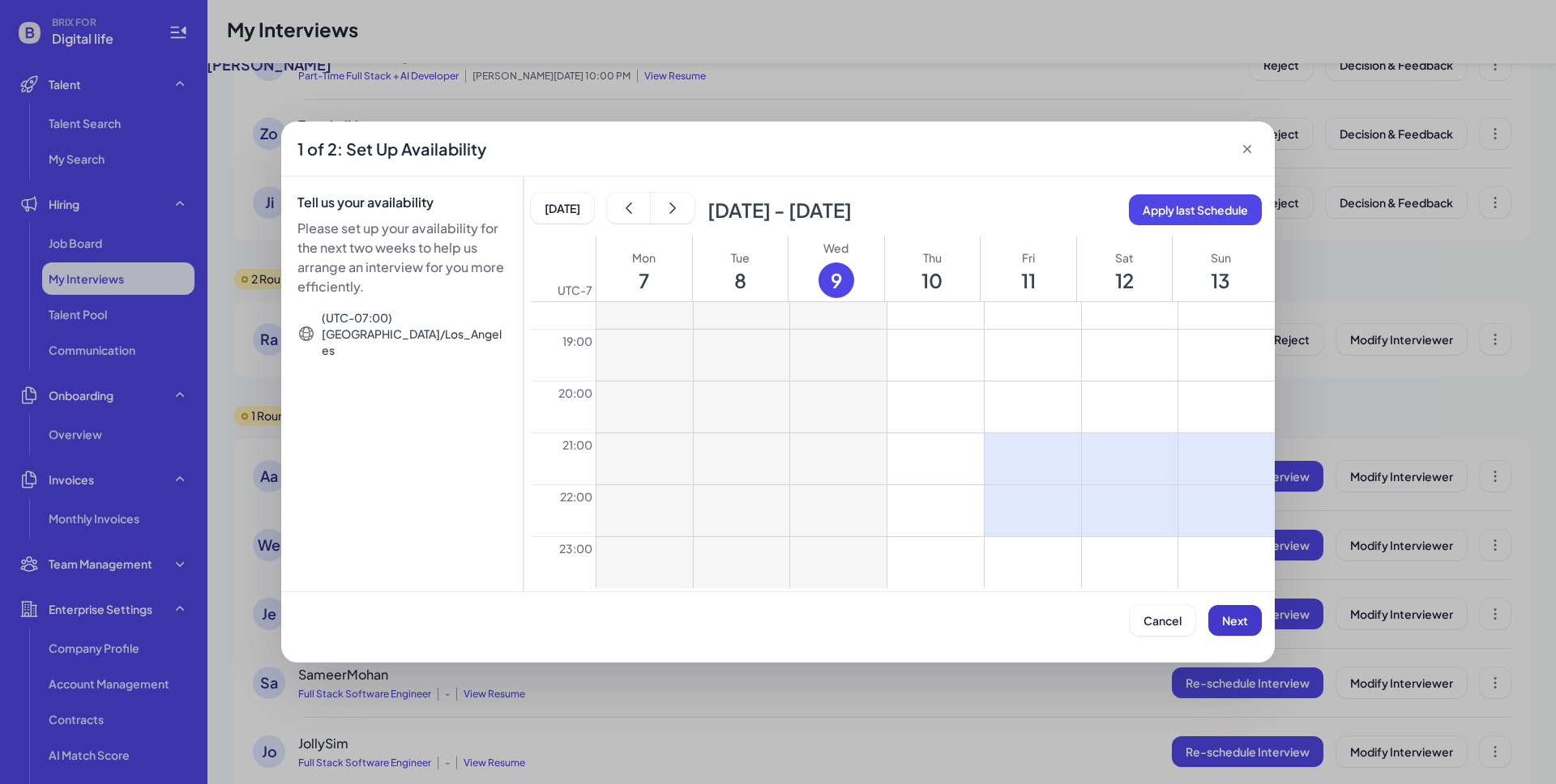 click on "Next" at bounding box center [1235, 620] 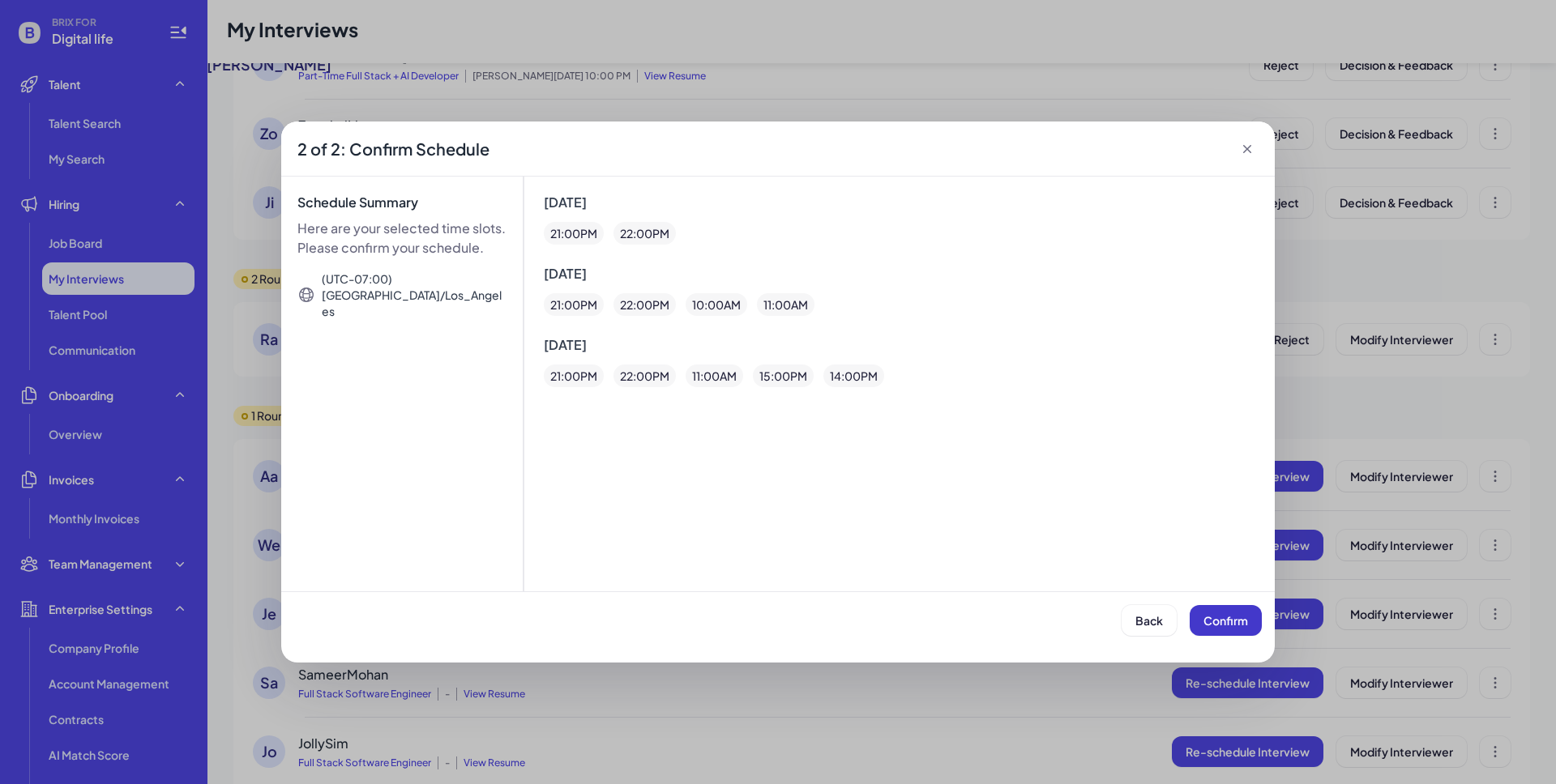 click on "Confirm" at bounding box center [1225, 620] 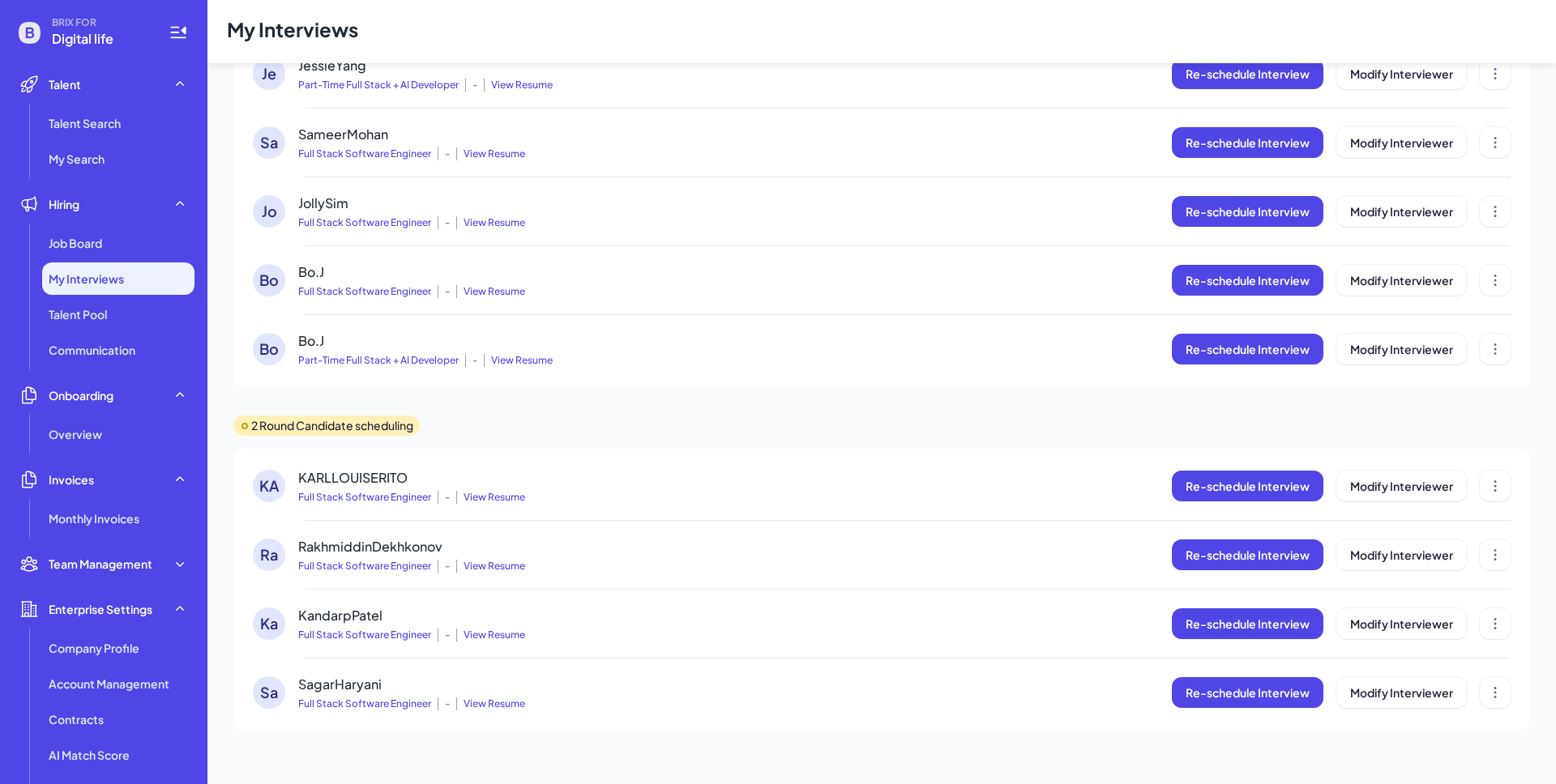 scroll, scrollTop: 0, scrollLeft: 0, axis: both 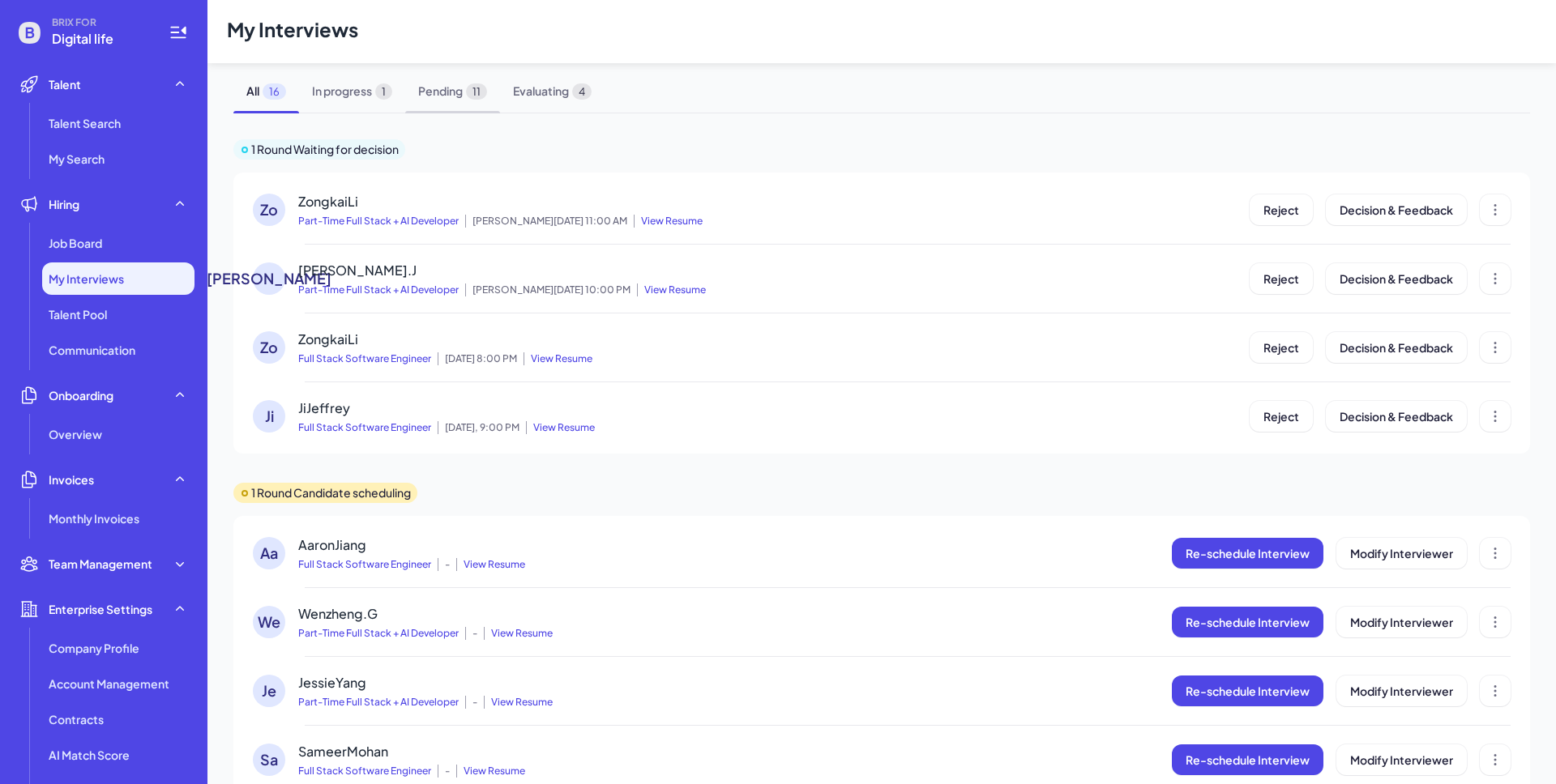 click on "11" at bounding box center [477, 92] 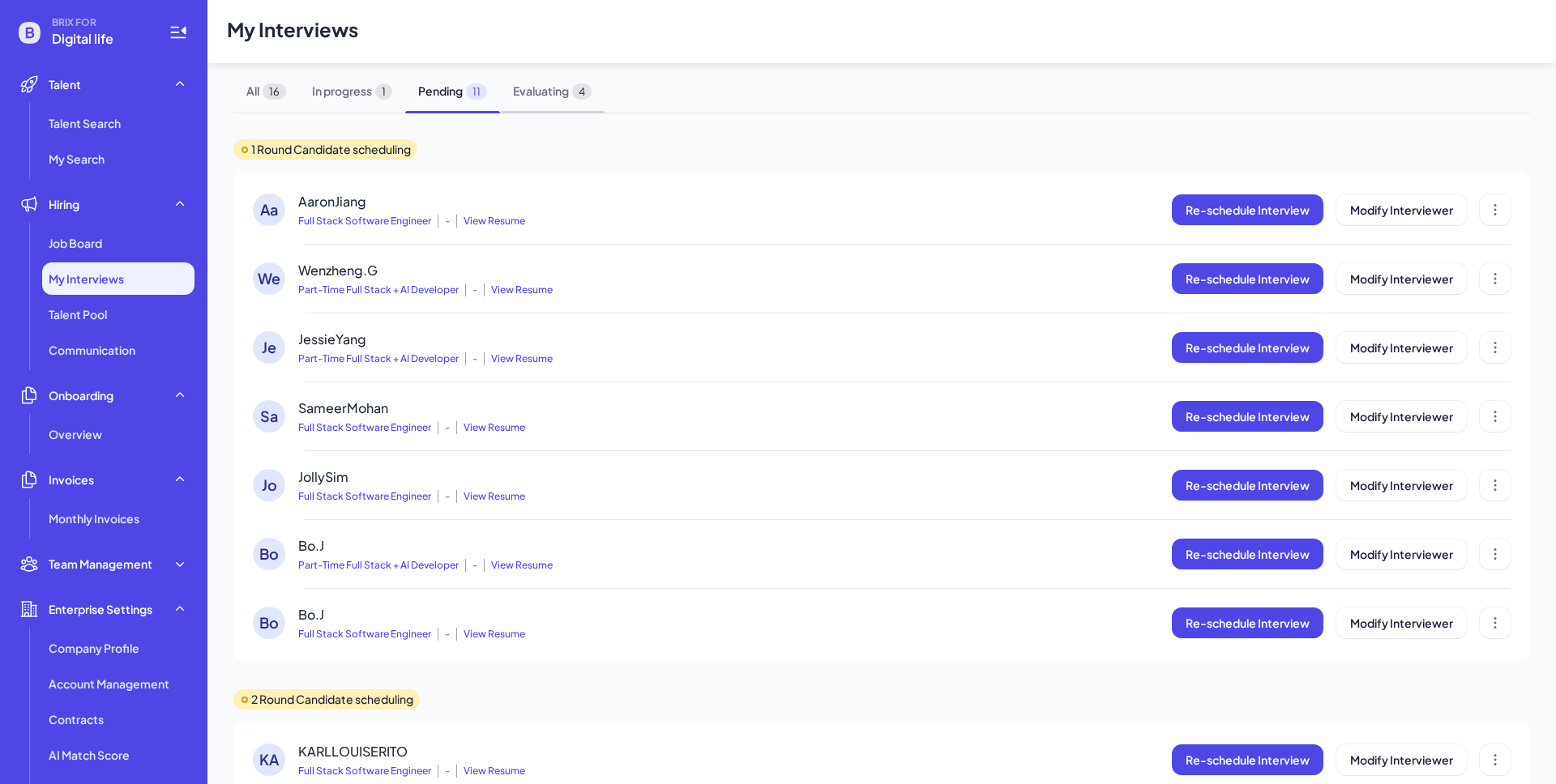 click on "Evaluating 4" at bounding box center [552, 91] 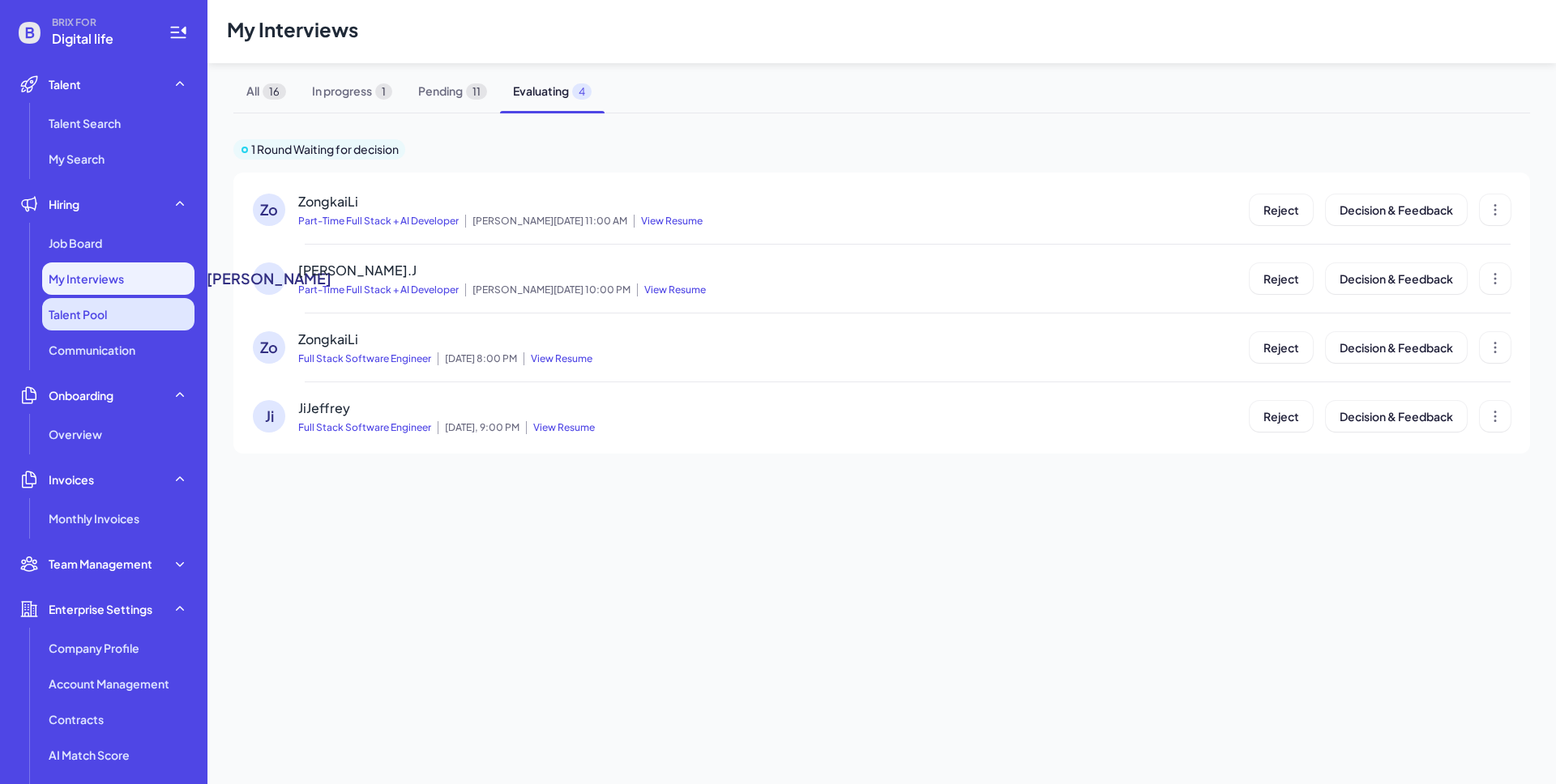 click on "Talent Pool" at bounding box center [118, 314] 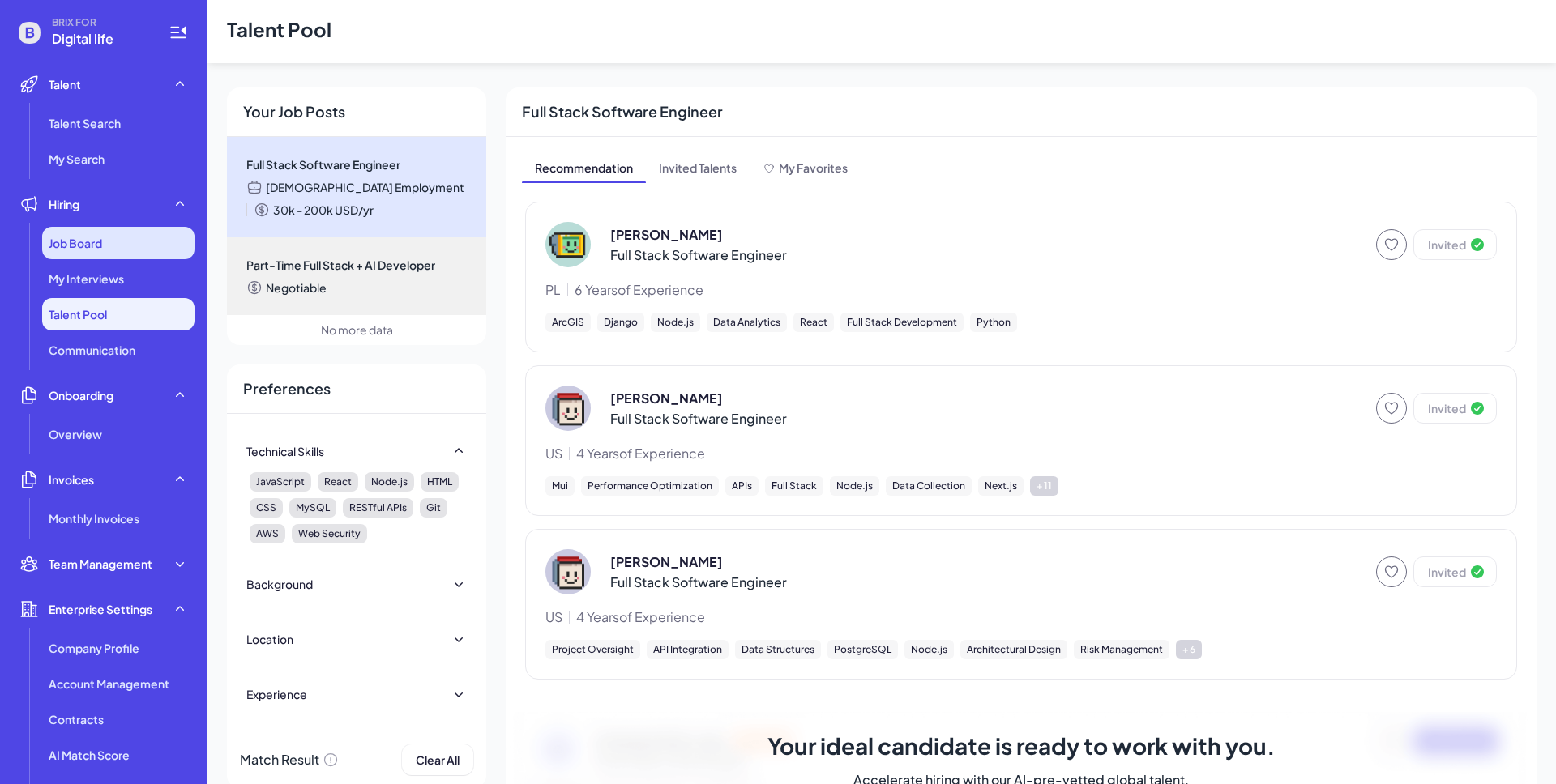 click on "Job Board" at bounding box center [118, 243] 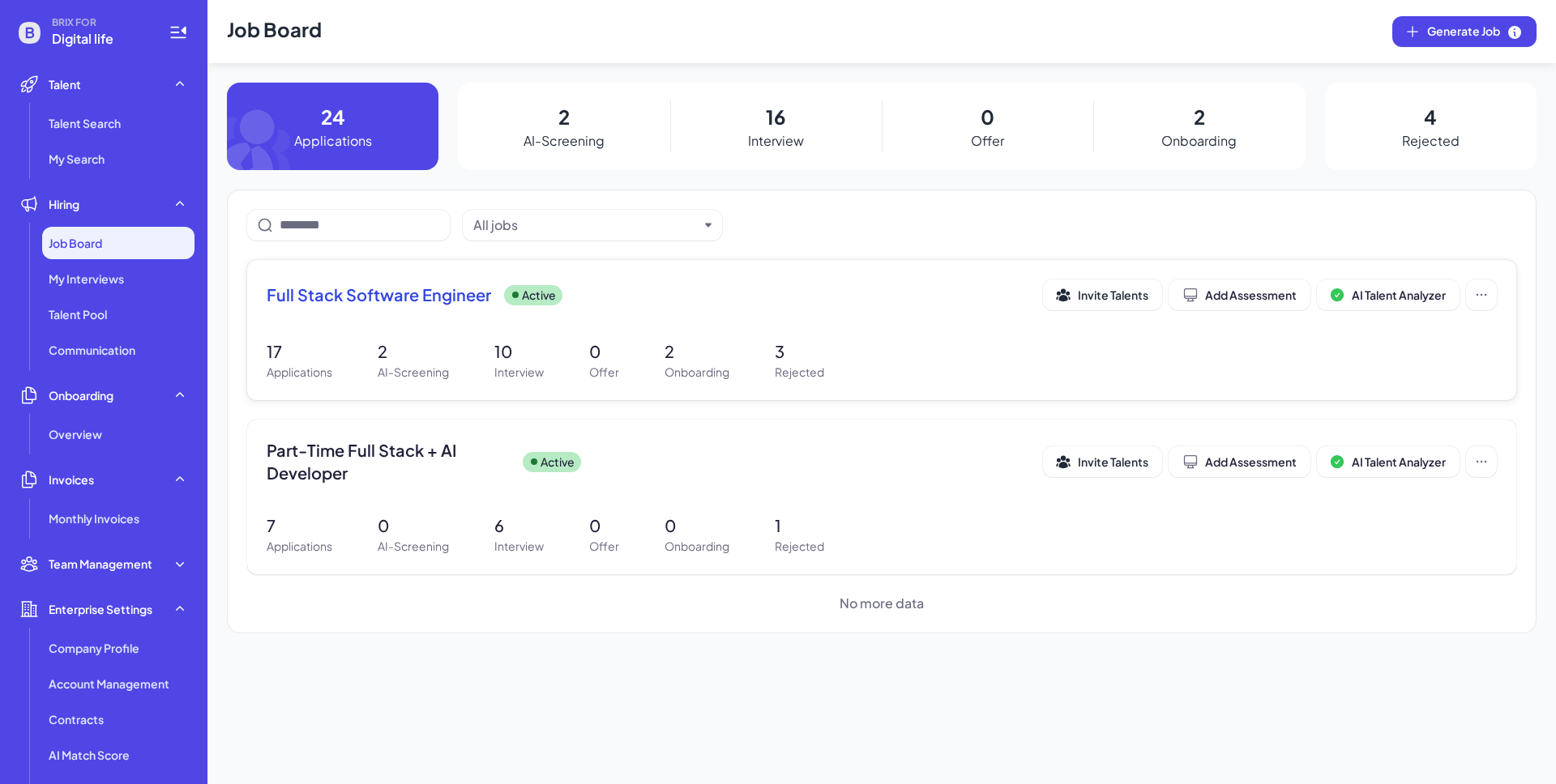 click on "Full Stack Software Engineer Active" at bounding box center (655, 295) 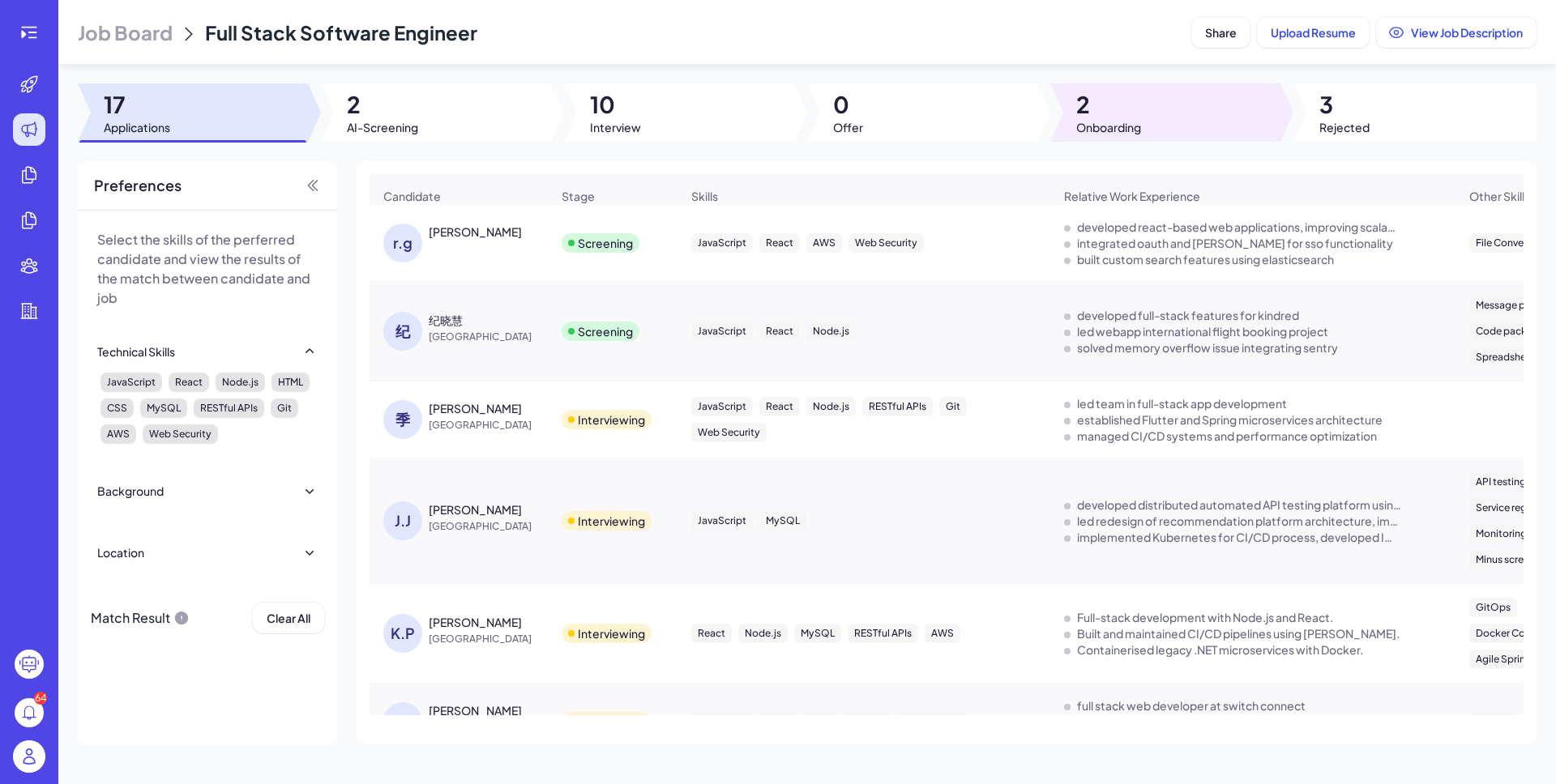 click on "Onboarding" at bounding box center (1109, 127) 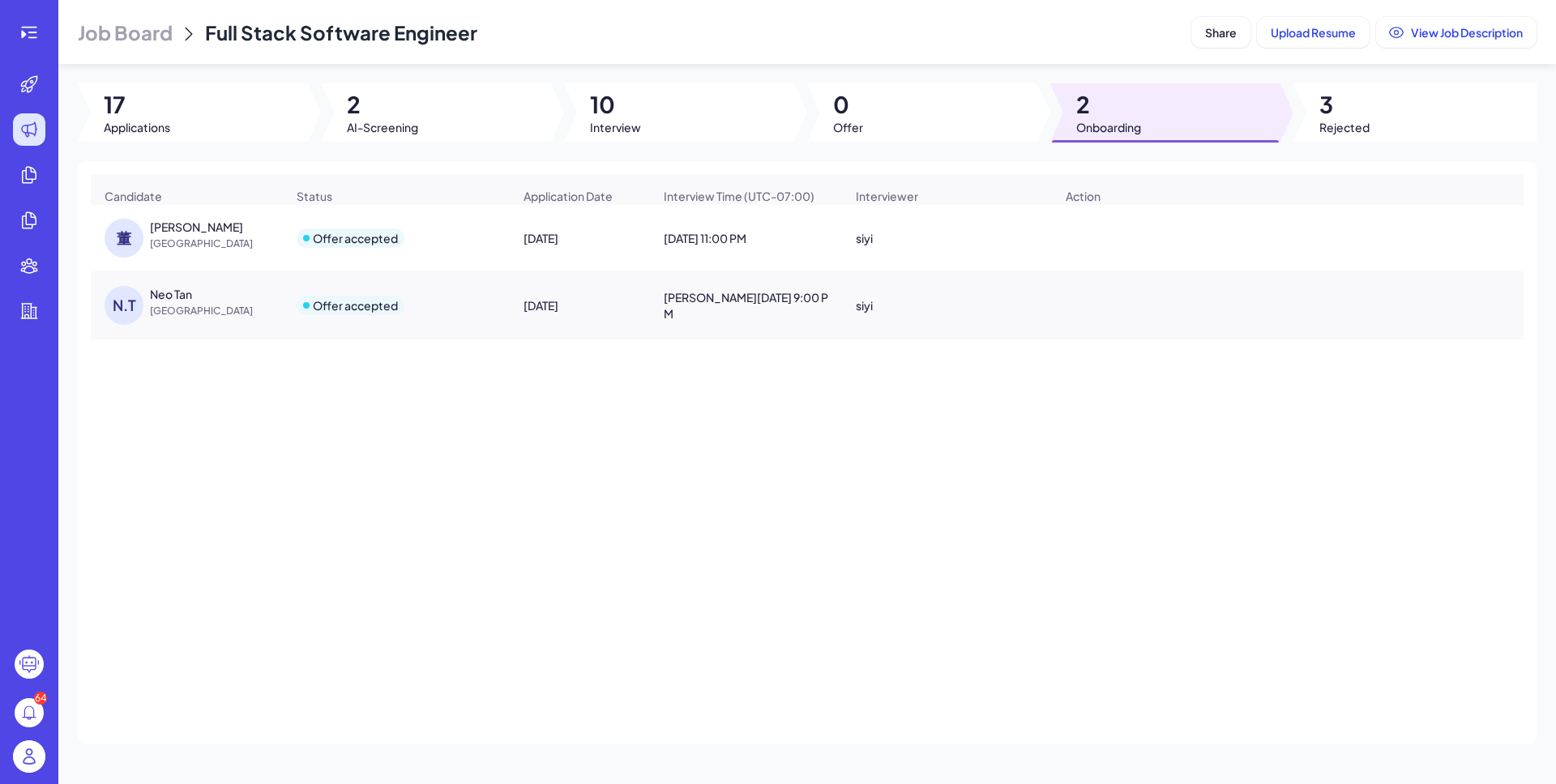 click on "siyi" at bounding box center (947, 238) 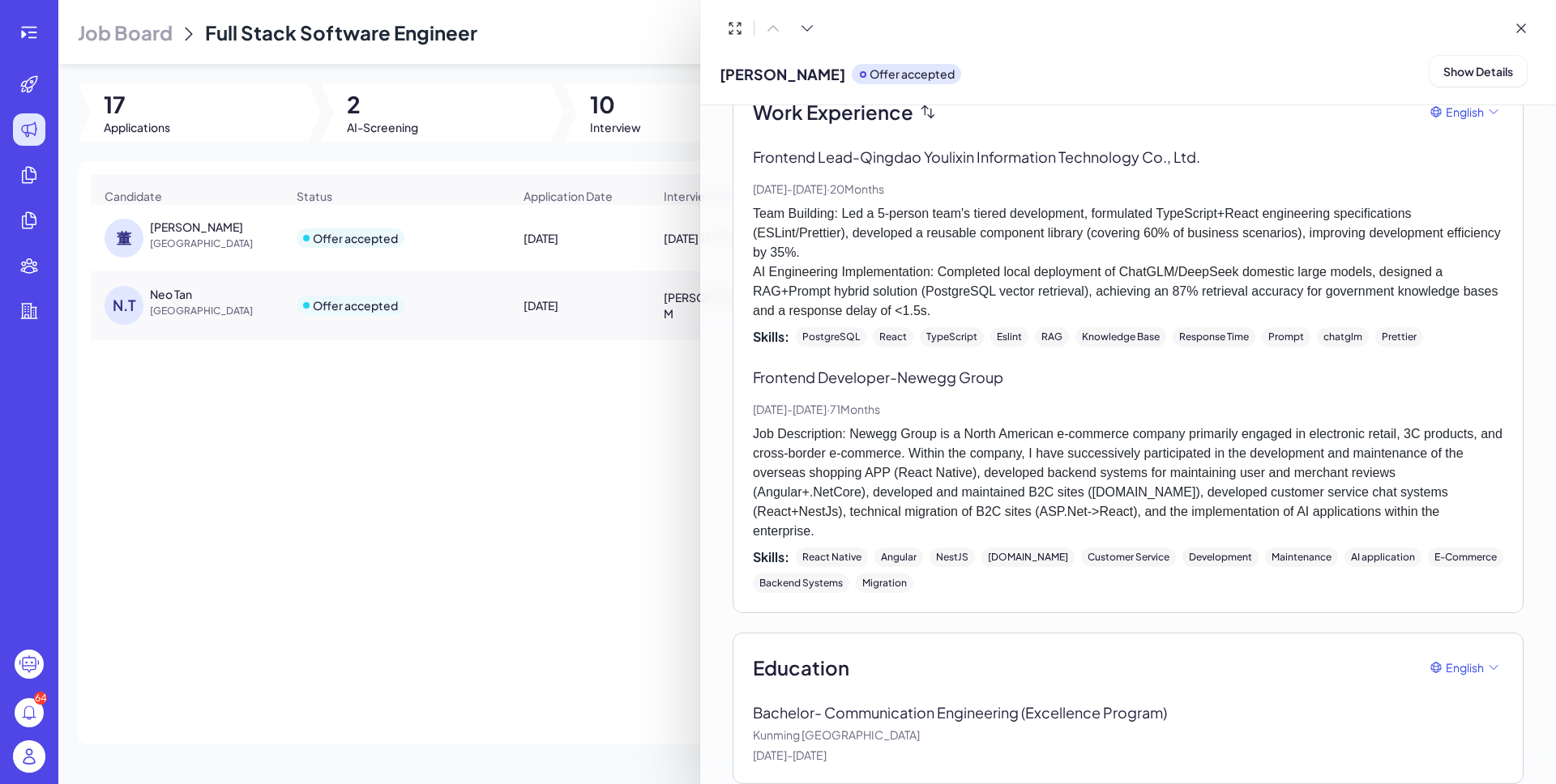 scroll, scrollTop: 0, scrollLeft: 0, axis: both 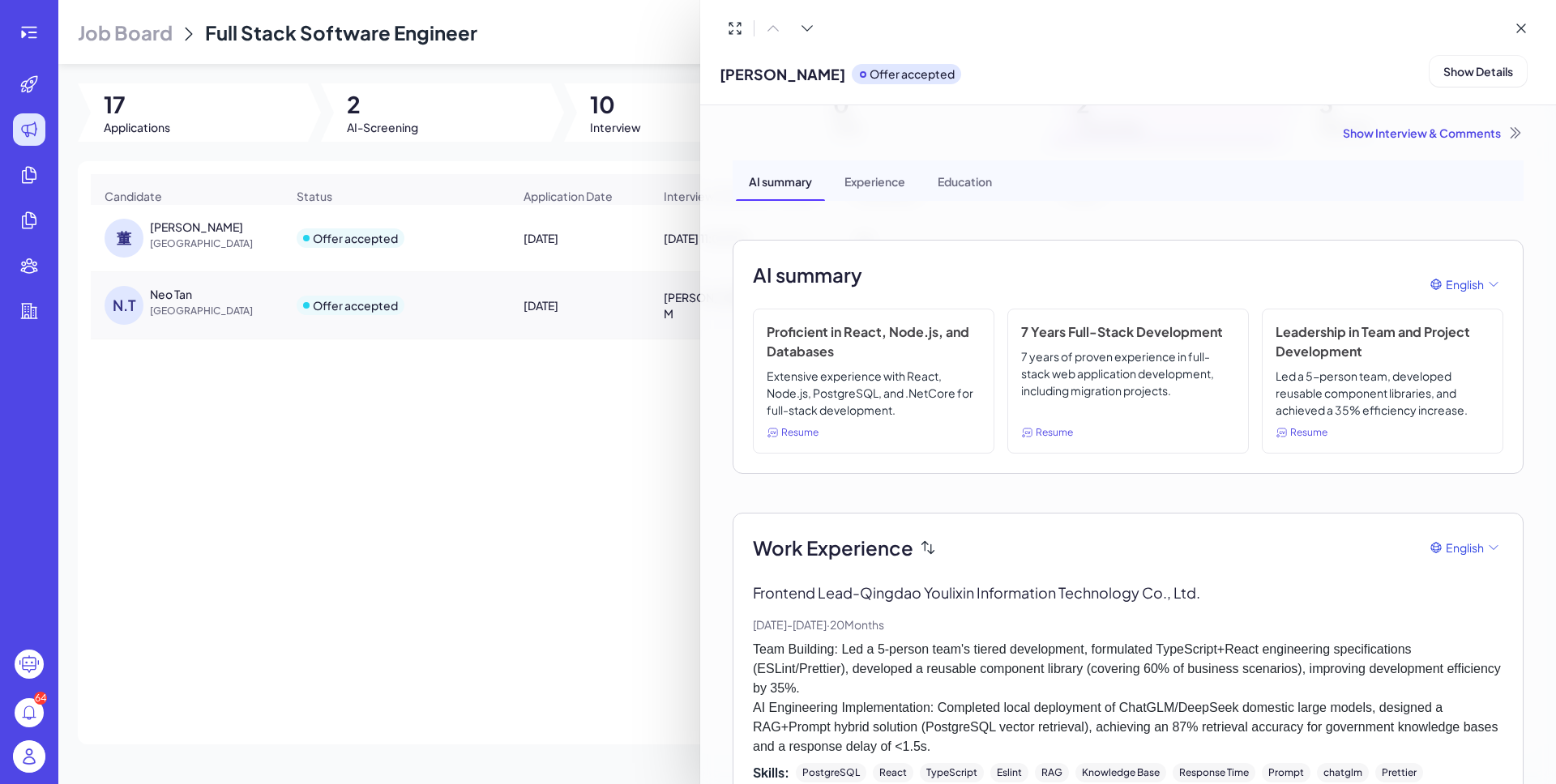 click on "Experience" at bounding box center [874, 181] 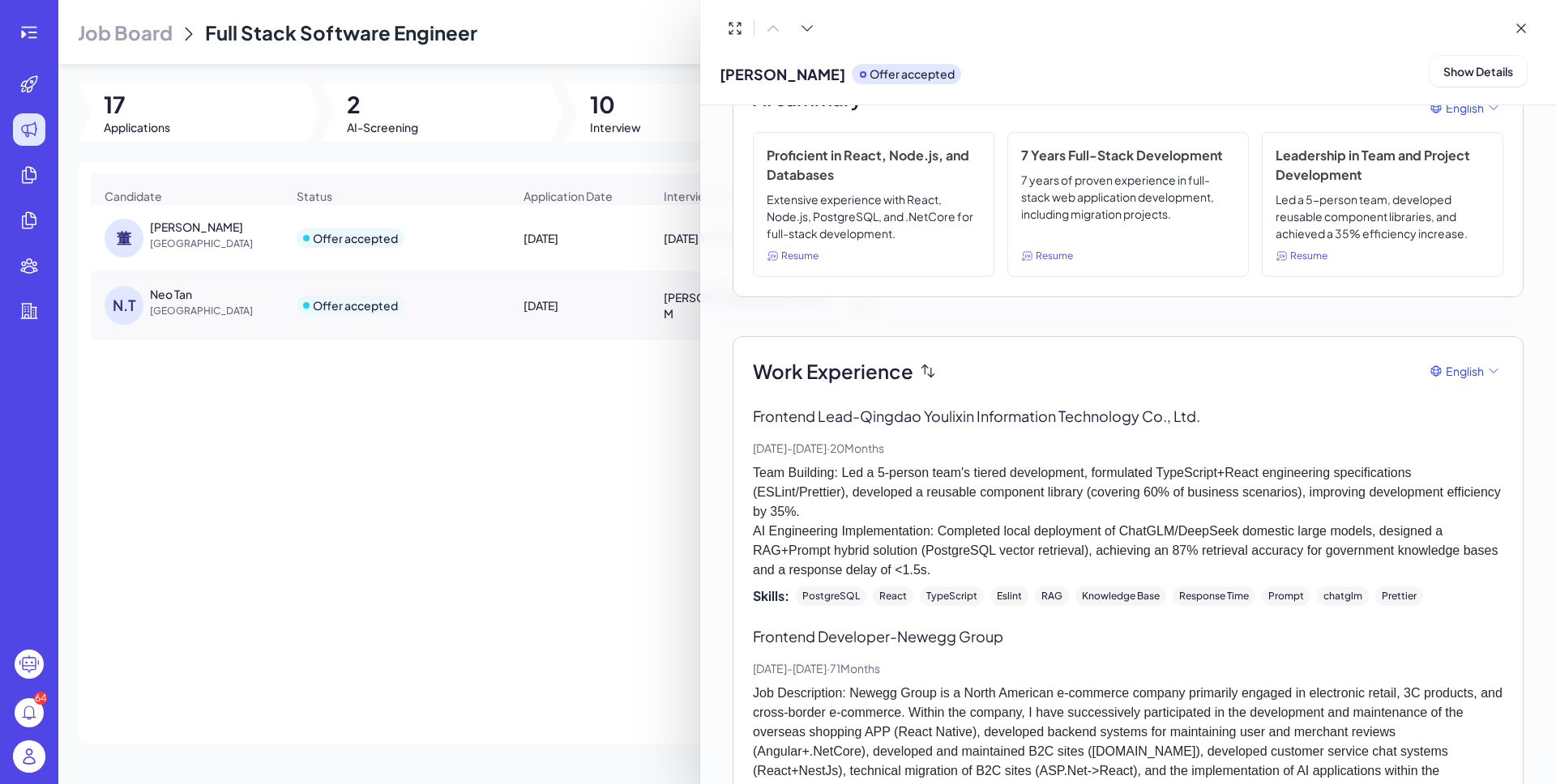 scroll, scrollTop: 0, scrollLeft: 0, axis: both 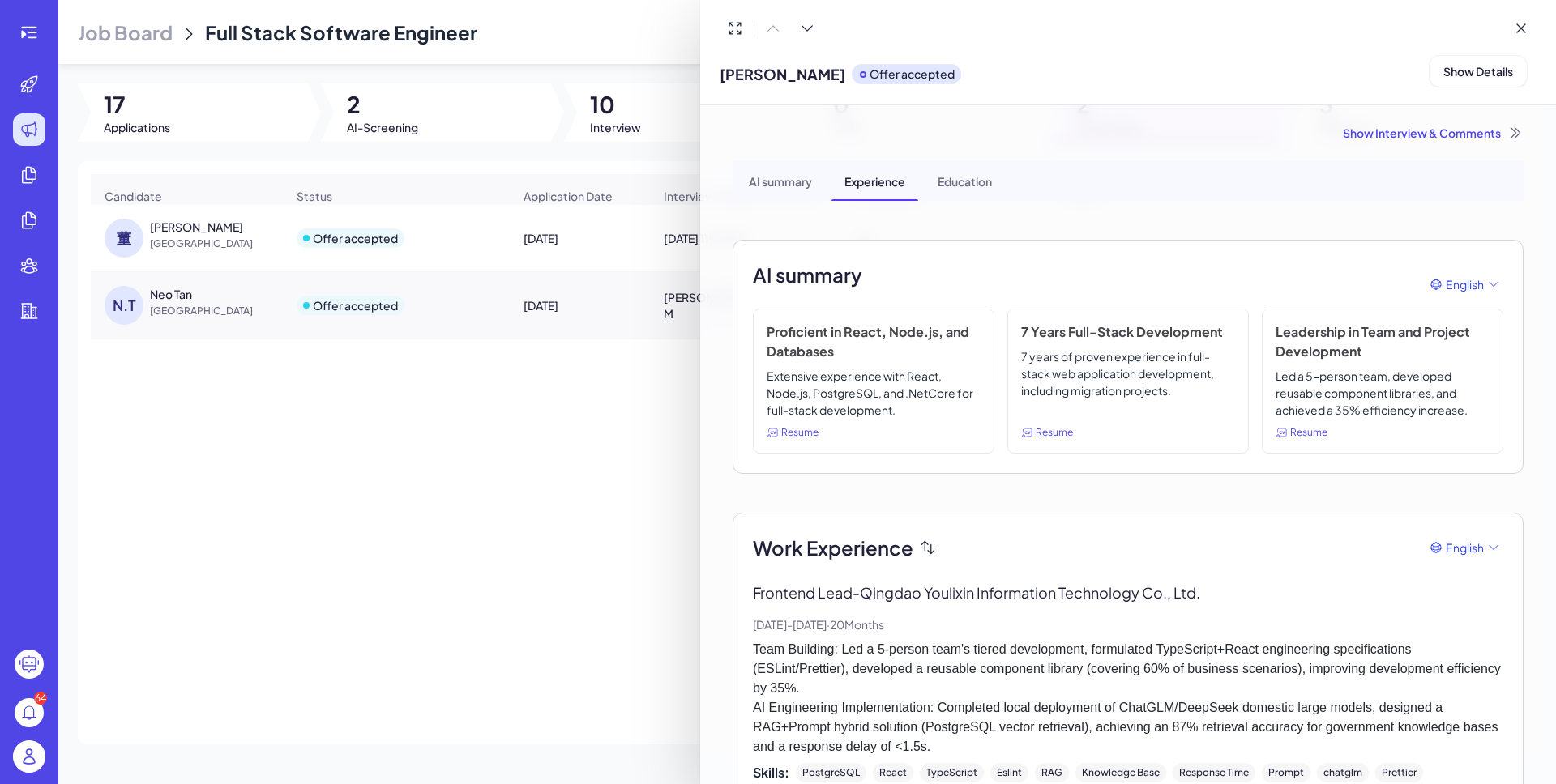 click on "Education" at bounding box center [964, 181] 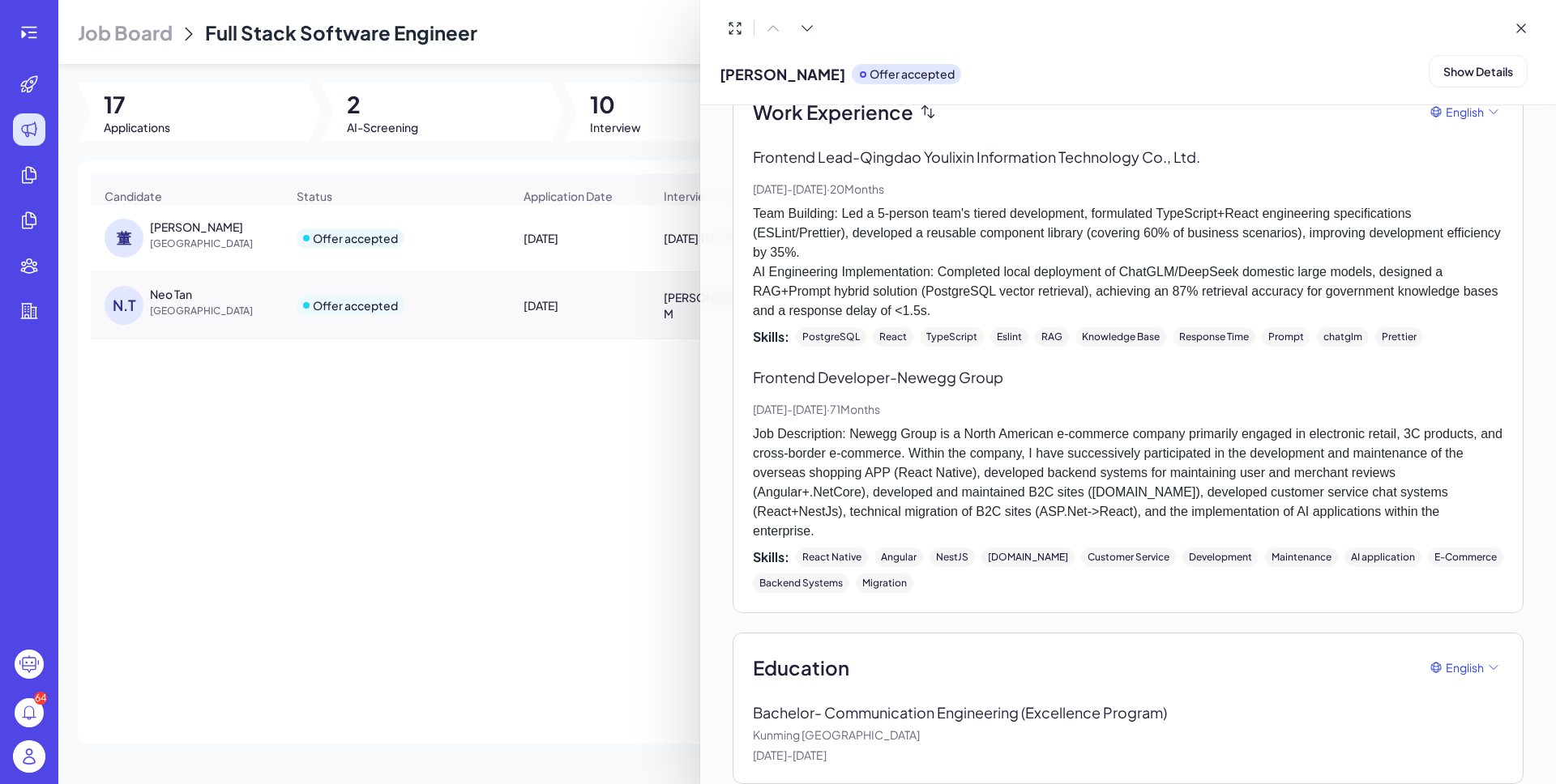scroll, scrollTop: 0, scrollLeft: 0, axis: both 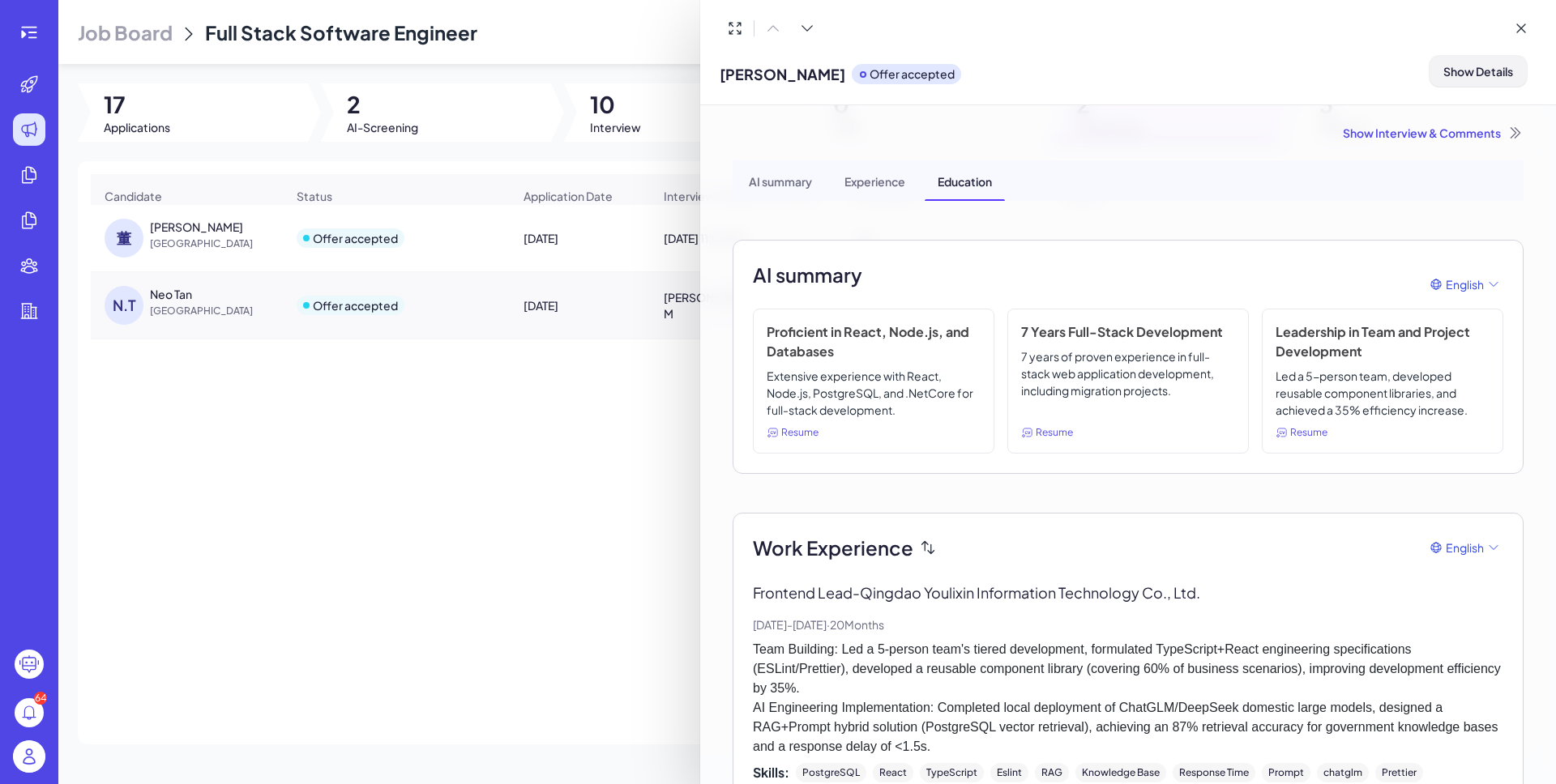 click on "Show Details" at bounding box center (1478, 71) 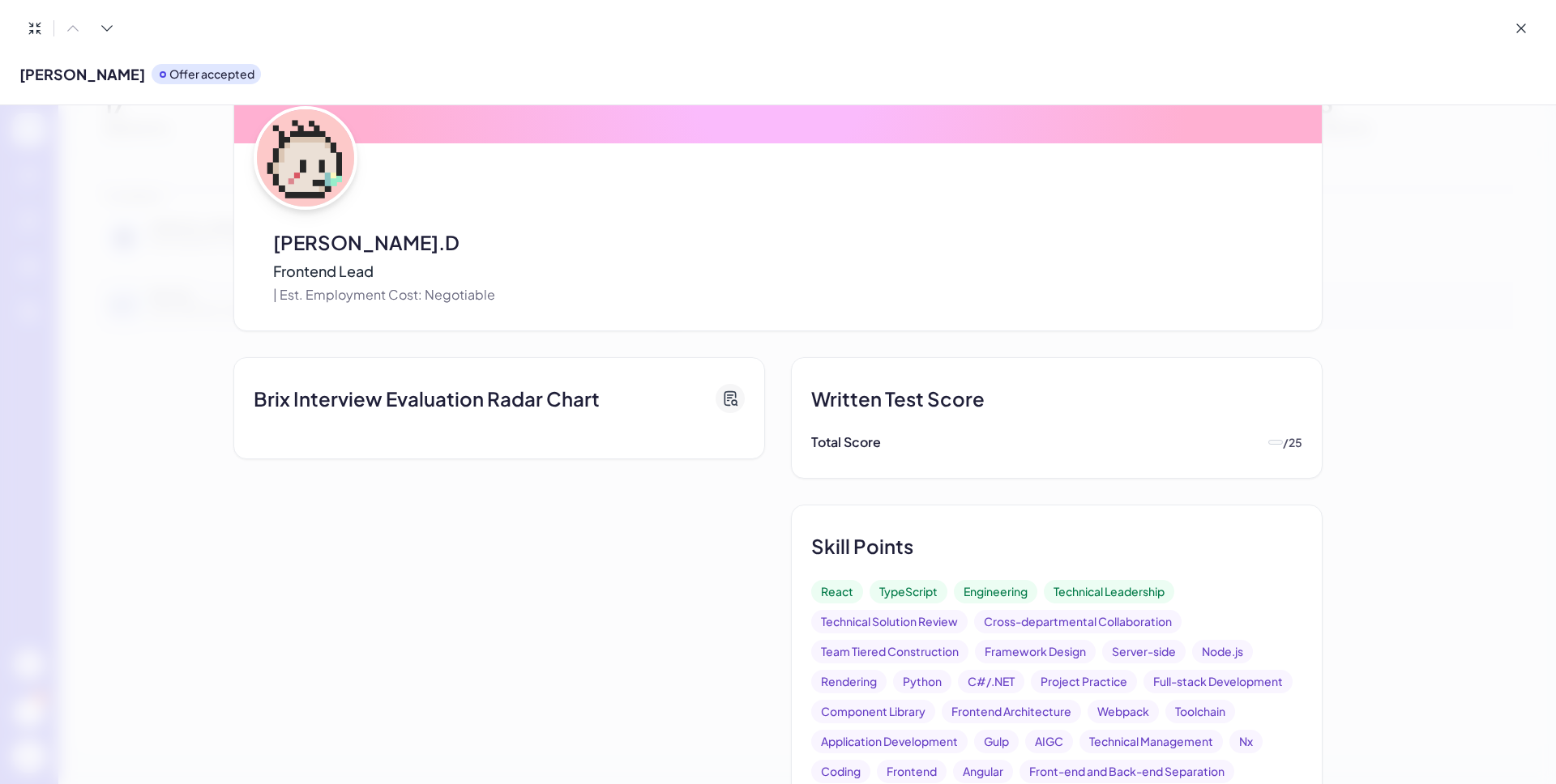 scroll, scrollTop: 0, scrollLeft: 0, axis: both 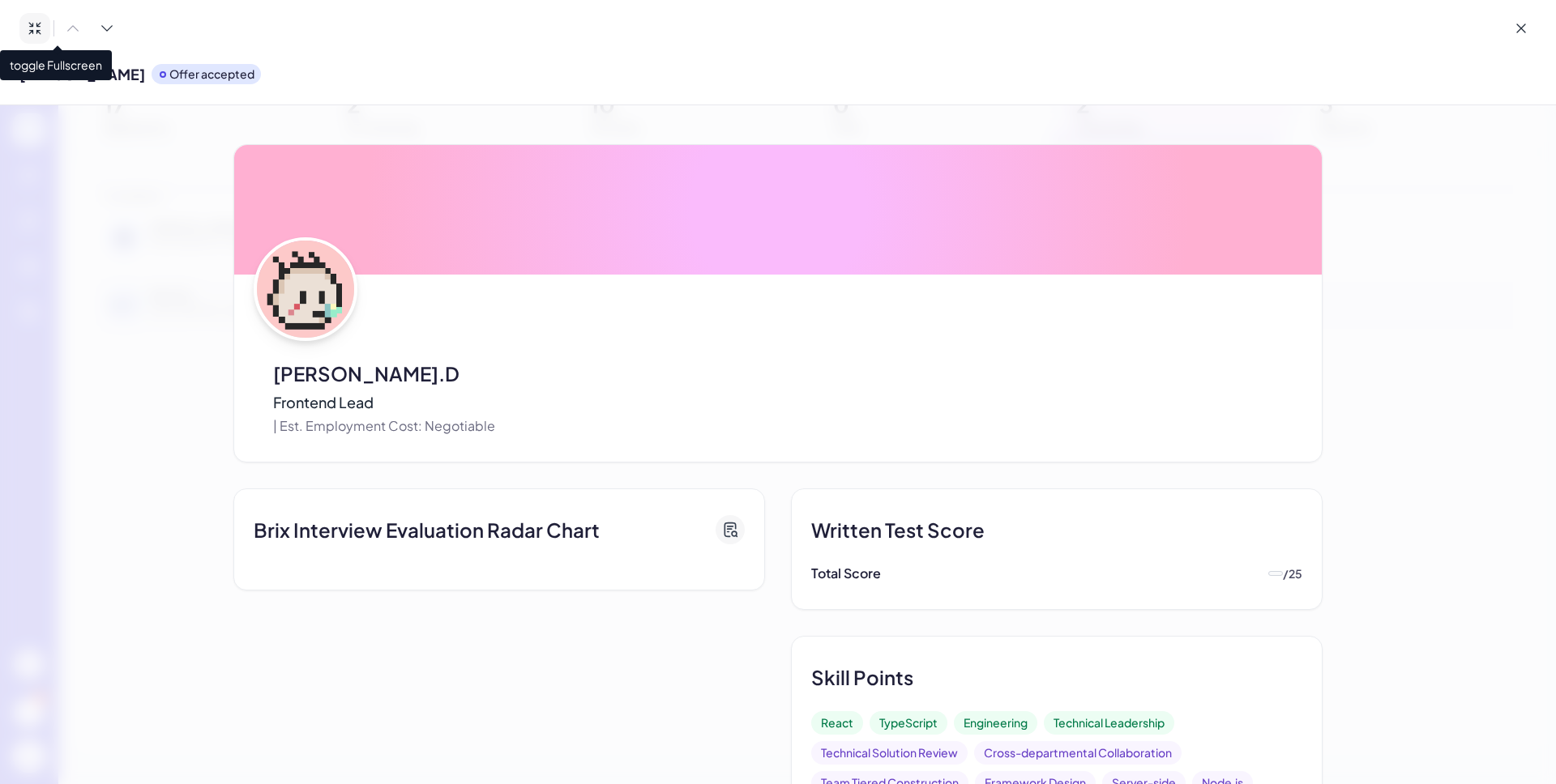 click 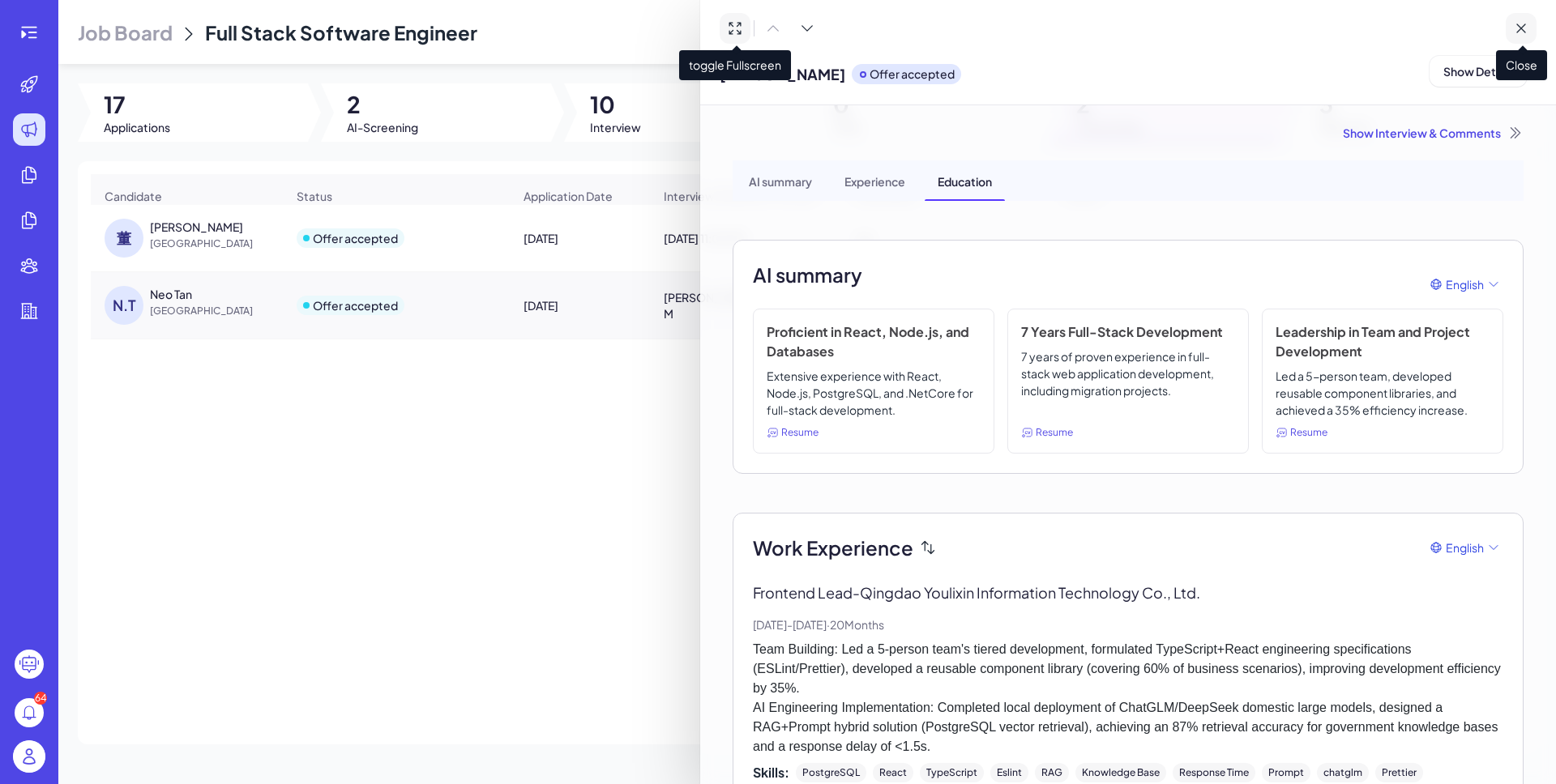 click 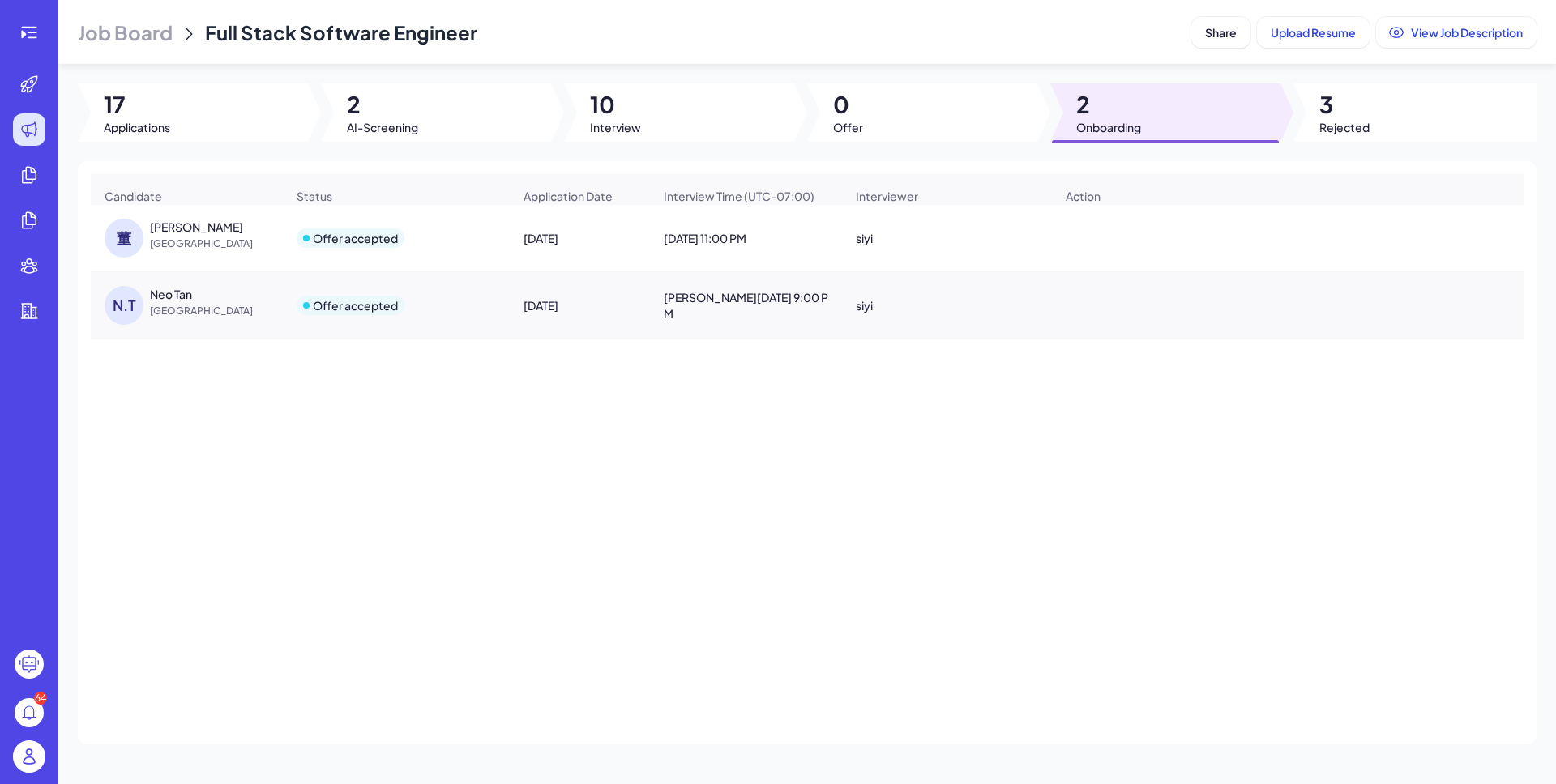 click on "Offer accepted" at bounding box center (355, 238) 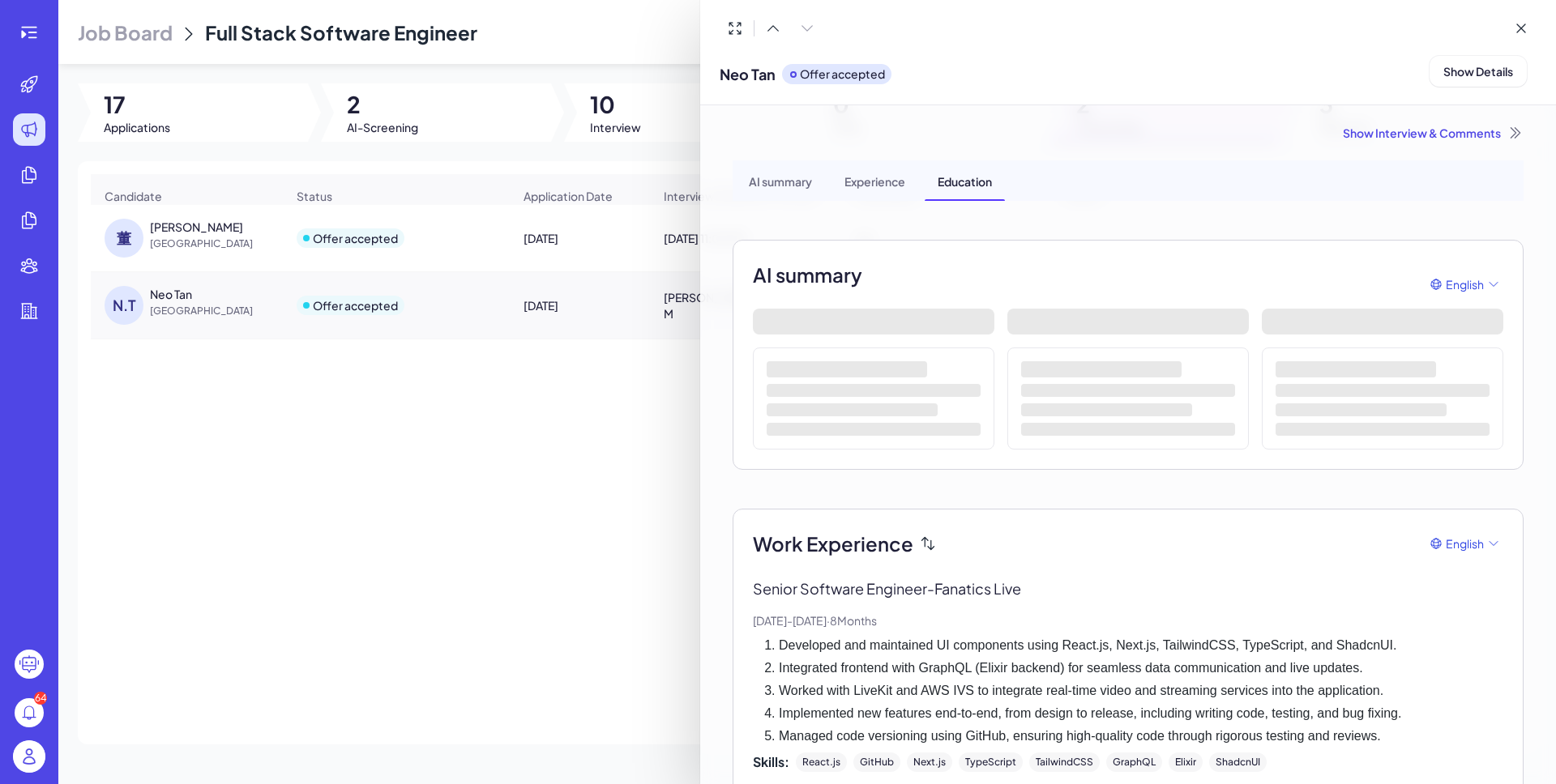 click at bounding box center [778, 392] 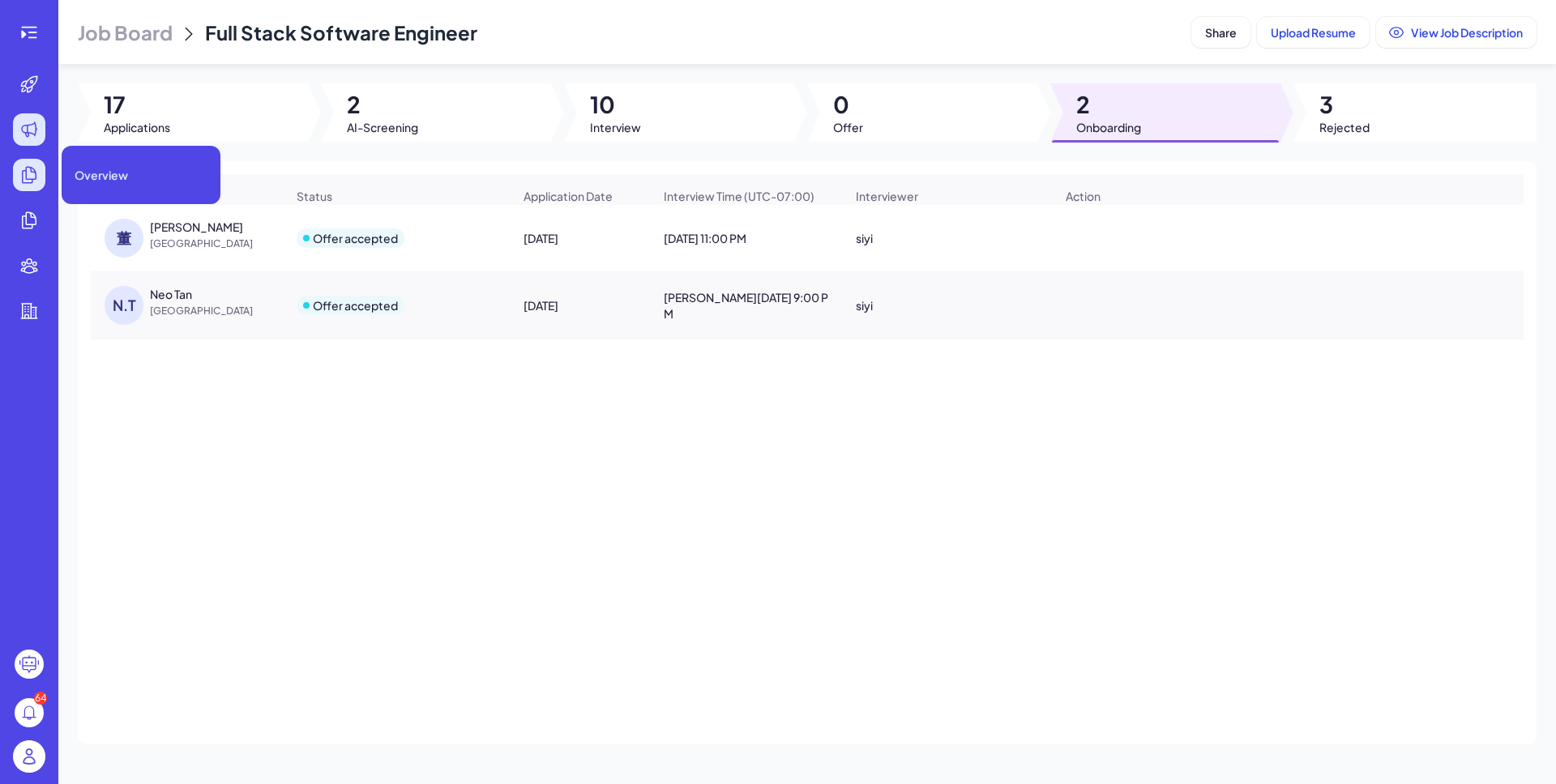 click 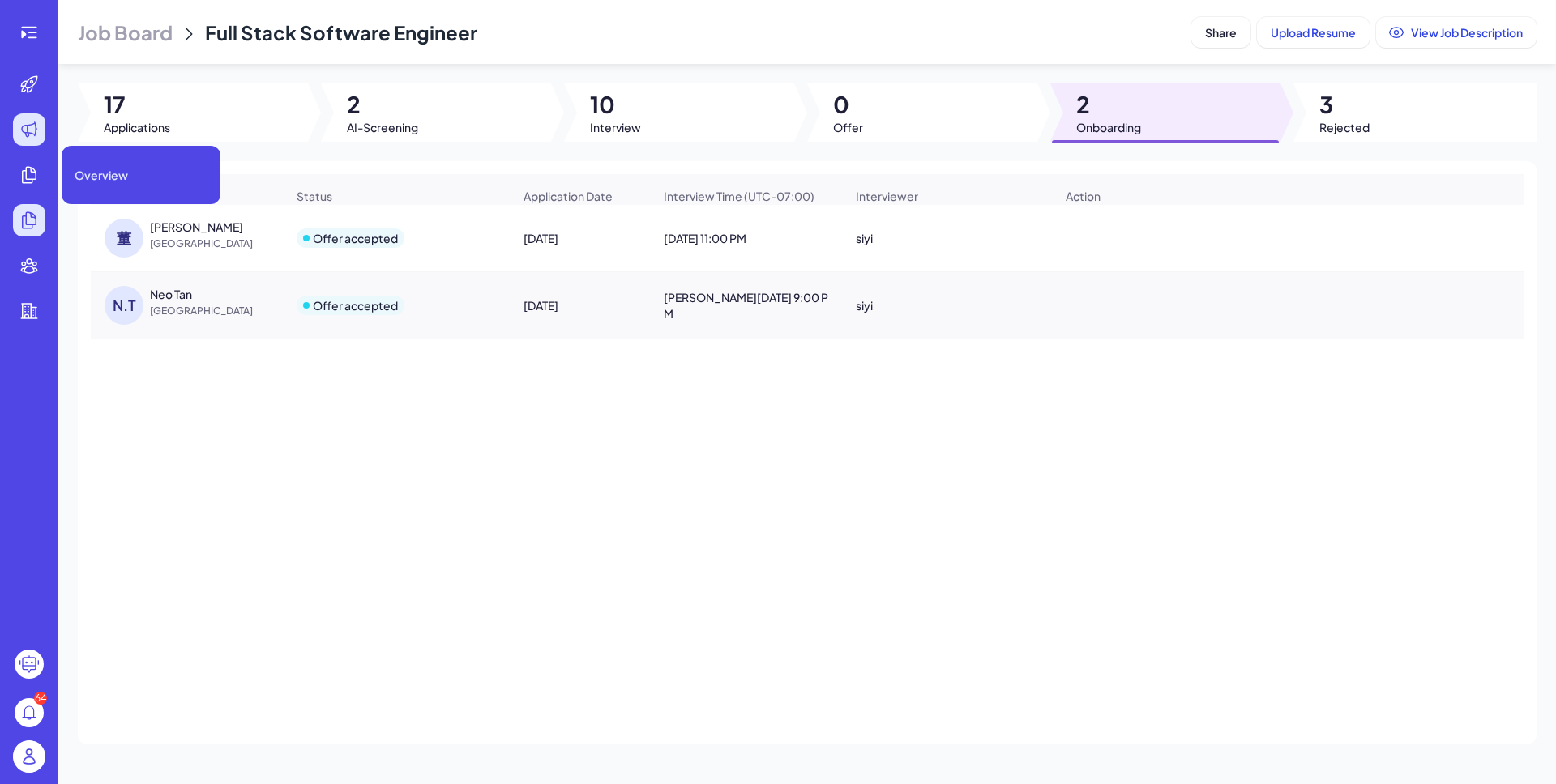 click 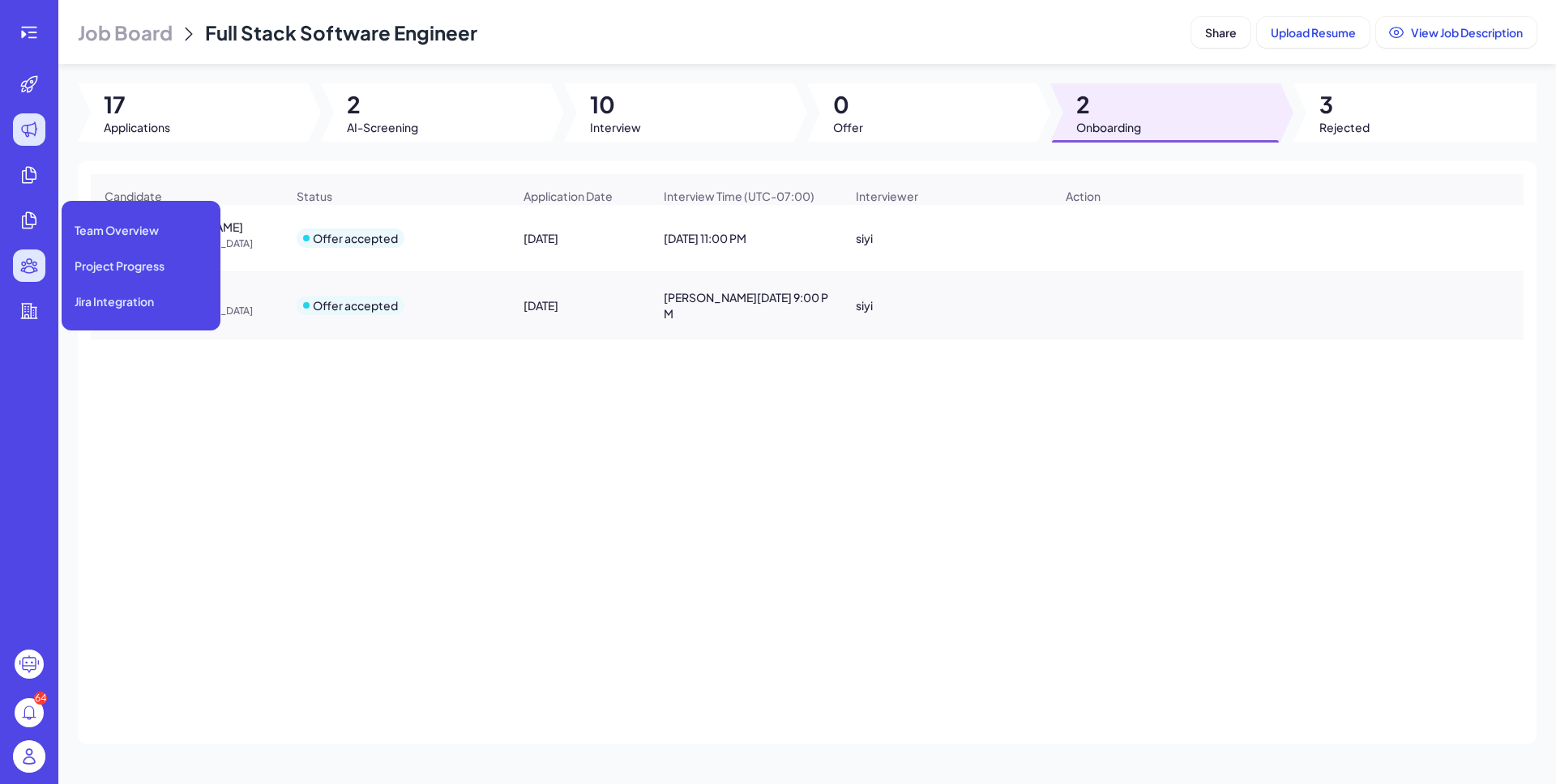 click at bounding box center (29, 266) 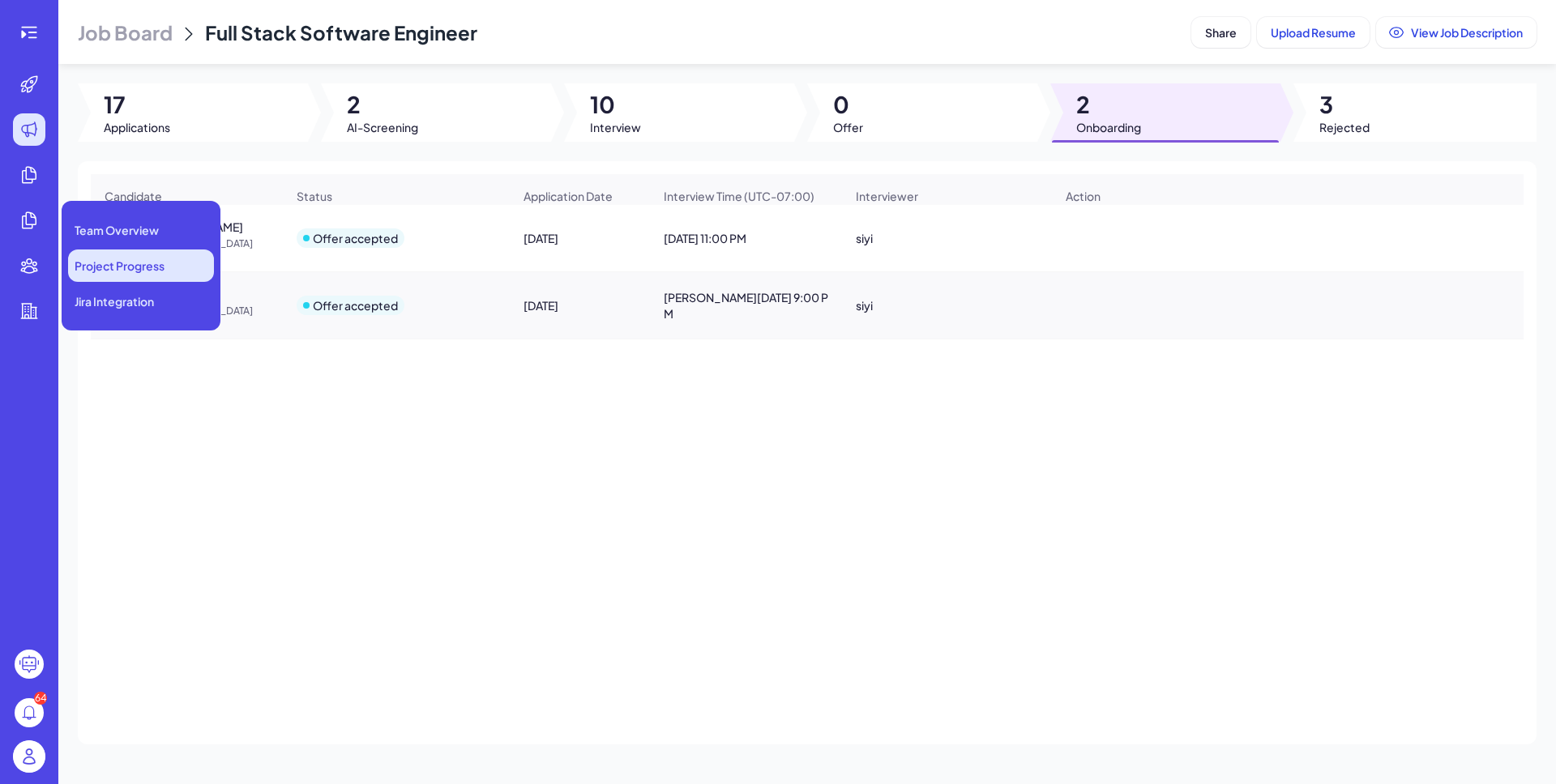 click on "Project Progress" at bounding box center (141, 266) 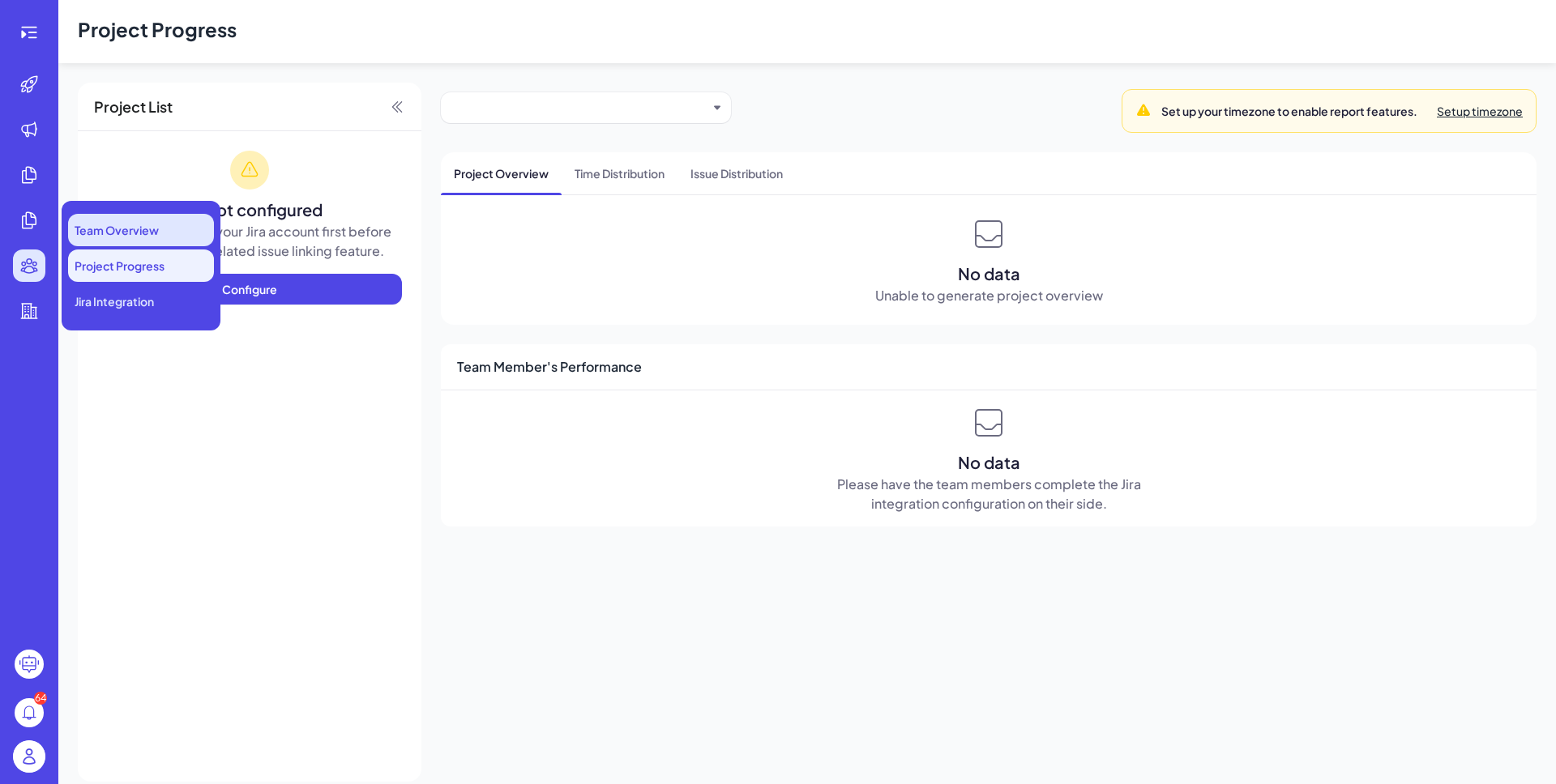 click on "Team Overview" at bounding box center (117, 230) 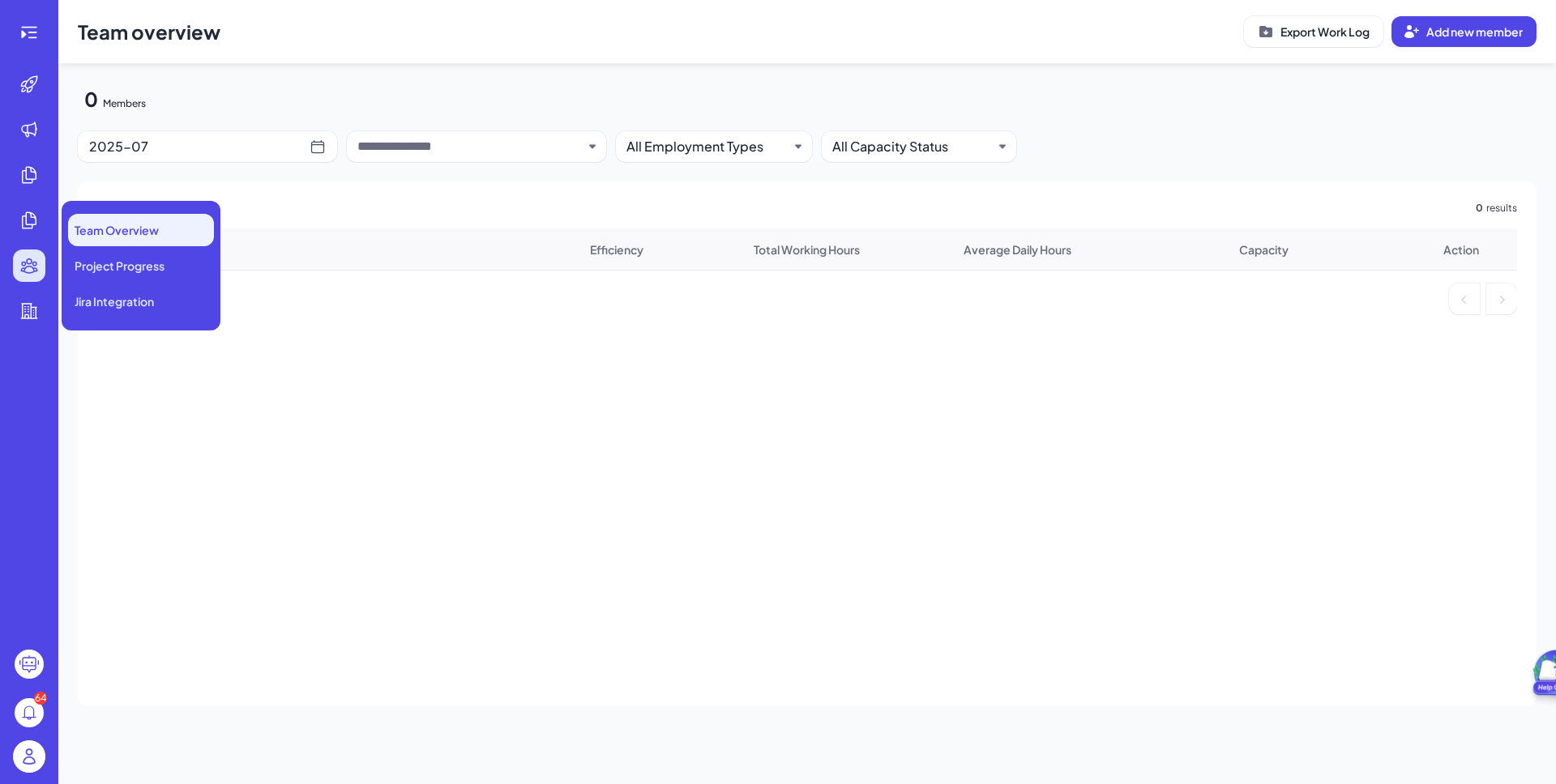 click on "Team Overview Project Progress Jira Integration" at bounding box center [141, 266] 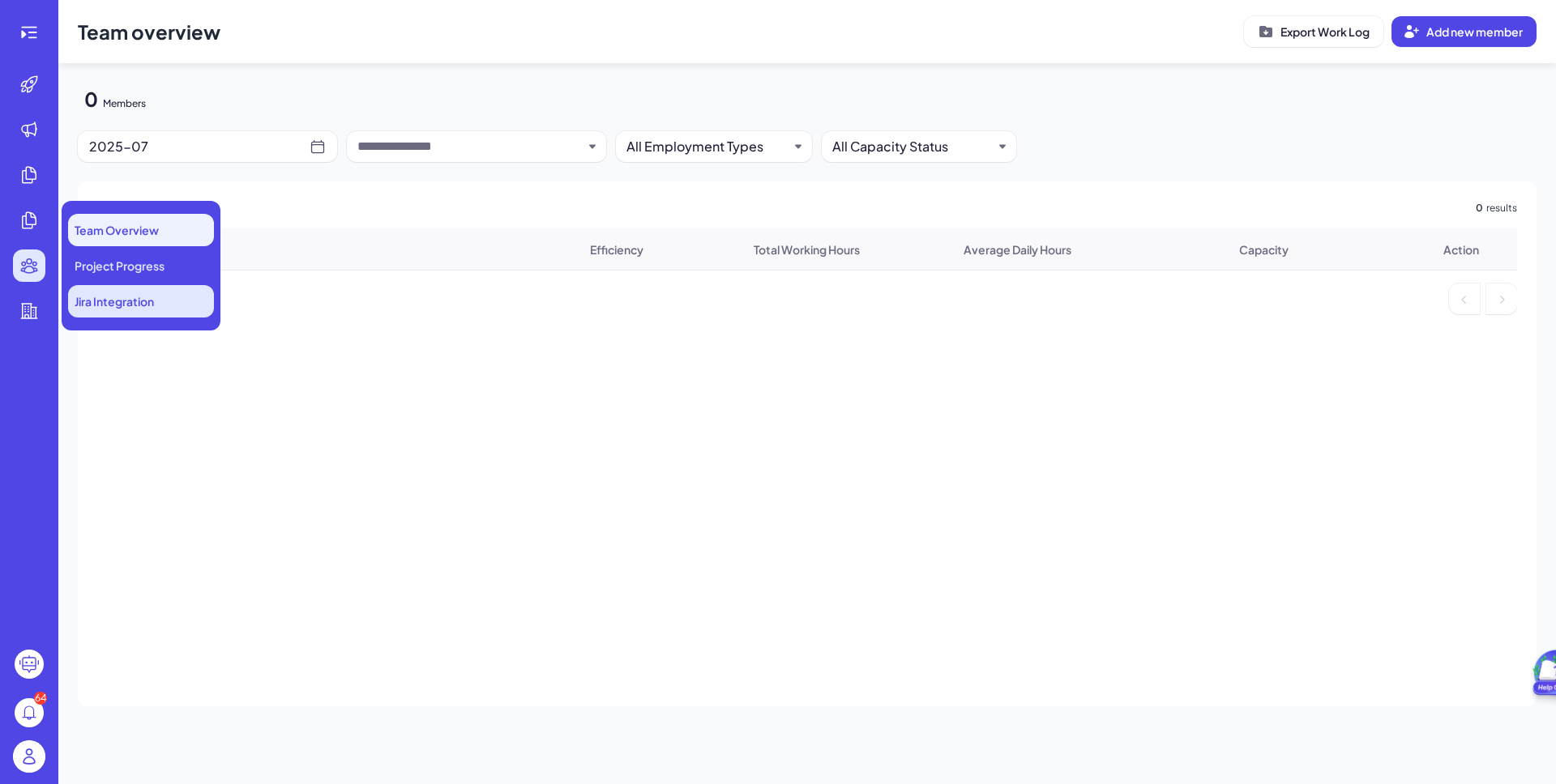 click on "Jira Integration" at bounding box center [114, 301] 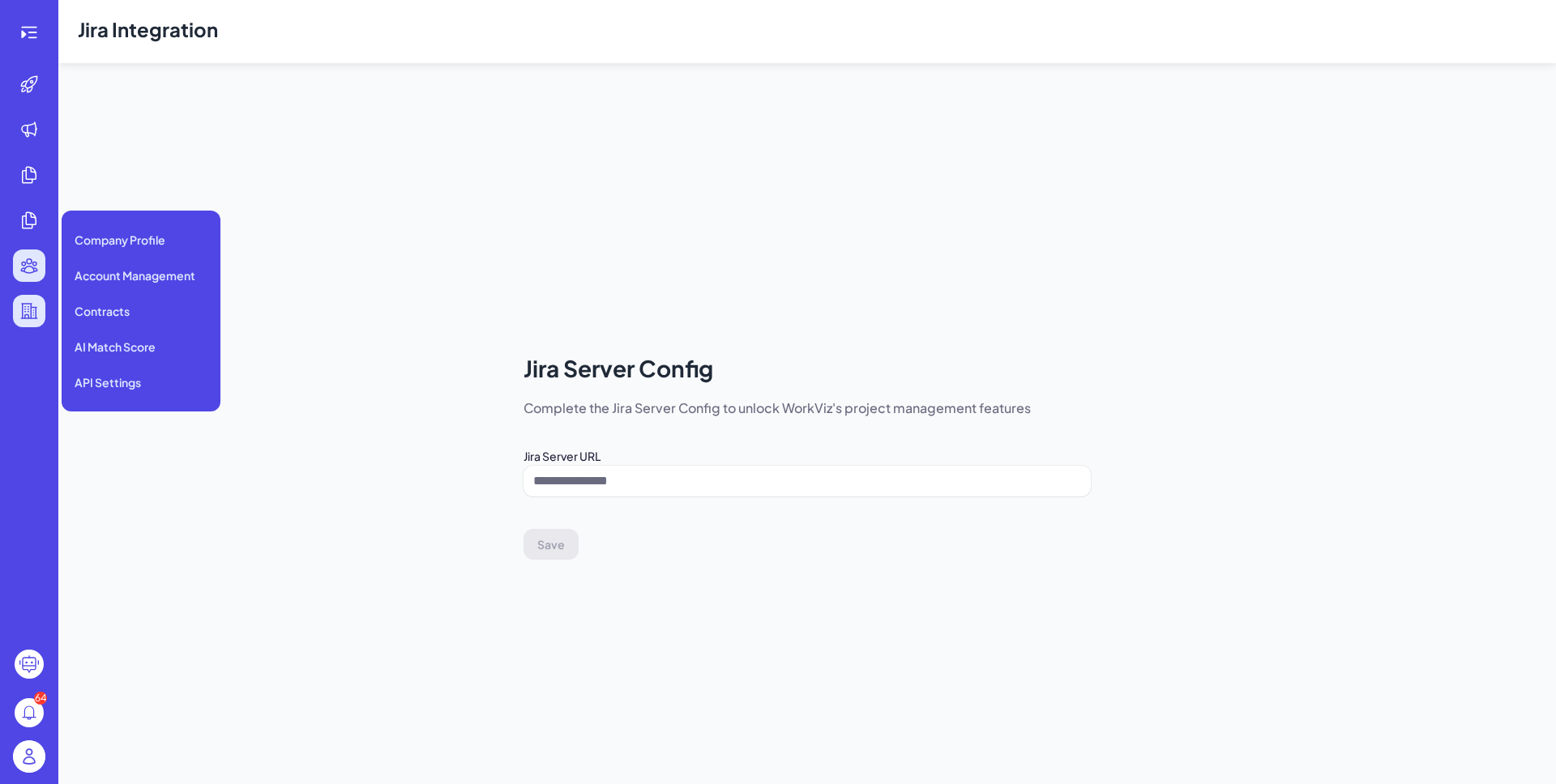 click at bounding box center (29, 311) 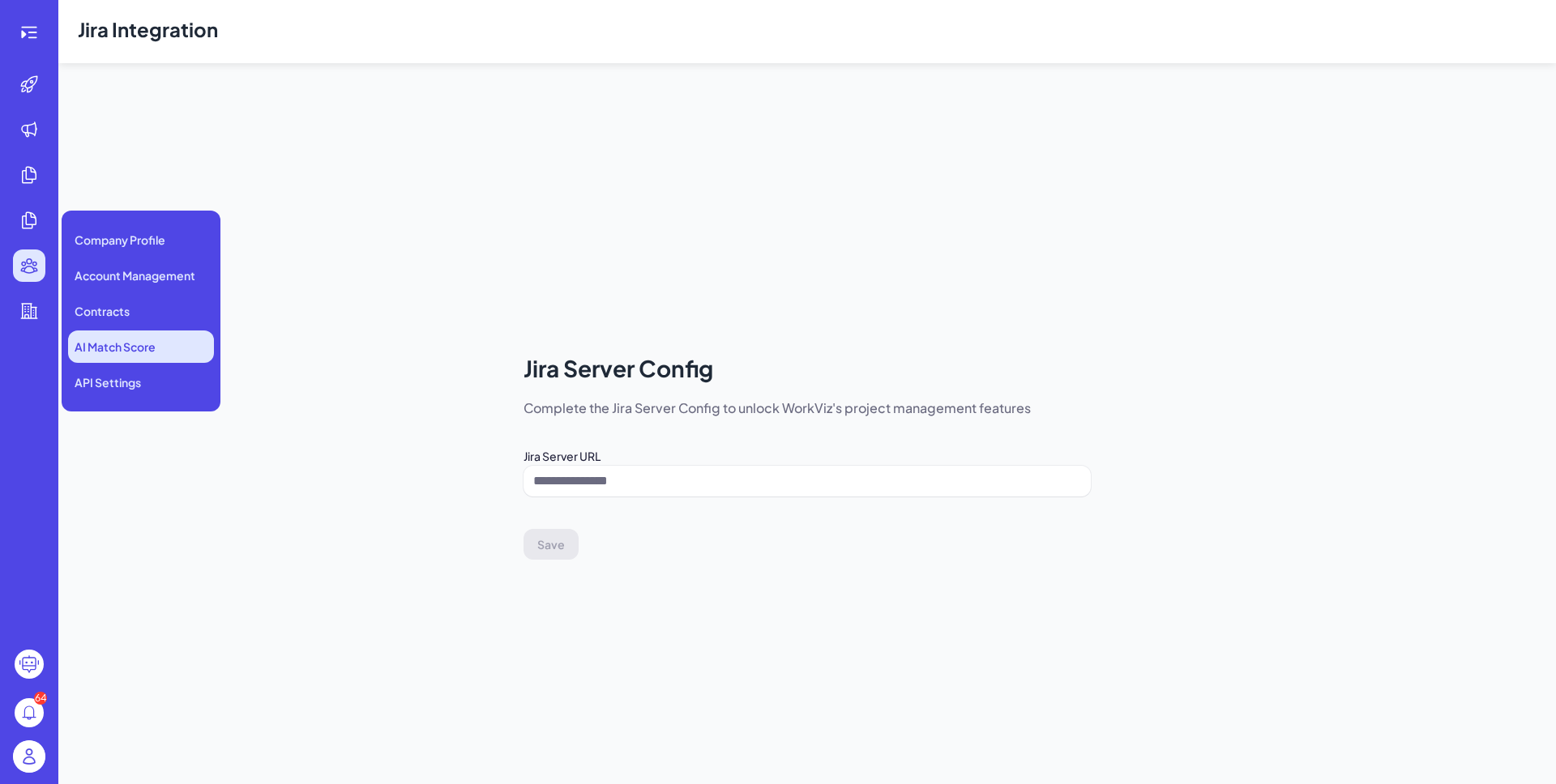 click on "AI Match Score" at bounding box center (115, 347) 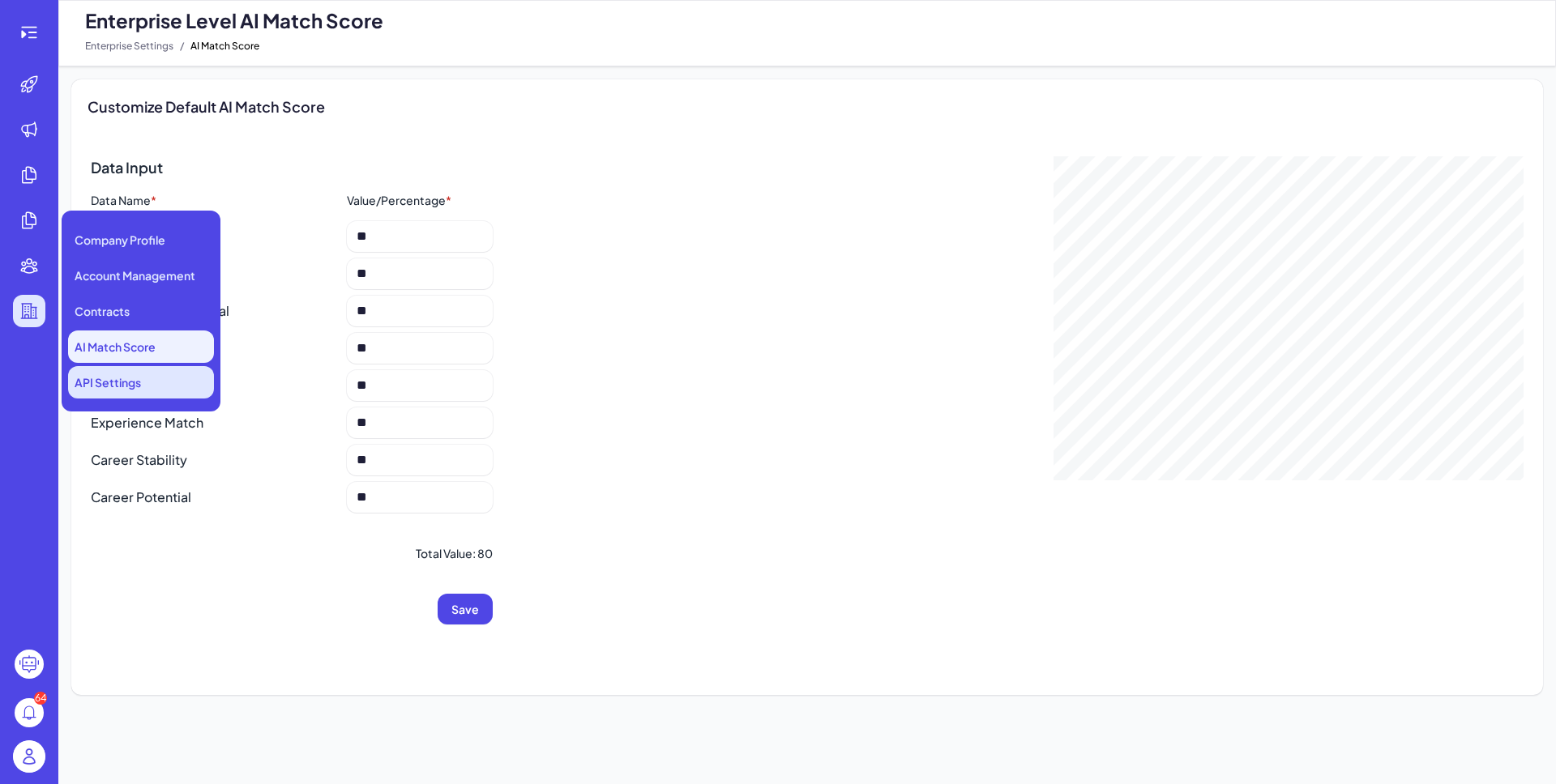 click on "API Settings" at bounding box center [108, 382] 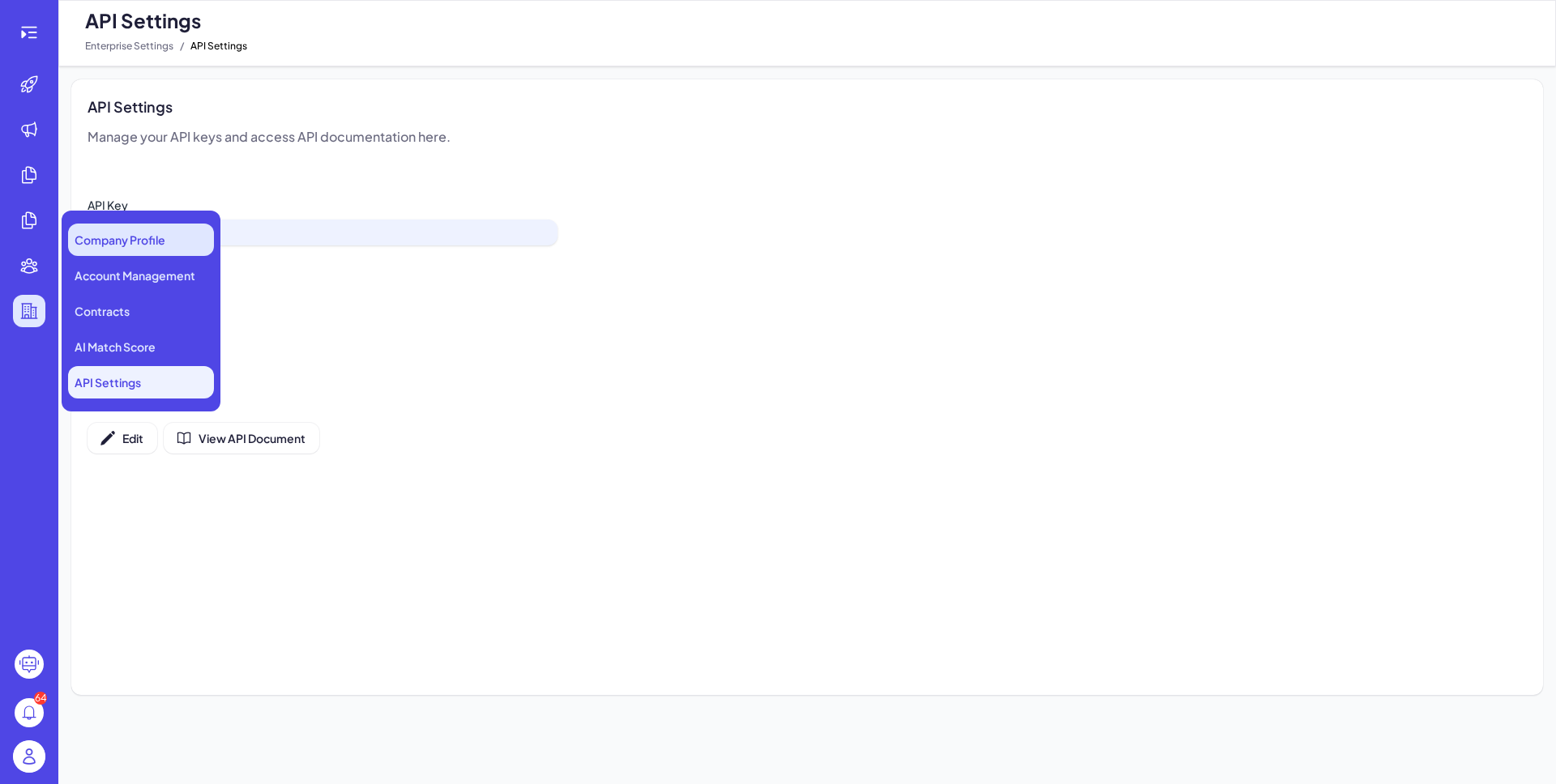 click on "Company Profile" at bounding box center (120, 240) 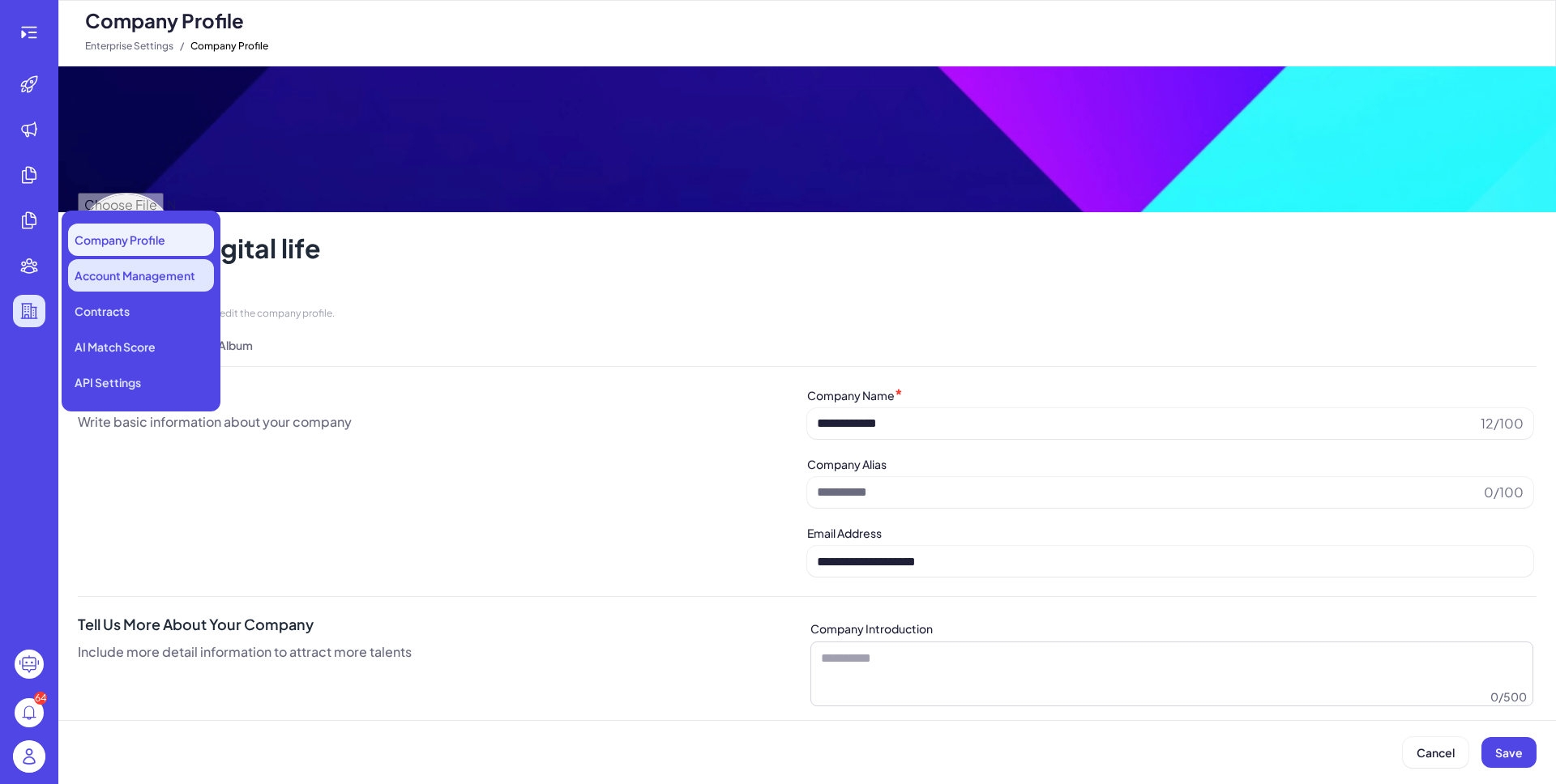 click on "Account Management" at bounding box center [141, 275] 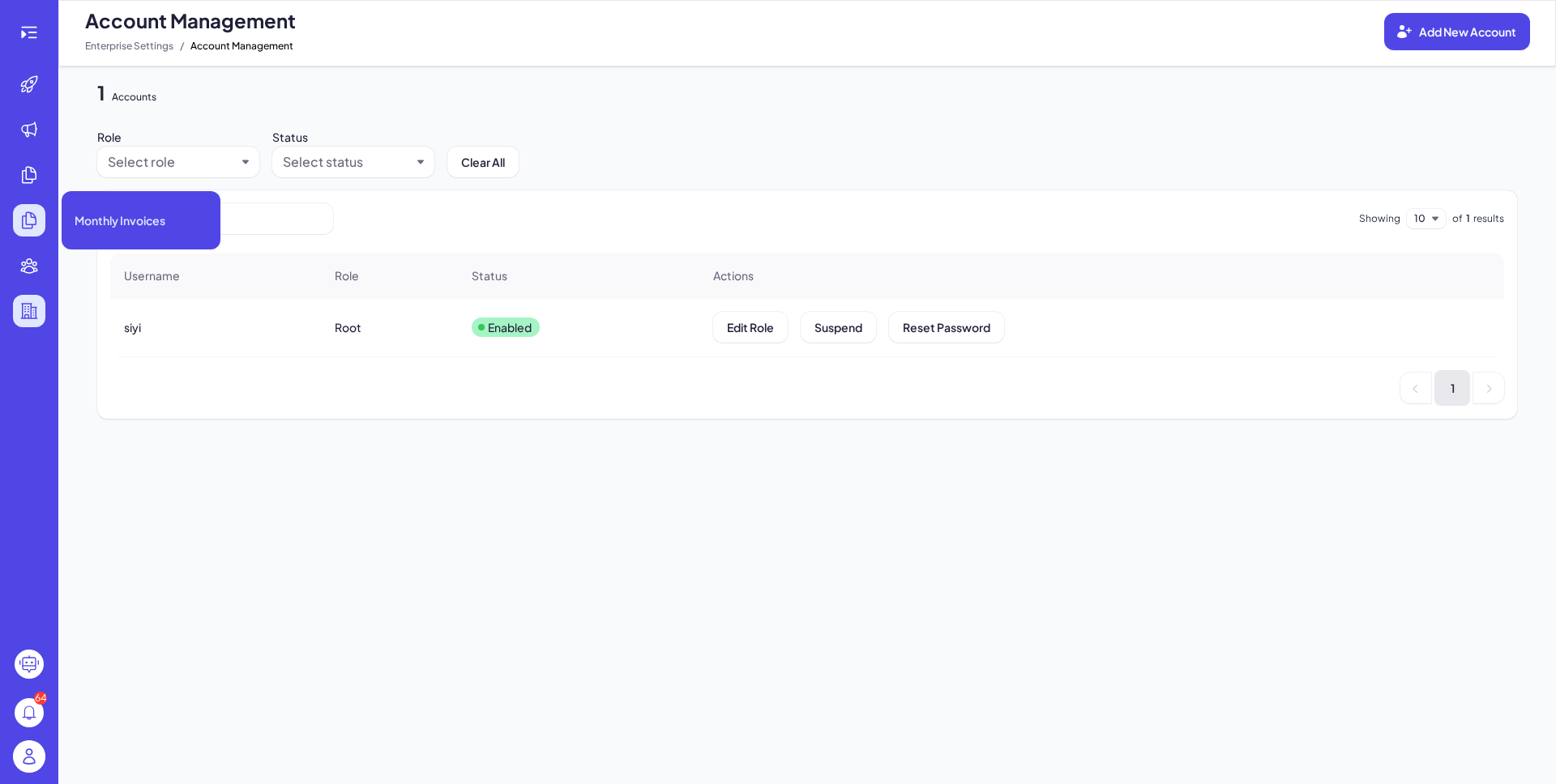 click at bounding box center [29, 220] 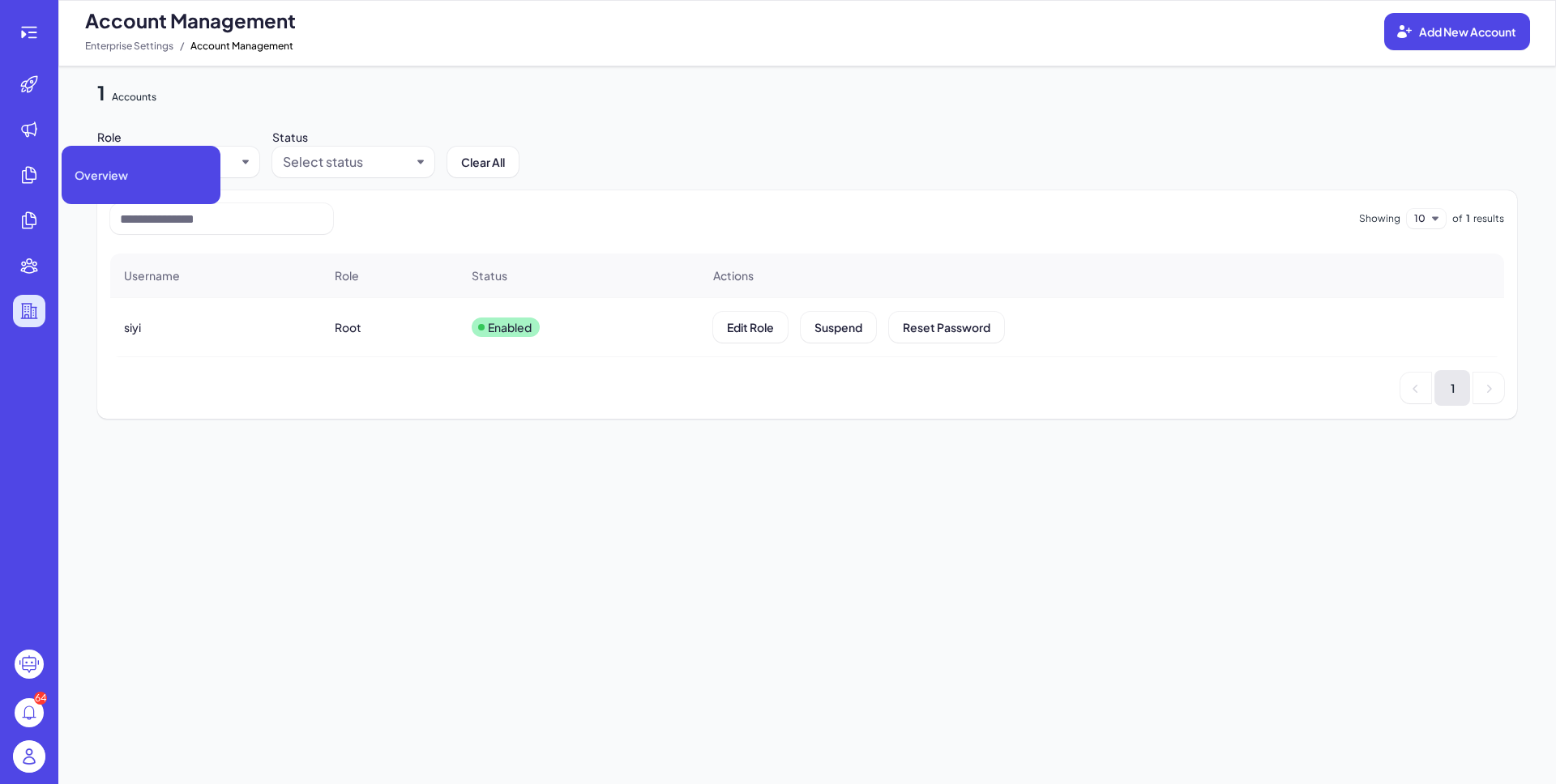 click on "Overview" at bounding box center [141, 175] 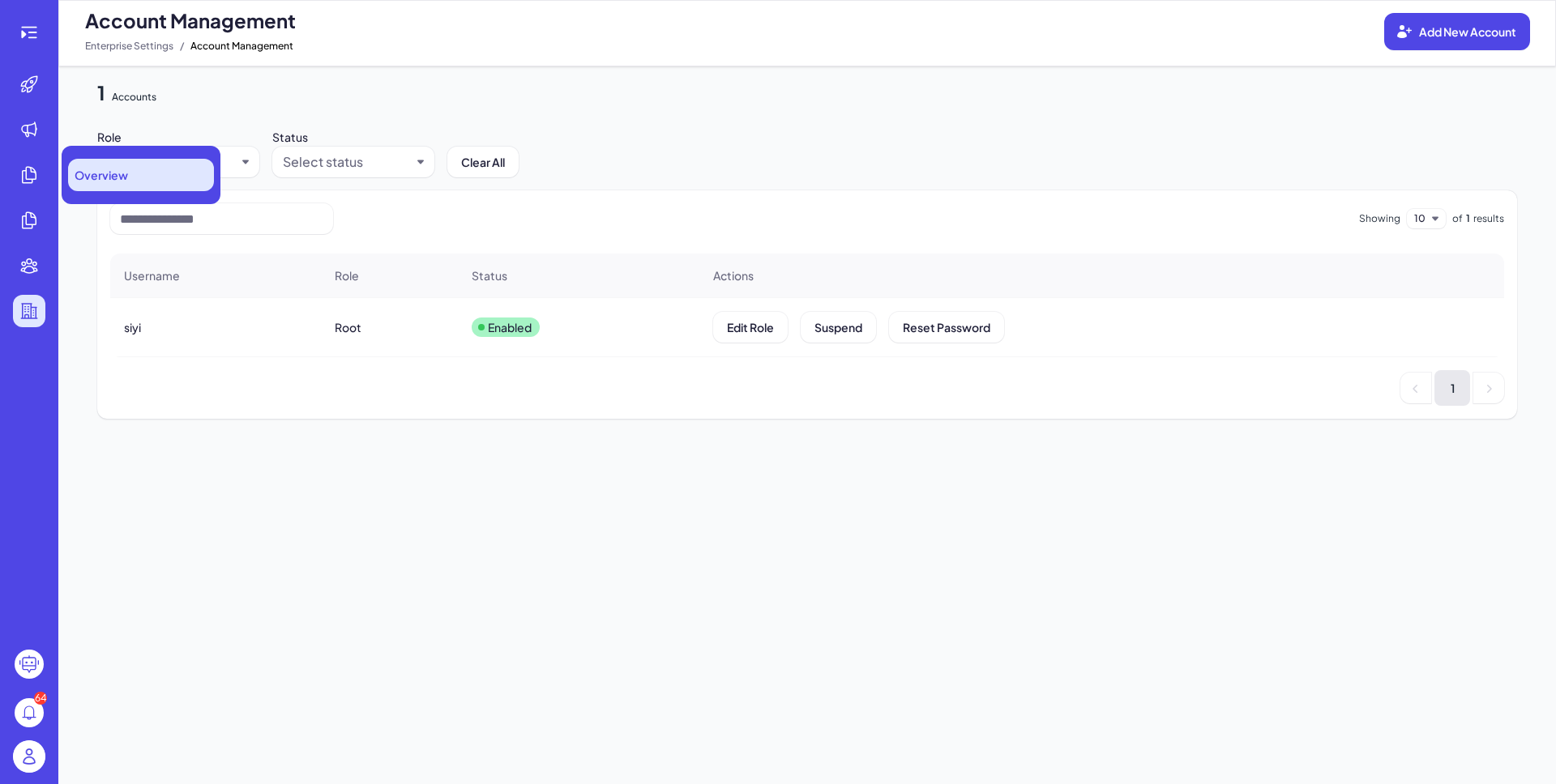 click on "Overview" at bounding box center [101, 175] 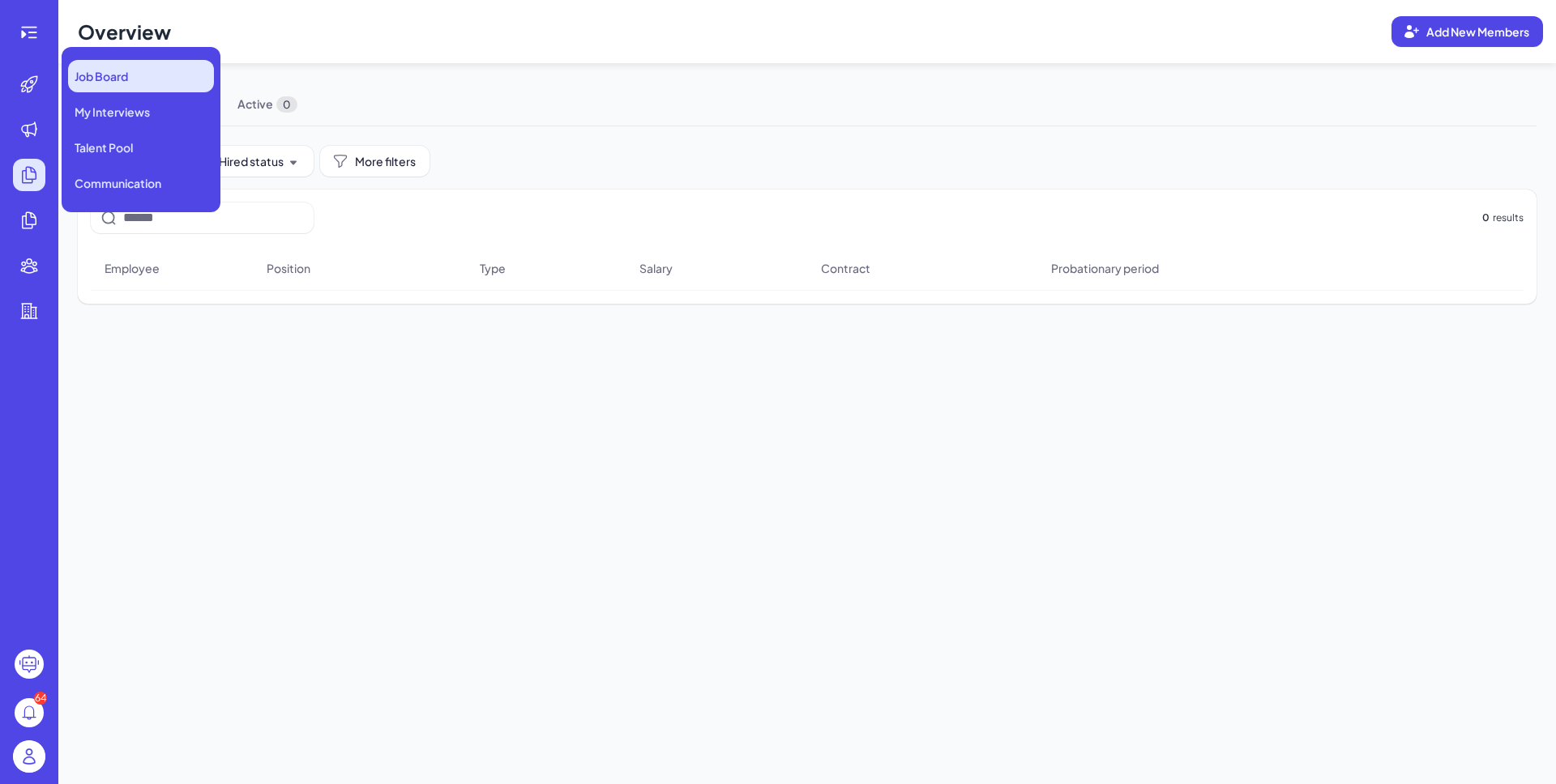 click on "Job Board" at bounding box center (141, 76) 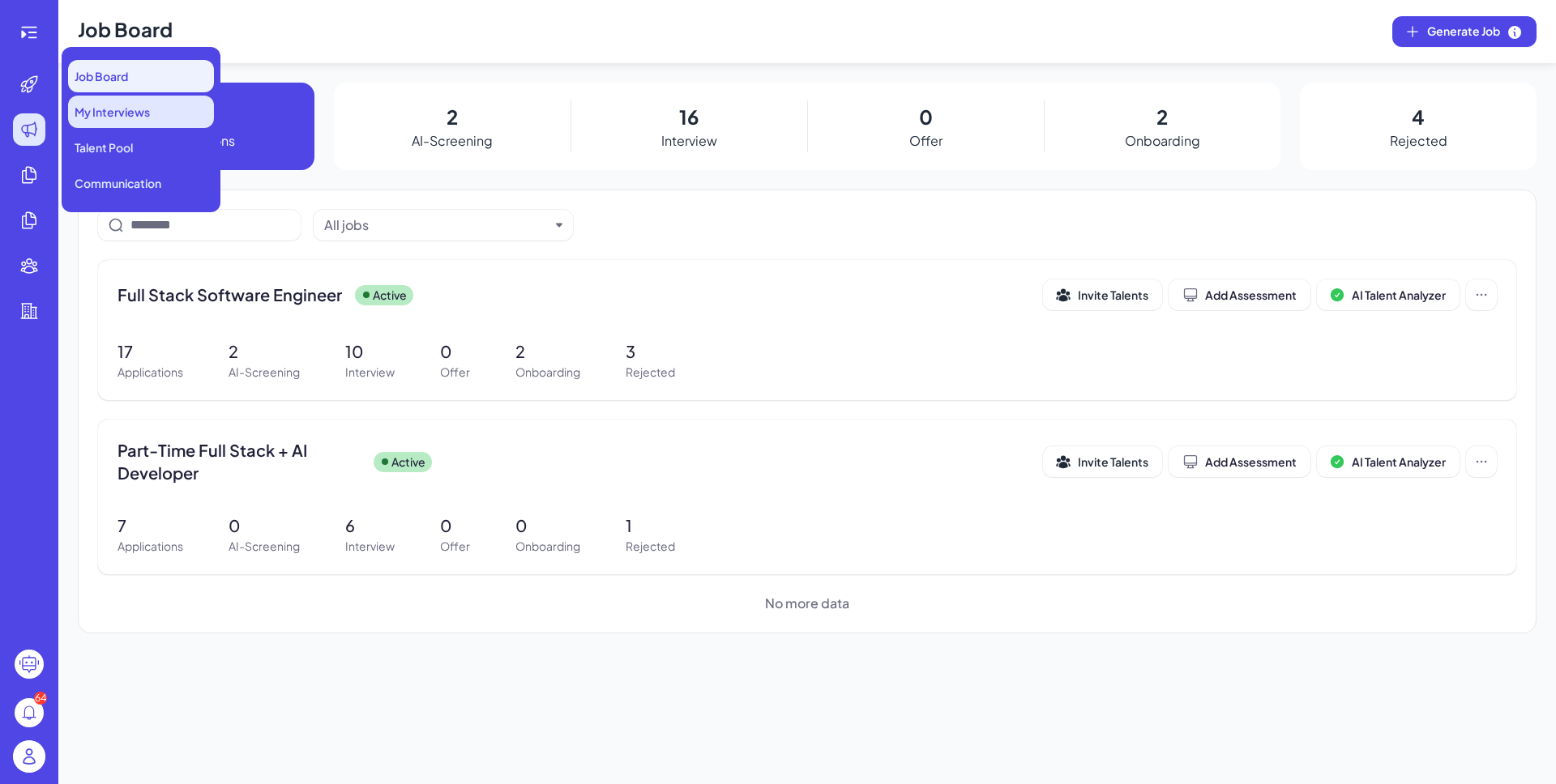 click on "My Interviews" at bounding box center (112, 112) 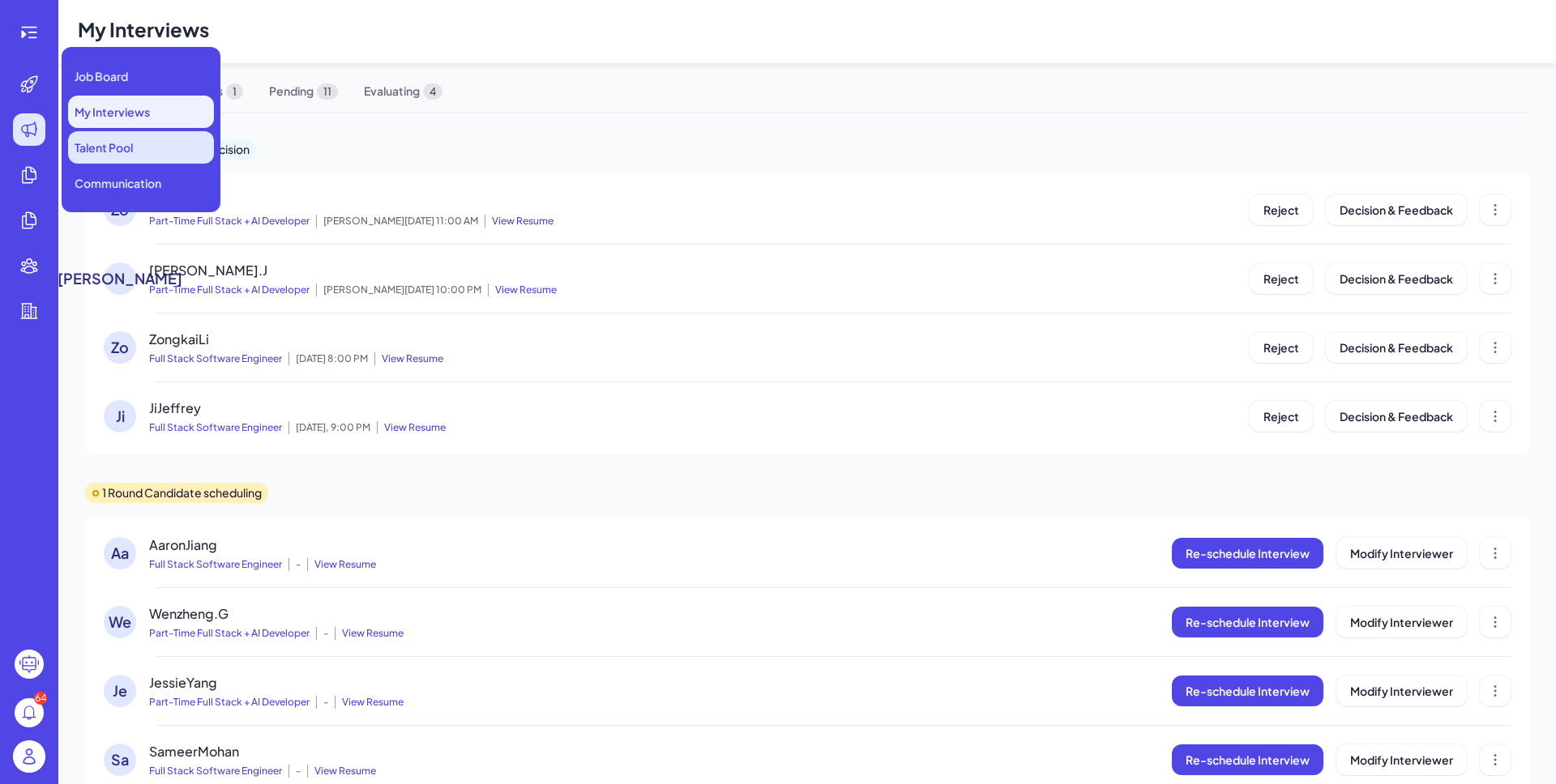 click on "Talent Pool" at bounding box center (104, 147) 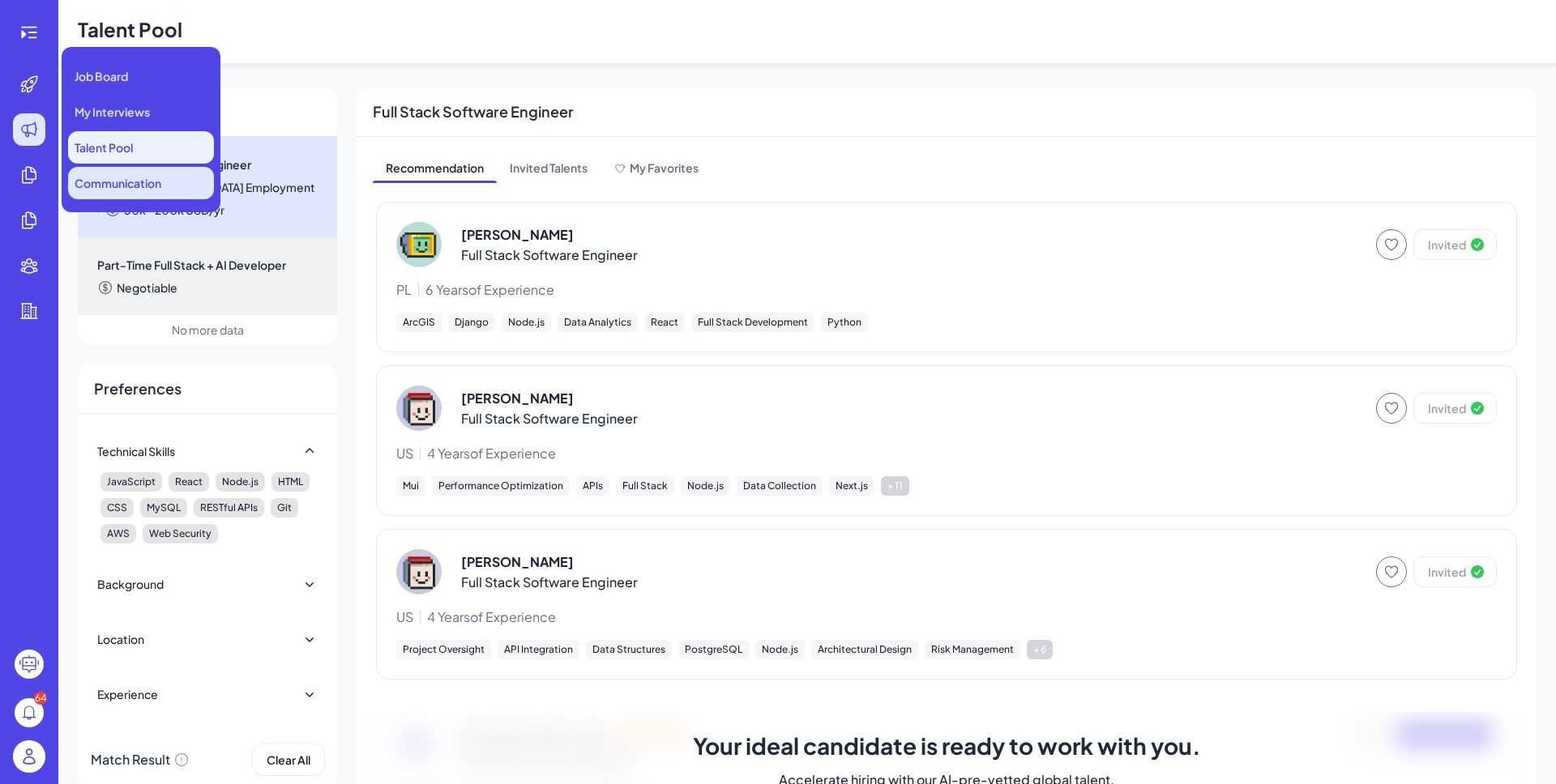 click on "Communication" at bounding box center [141, 183] 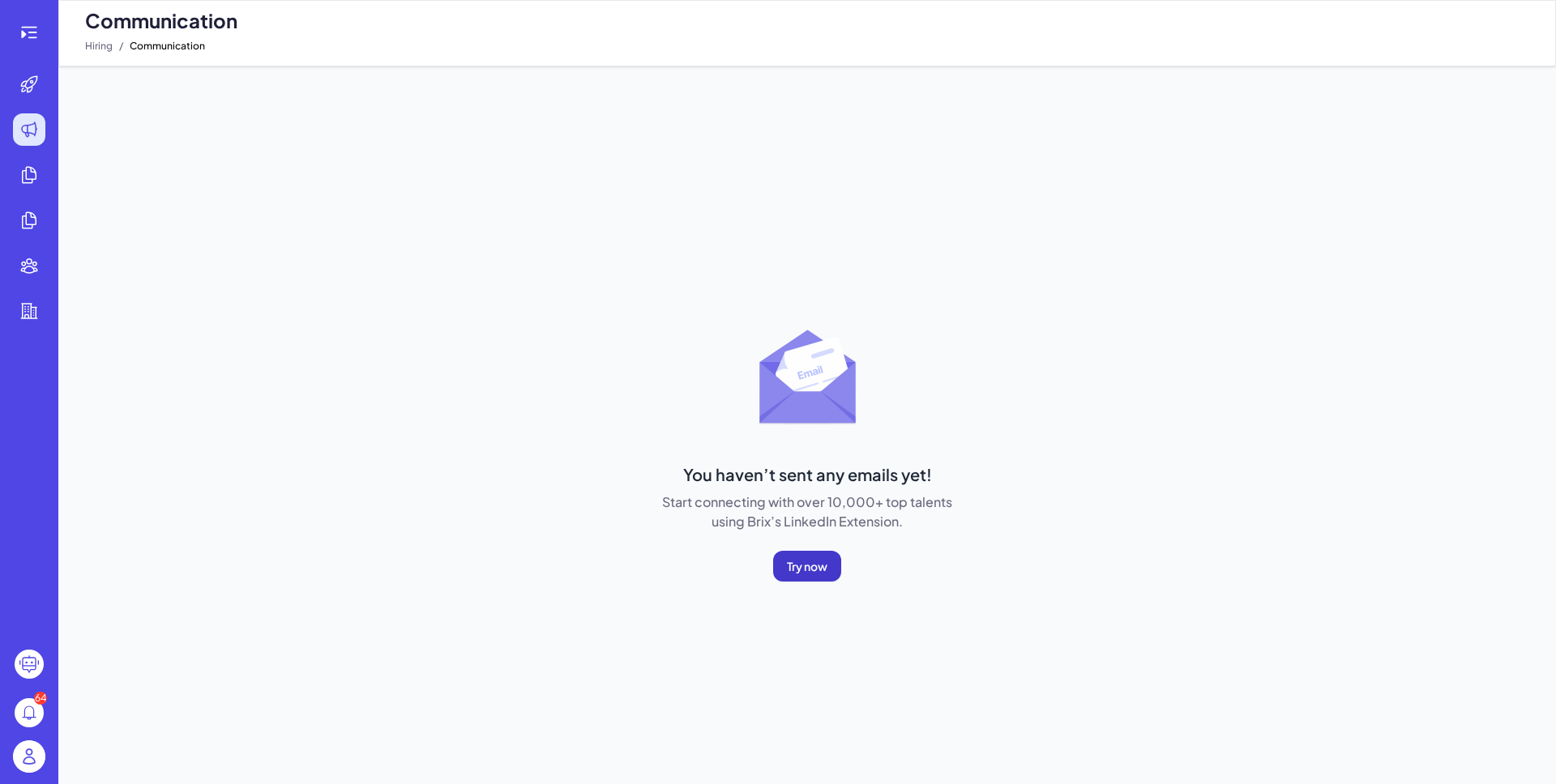 click on "Try now" at bounding box center [807, 566] 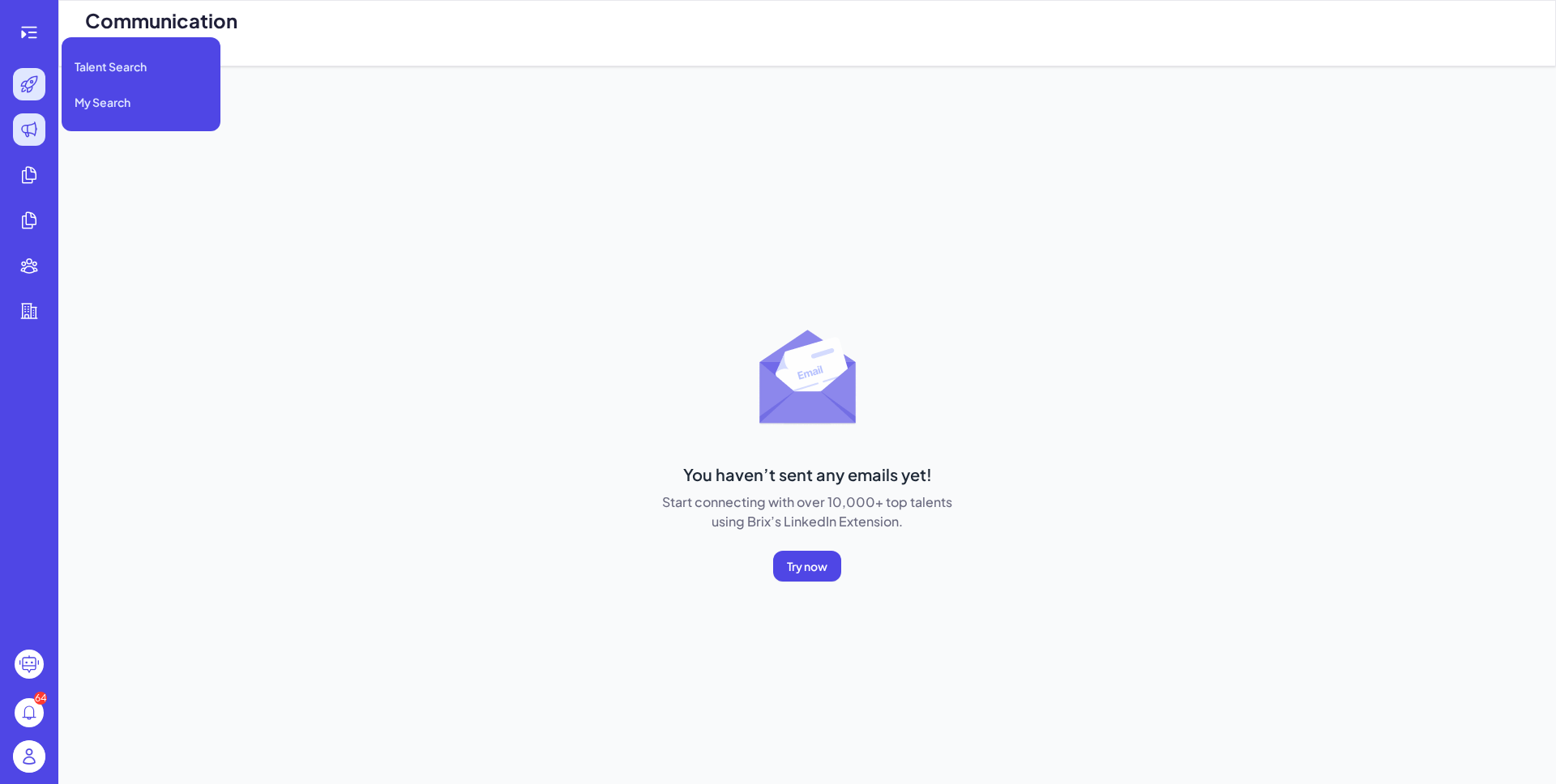 click at bounding box center (29, 84) 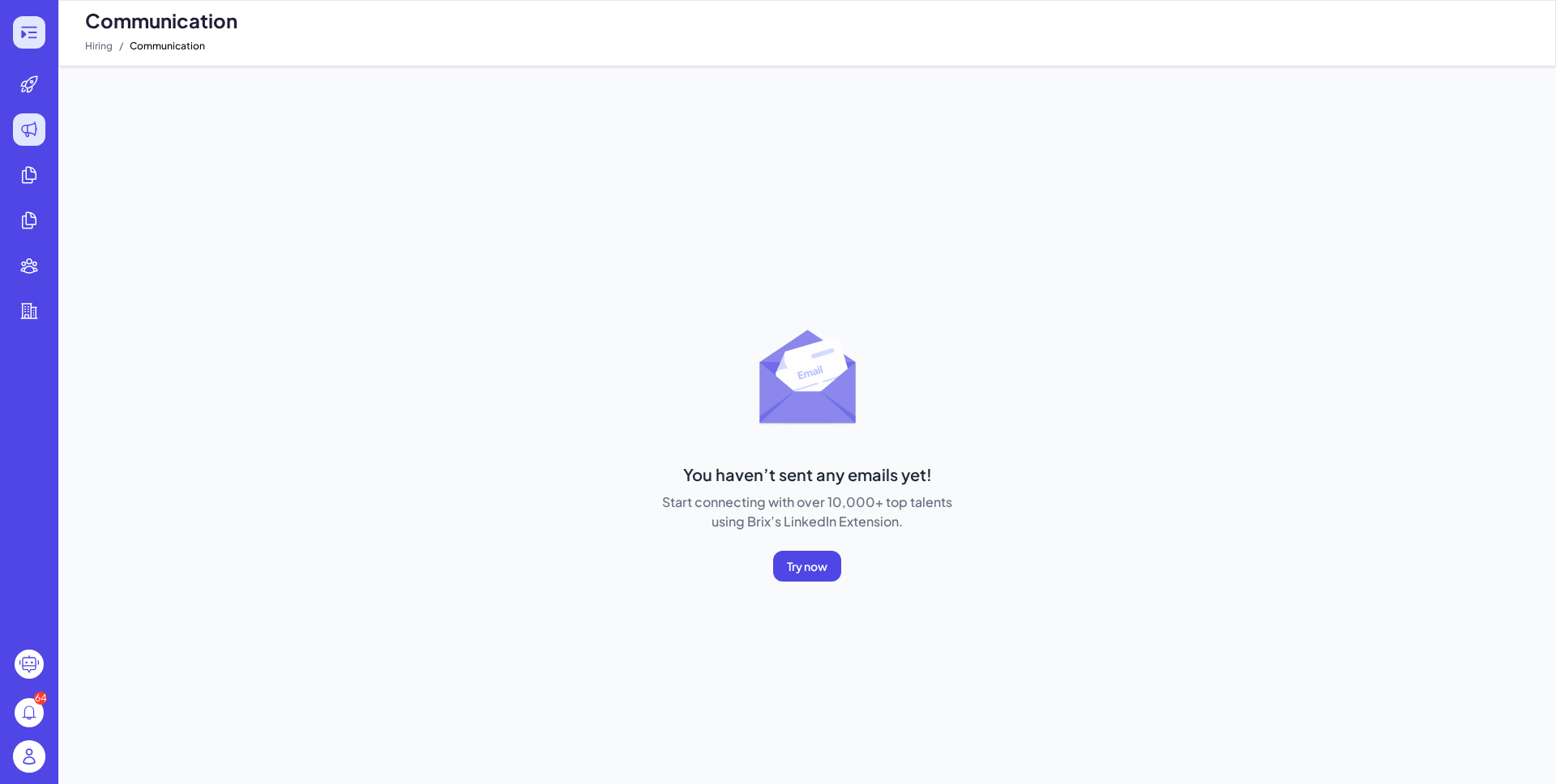 click 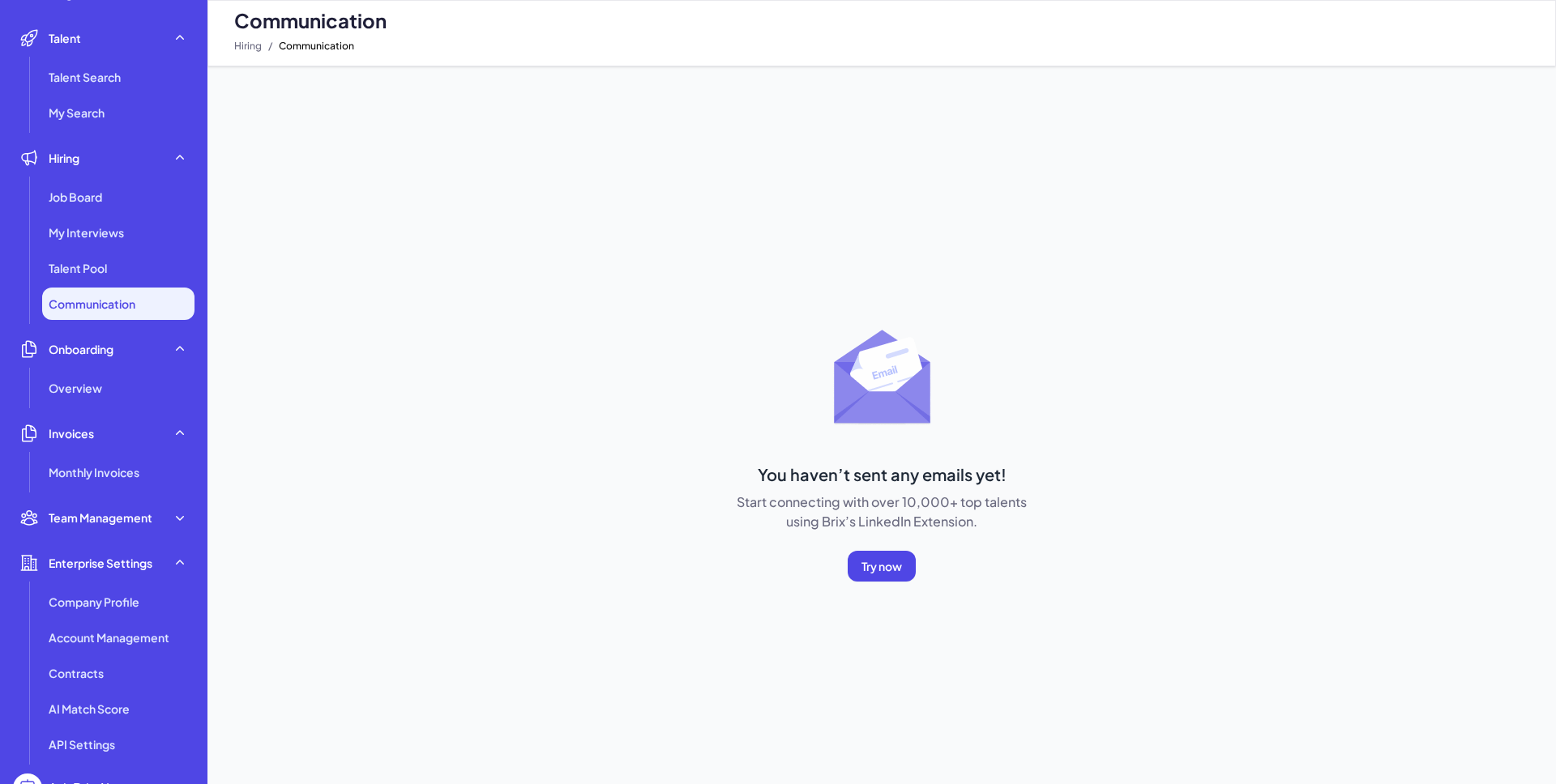 scroll, scrollTop: 64, scrollLeft: 0, axis: vertical 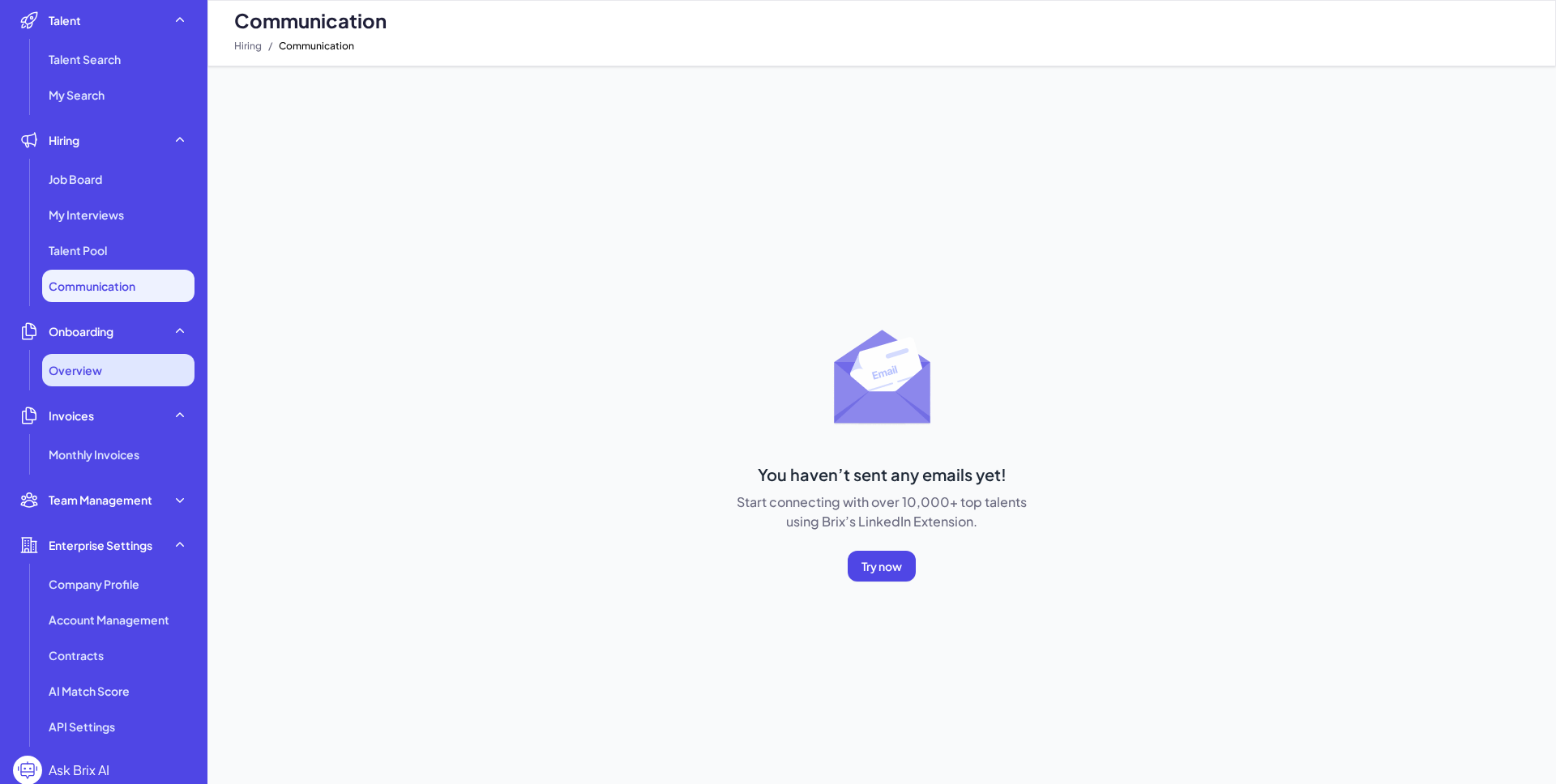 click on "Overview" at bounding box center (118, 370) 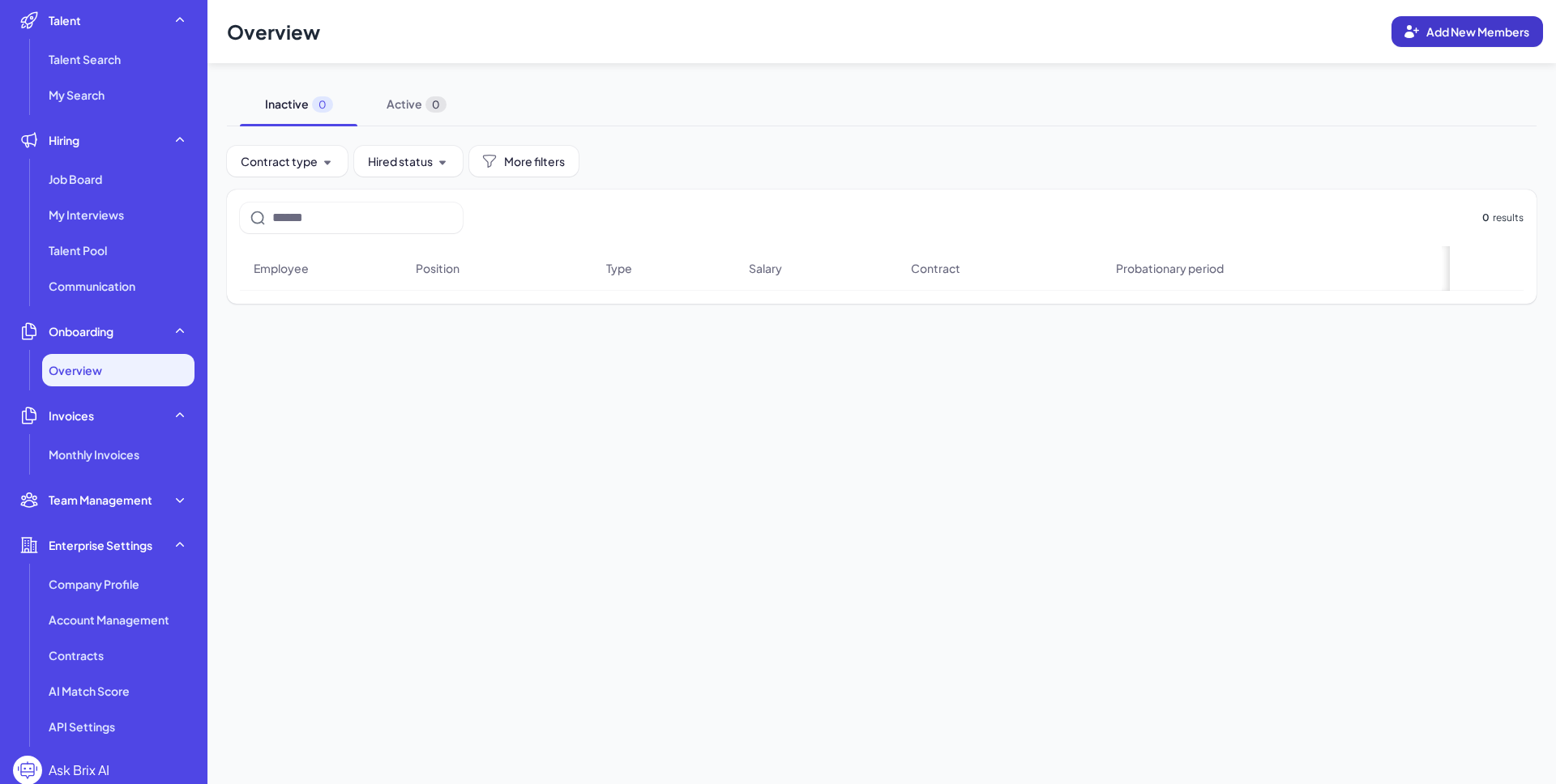 click on "Add New Members" at bounding box center (1477, 32) 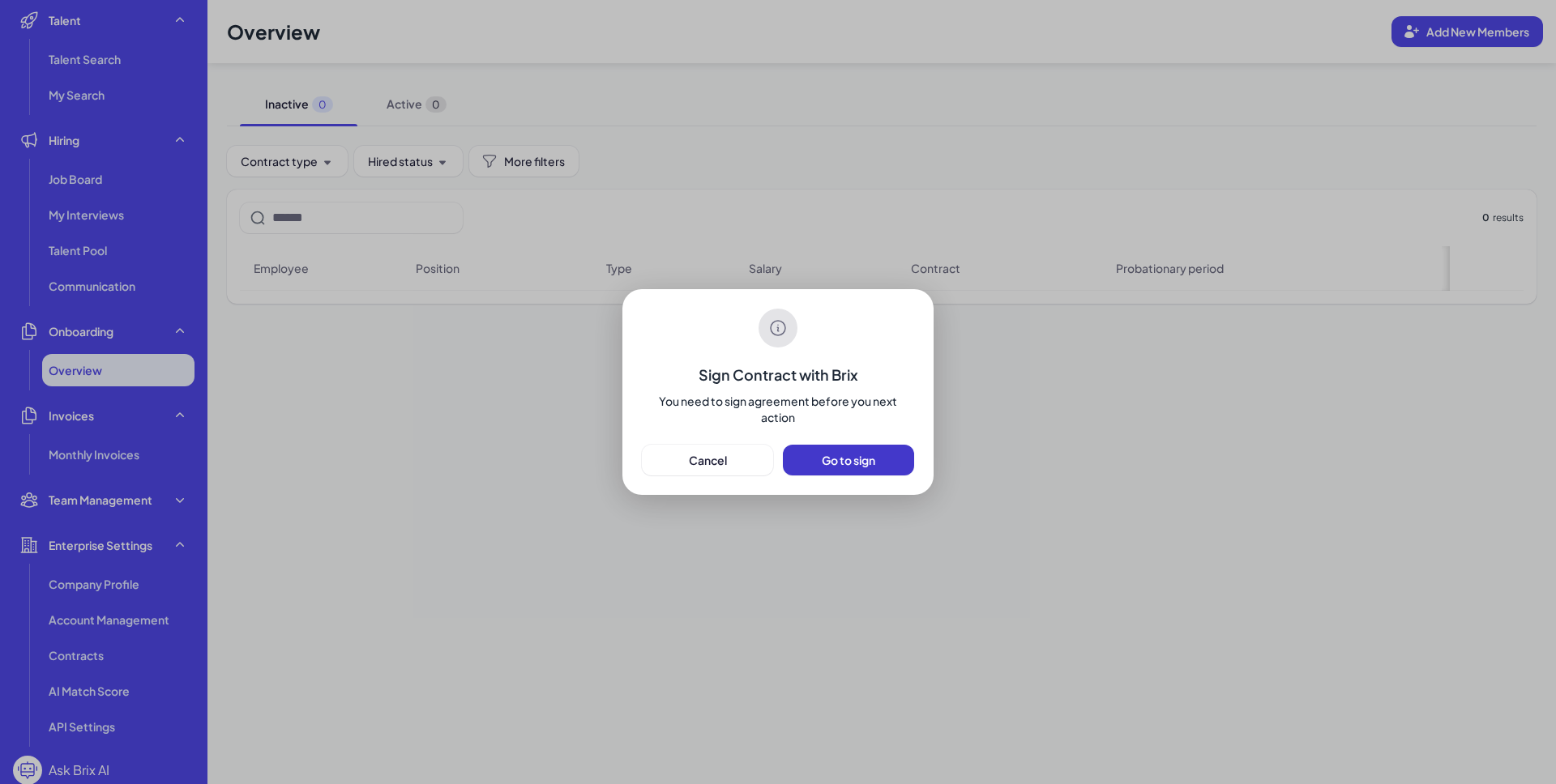 click on "Go to sign" at bounding box center (849, 460) 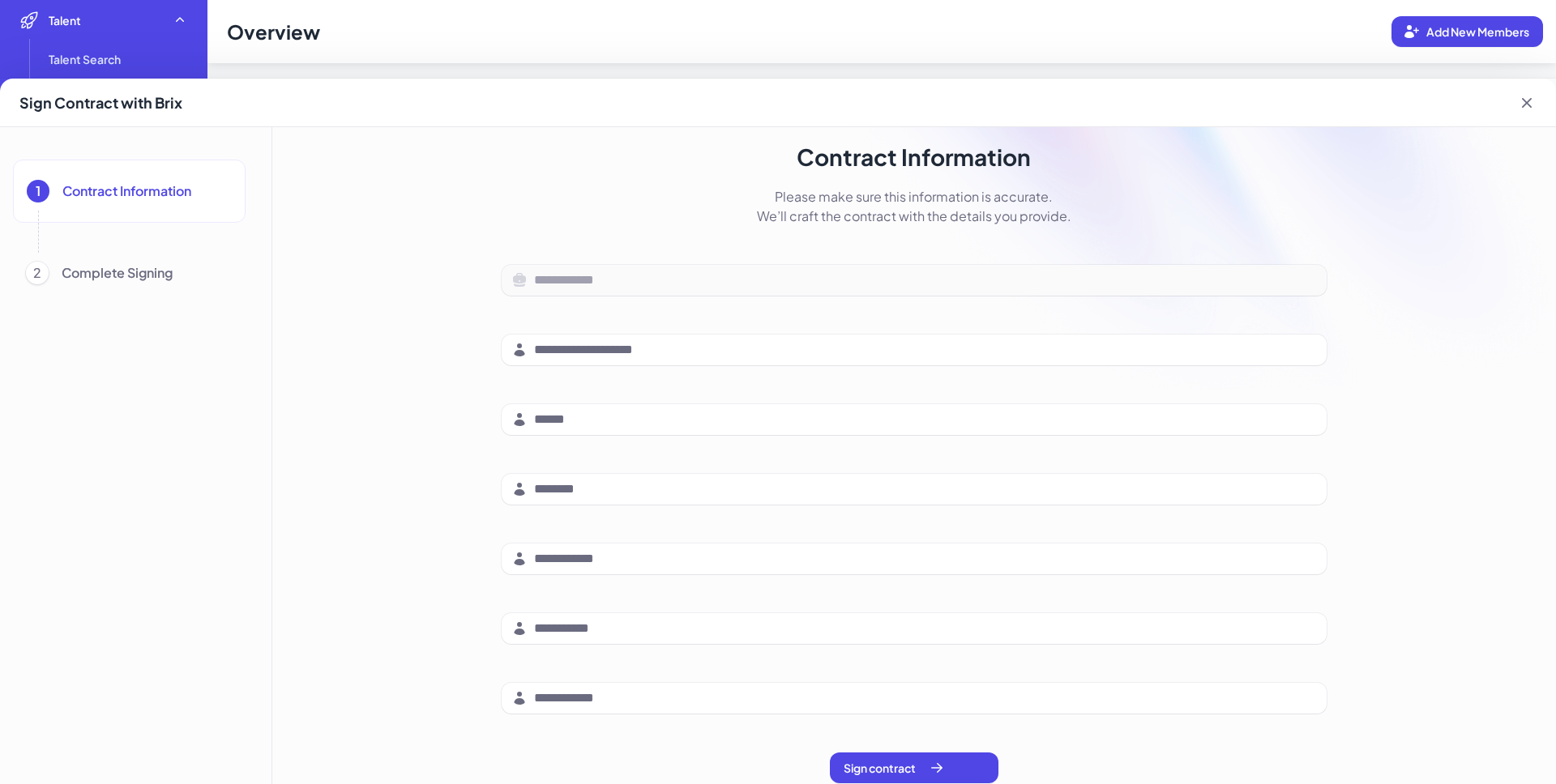 scroll, scrollTop: 58, scrollLeft: 0, axis: vertical 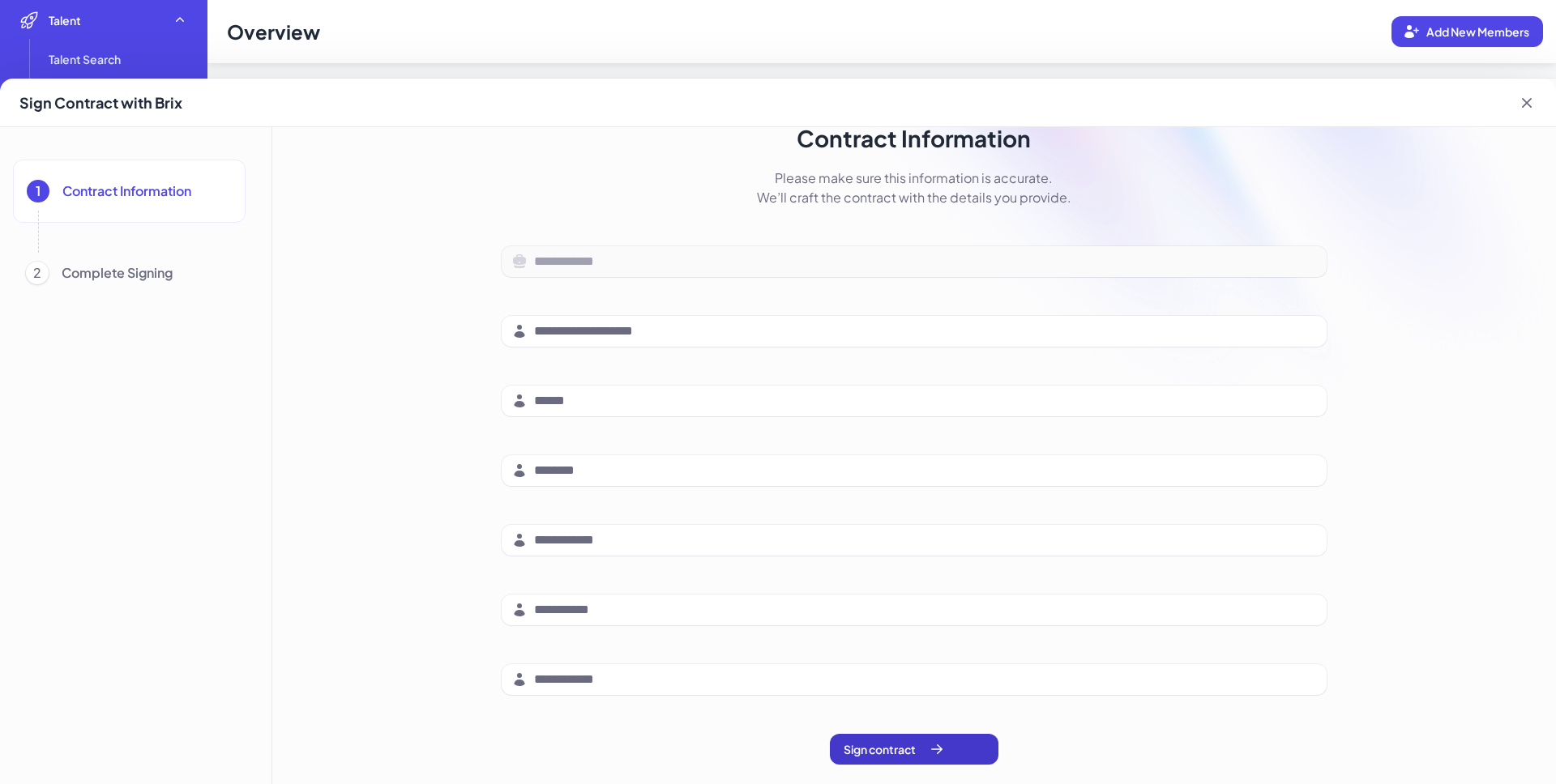 click on "Sign contract" at bounding box center (894, 749) 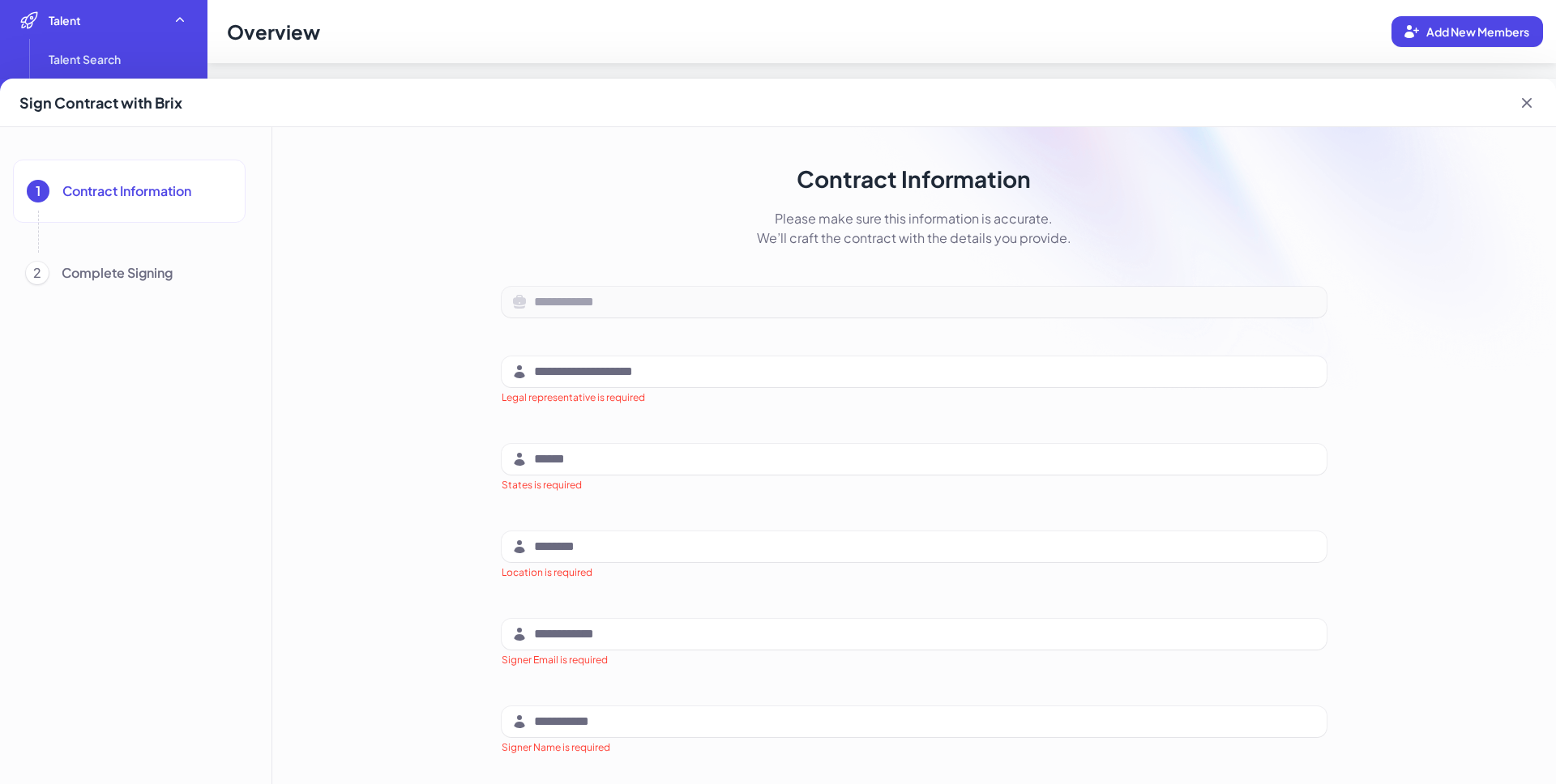 scroll, scrollTop: 0, scrollLeft: 0, axis: both 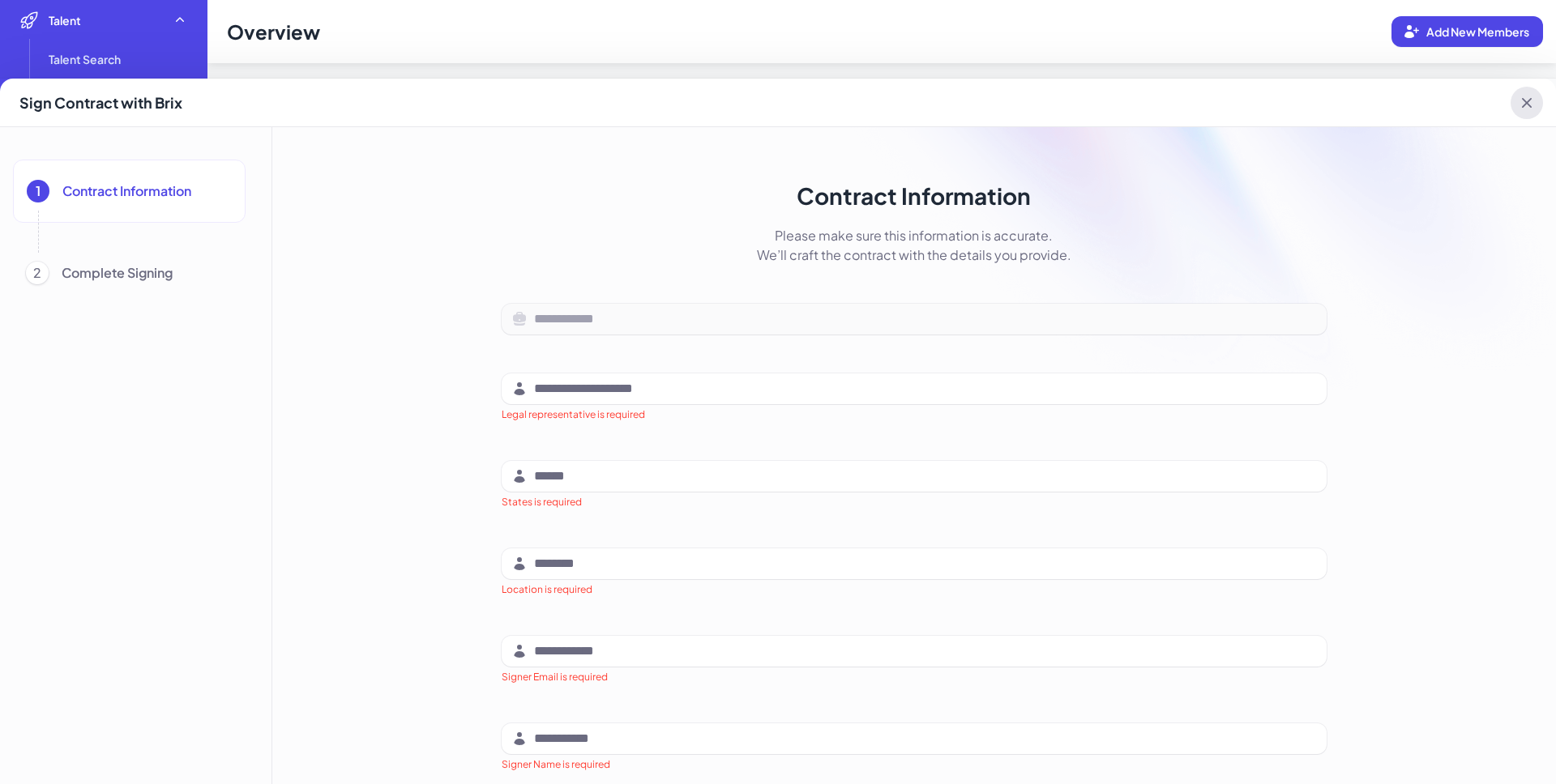 click 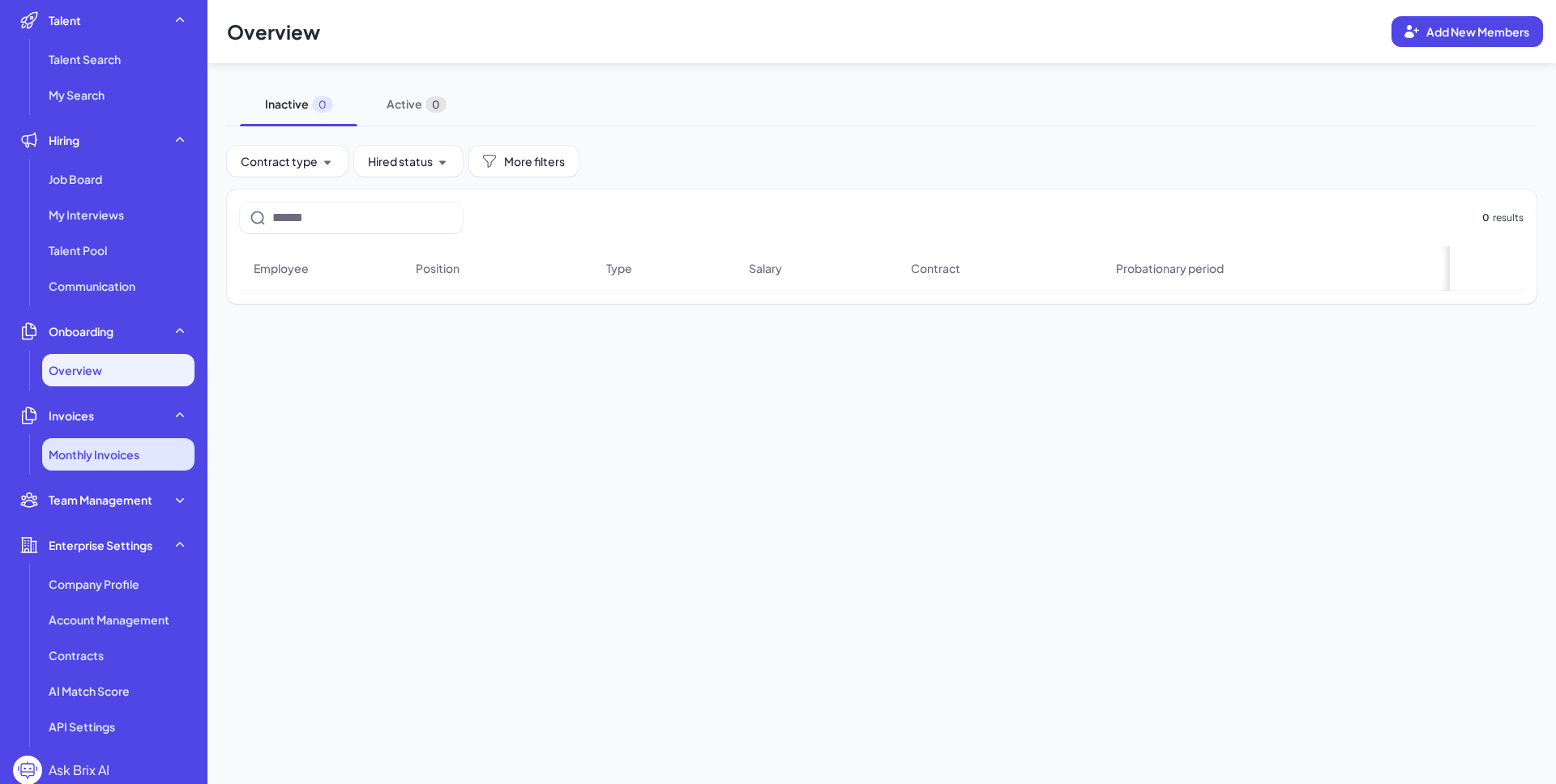 click on "Monthly Invoices" at bounding box center [94, 454] 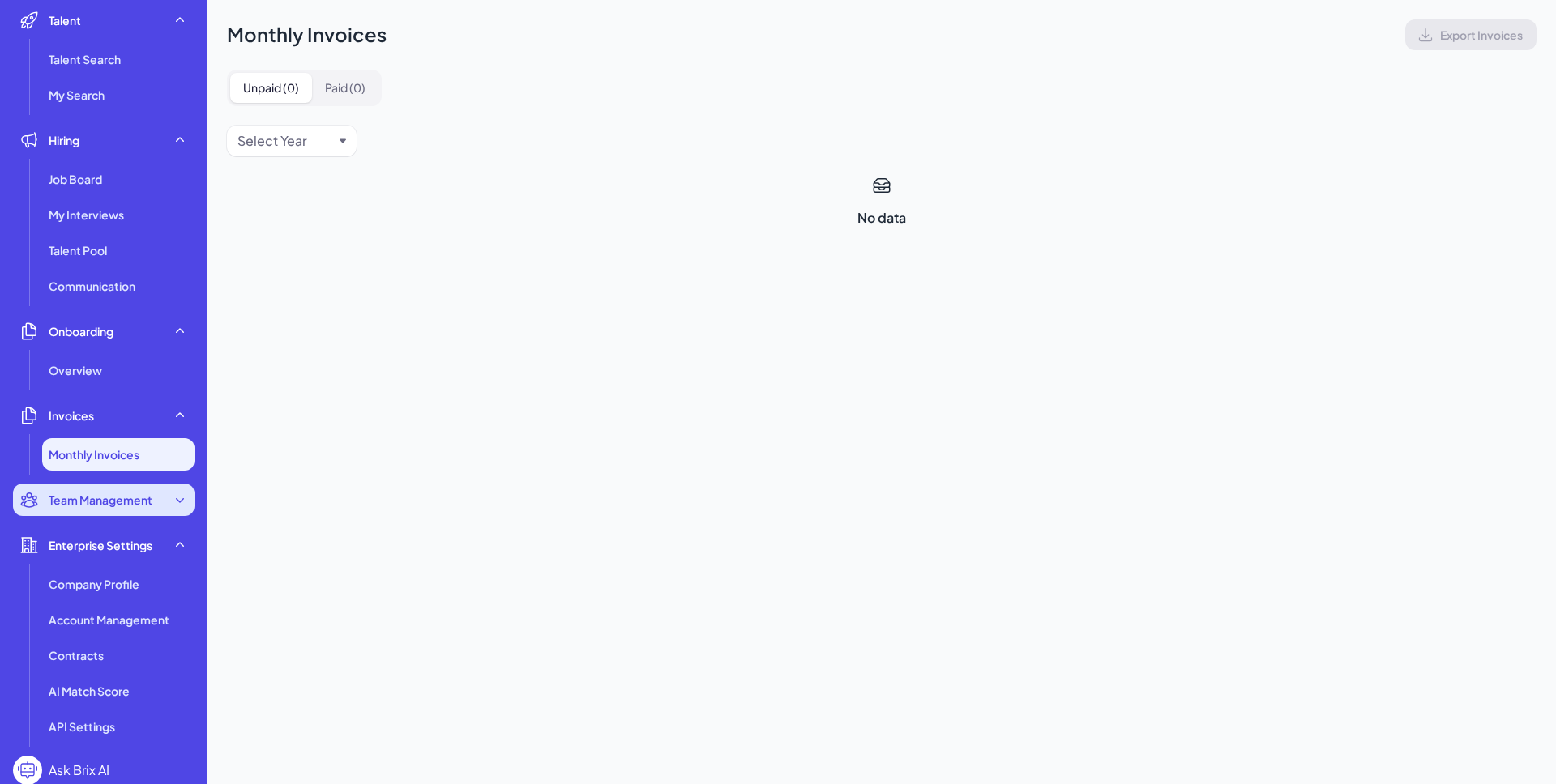 click on "Team Management" at bounding box center (100, 500) 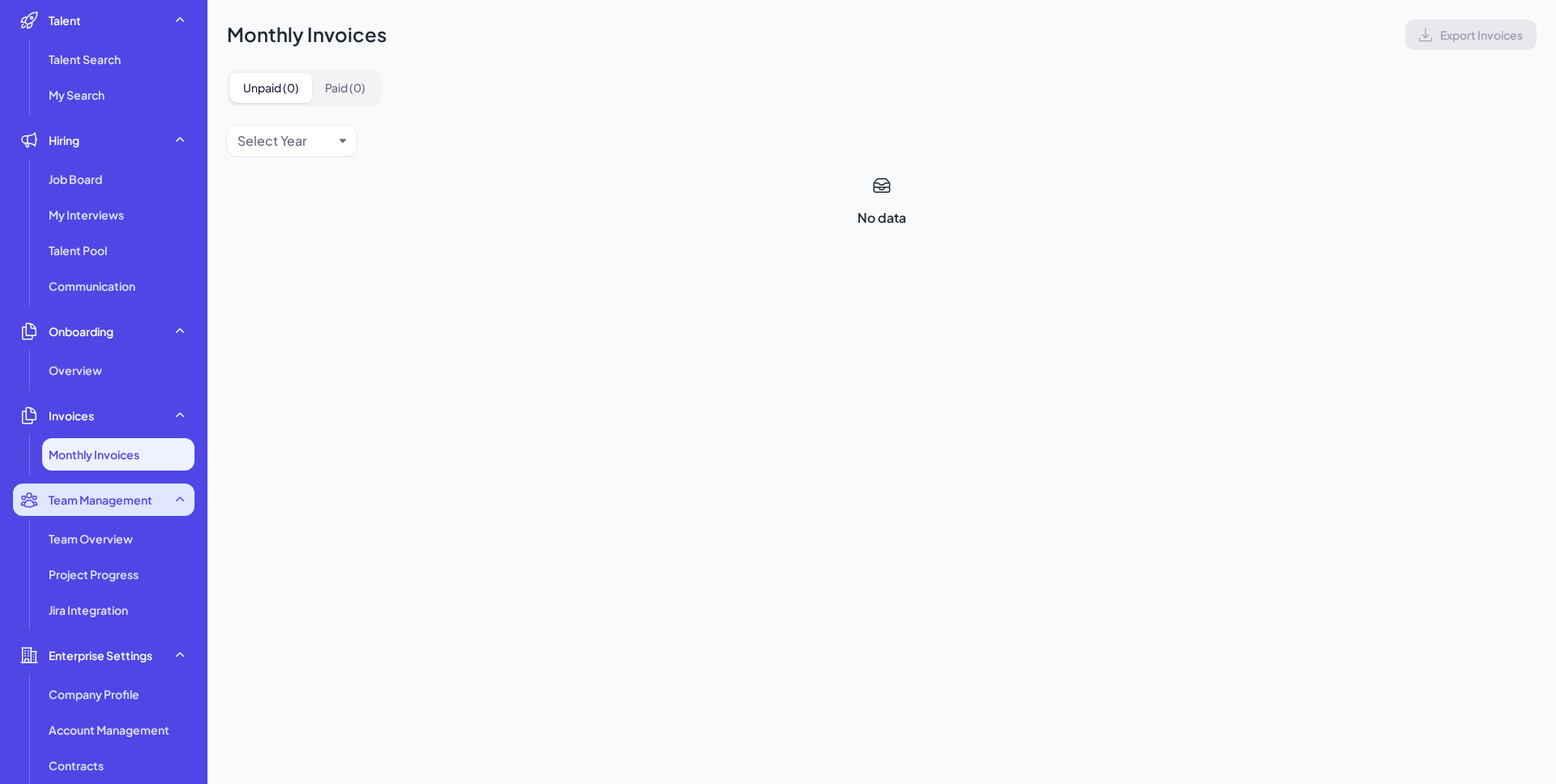 click on "Team Management" at bounding box center (104, 500) 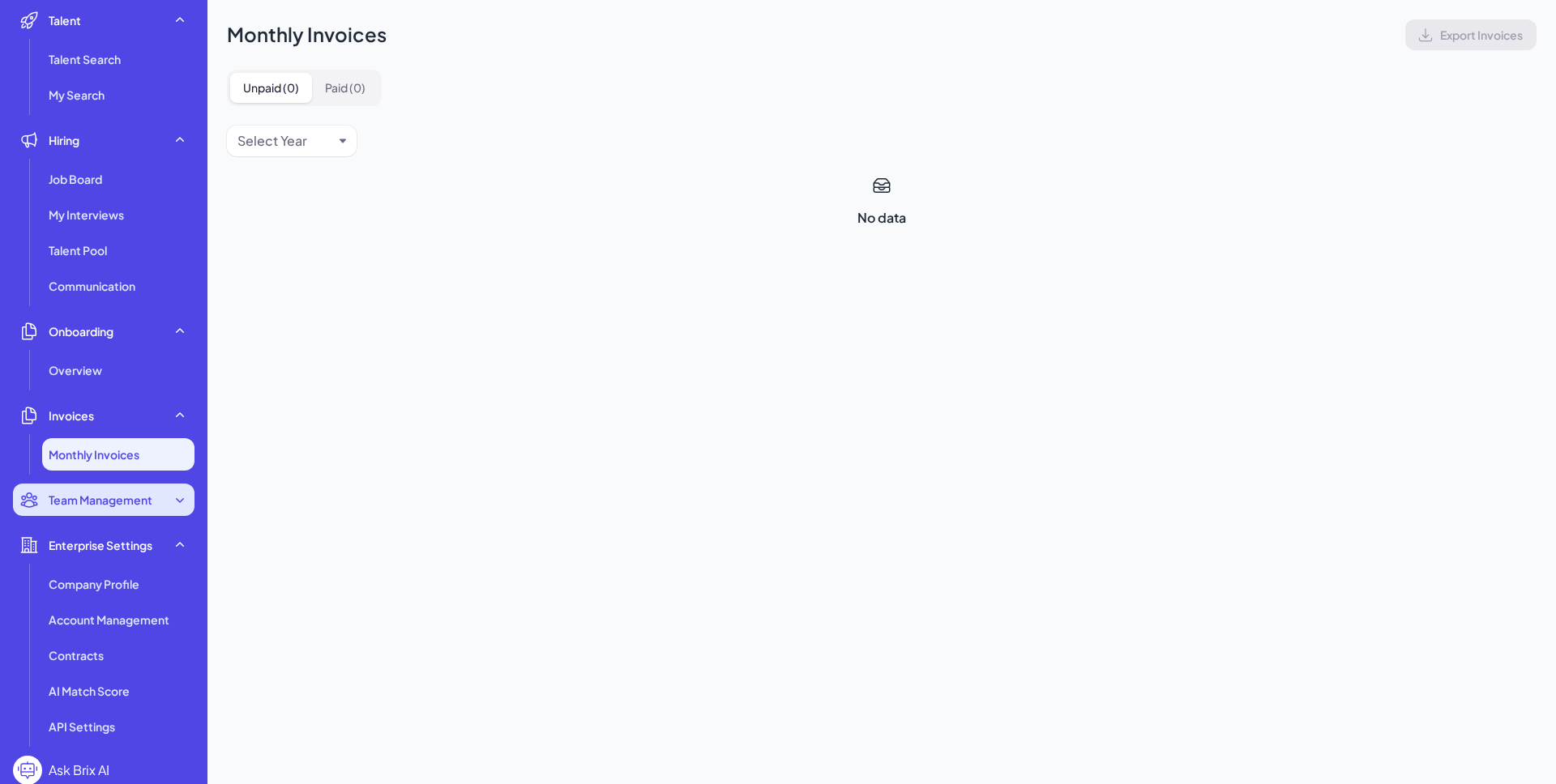 click on "Team Management" at bounding box center [104, 500] 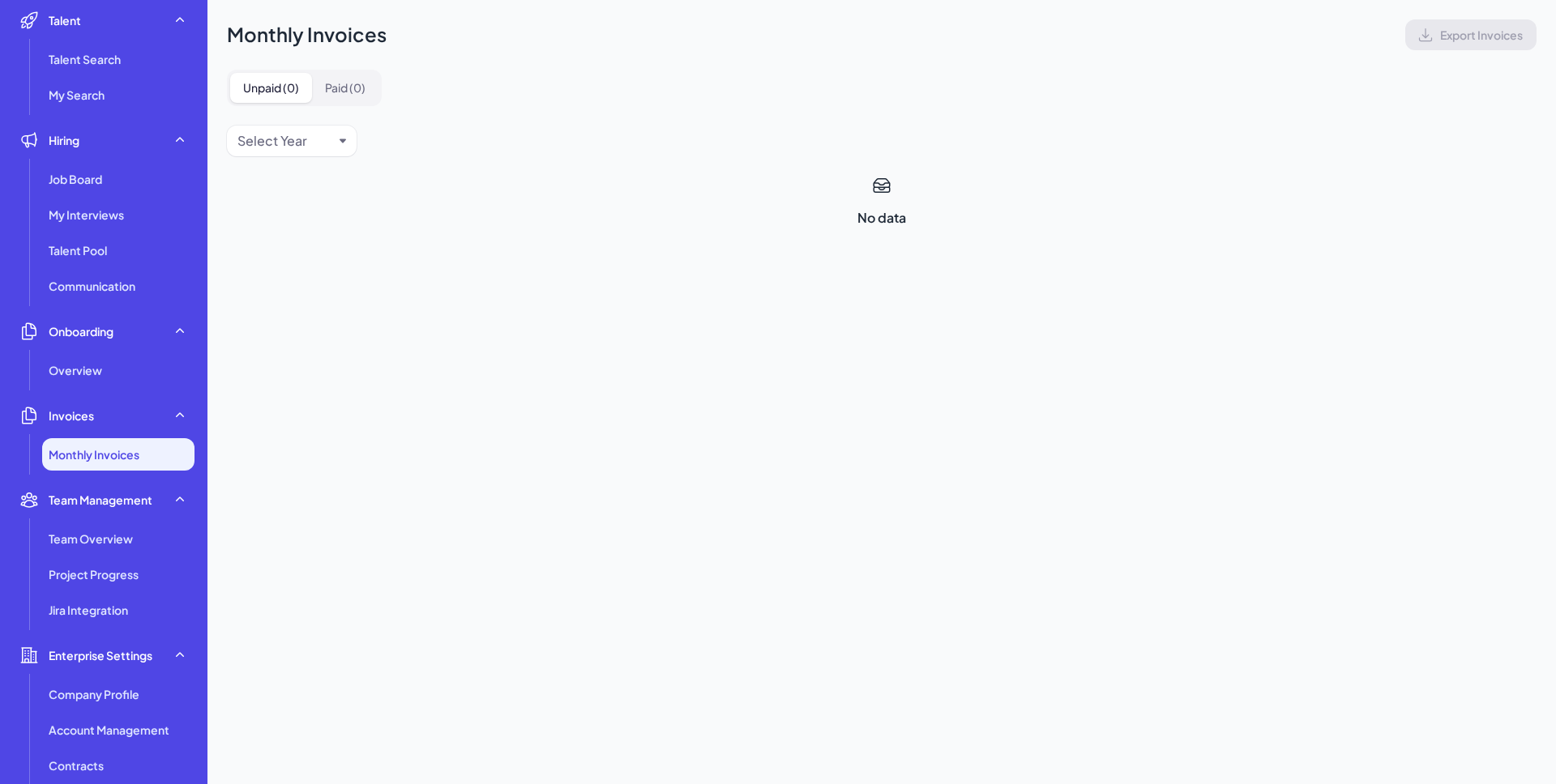click on "Team Overview Project Progress Jira Integration" at bounding box center [104, 574] 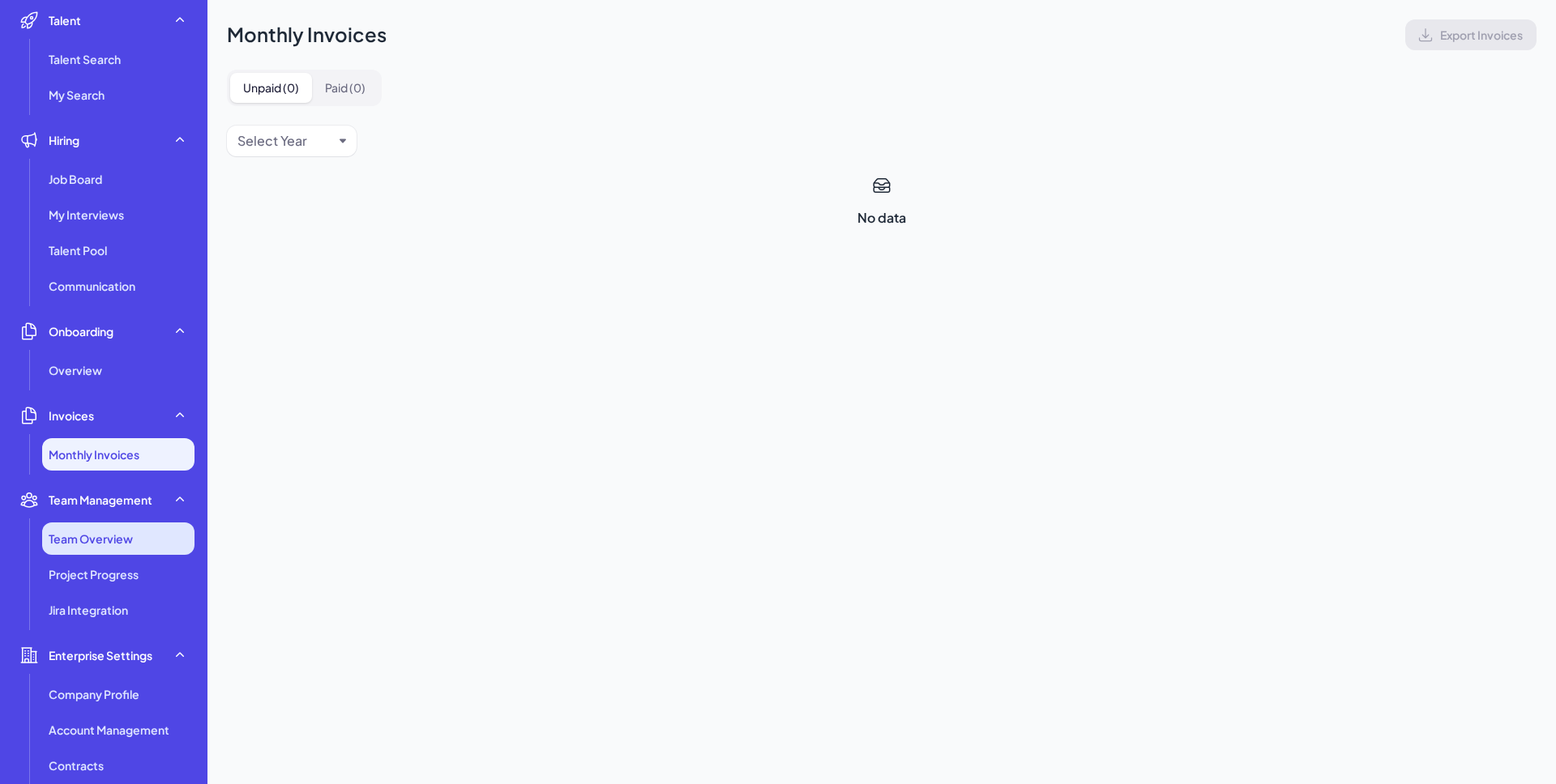 click on "Team Overview" at bounding box center (118, 539) 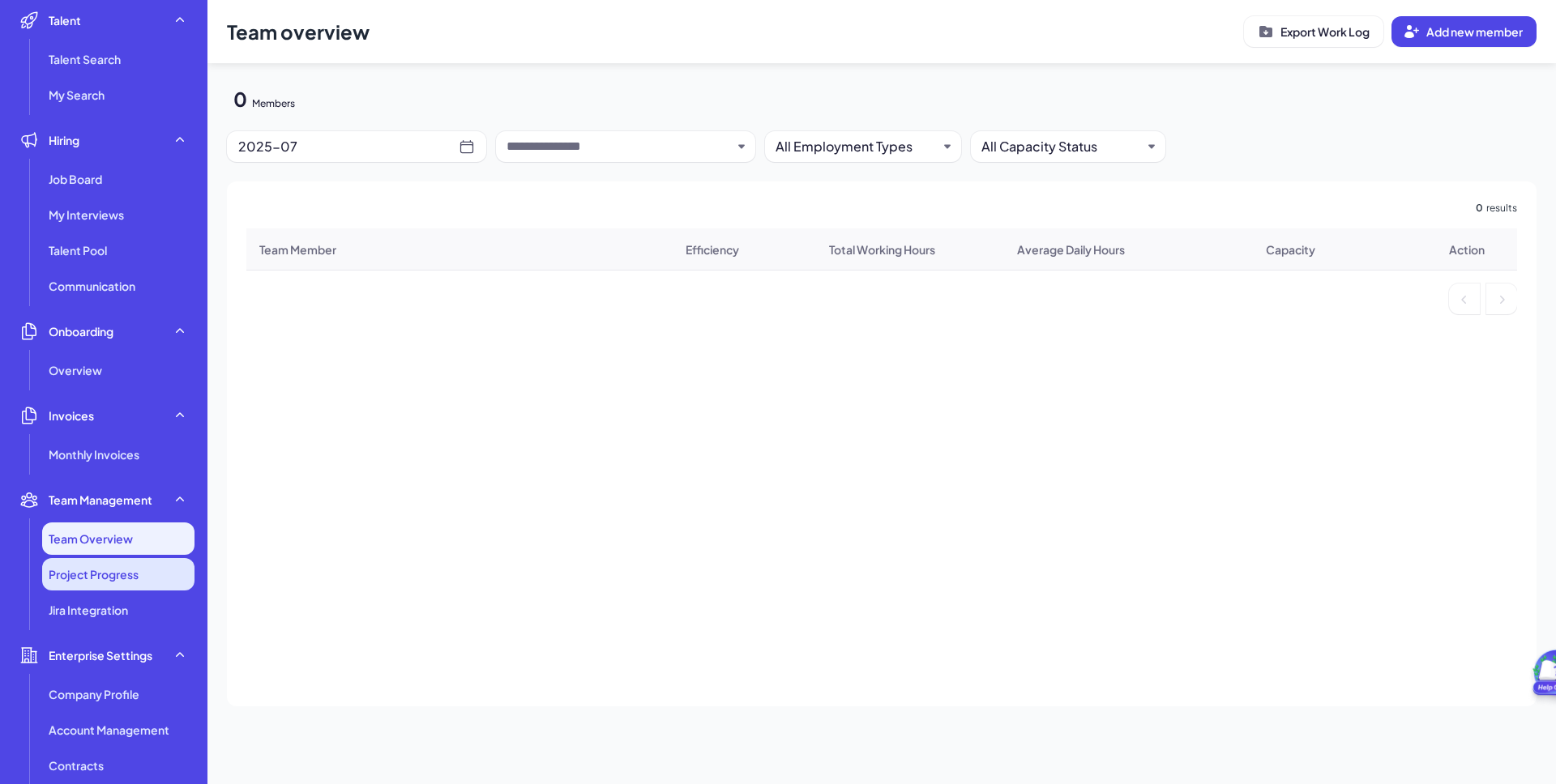 click on "Project Progress" at bounding box center (93, 574) 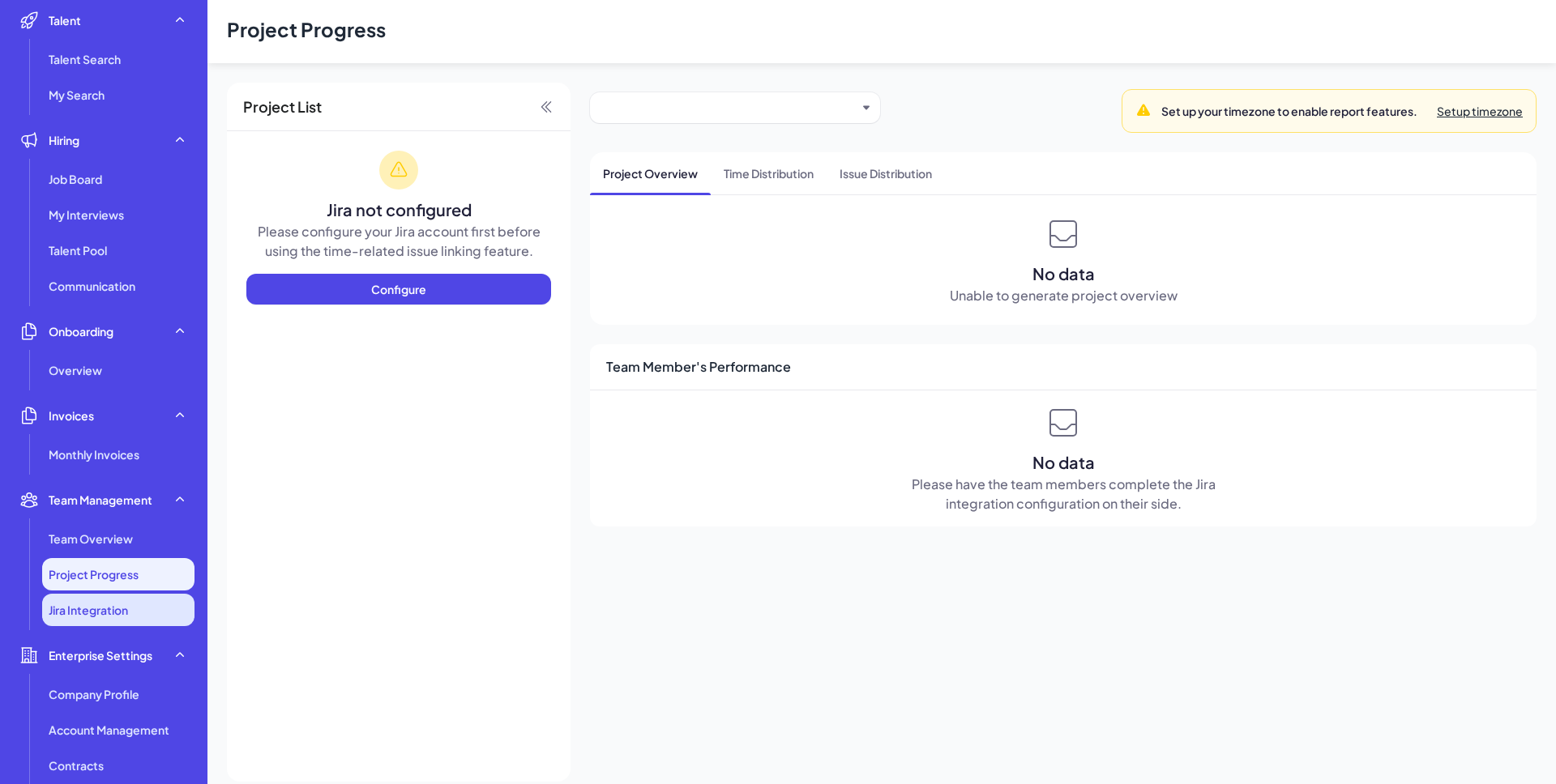 click on "Jira Integration" at bounding box center (118, 610) 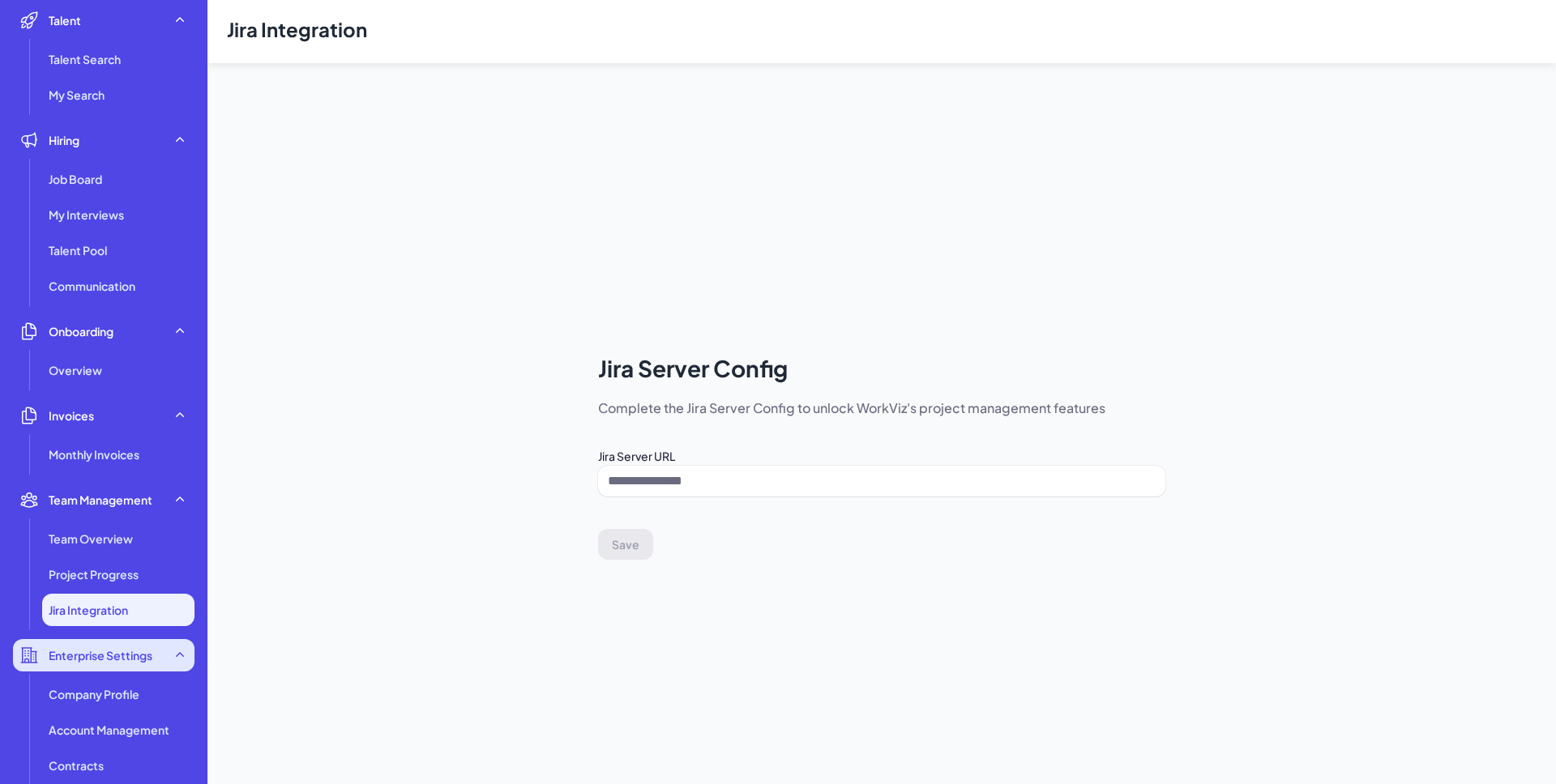 click on "Enterprise Settings" at bounding box center [100, 655] 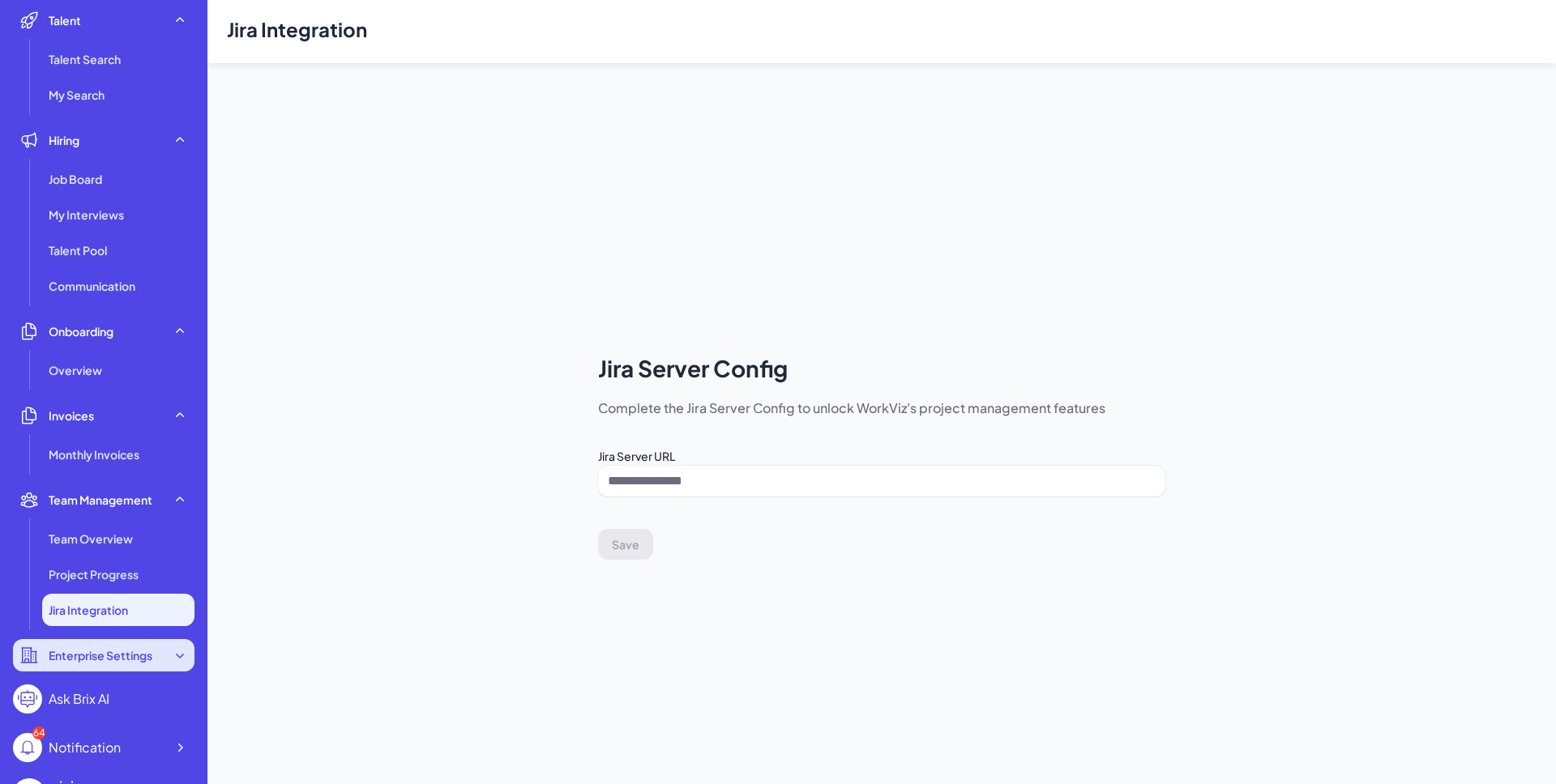 click on "Enterprise Settings" at bounding box center (100, 655) 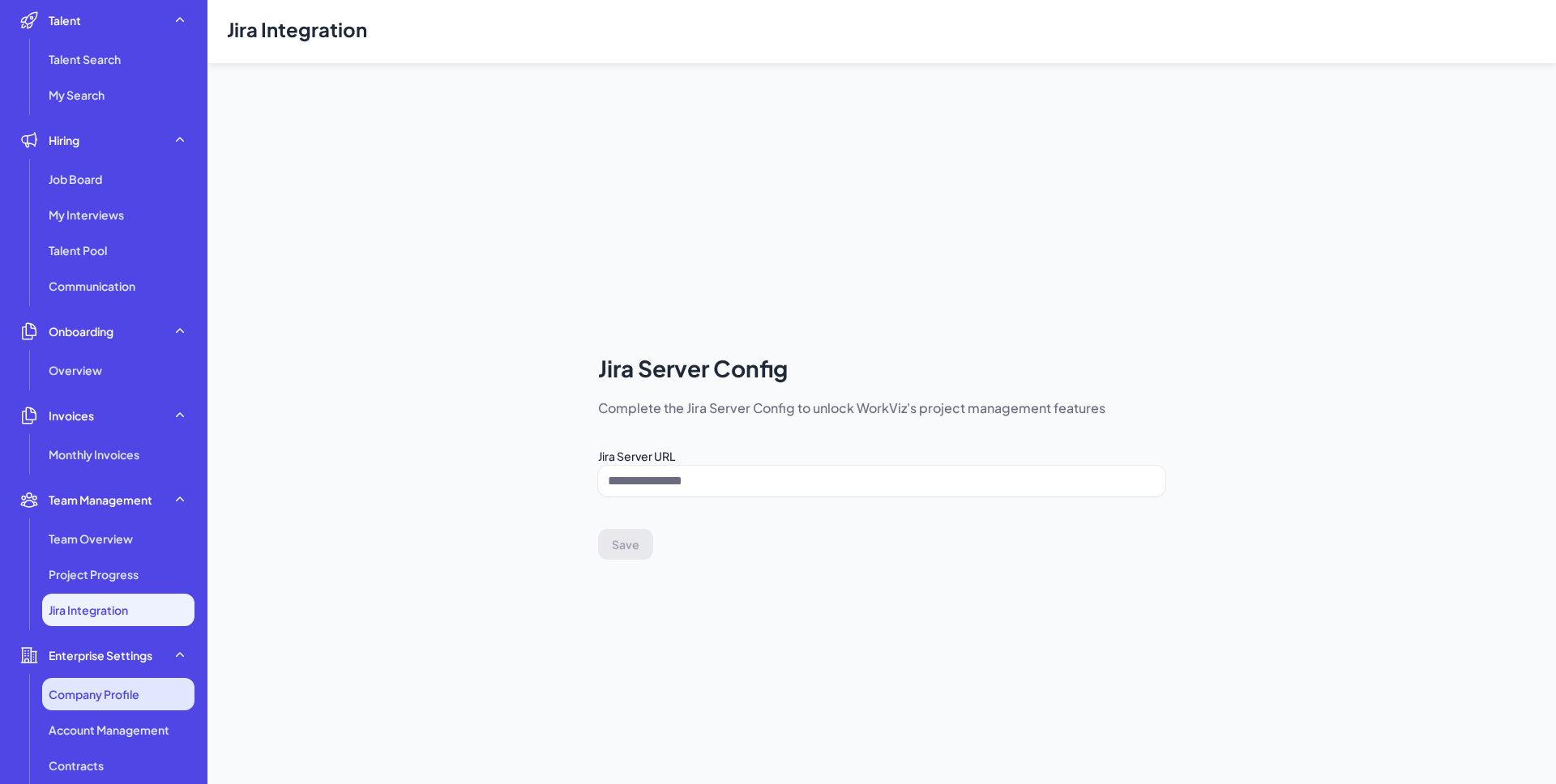 click on "Company Profile" at bounding box center (118, 694) 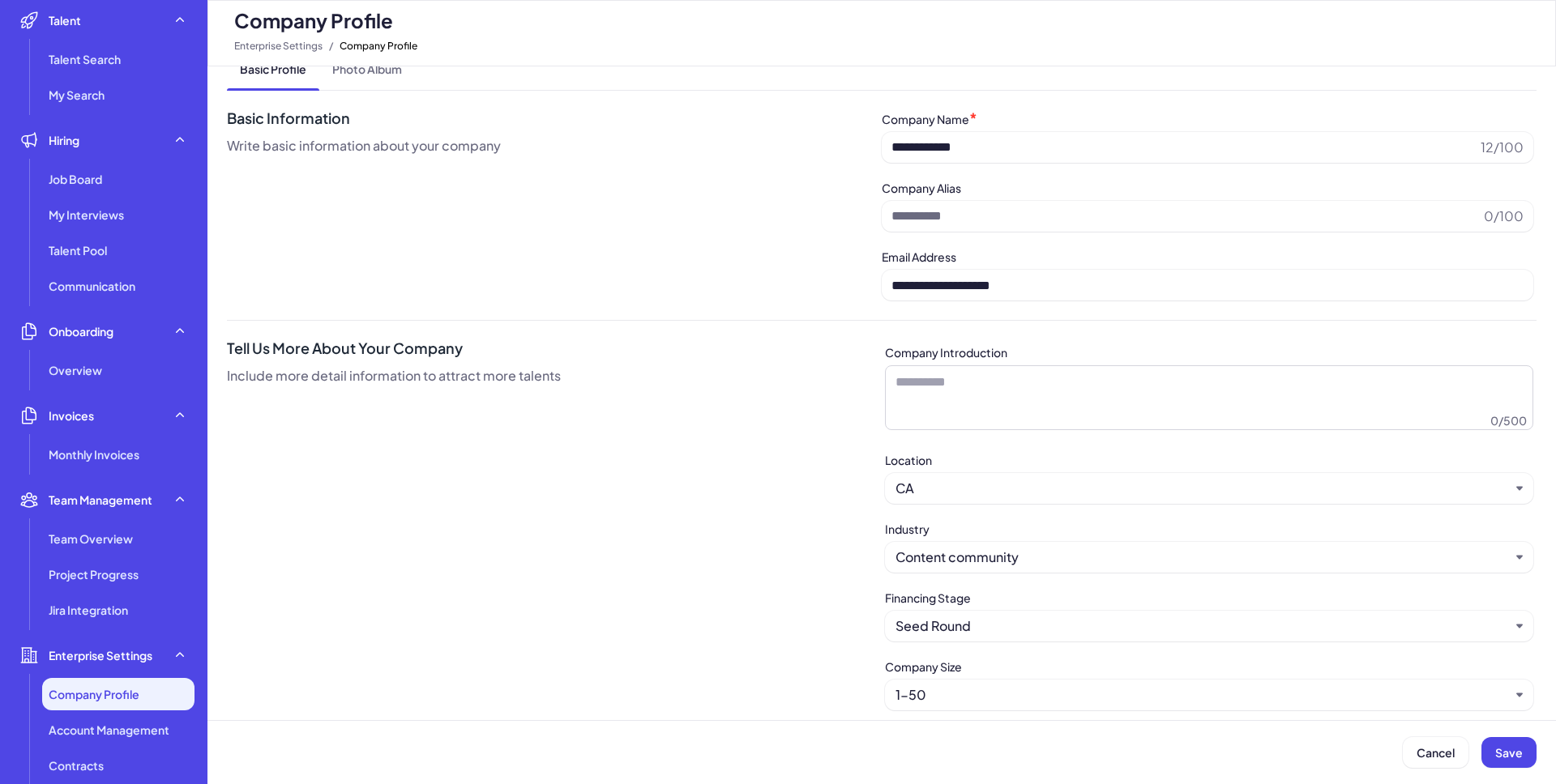 scroll, scrollTop: 283, scrollLeft: 0, axis: vertical 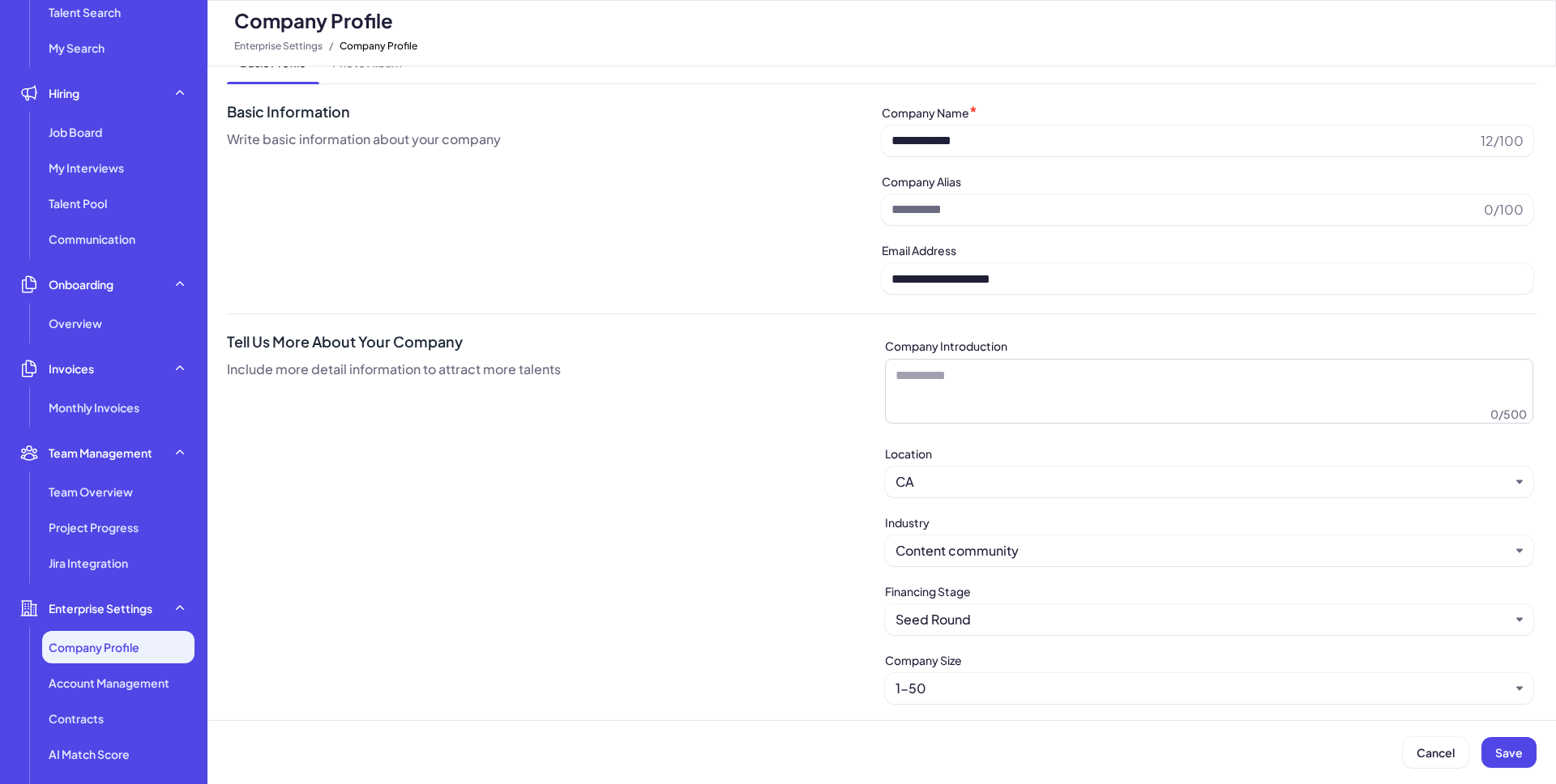 click on "Company Profile Account Management Contracts AI Match Score API Settings" at bounding box center (104, 718) 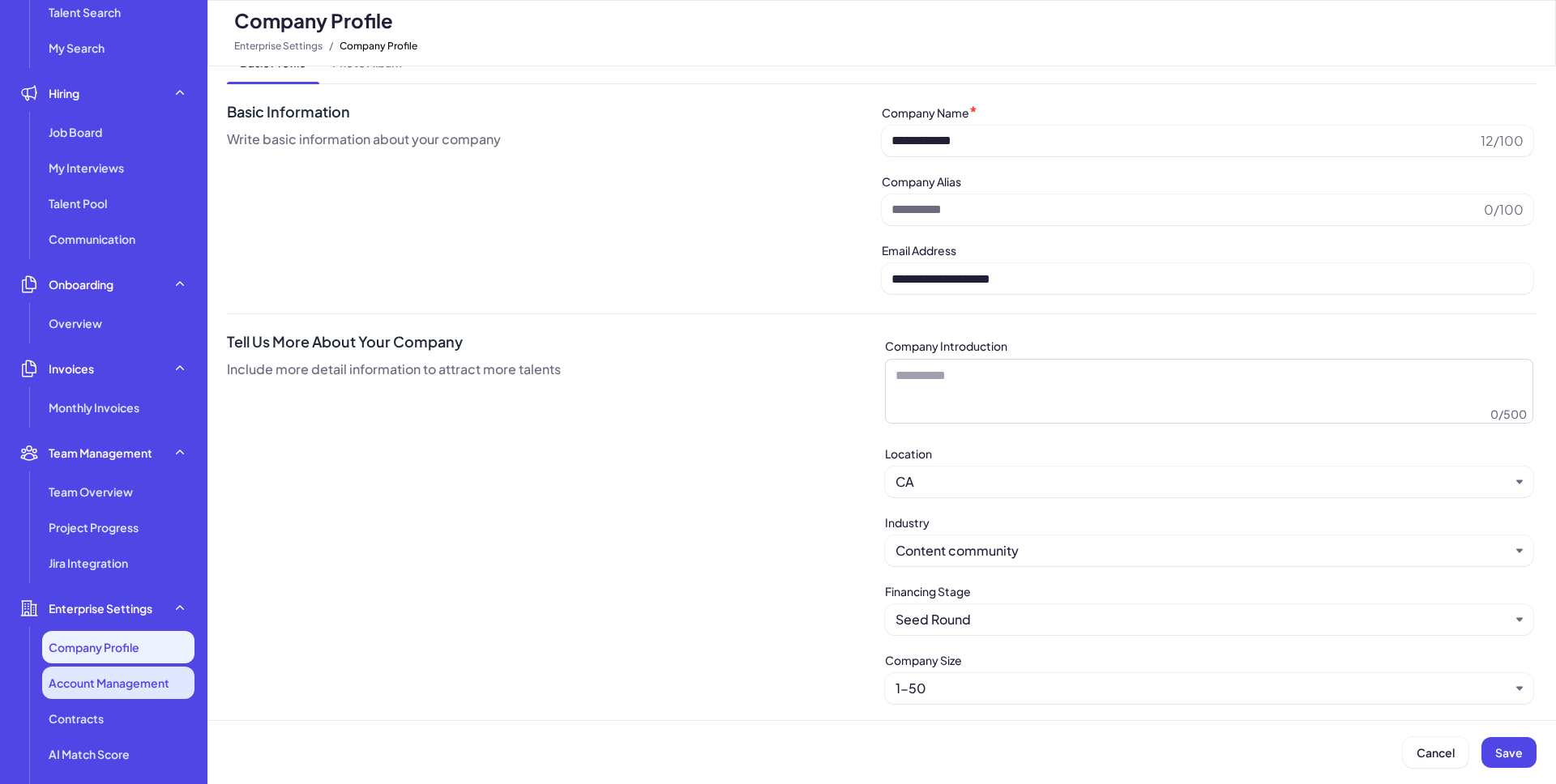 click on "Account Management" at bounding box center (109, 683) 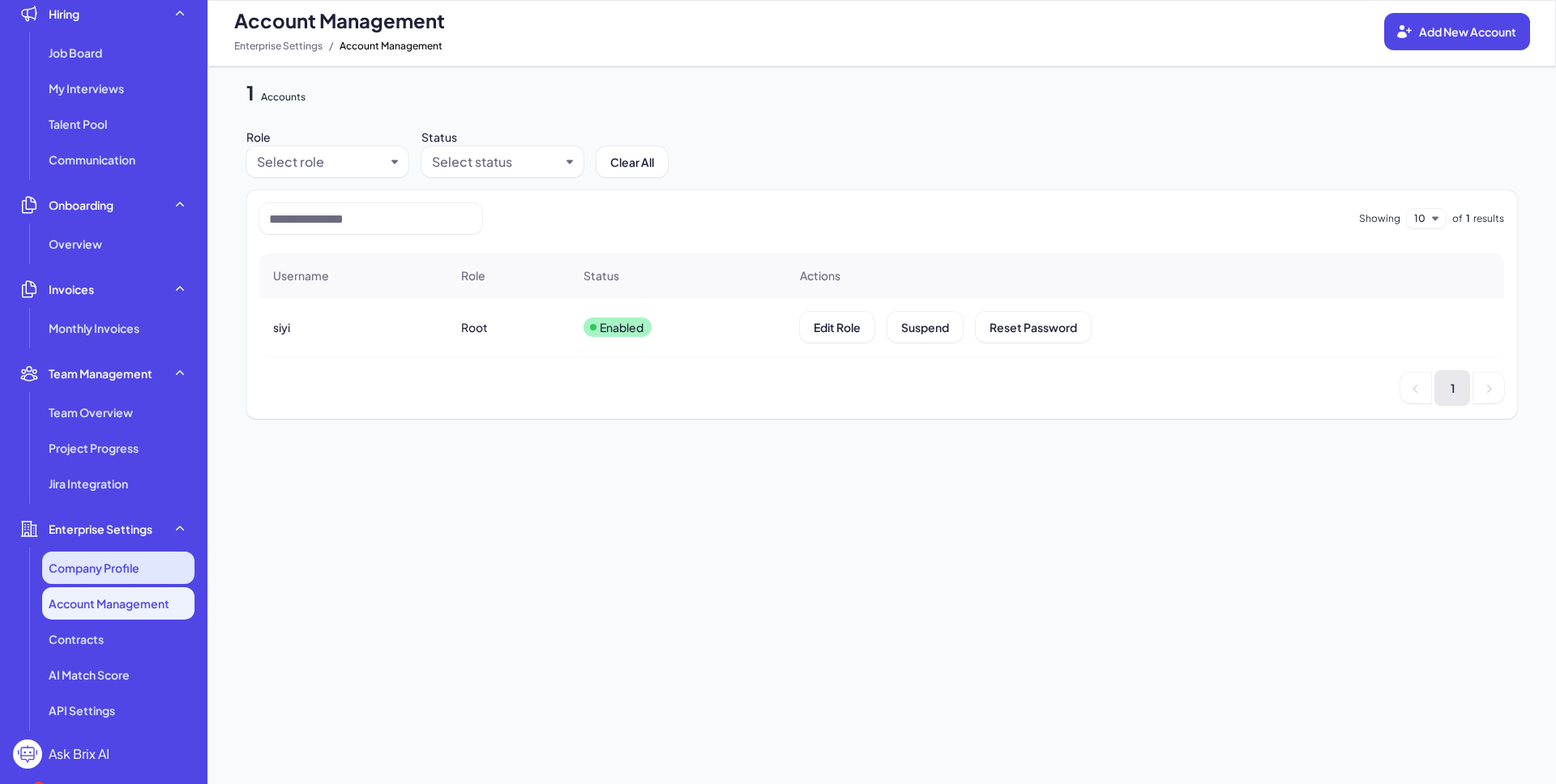 scroll, scrollTop: 195, scrollLeft: 0, axis: vertical 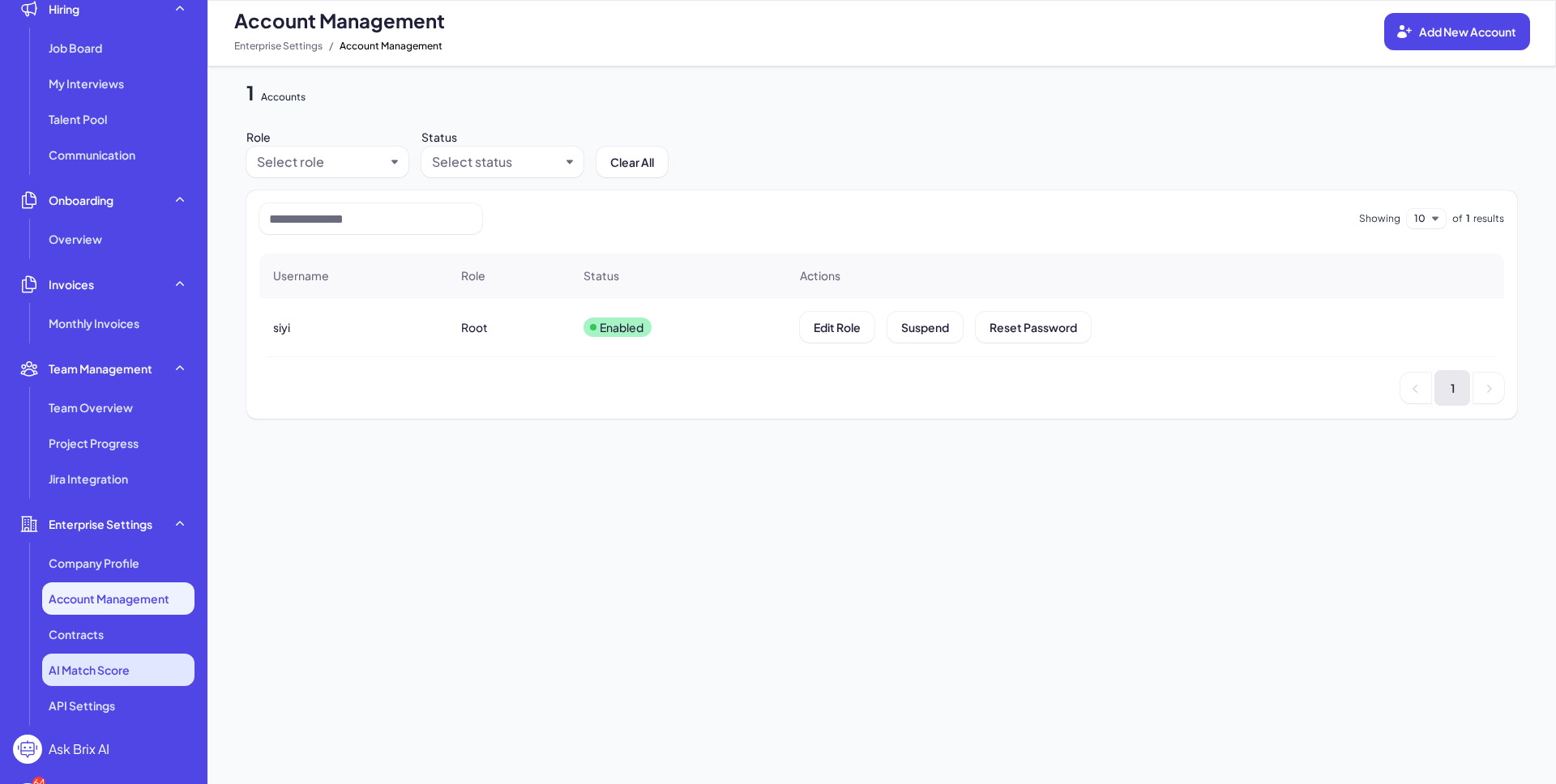 click on "AI Match Score" at bounding box center [118, 670] 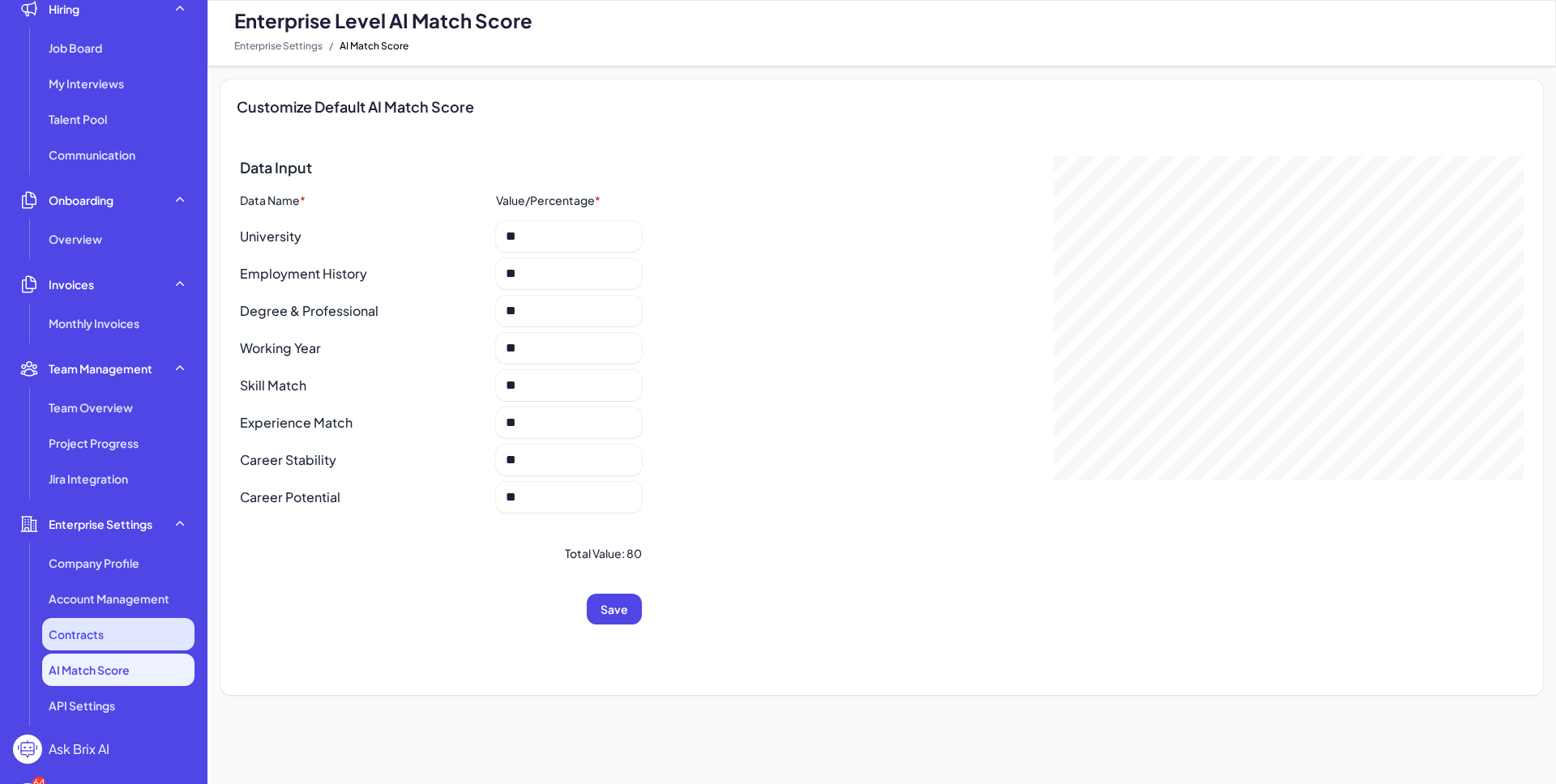 click on "Contracts" at bounding box center (118, 634) 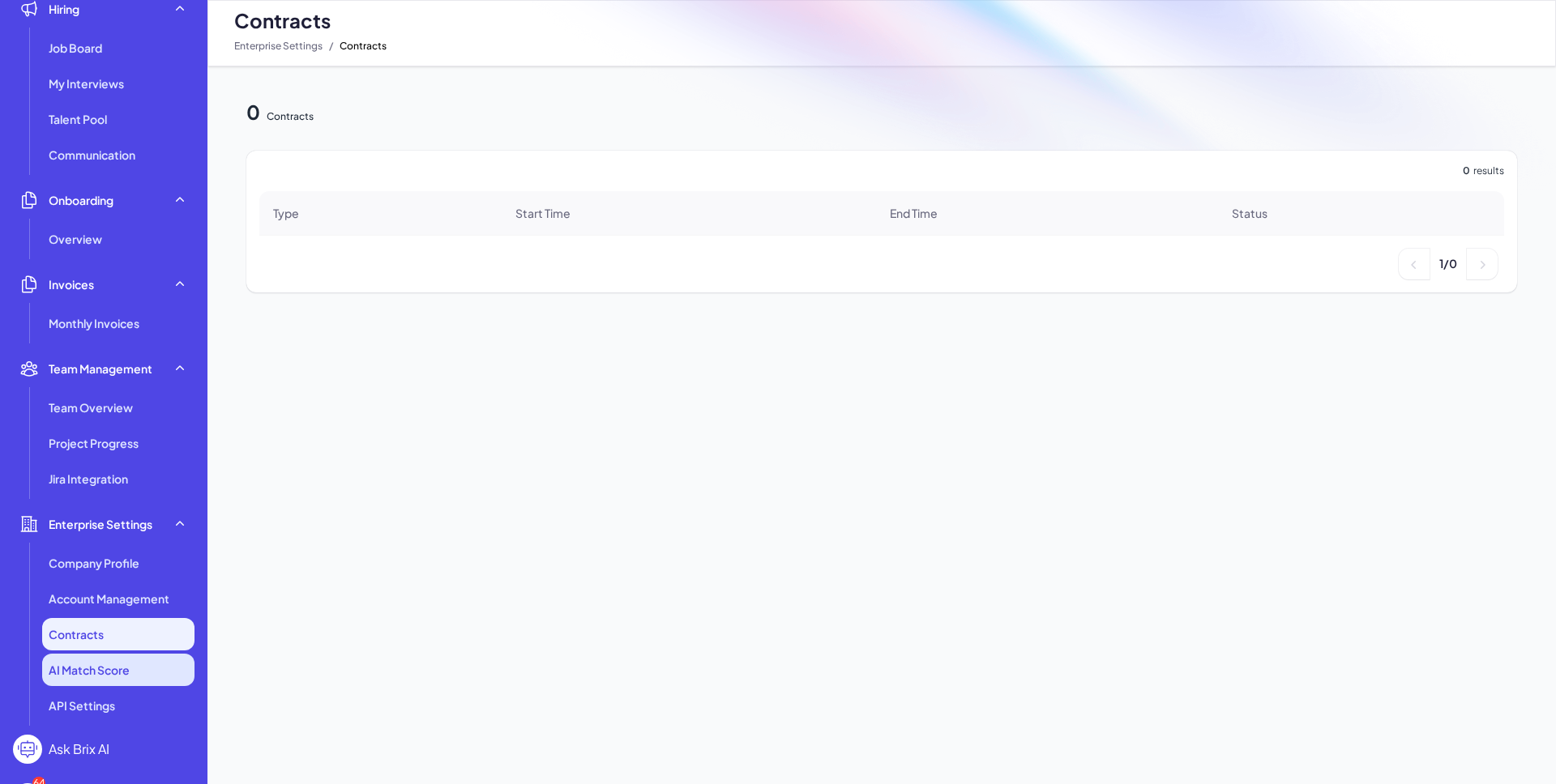 click on "AI Match Score" at bounding box center [118, 670] 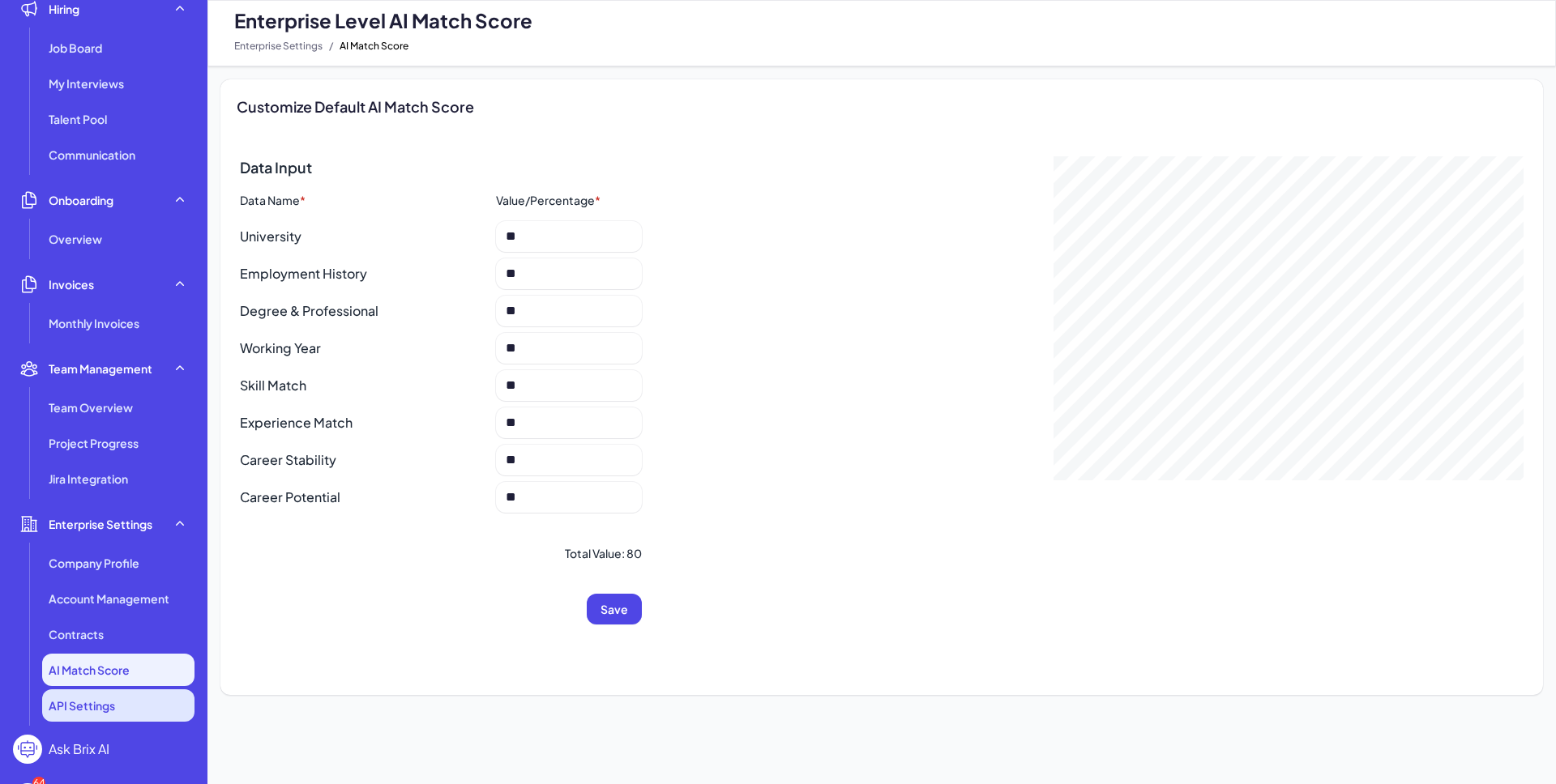 click on "API Settings" at bounding box center (118, 705) 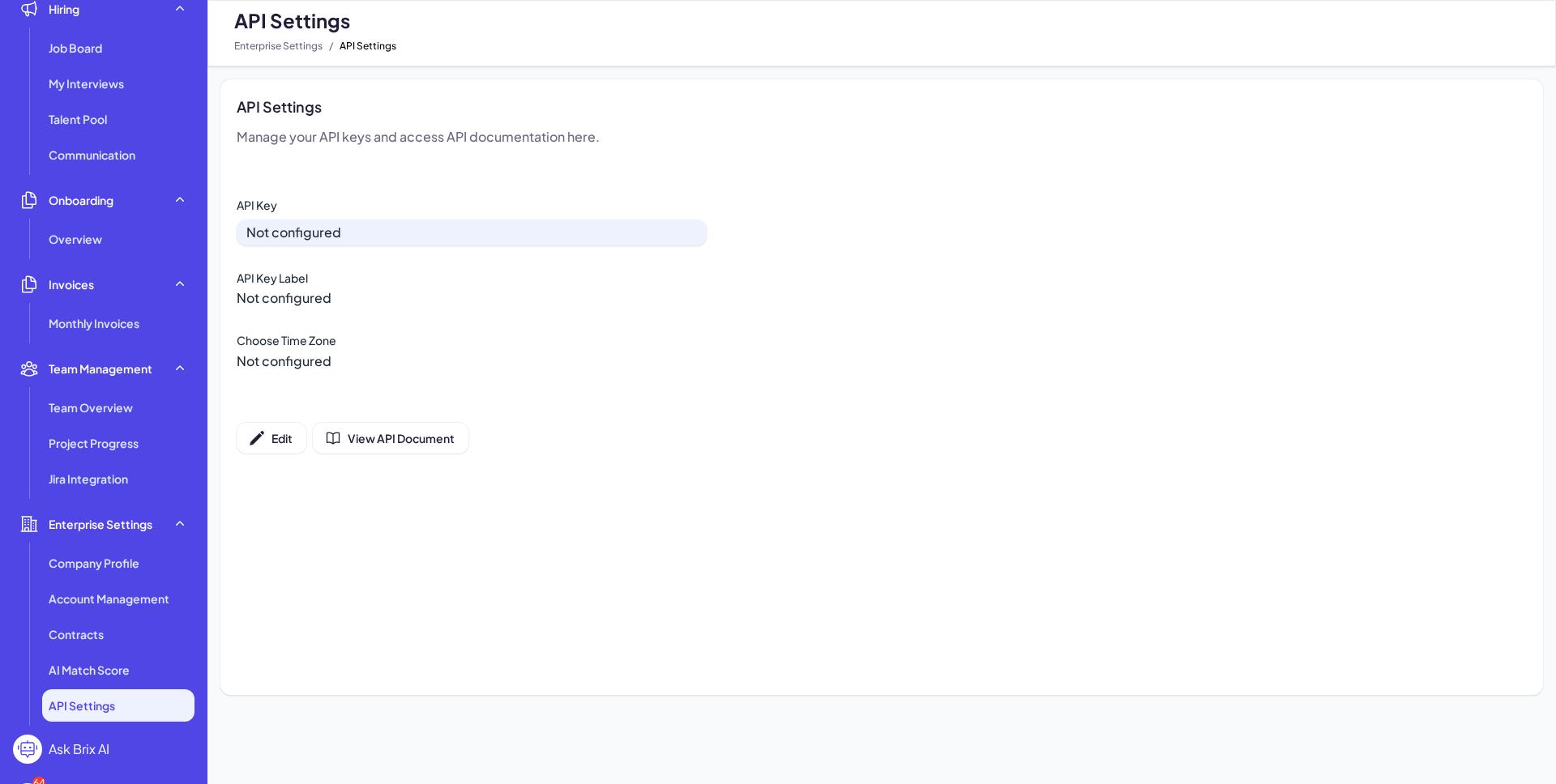 scroll, scrollTop: 282, scrollLeft: 0, axis: vertical 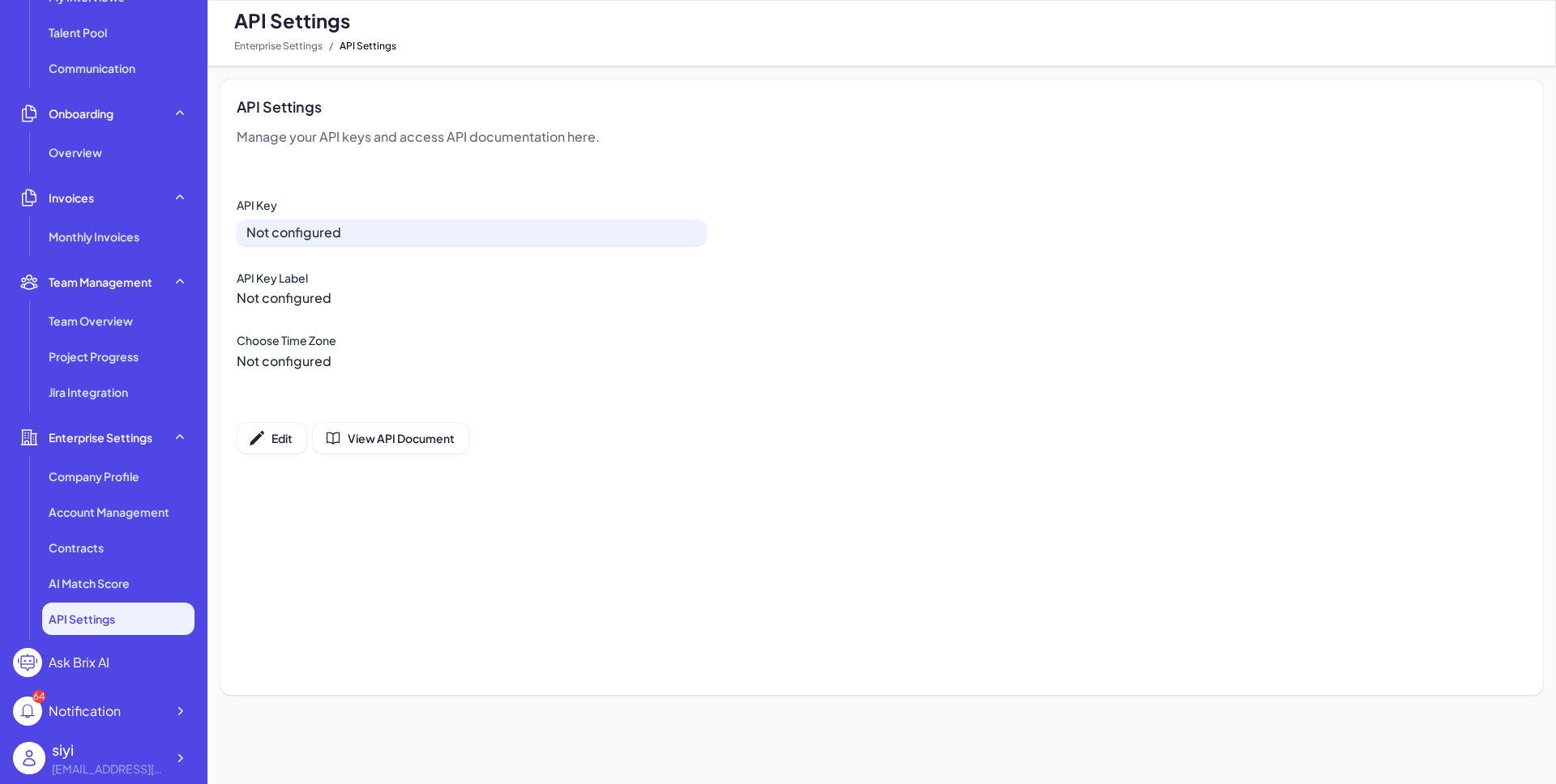 click on "Ask Brix AI" at bounding box center [104, 663] 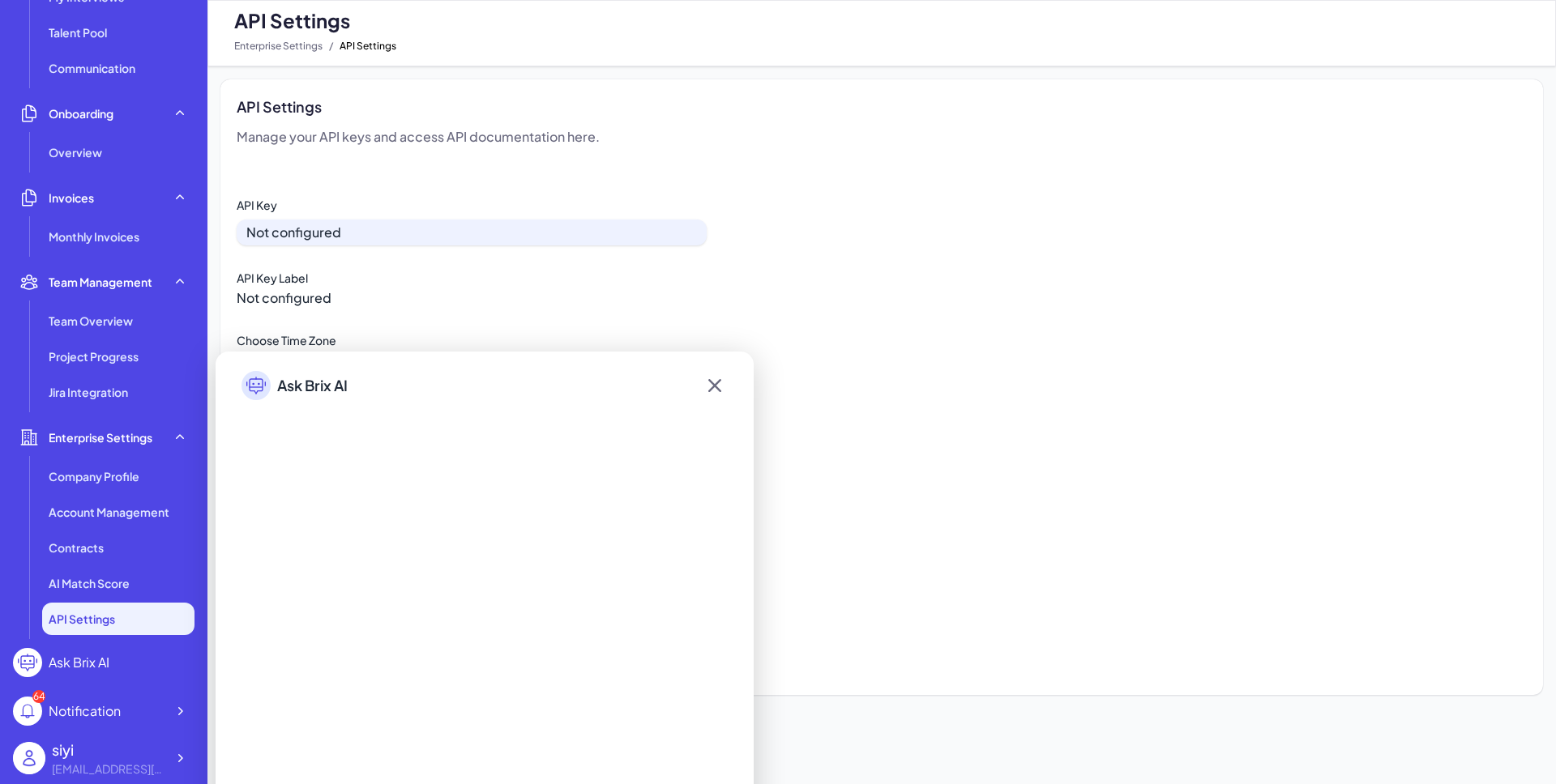 click on "Ask Brix AI" at bounding box center [79, 663] 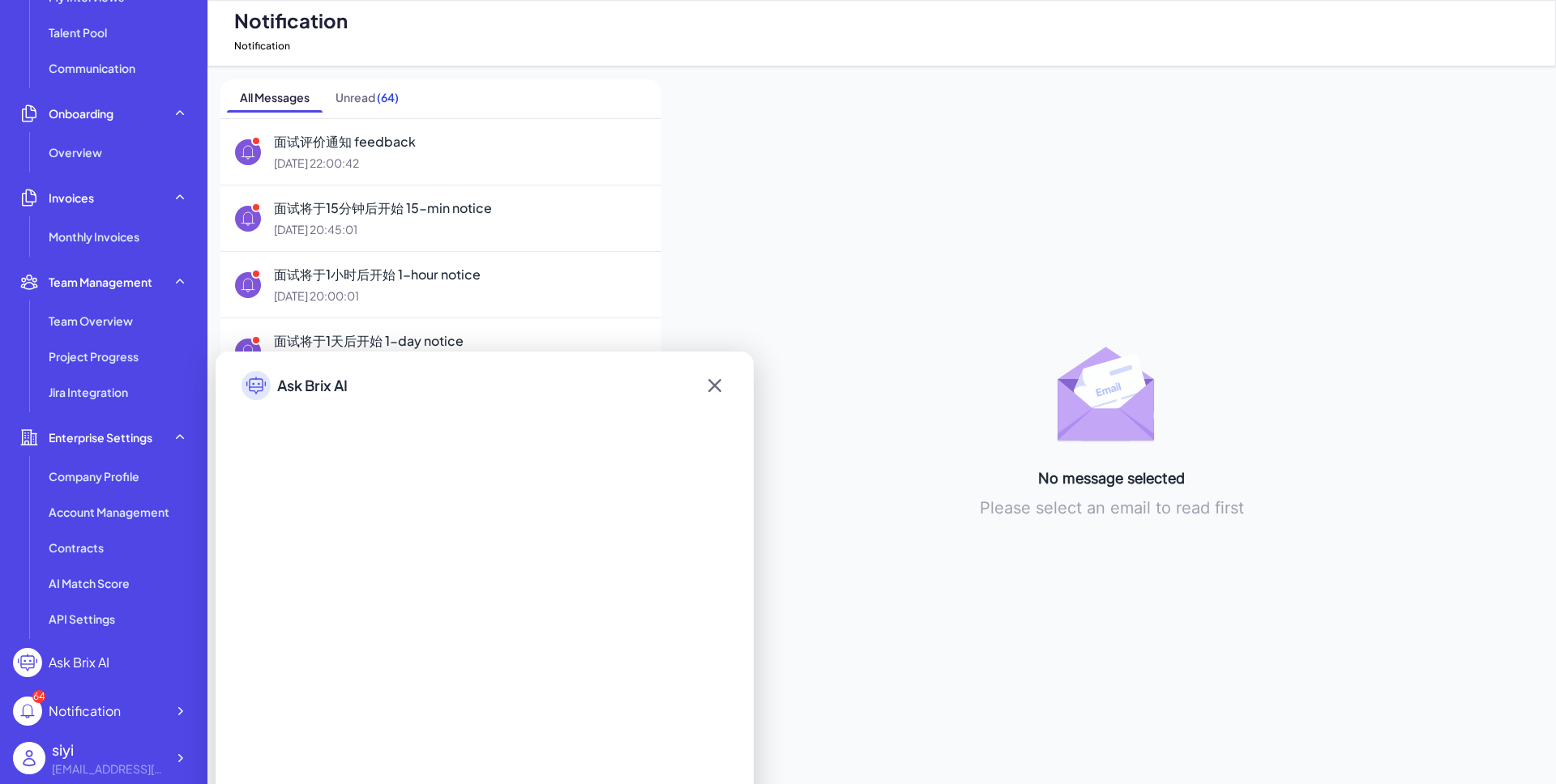 click on "Notification" at bounding box center (84, 711) 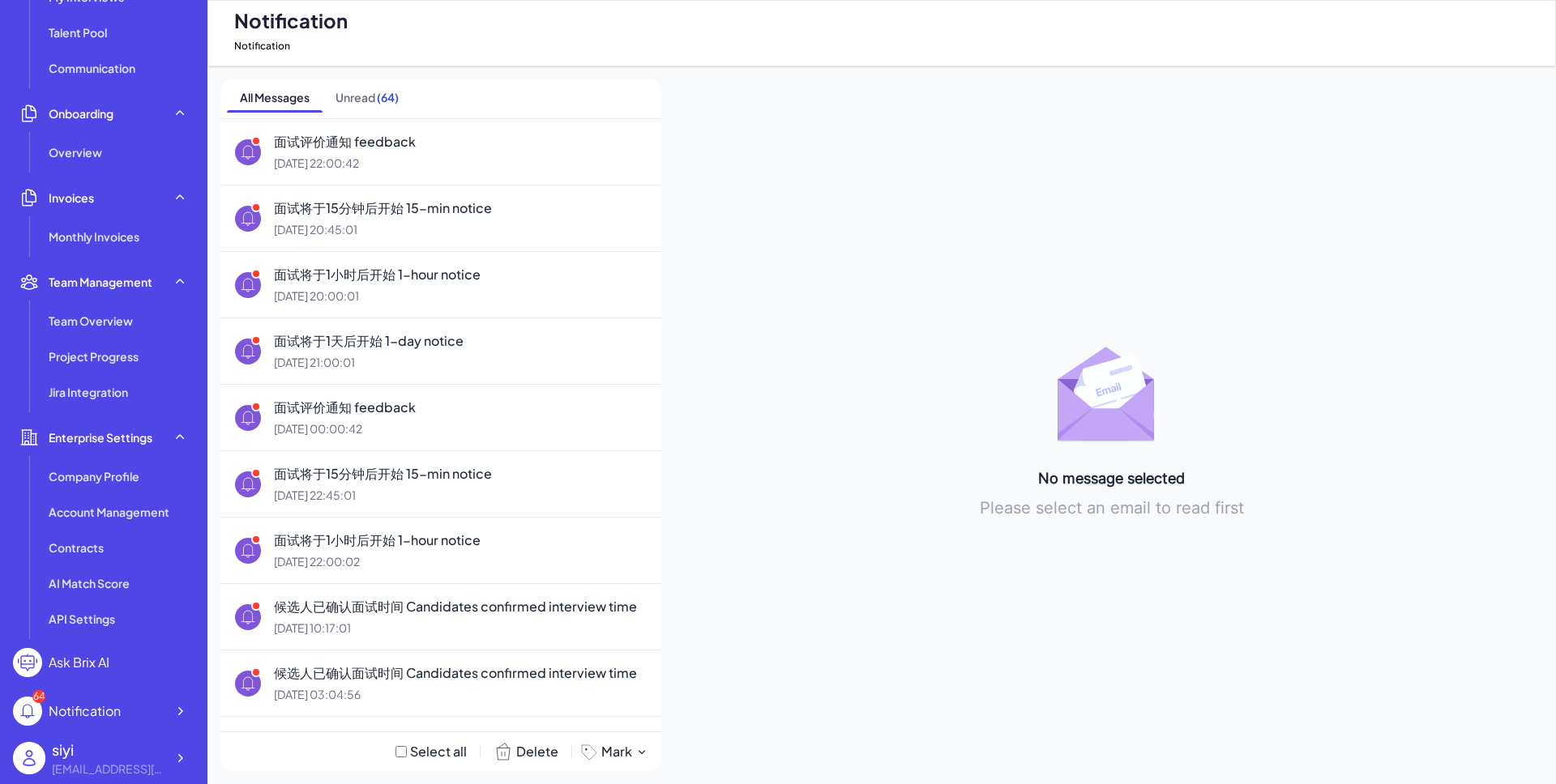 click on "siyi" at bounding box center (109, 749) 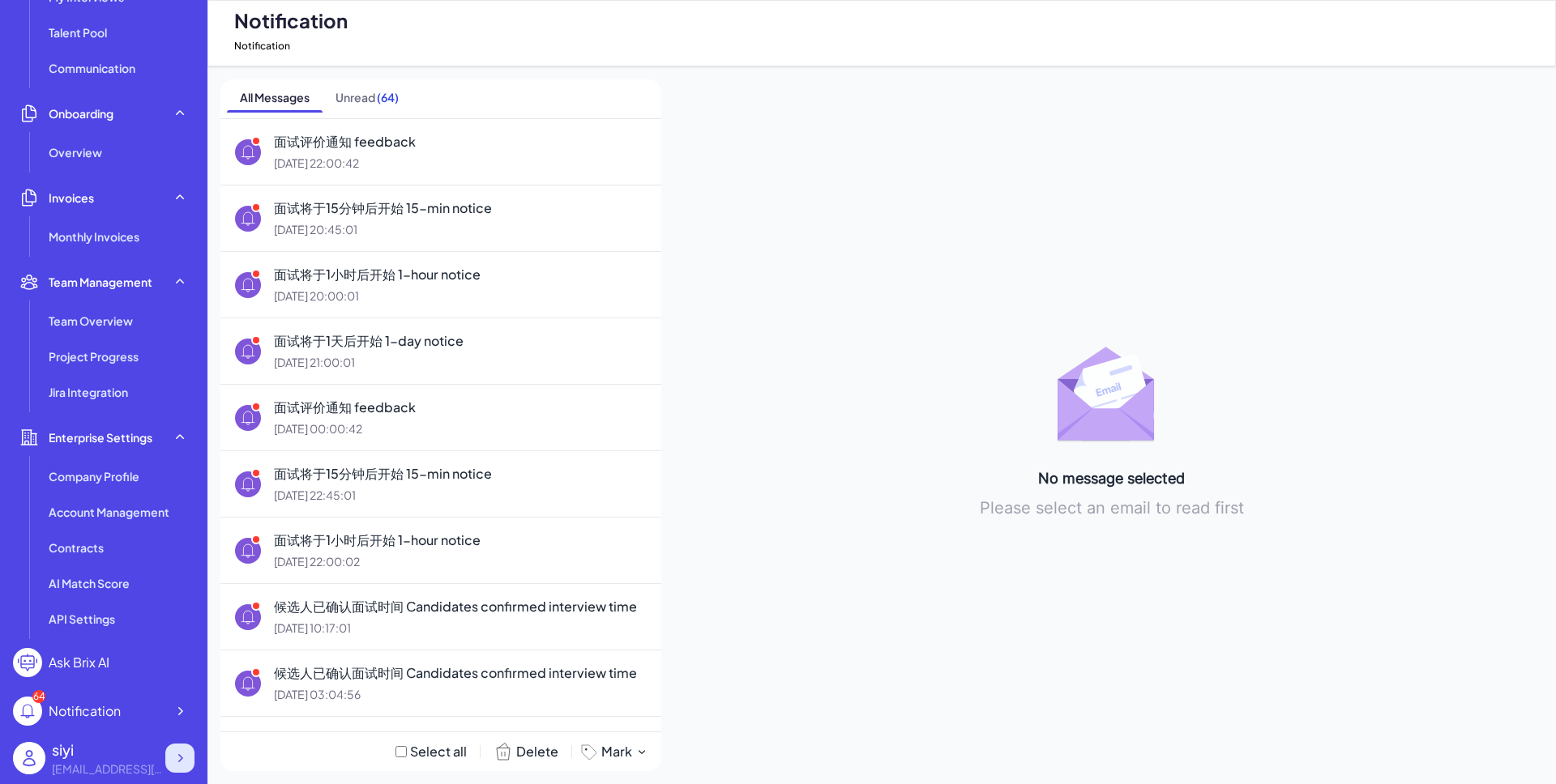 click 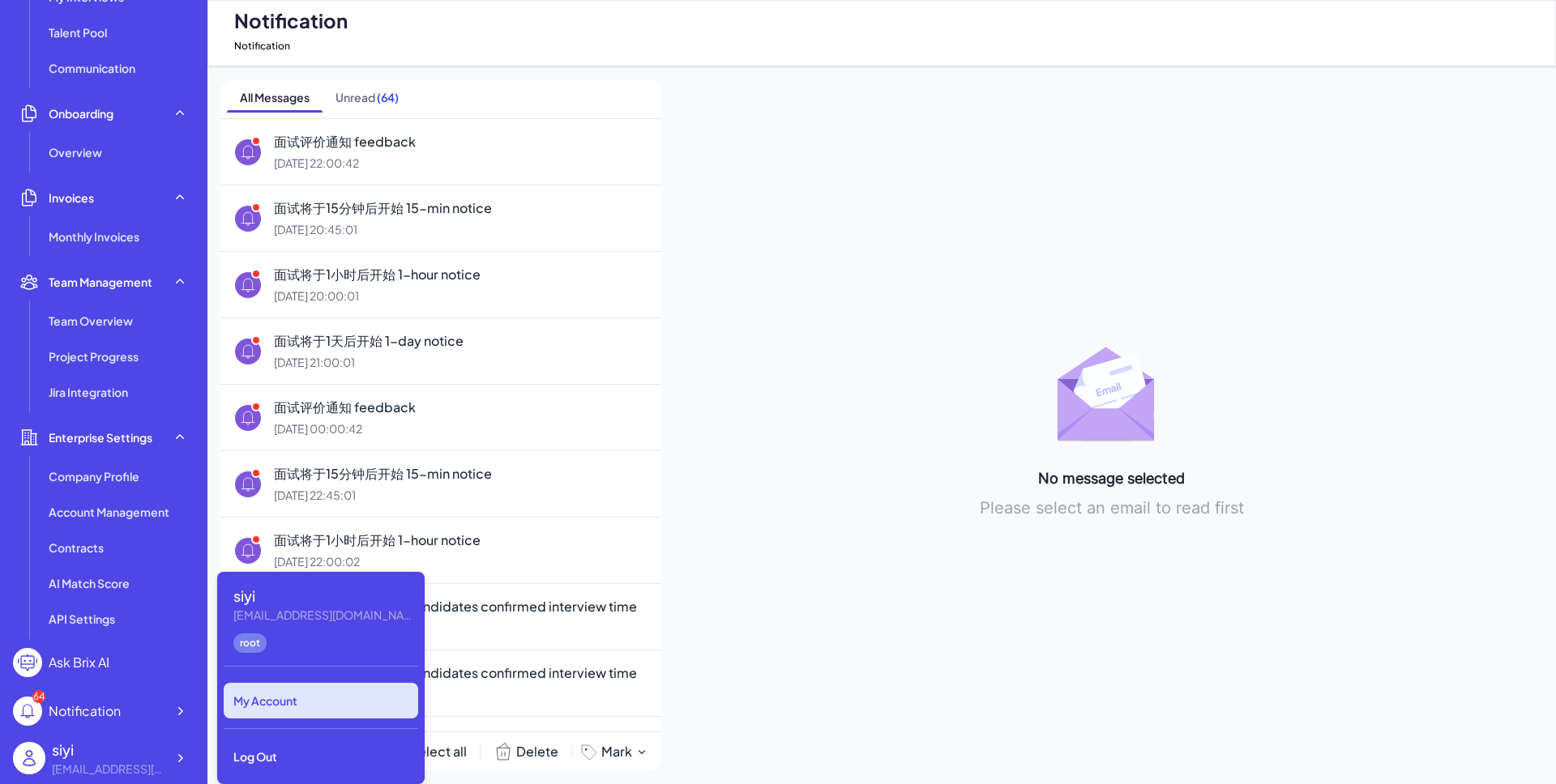 click on "My Account" at bounding box center (321, 701) 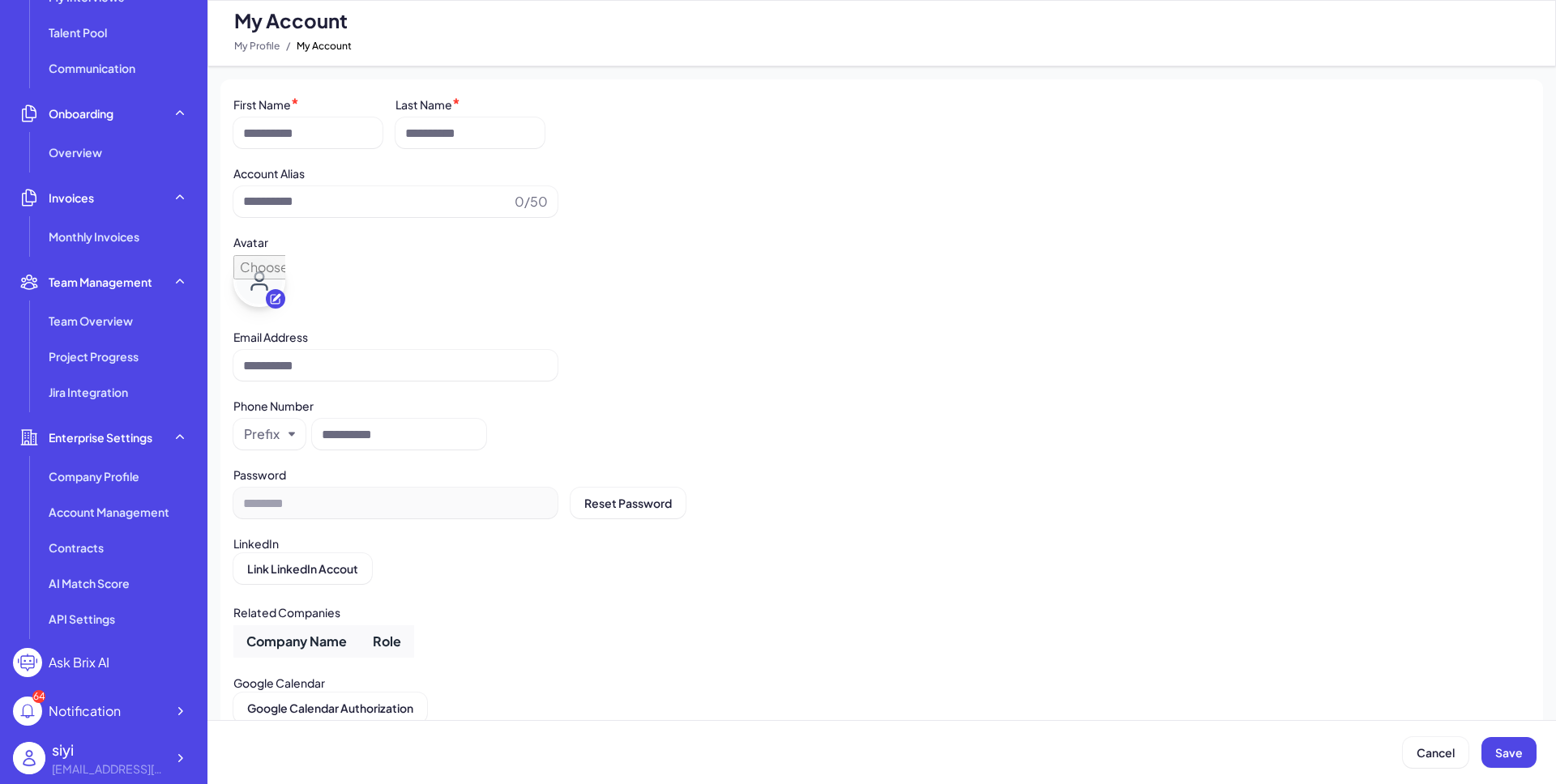 type on "****" 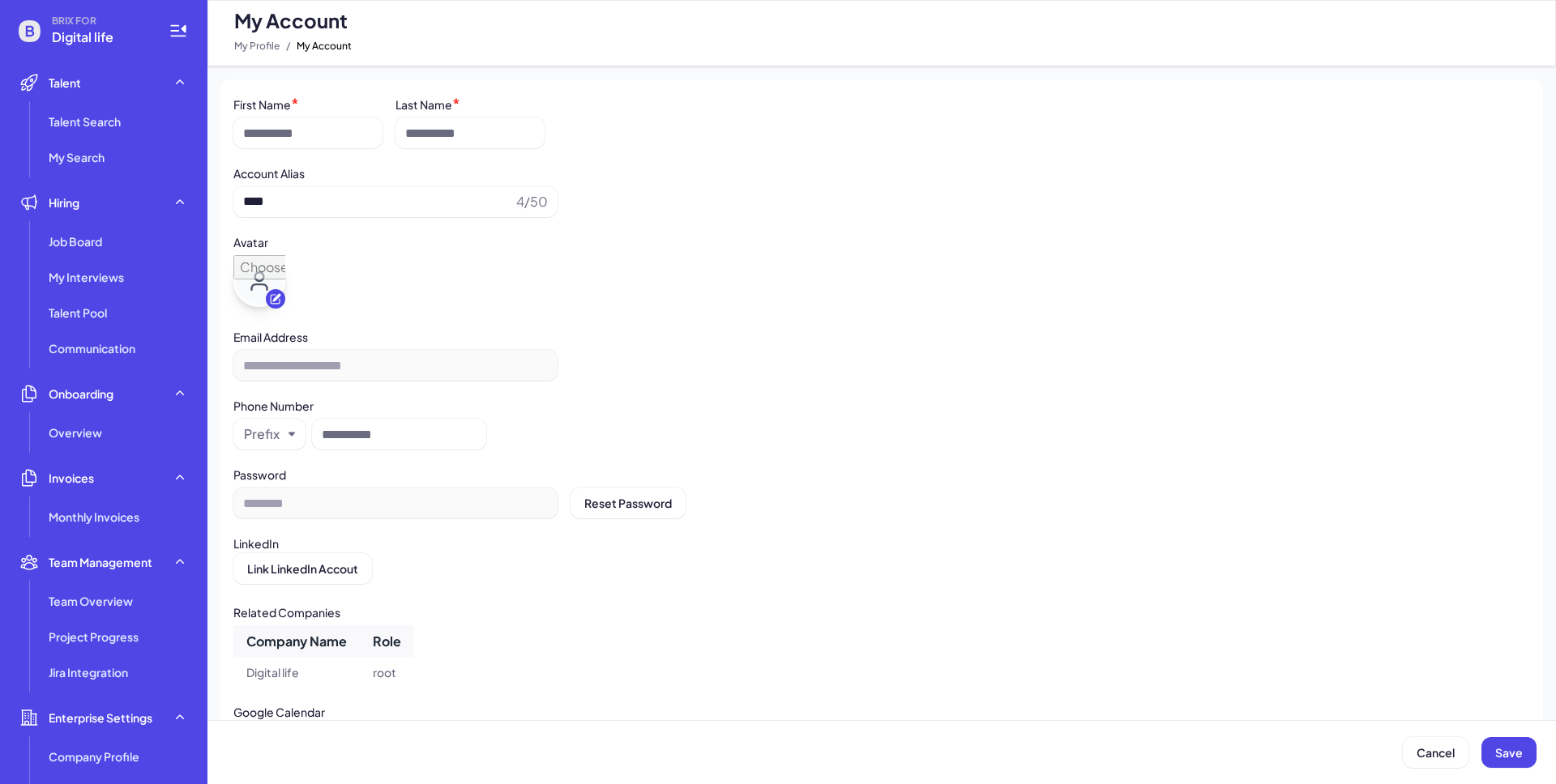 scroll, scrollTop: 0, scrollLeft: 0, axis: both 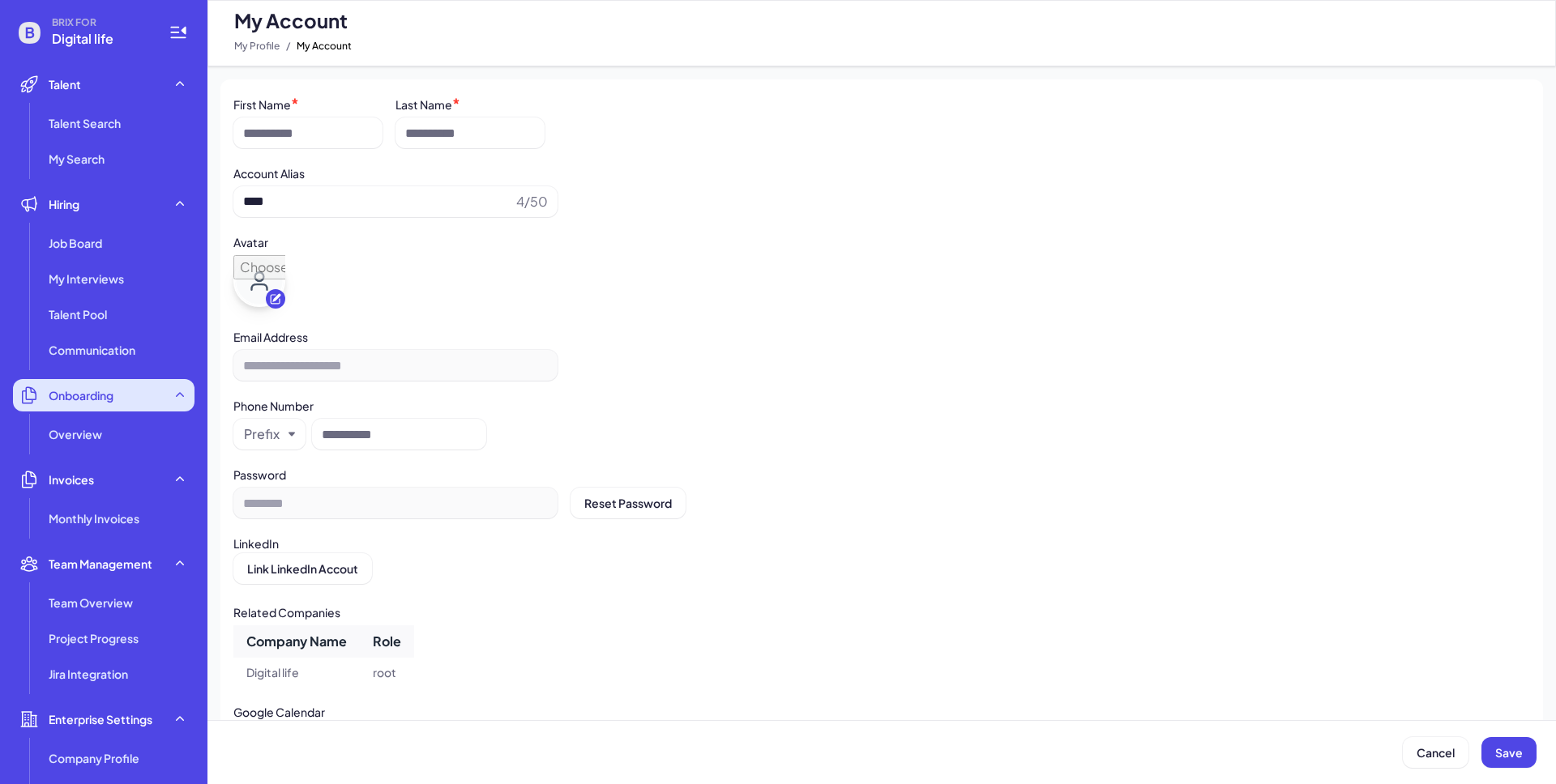 click on "Onboarding" at bounding box center [81, 395] 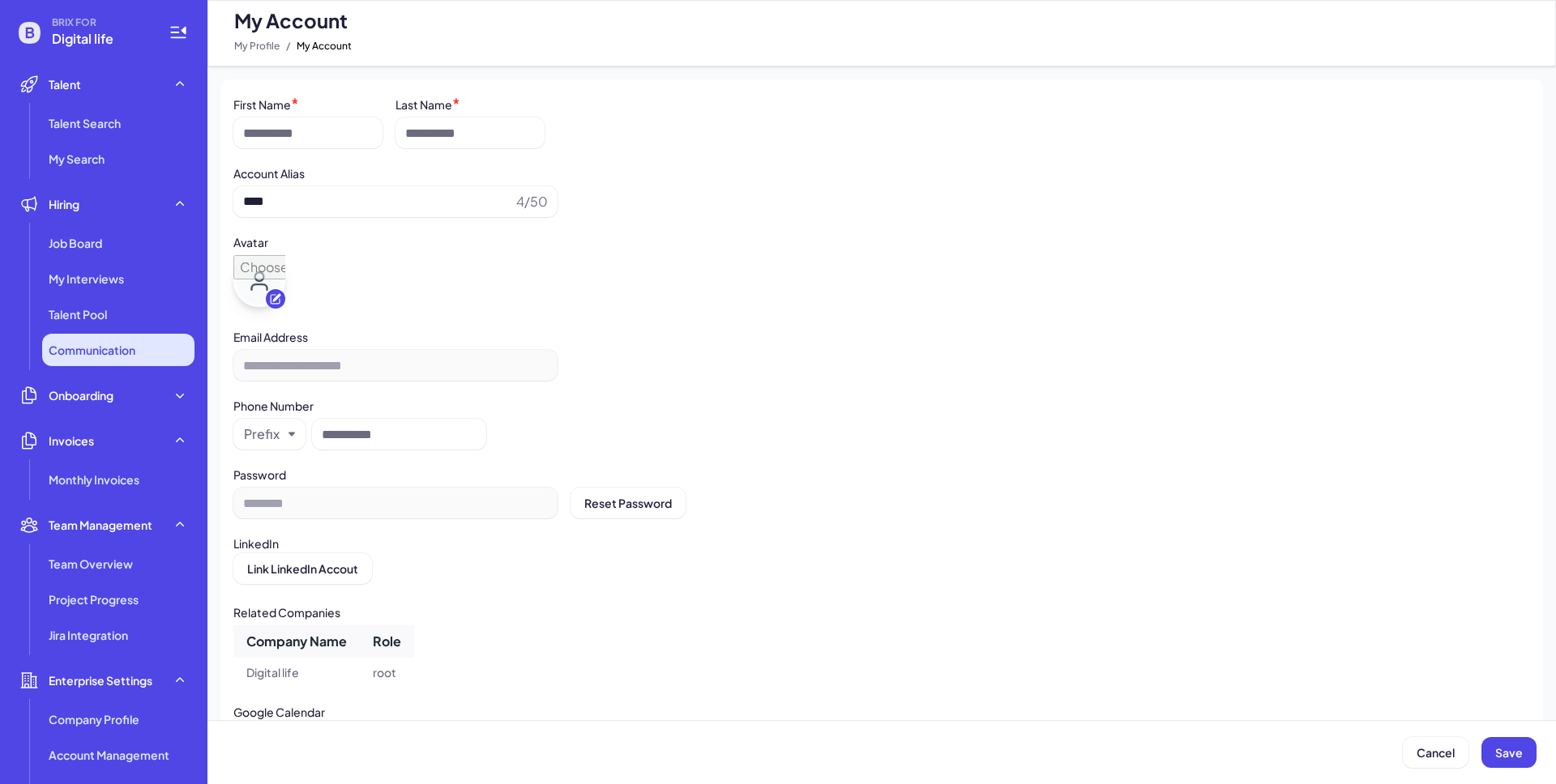 click on "Communication" at bounding box center (118, 350) 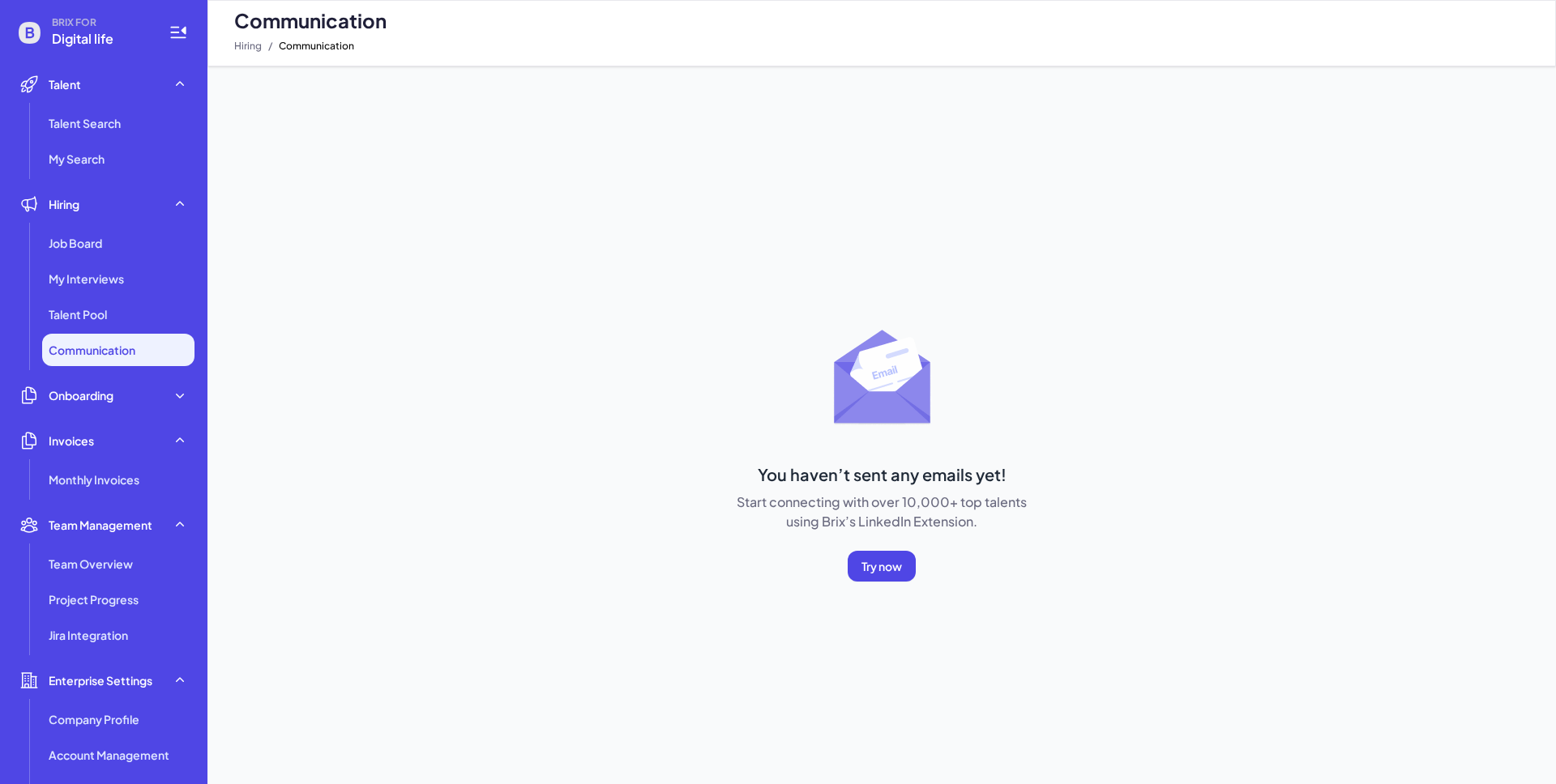click on "Communication" at bounding box center [118, 350] 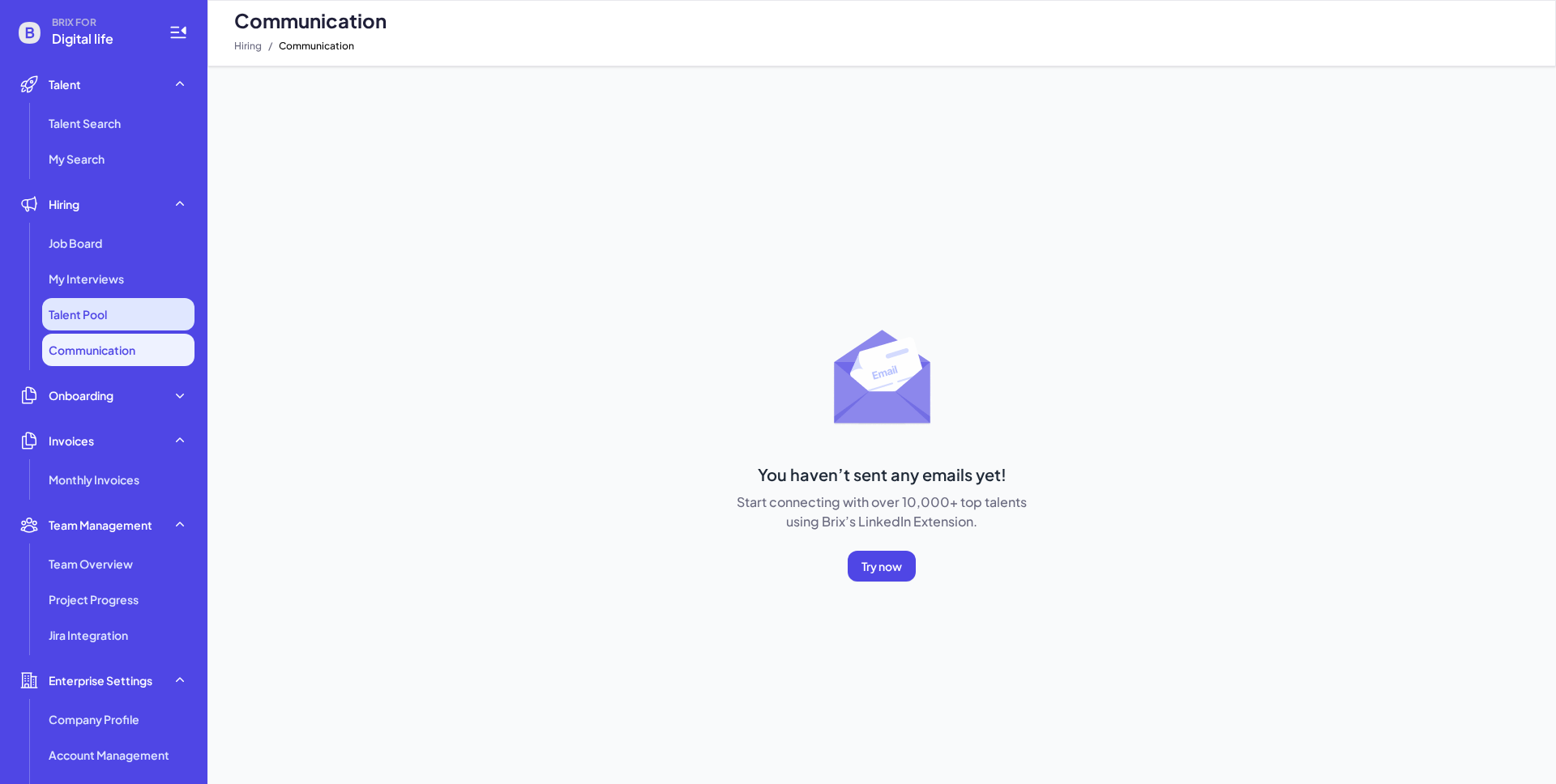 click on "Talent Pool" at bounding box center [118, 314] 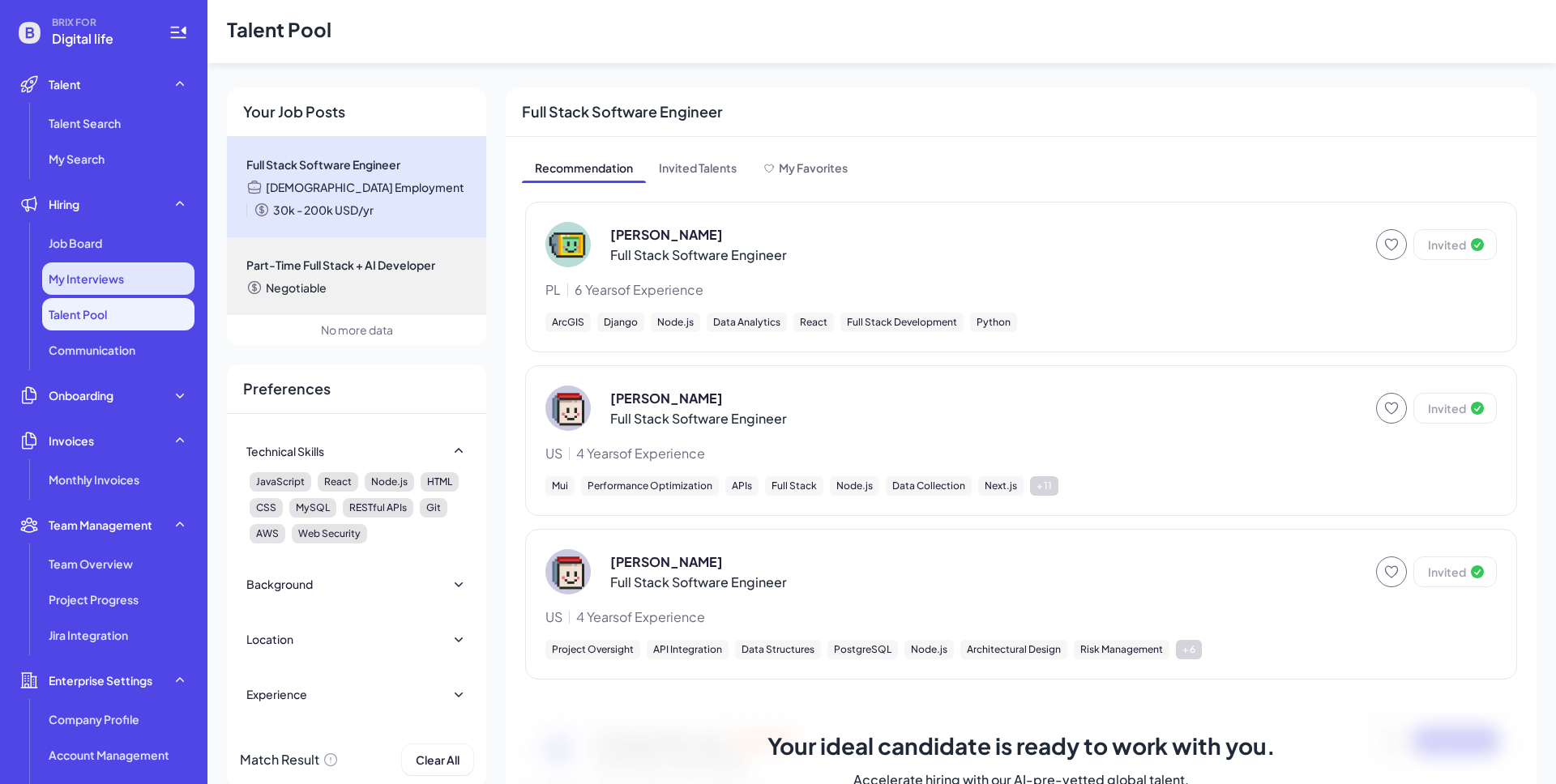 click on "My Interviews" at bounding box center (118, 279) 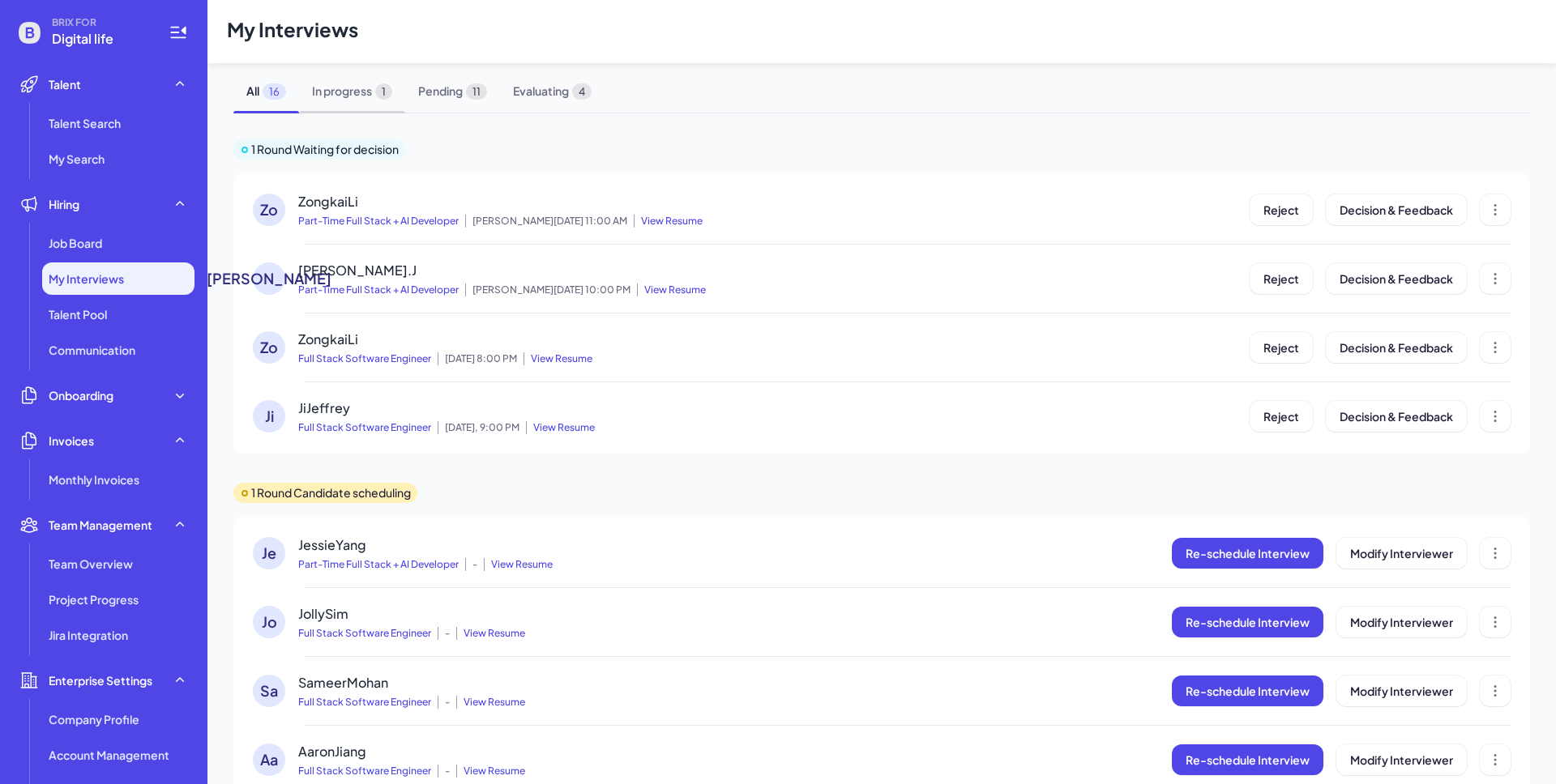 click on "In progress 1" at bounding box center [352, 91] 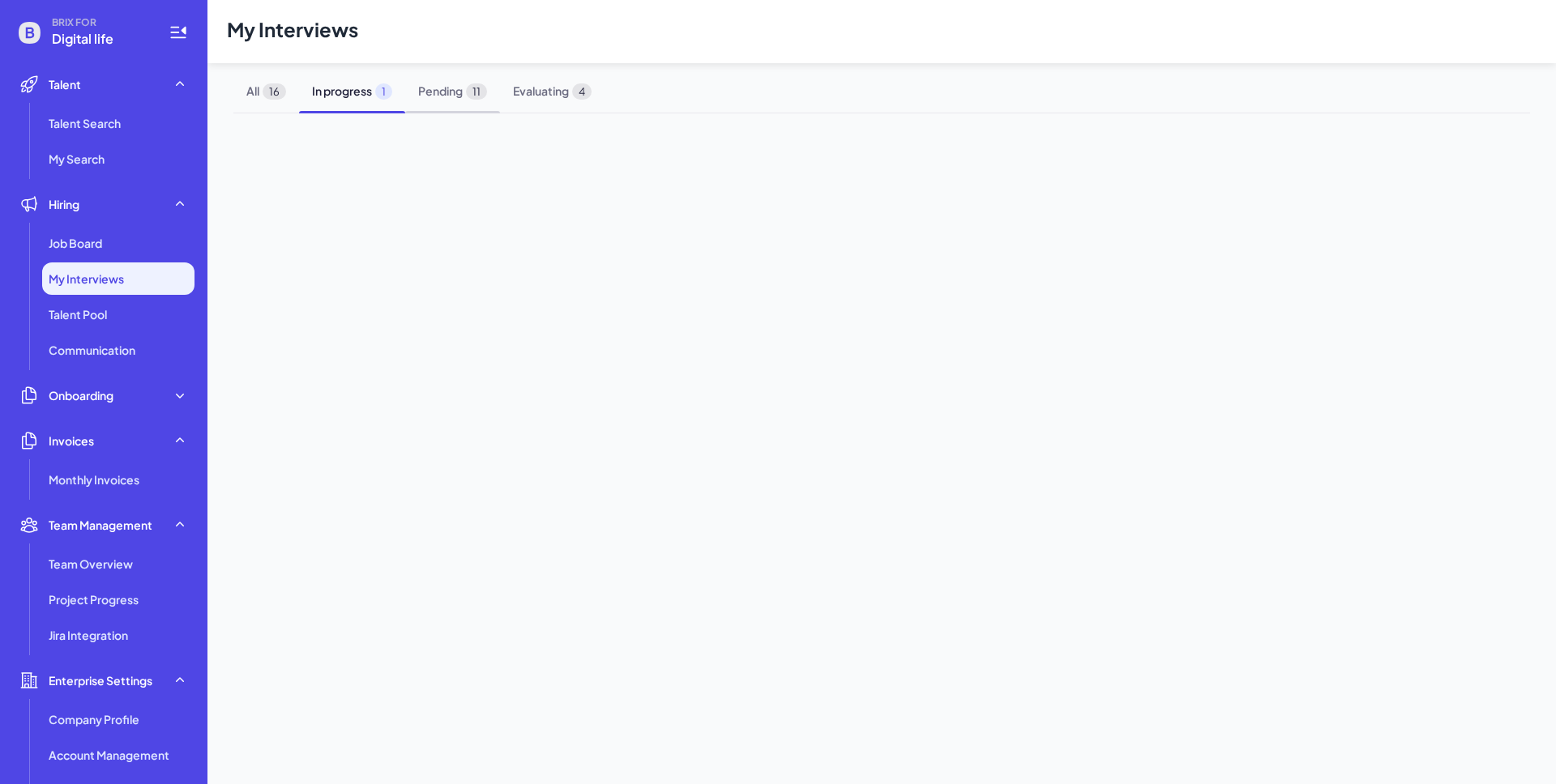 click on "Pending 11" at bounding box center (452, 91) 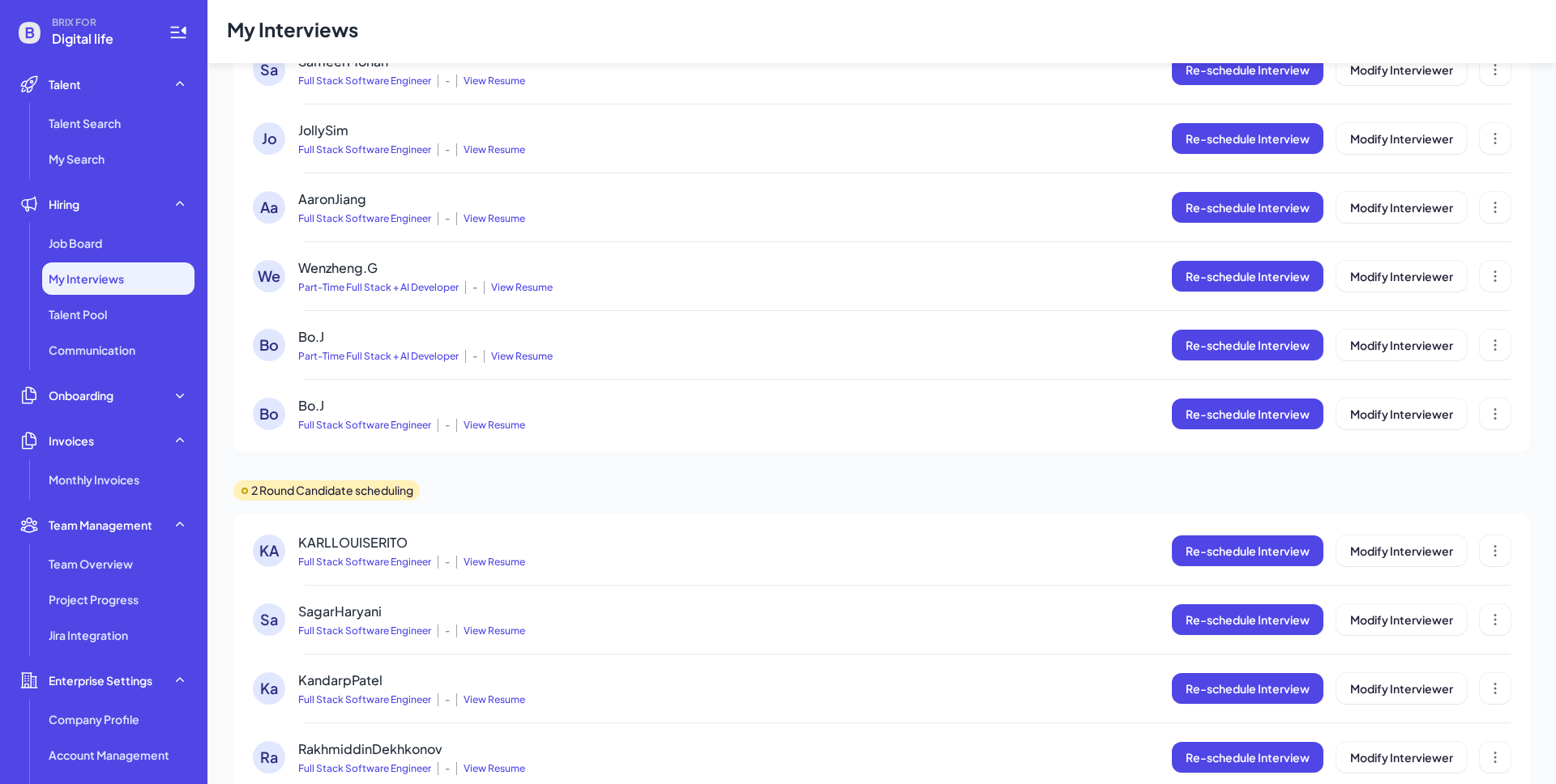 scroll, scrollTop: 274, scrollLeft: 0, axis: vertical 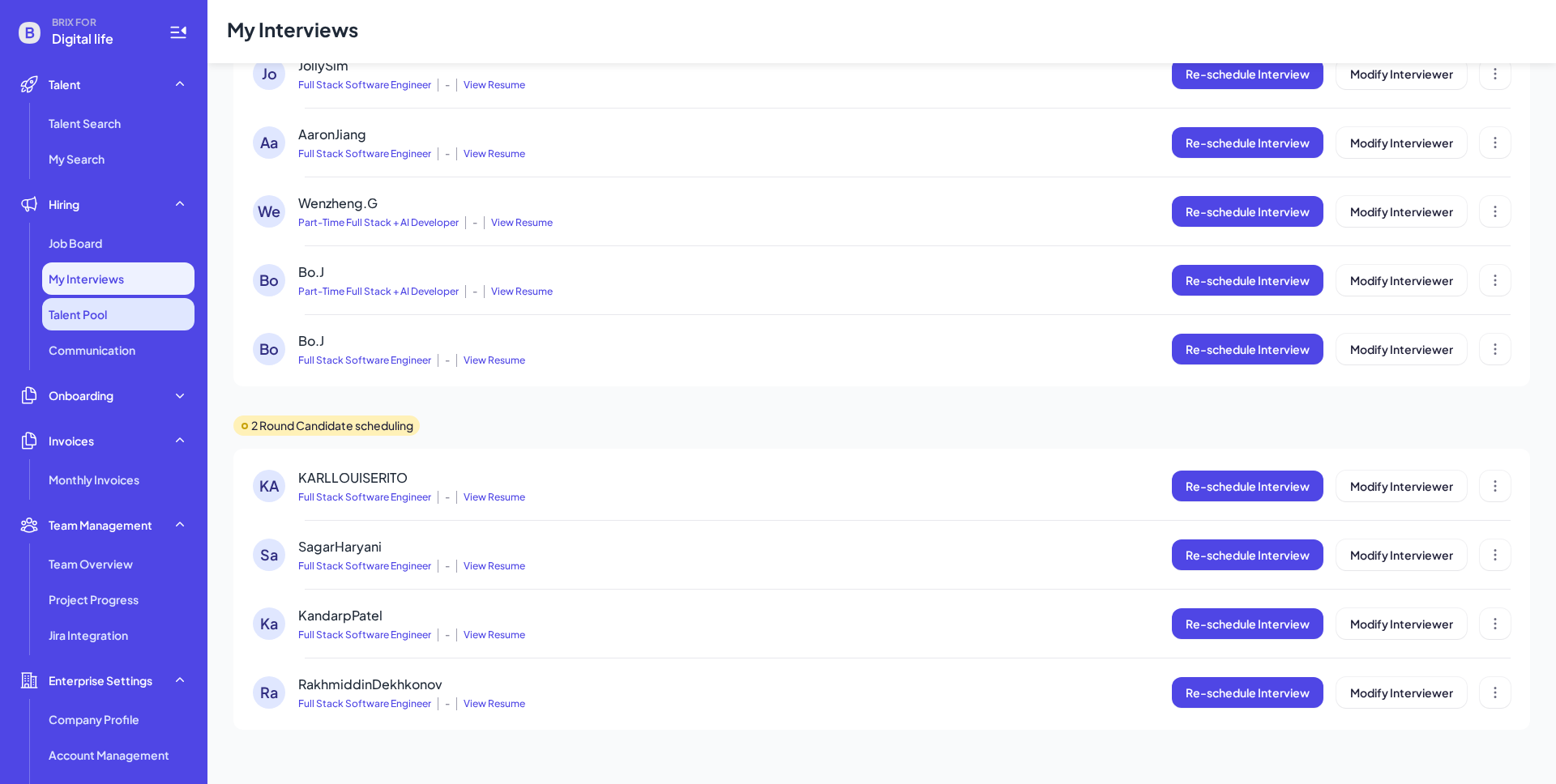 click on "Talent Pool" at bounding box center (118, 314) 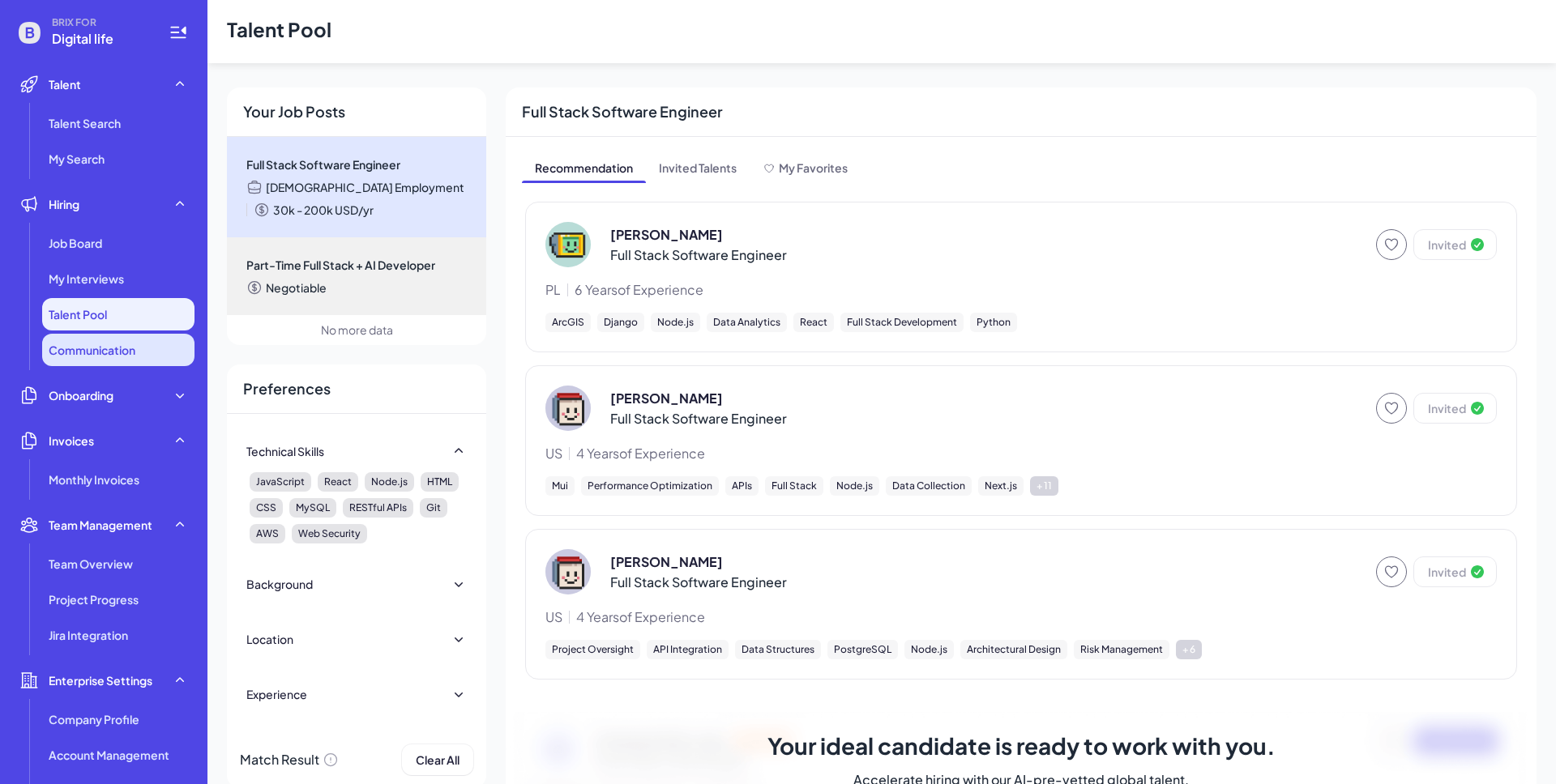 click on "Communication" at bounding box center [118, 350] 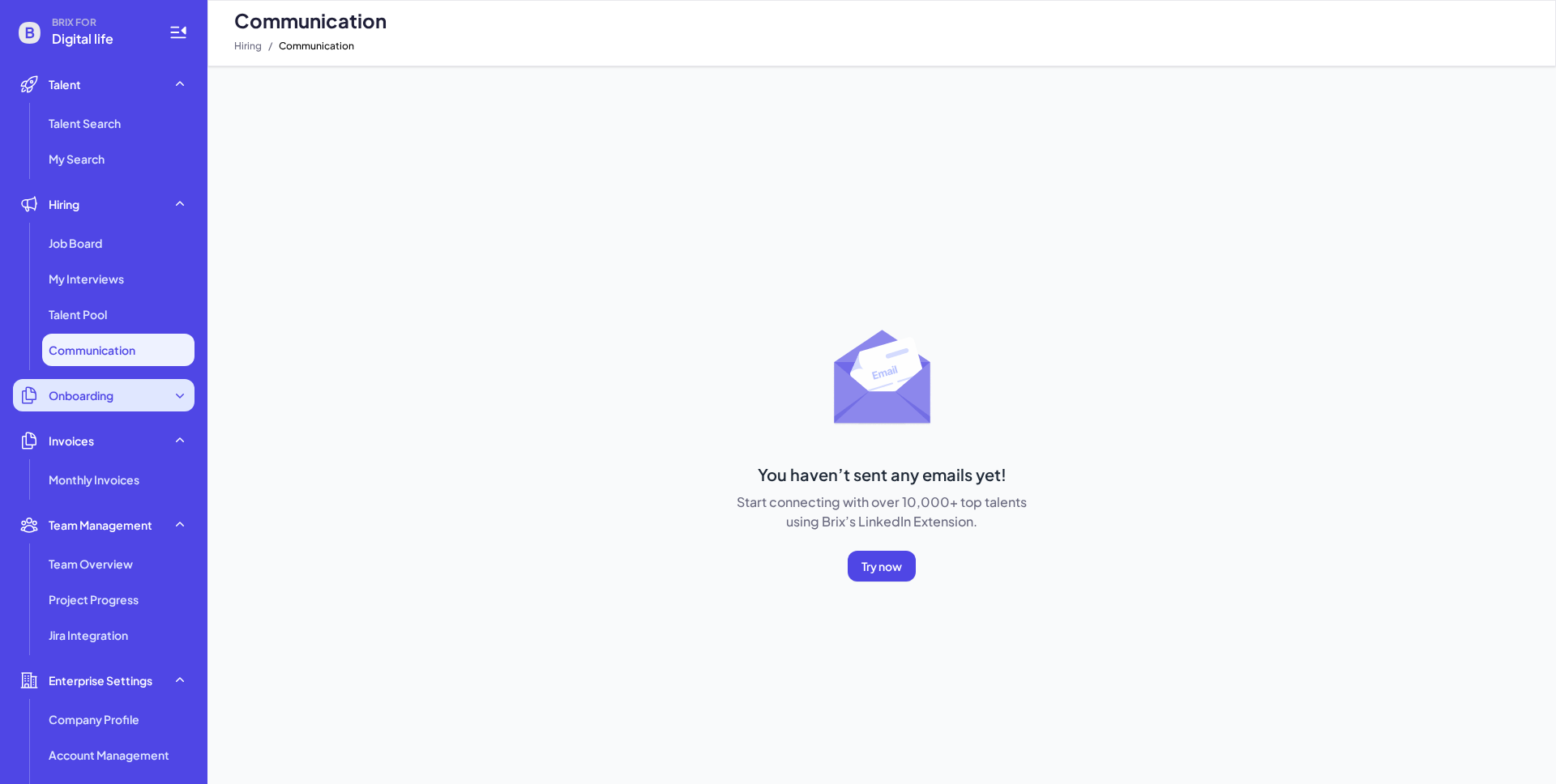 click on "Onboarding" at bounding box center [104, 395] 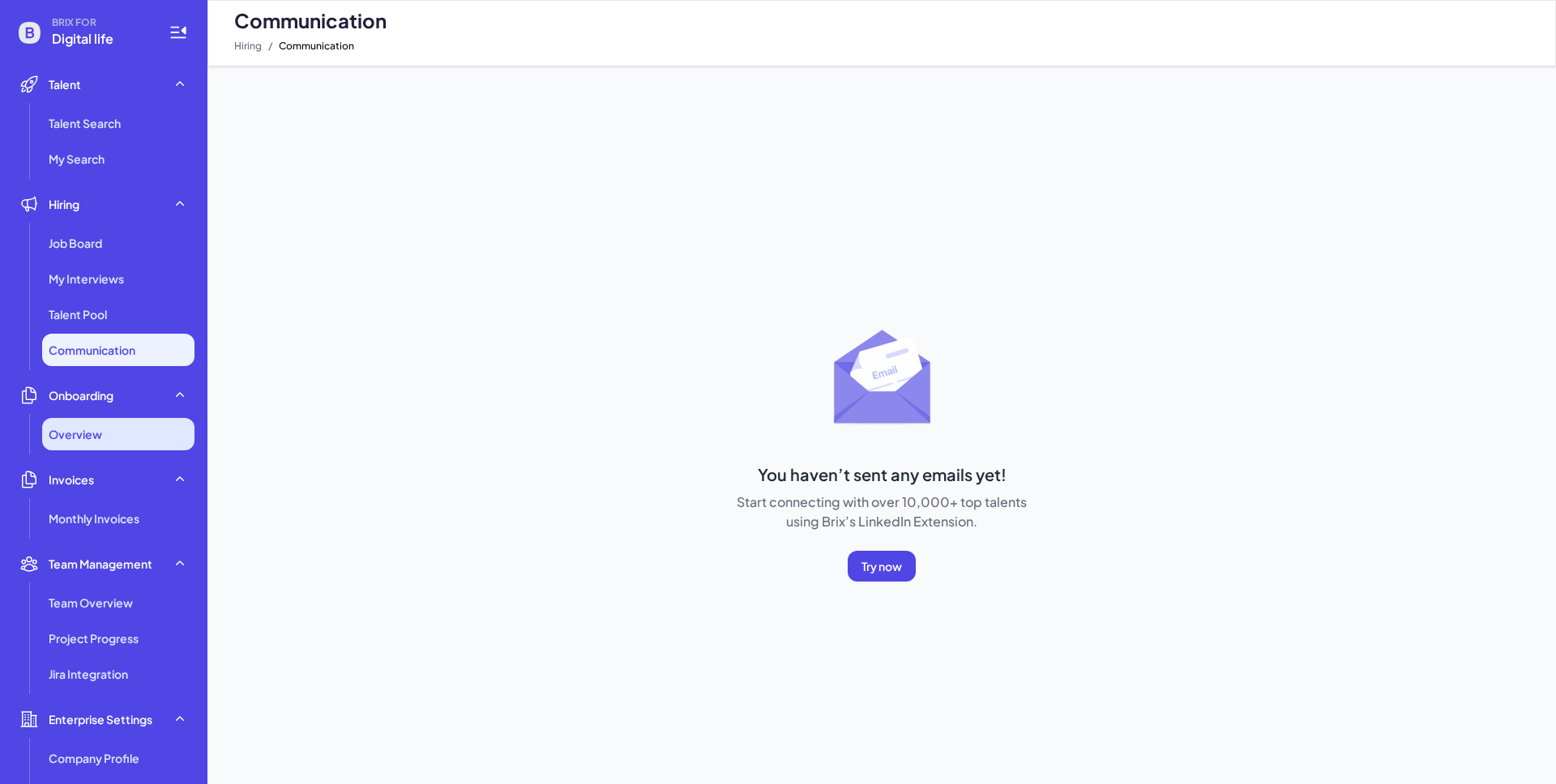 click on "Overview" at bounding box center (118, 434) 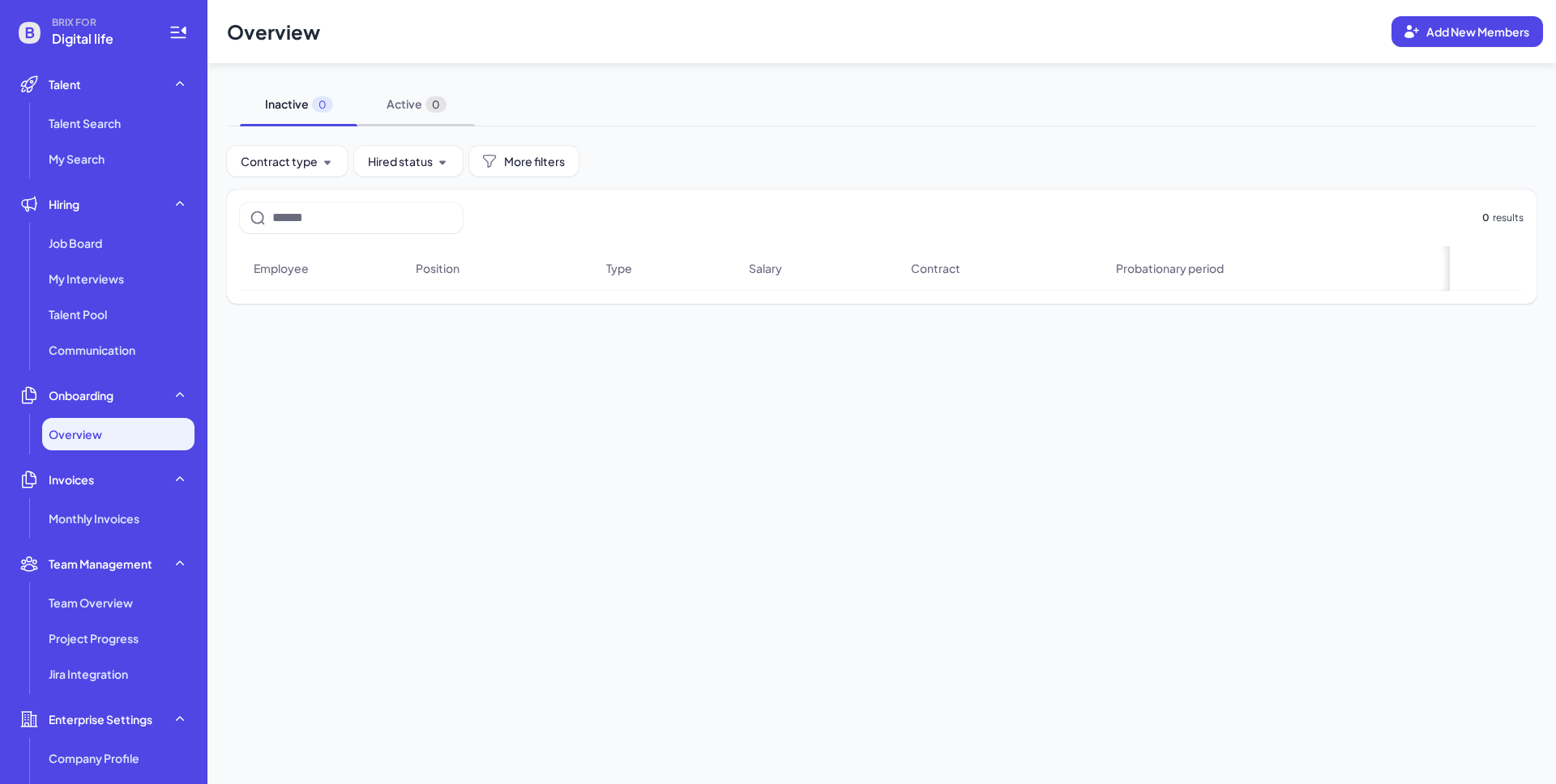 click on "Active 0" at bounding box center [416, 104] 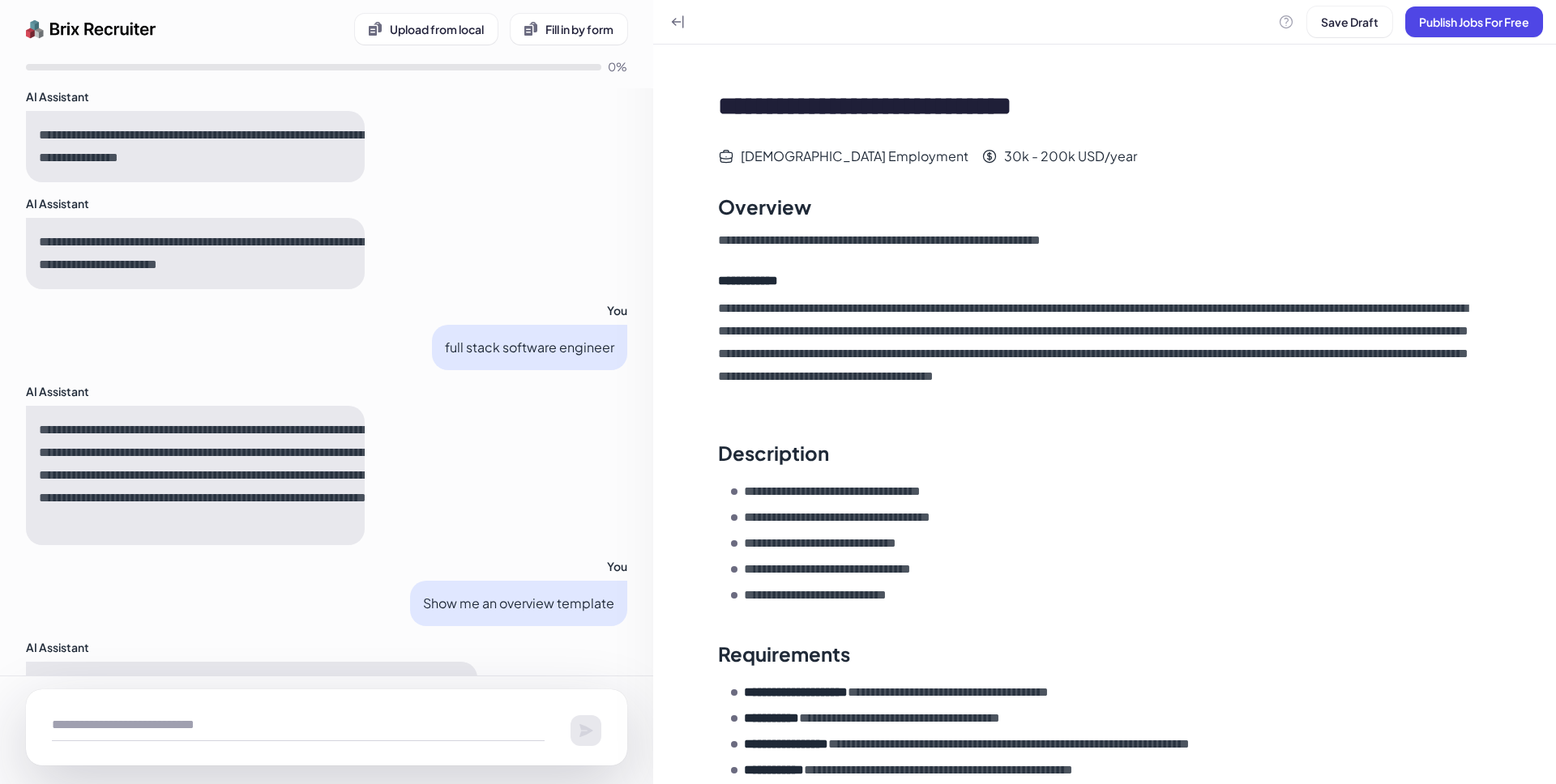 scroll, scrollTop: 0, scrollLeft: 0, axis: both 